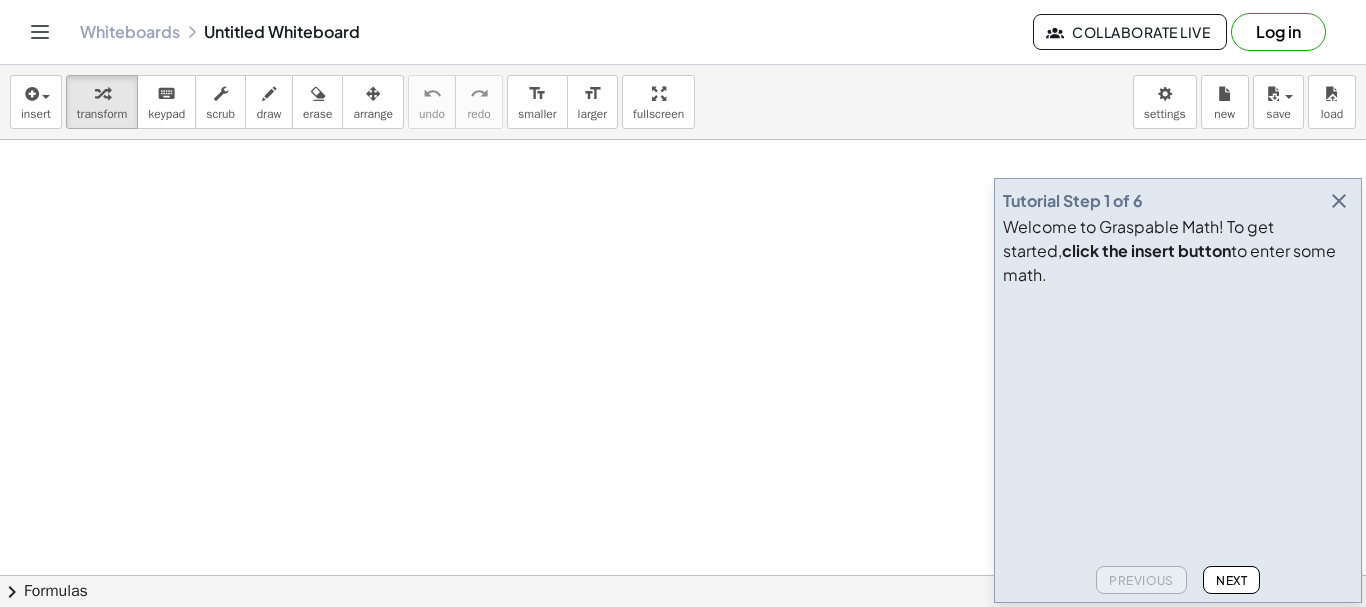 scroll, scrollTop: 0, scrollLeft: 0, axis: both 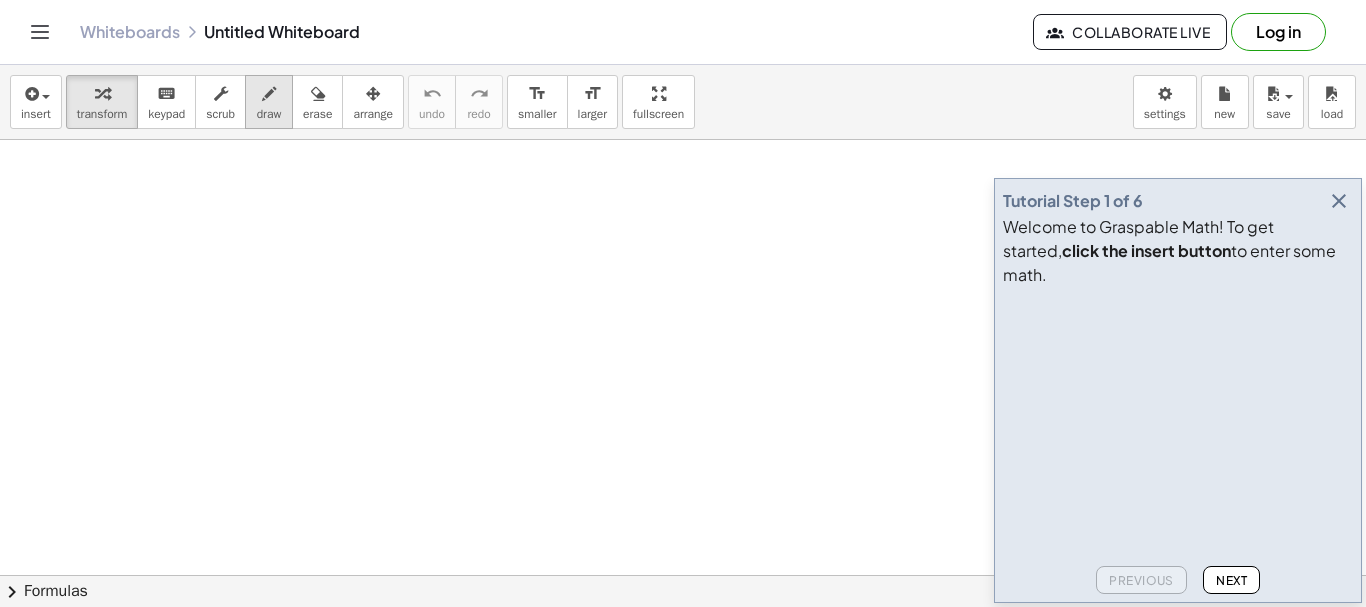 click on "draw" at bounding box center (269, 114) 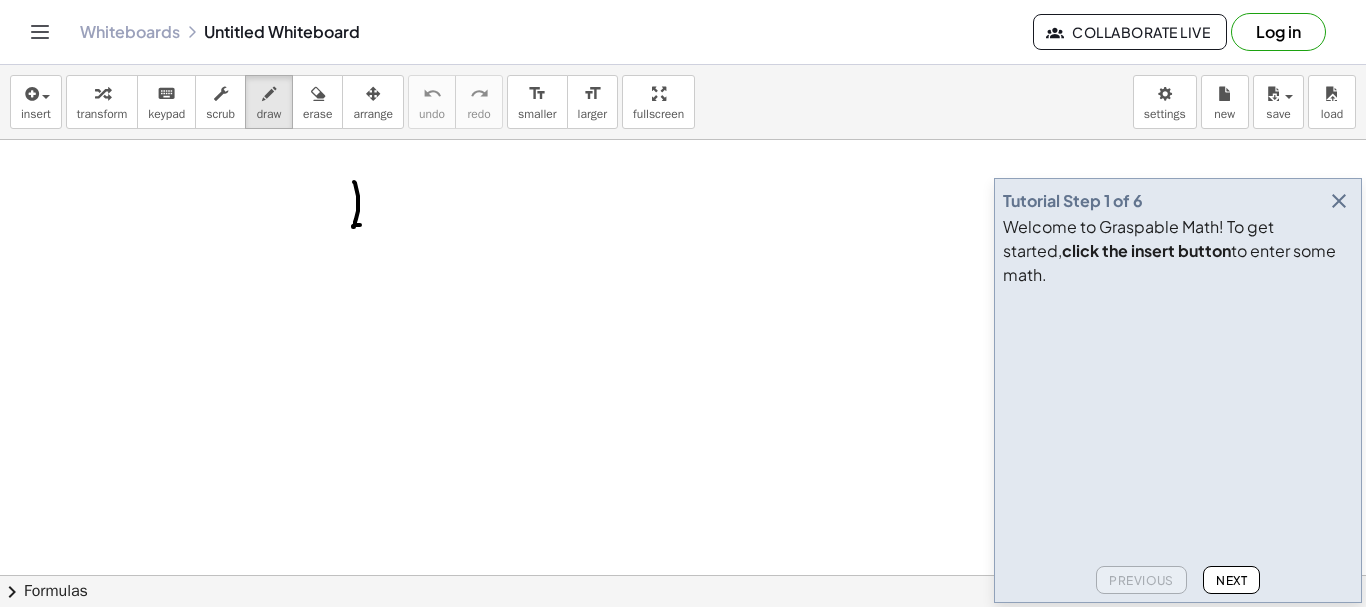 drag, startPoint x: 354, startPoint y: 182, endPoint x: 370, endPoint y: 227, distance: 47.759815 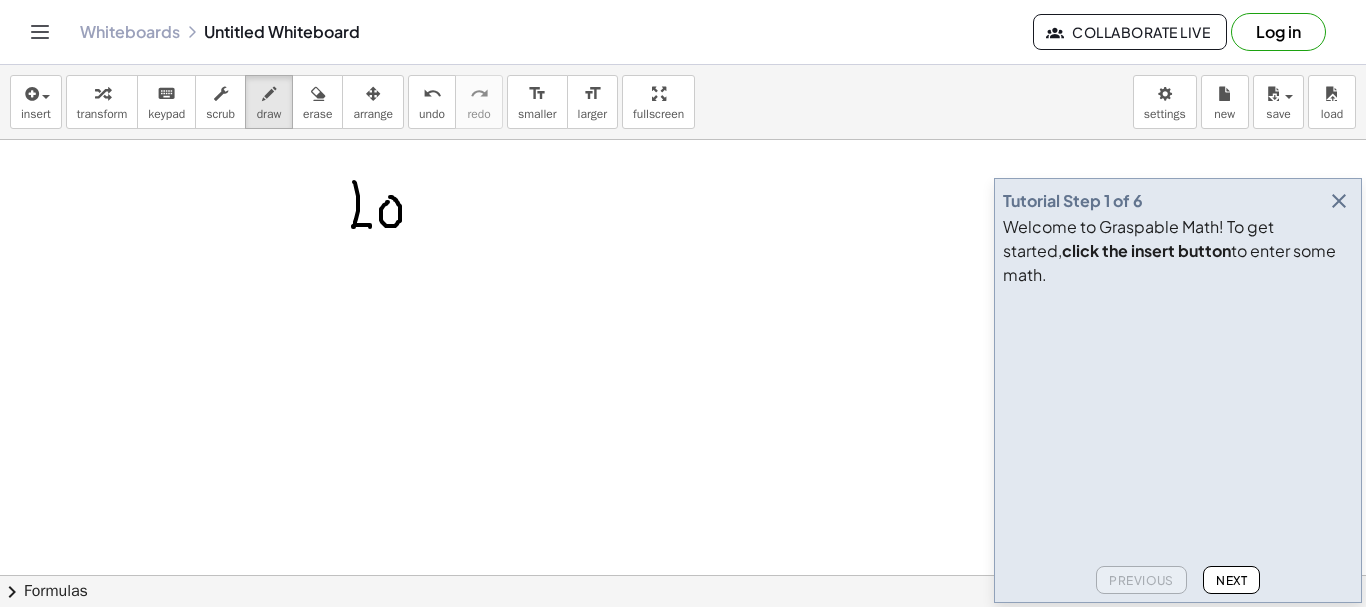 click at bounding box center [683, 640] 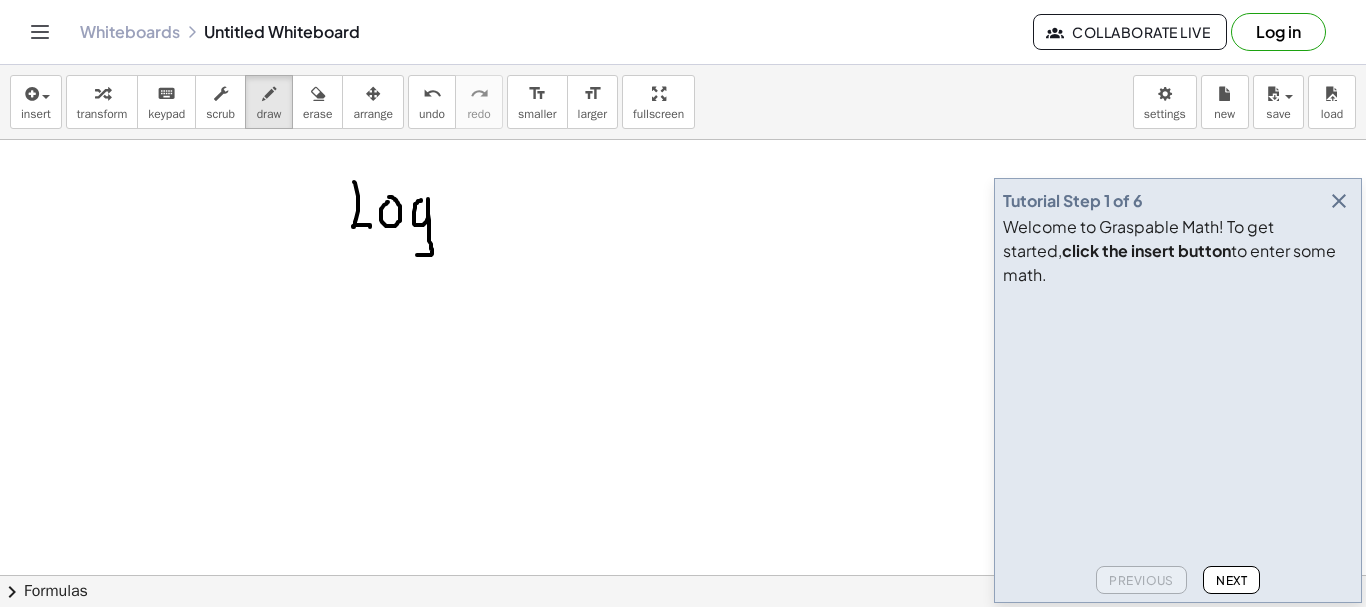 drag, startPoint x: 421, startPoint y: 200, endPoint x: 416, endPoint y: 255, distance: 55.226807 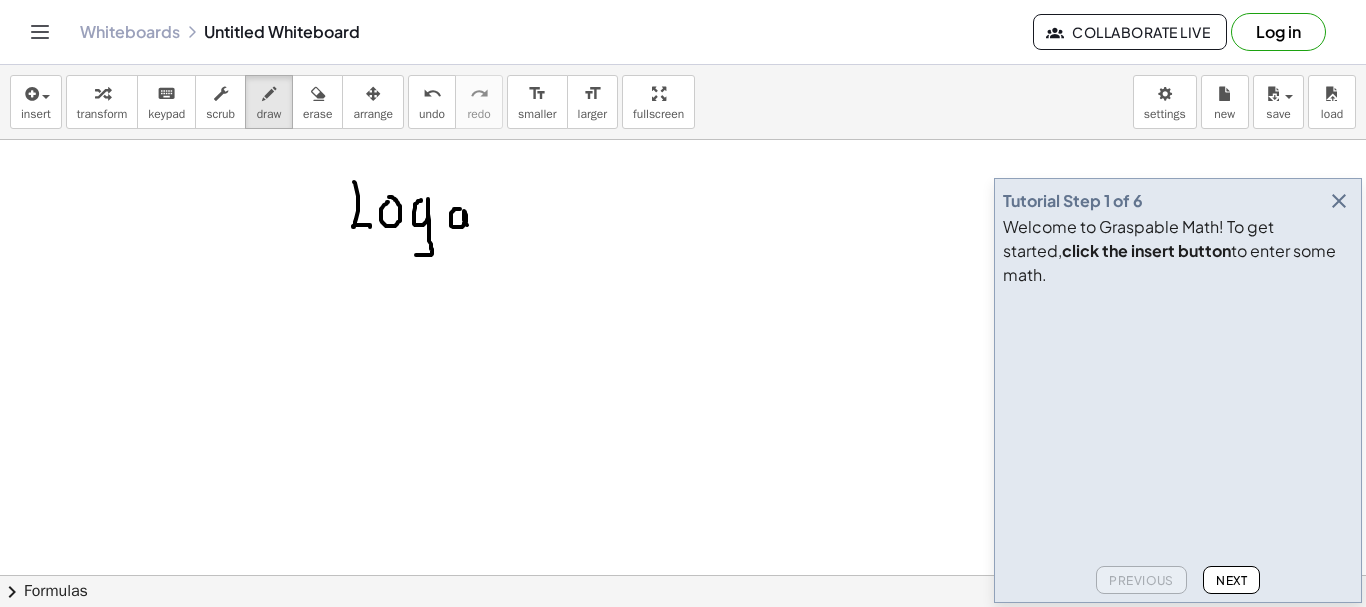 drag, startPoint x: 460, startPoint y: 209, endPoint x: 469, endPoint y: 232, distance: 24.698177 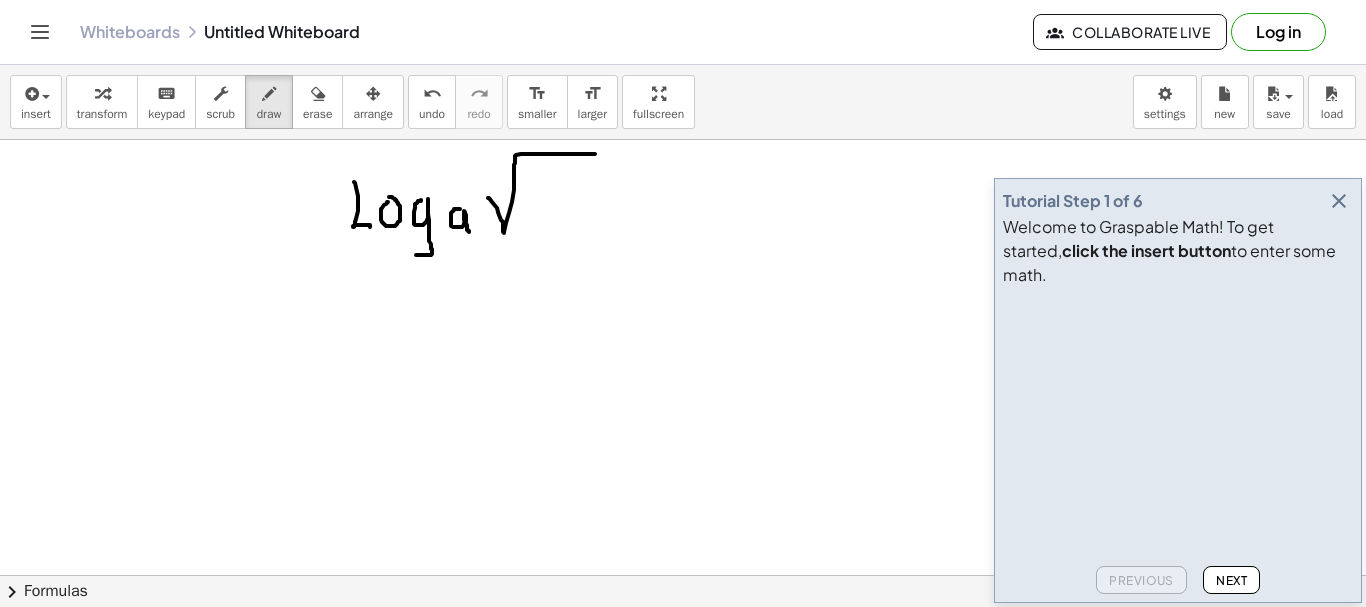 drag, startPoint x: 488, startPoint y: 198, endPoint x: 597, endPoint y: 154, distance: 117.54574 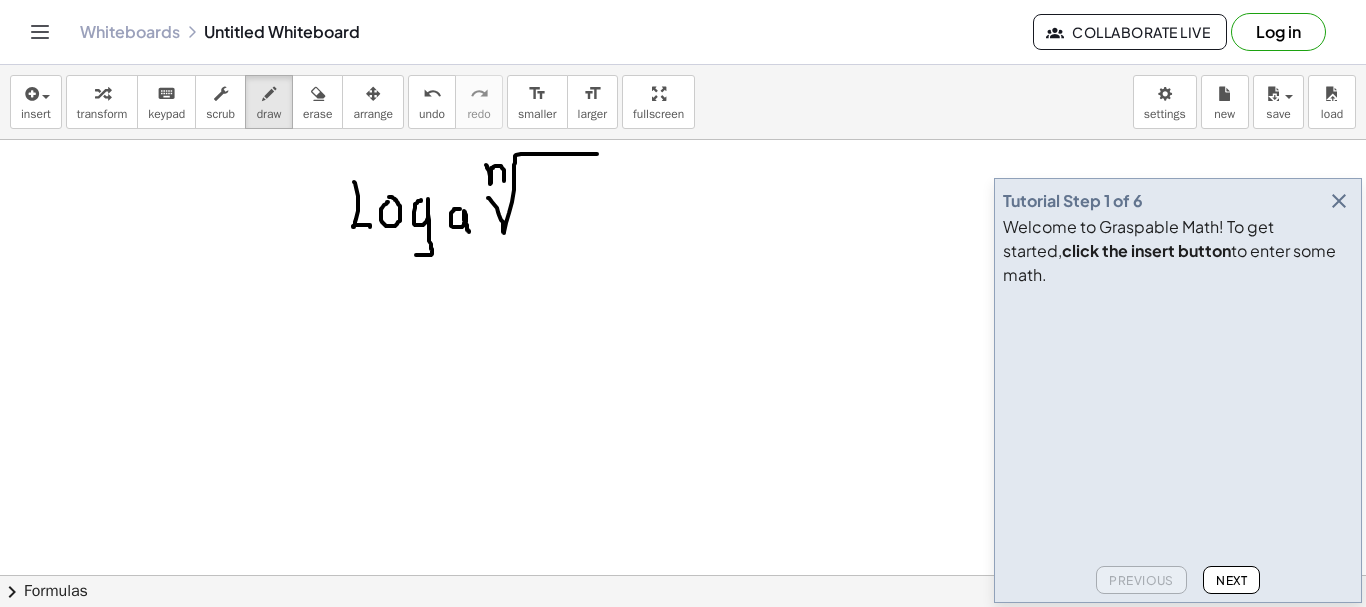 drag, startPoint x: 486, startPoint y: 165, endPoint x: 504, endPoint y: 181, distance: 24.083189 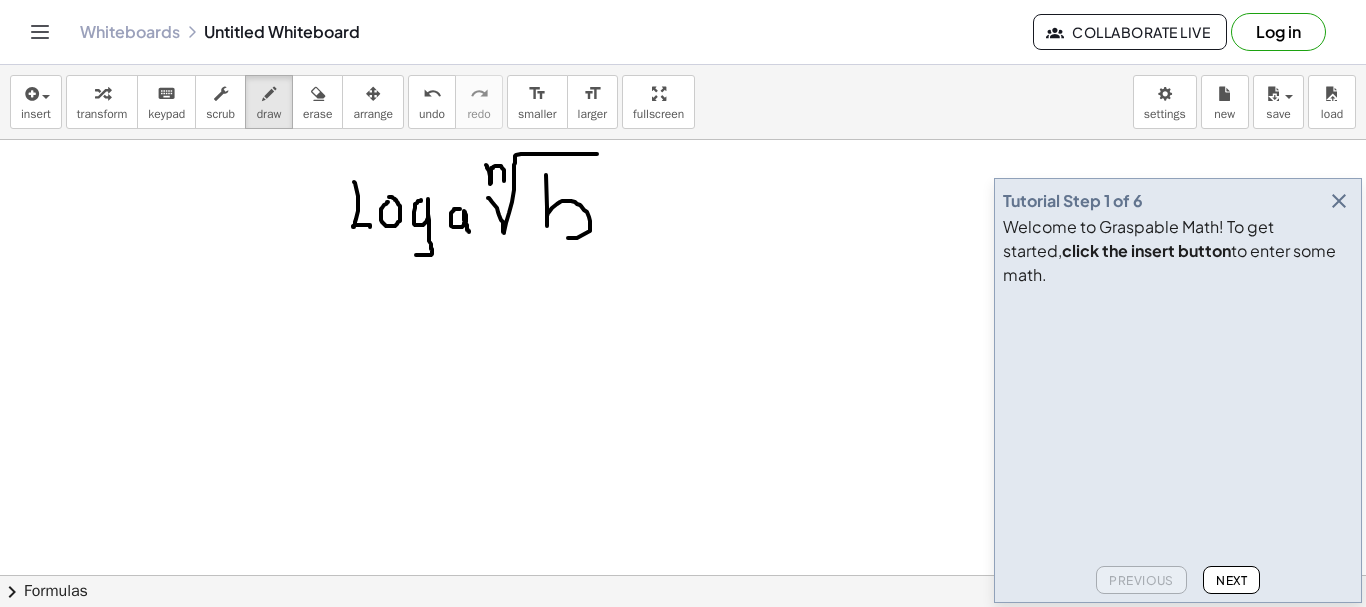 drag, startPoint x: 546, startPoint y: 175, endPoint x: 565, endPoint y: 237, distance: 64.84597 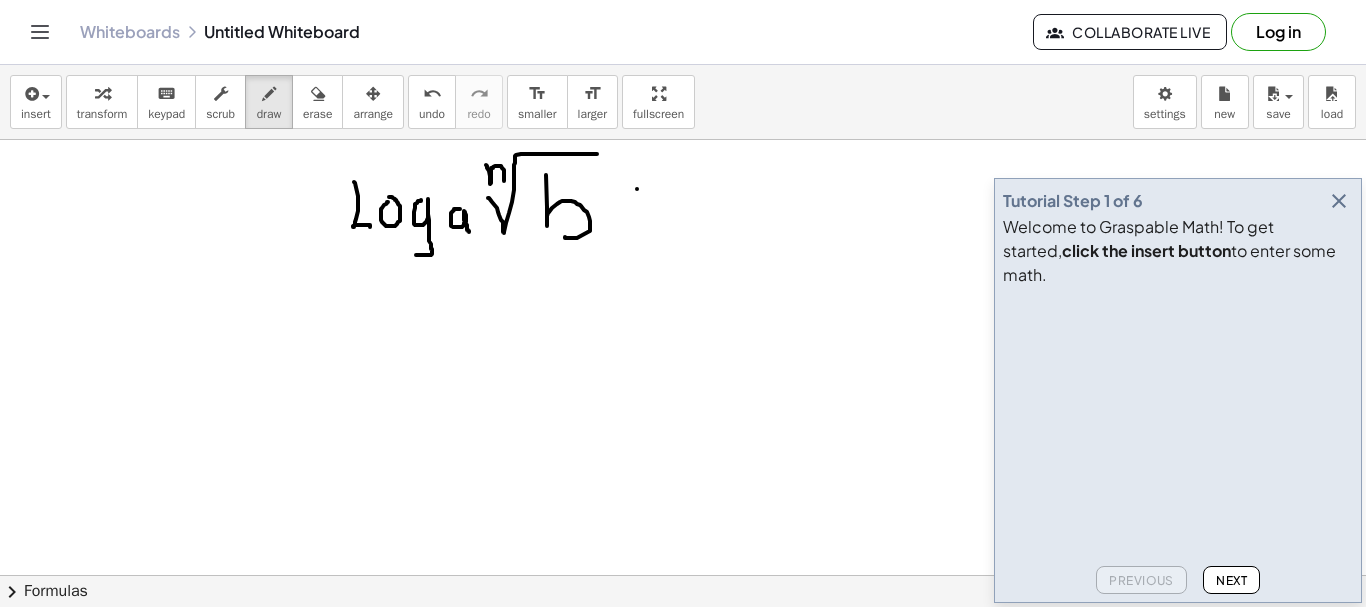 drag, startPoint x: 637, startPoint y: 189, endPoint x: 652, endPoint y: 187, distance: 15.132746 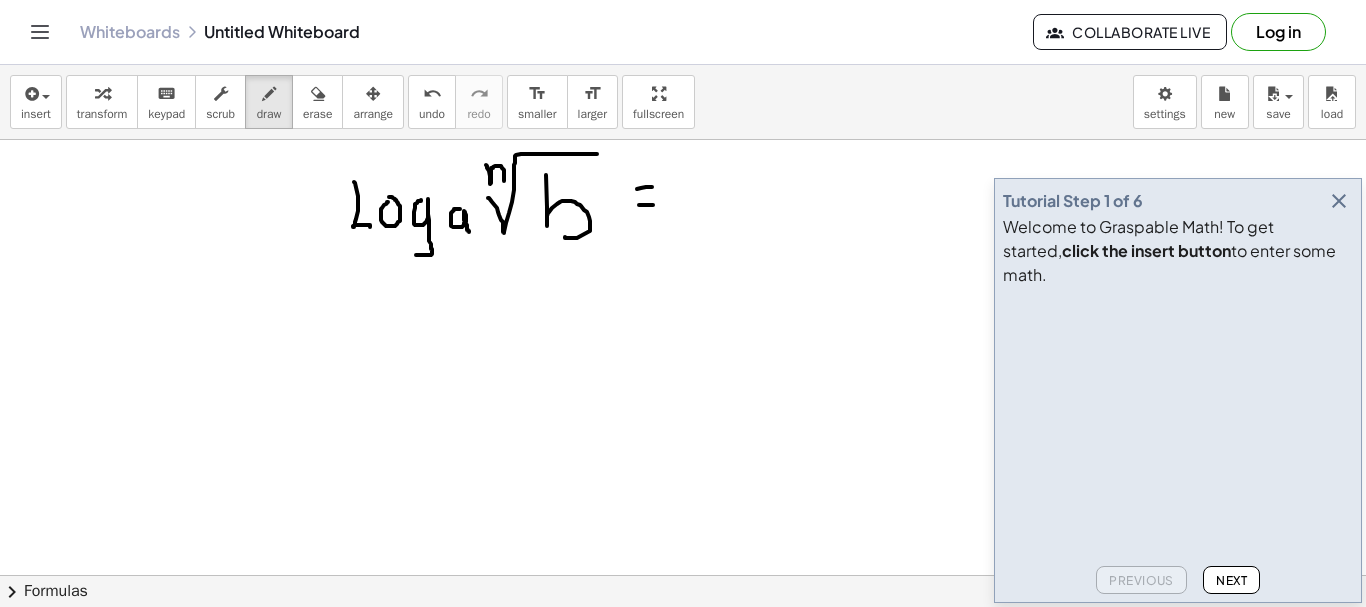 drag, startPoint x: 639, startPoint y: 205, endPoint x: 660, endPoint y: 205, distance: 21 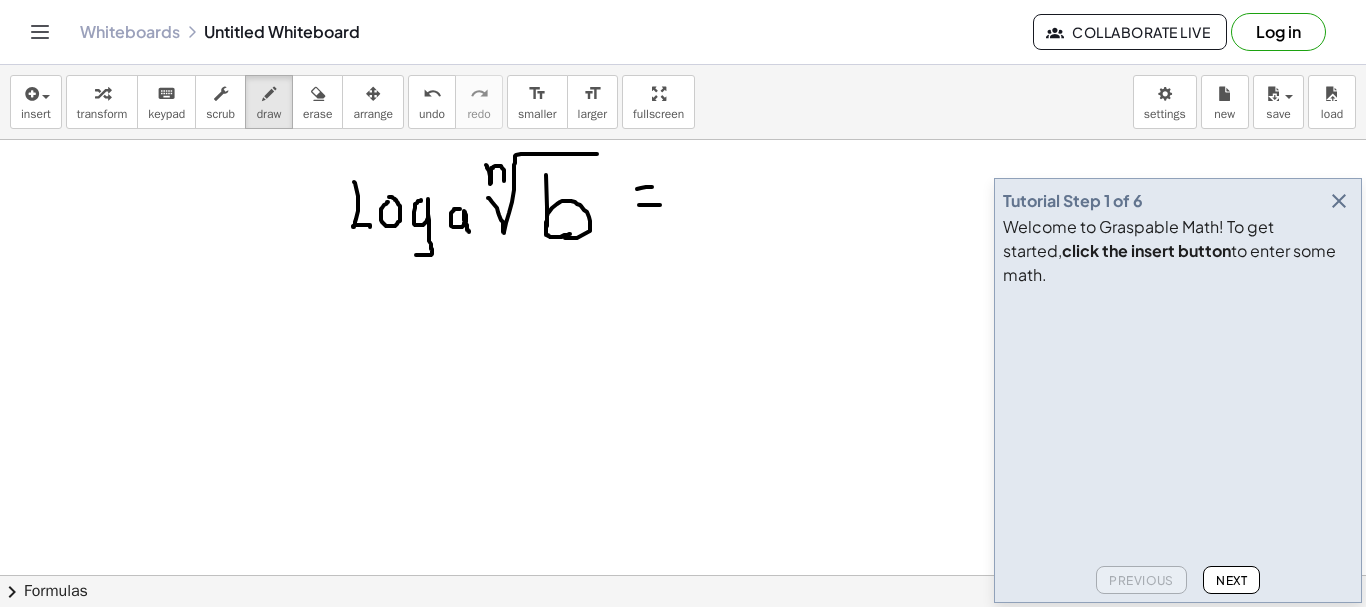 drag, startPoint x: 570, startPoint y: 234, endPoint x: 546, endPoint y: 221, distance: 27.294687 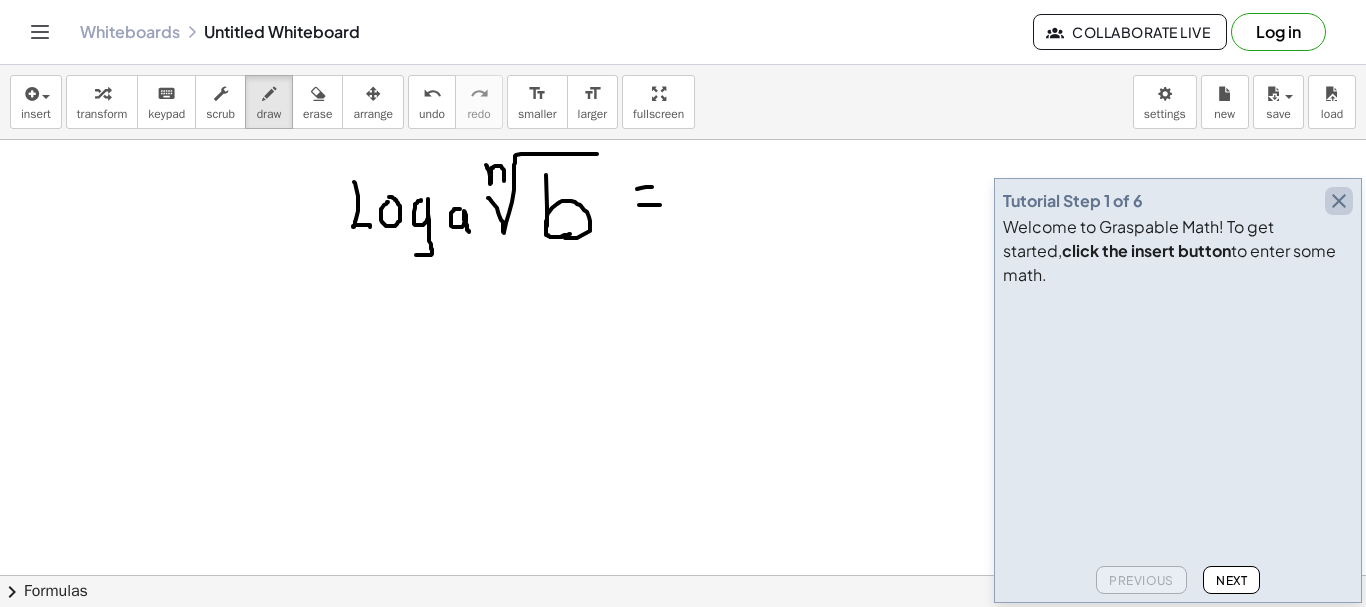 click at bounding box center [1339, 201] 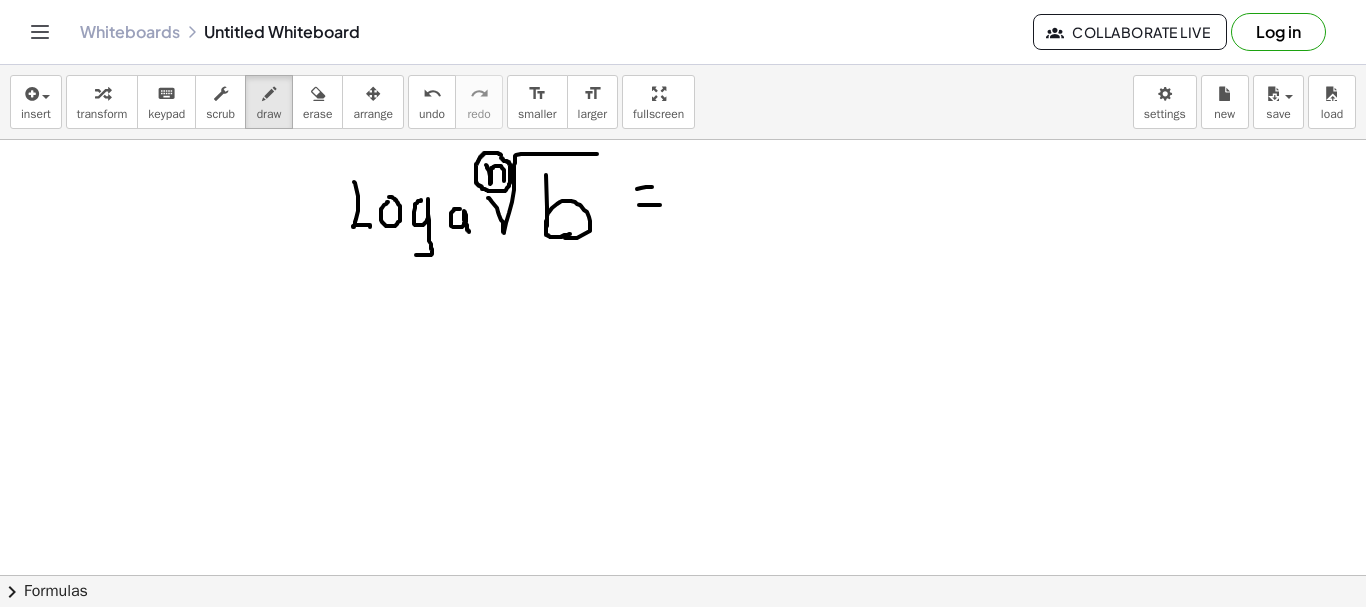 click at bounding box center [683, 640] 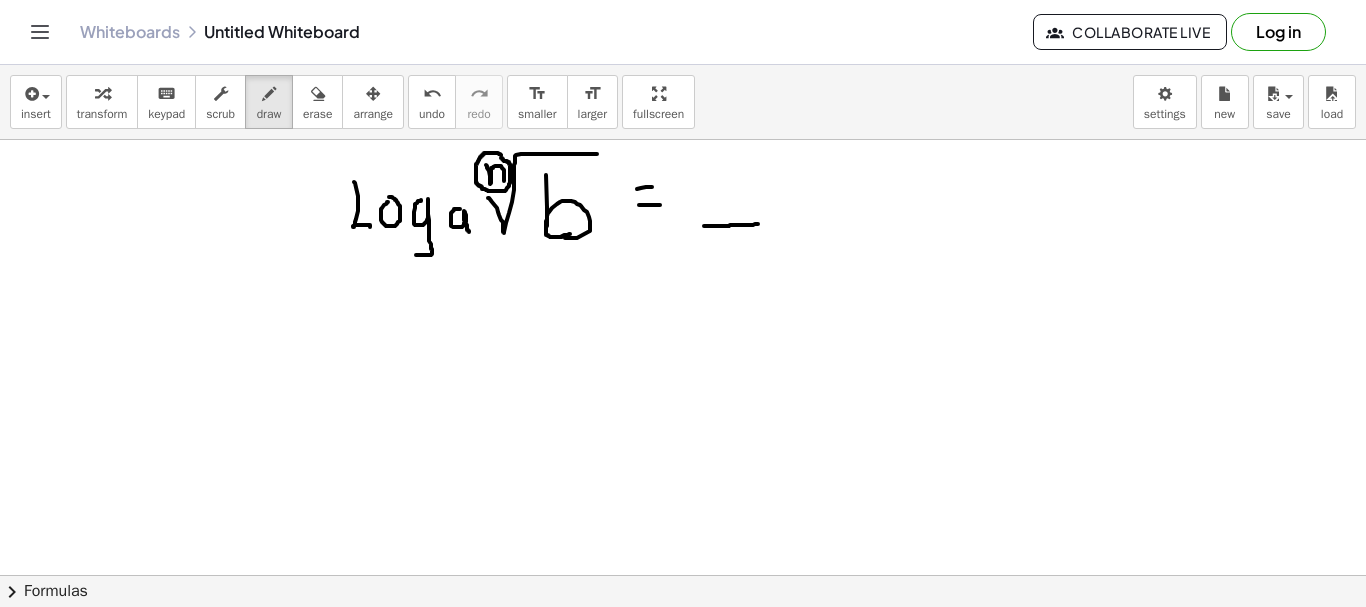 drag, startPoint x: 704, startPoint y: 226, endPoint x: 759, endPoint y: 224, distance: 55.03635 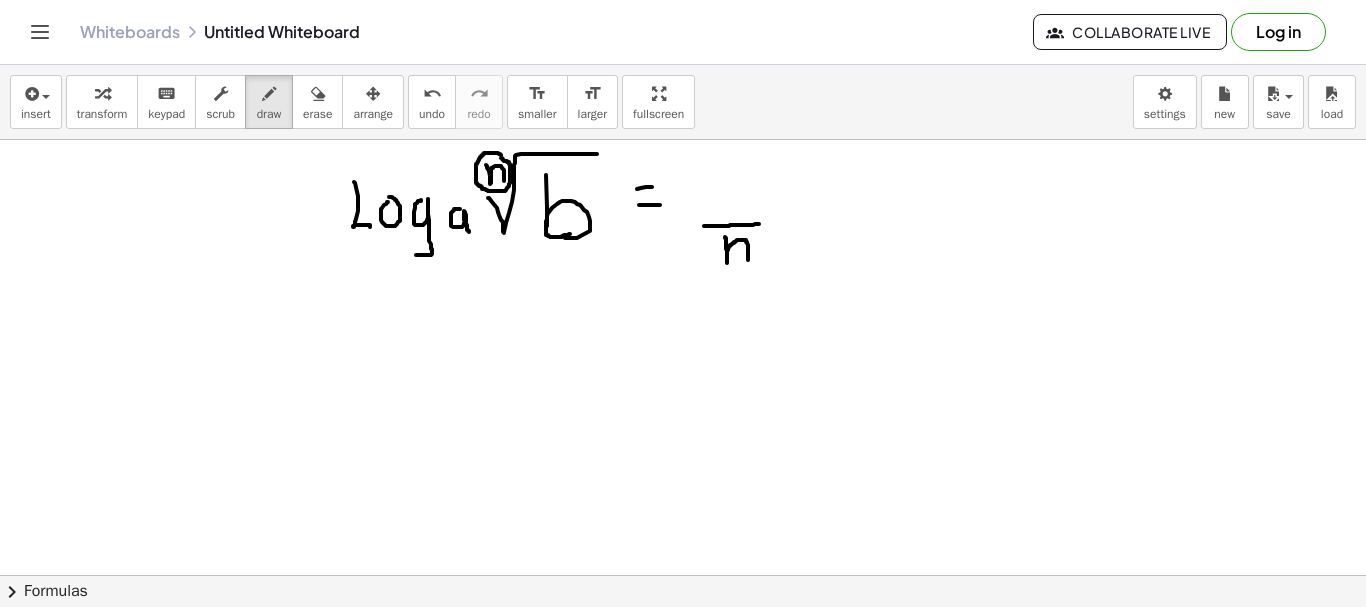drag, startPoint x: 725, startPoint y: 237, endPoint x: 749, endPoint y: 261, distance: 33.941124 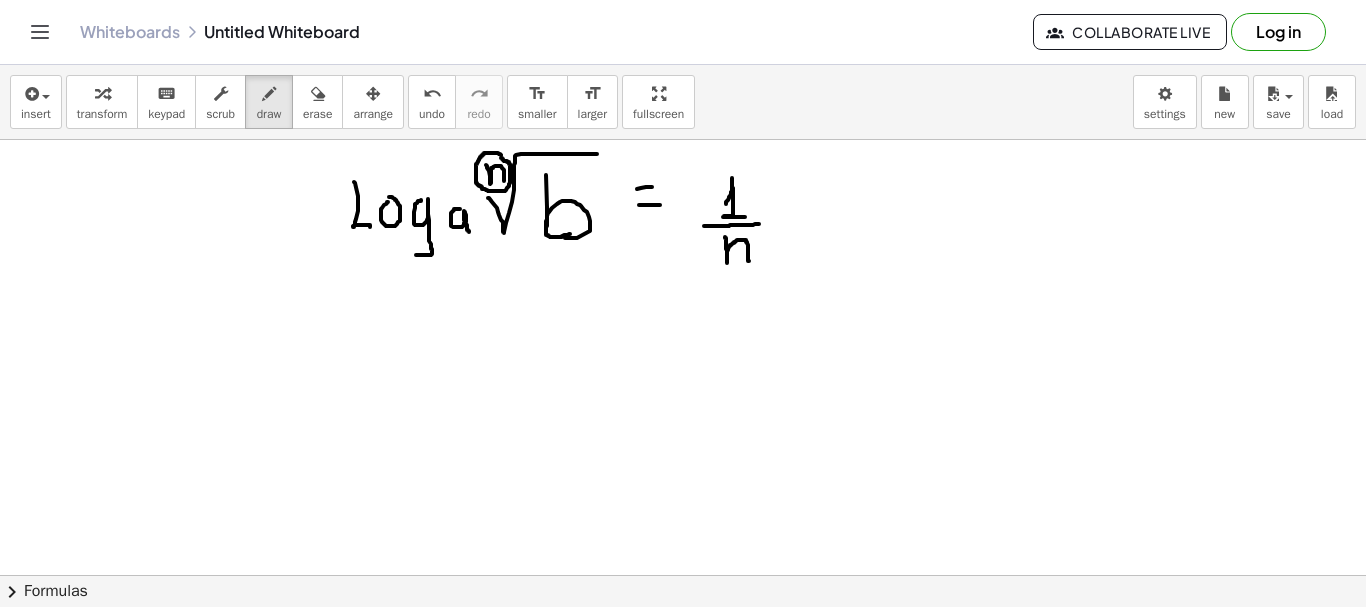 drag, startPoint x: 726, startPoint y: 204, endPoint x: 729, endPoint y: 217, distance: 13.341664 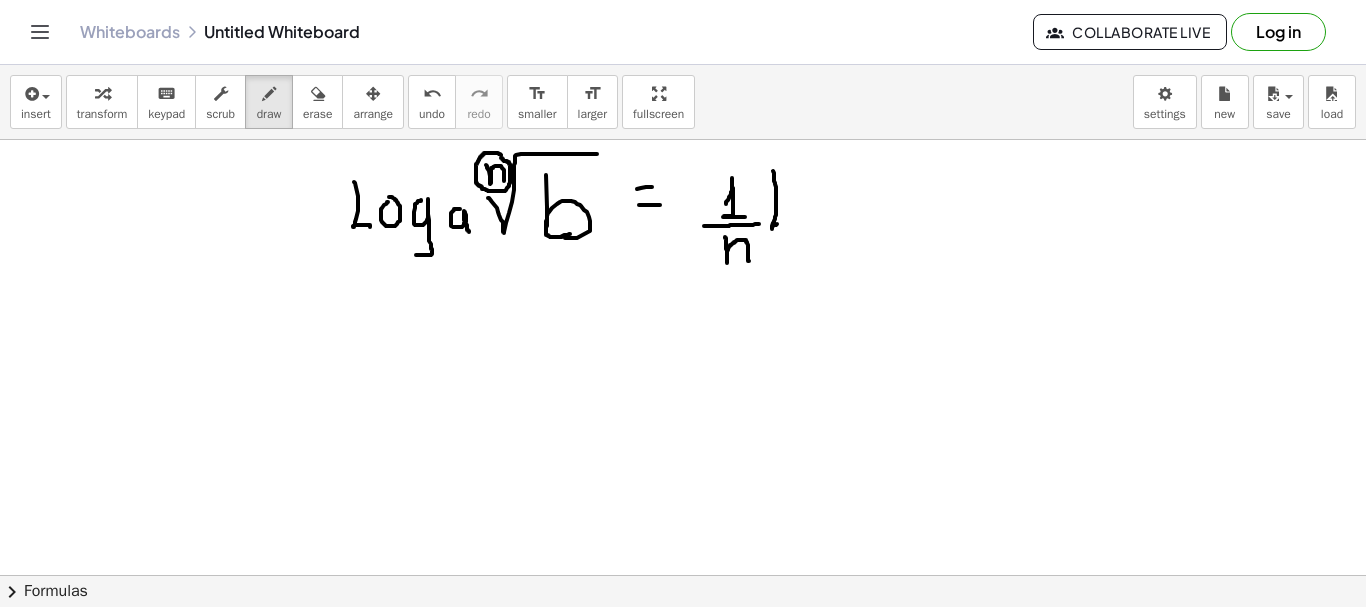 drag, startPoint x: 773, startPoint y: 171, endPoint x: 793, endPoint y: 226, distance: 58.5235 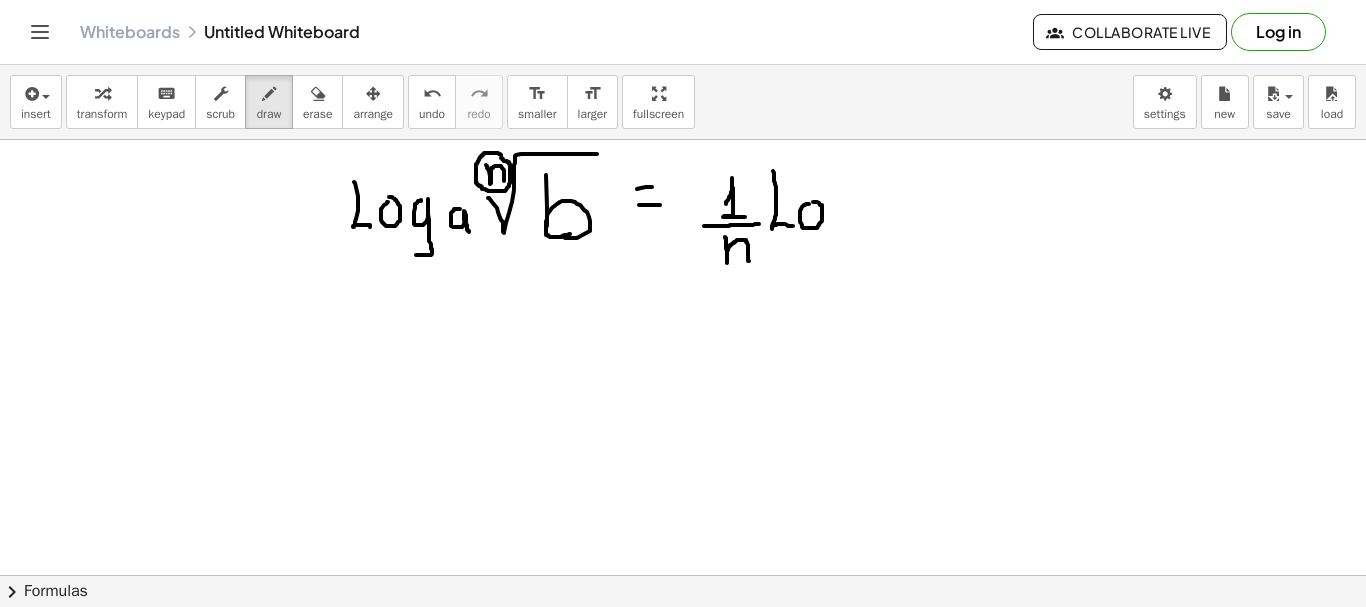 click at bounding box center [683, 640] 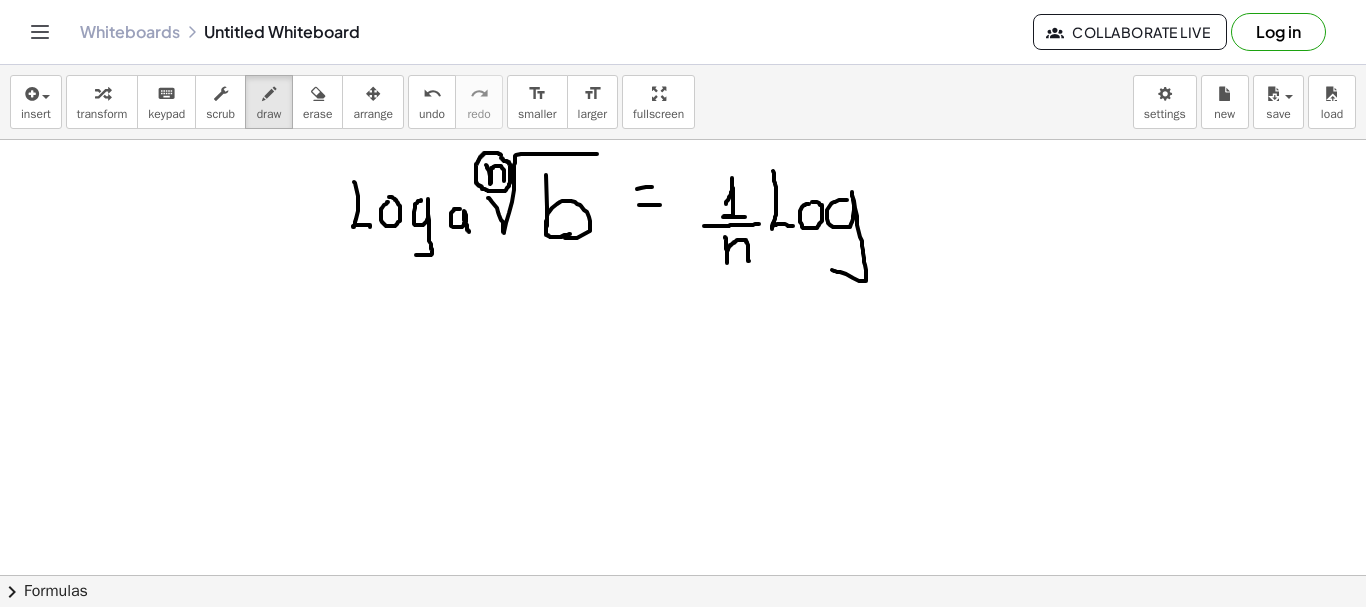drag, startPoint x: 847, startPoint y: 200, endPoint x: 832, endPoint y: 270, distance: 71.5891 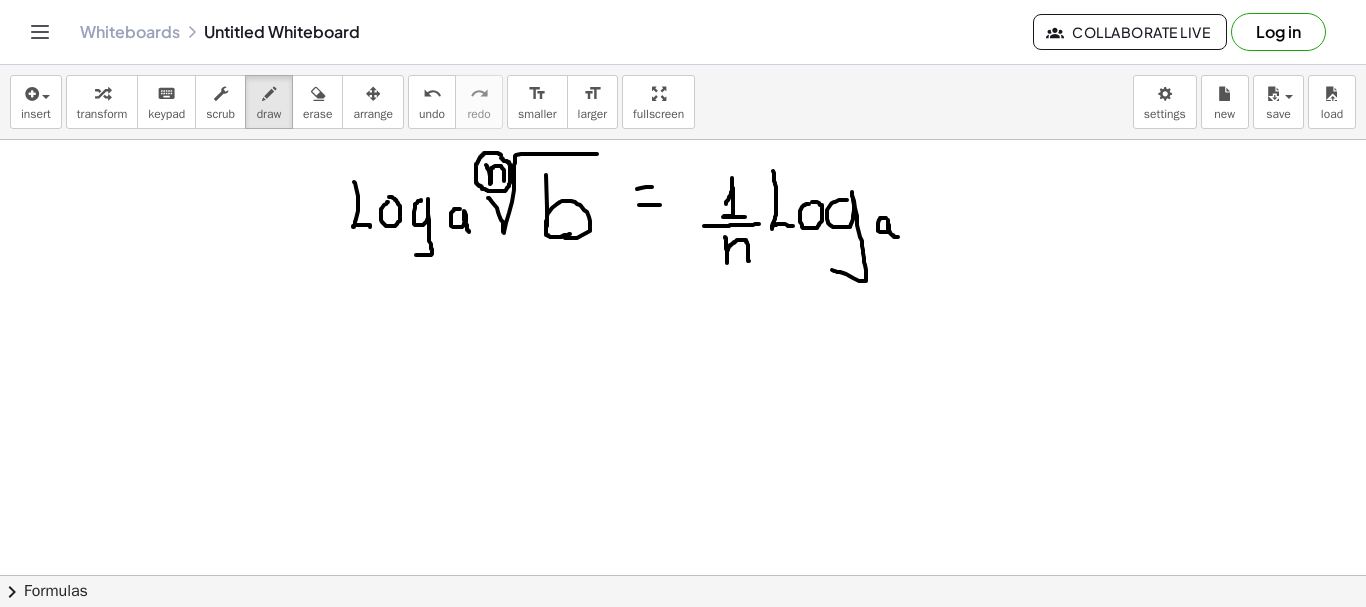 drag, startPoint x: 886, startPoint y: 218, endPoint x: 898, endPoint y: 237, distance: 22.472204 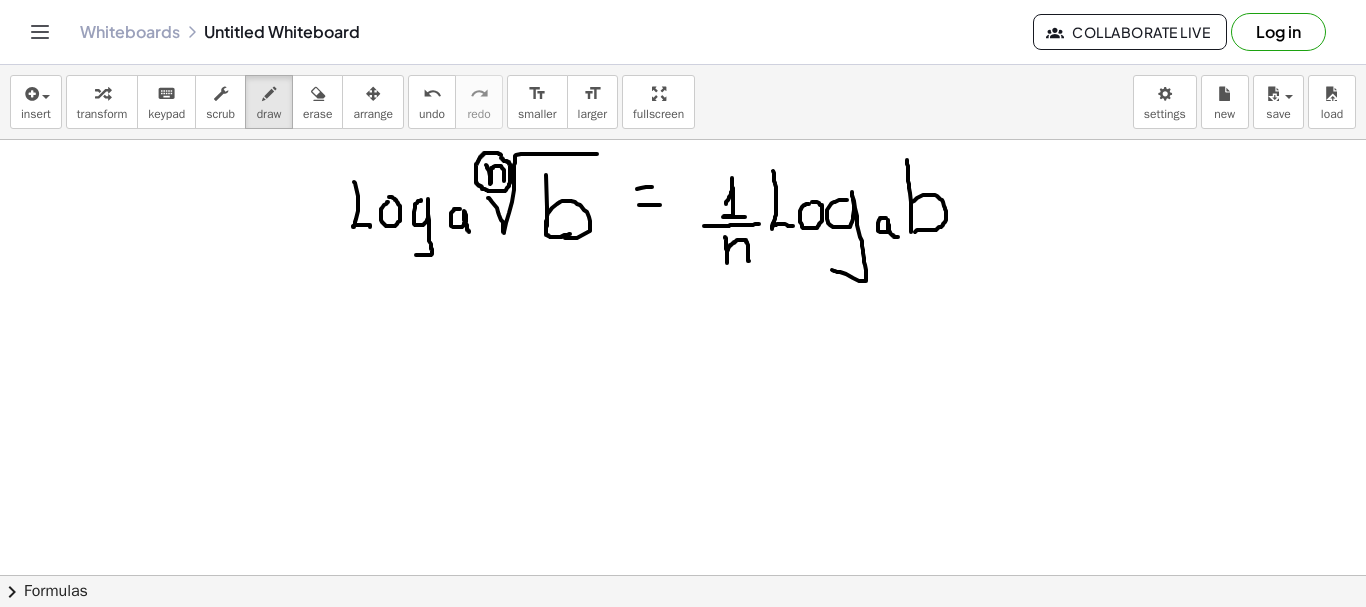drag, startPoint x: 907, startPoint y: 160, endPoint x: 915, endPoint y: 232, distance: 72.443085 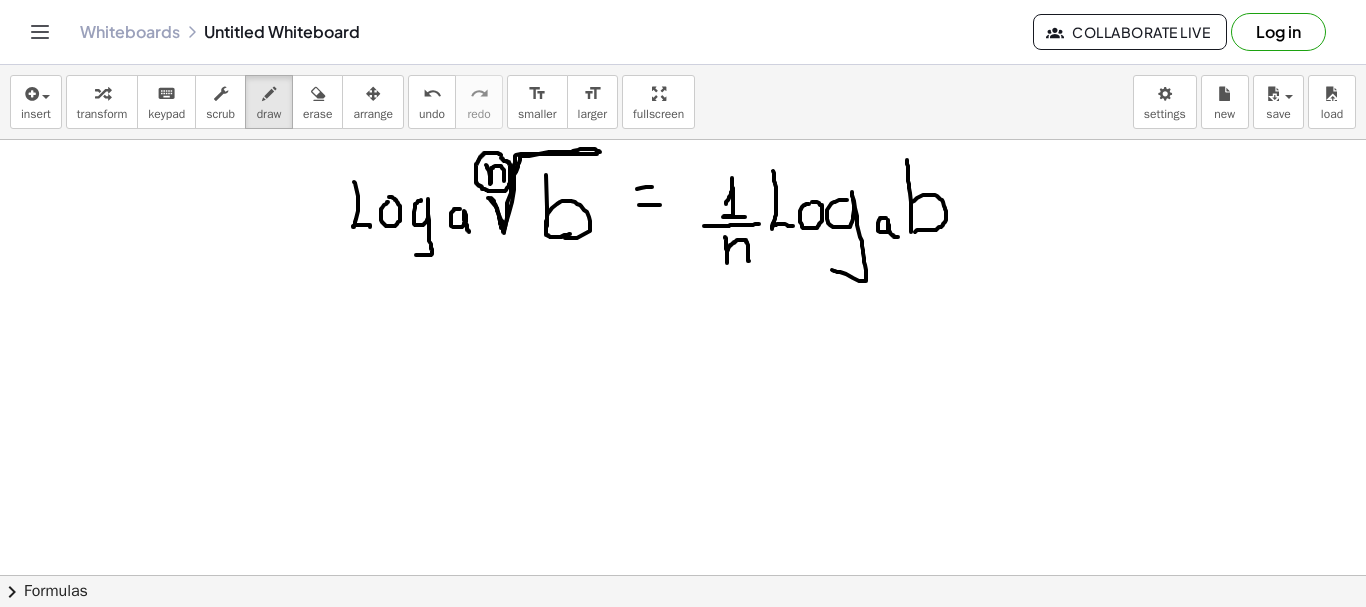 drag, startPoint x: 491, startPoint y: 198, endPoint x: 601, endPoint y: 152, distance: 119.230865 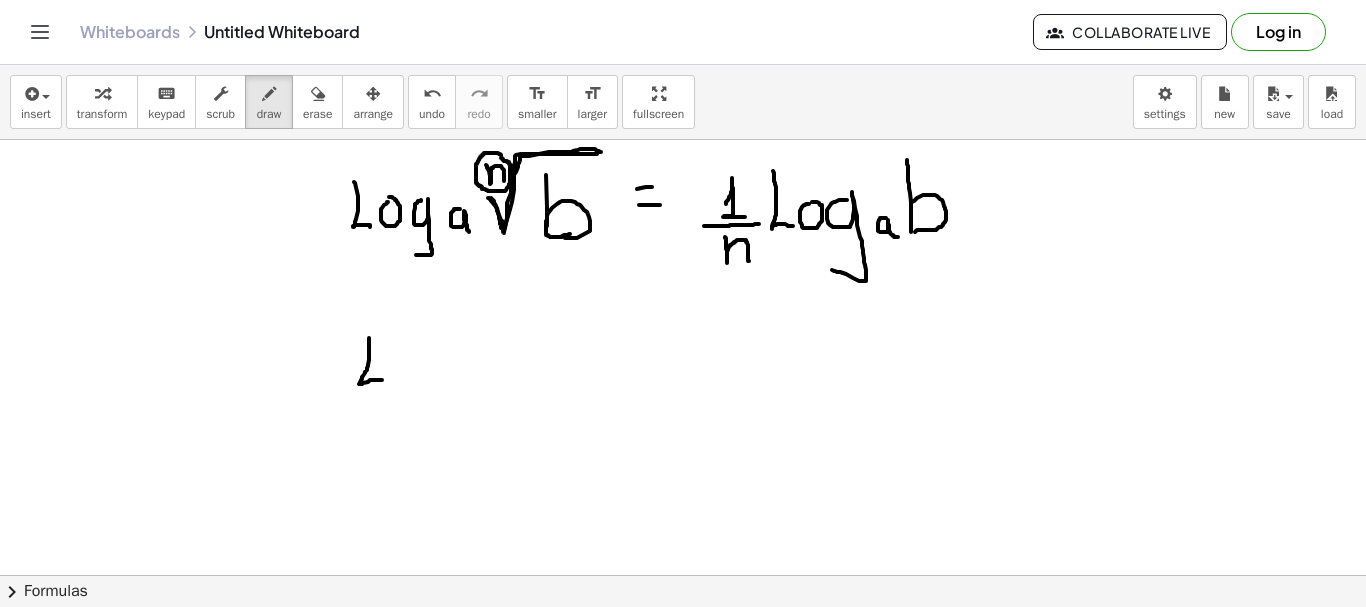 drag, startPoint x: 369, startPoint y: 338, endPoint x: 385, endPoint y: 380, distance: 44.94441 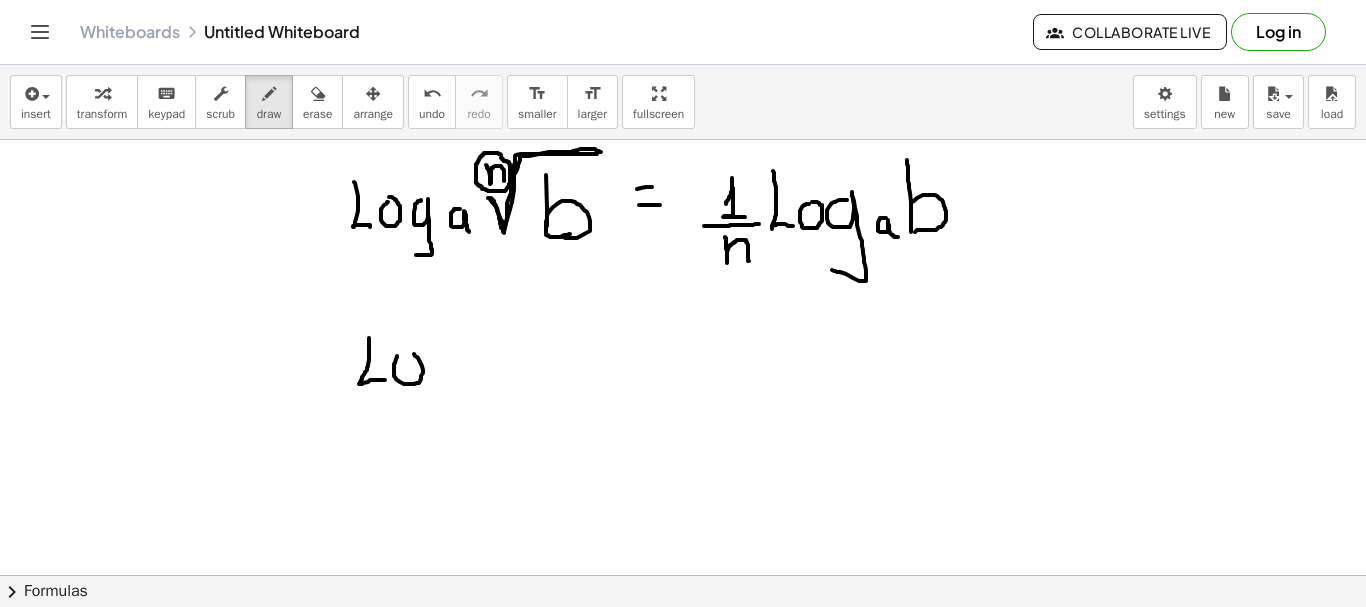 click at bounding box center (683, 640) 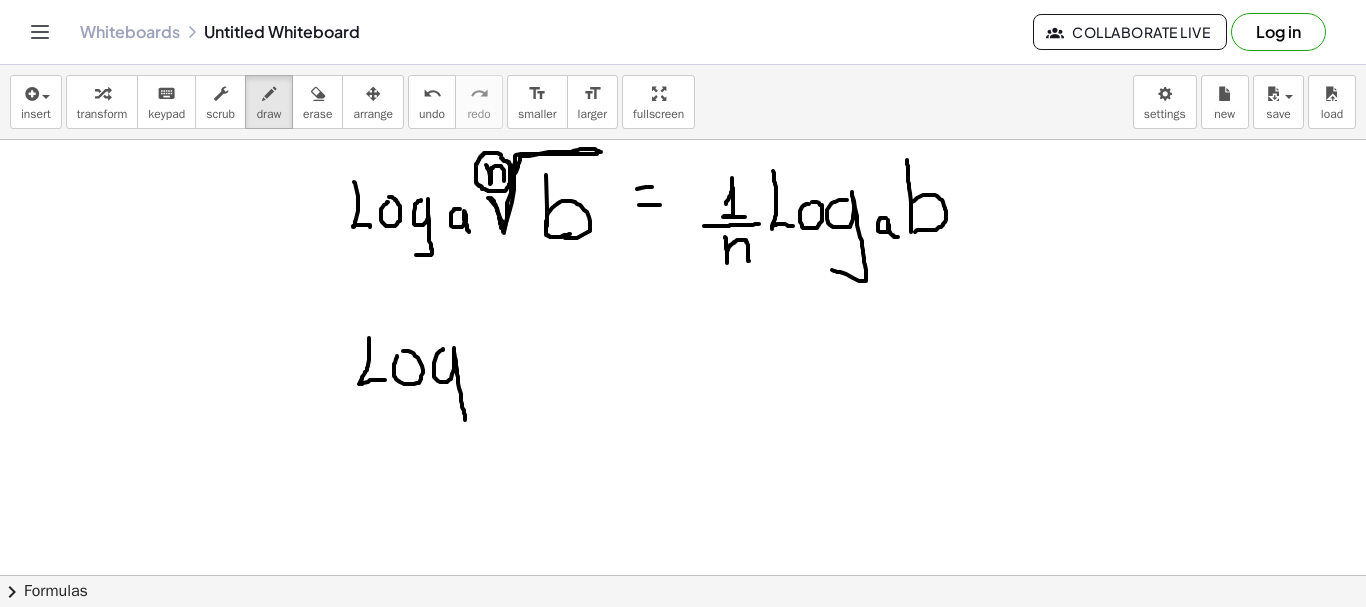 drag, startPoint x: 443, startPoint y: 349, endPoint x: 436, endPoint y: 420, distance: 71.34424 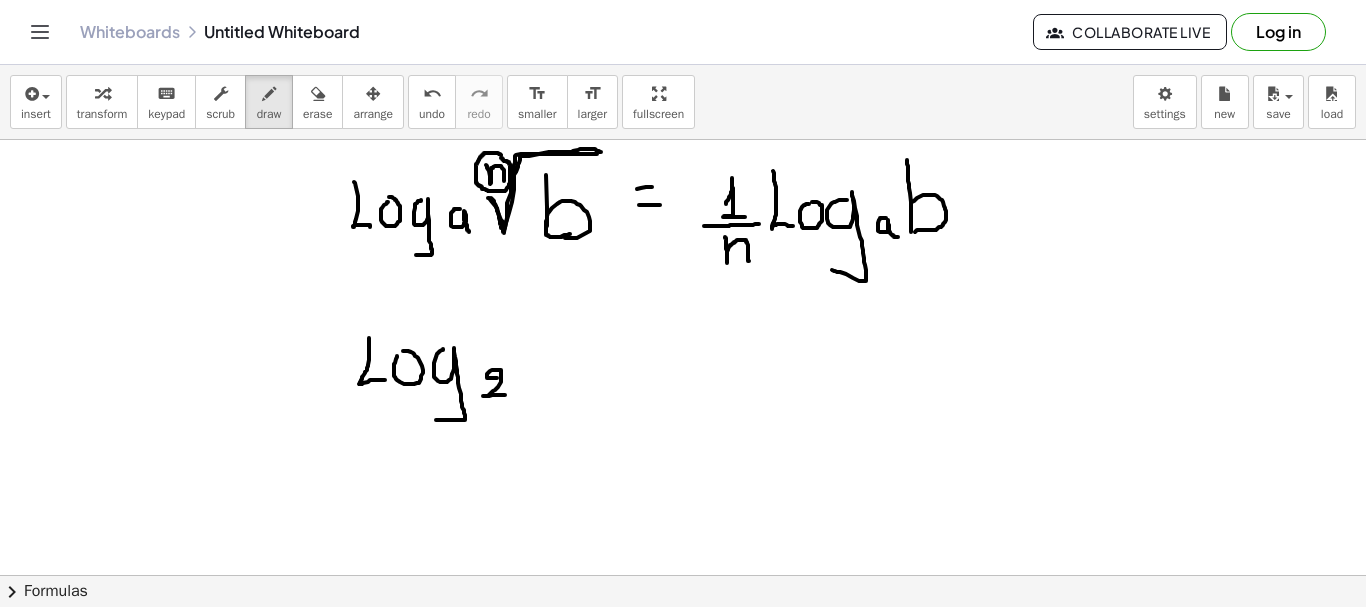 drag, startPoint x: 497, startPoint y: 378, endPoint x: 505, endPoint y: 395, distance: 18.788294 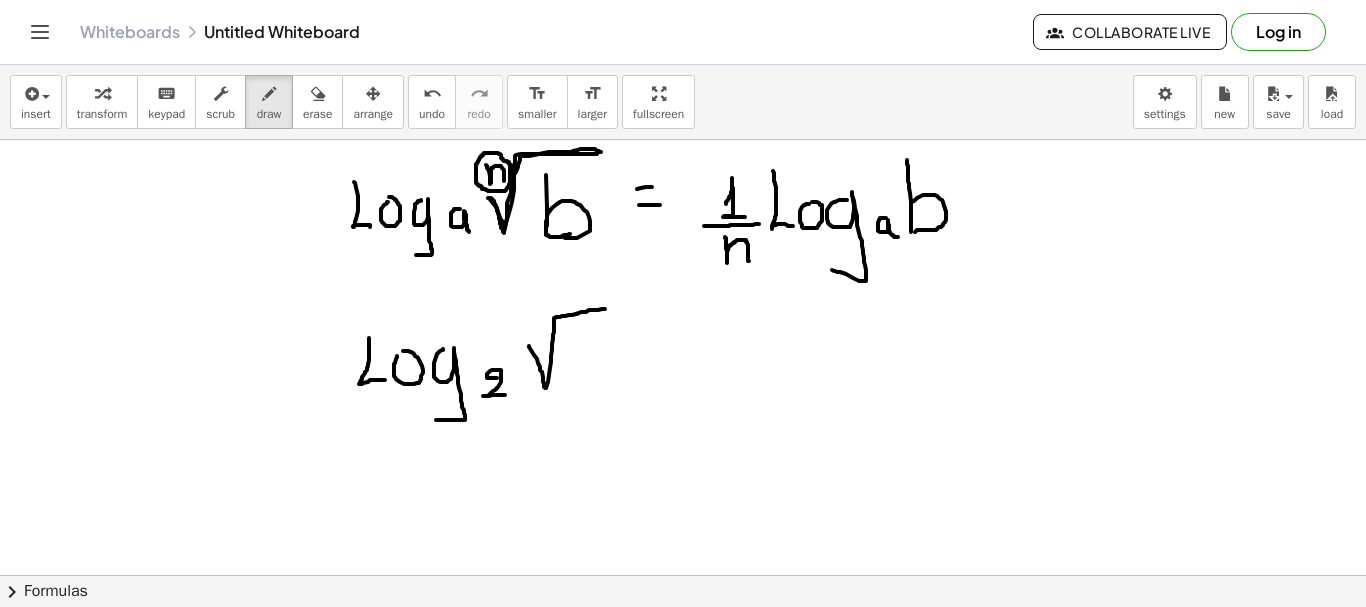 drag, startPoint x: 529, startPoint y: 346, endPoint x: 626, endPoint y: 308, distance: 104.177734 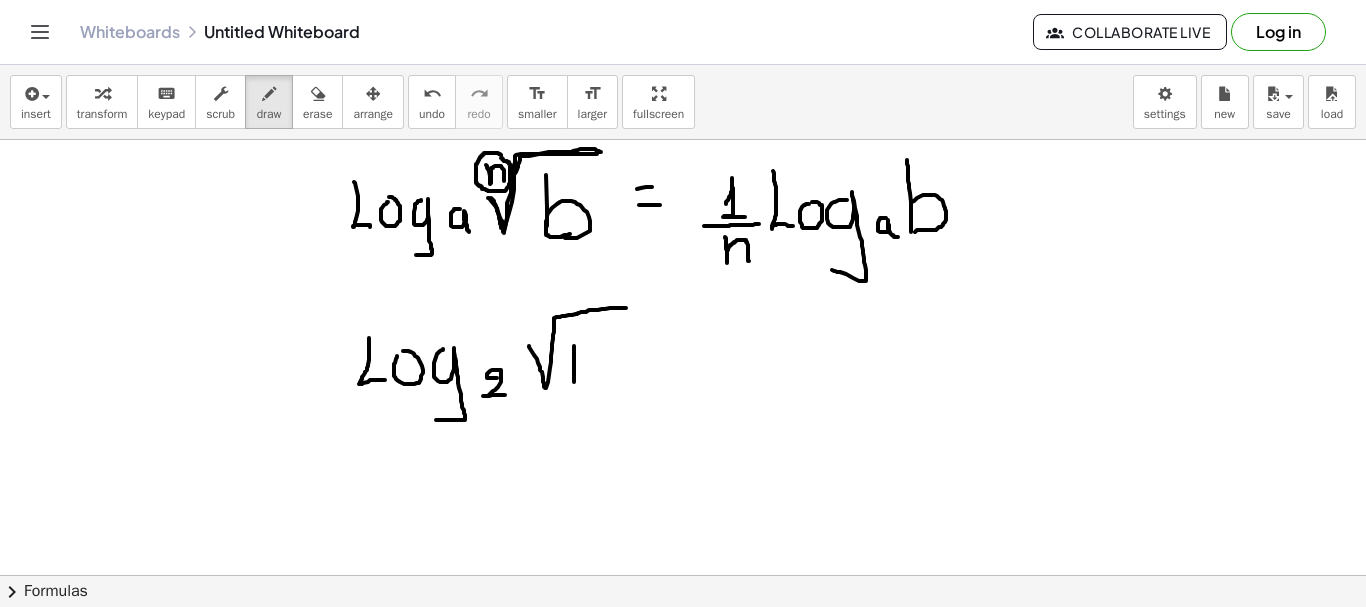 drag, startPoint x: 574, startPoint y: 346, endPoint x: 574, endPoint y: 384, distance: 38 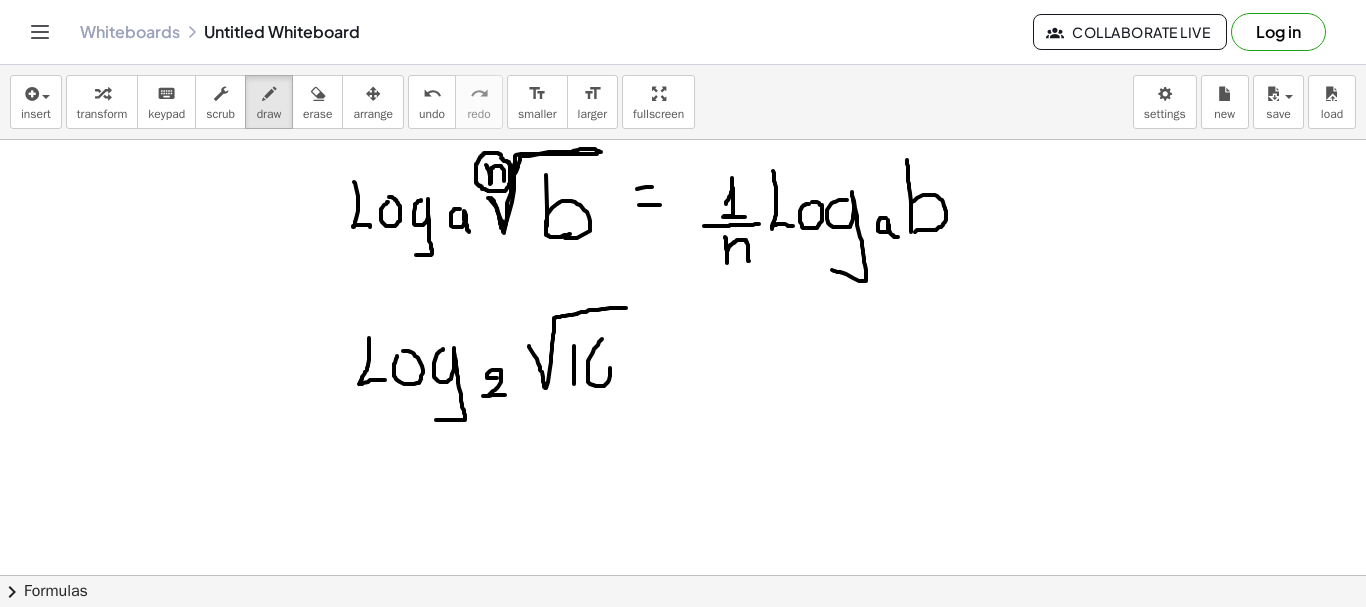 drag, startPoint x: 602, startPoint y: 339, endPoint x: 593, endPoint y: 370, distance: 32.280025 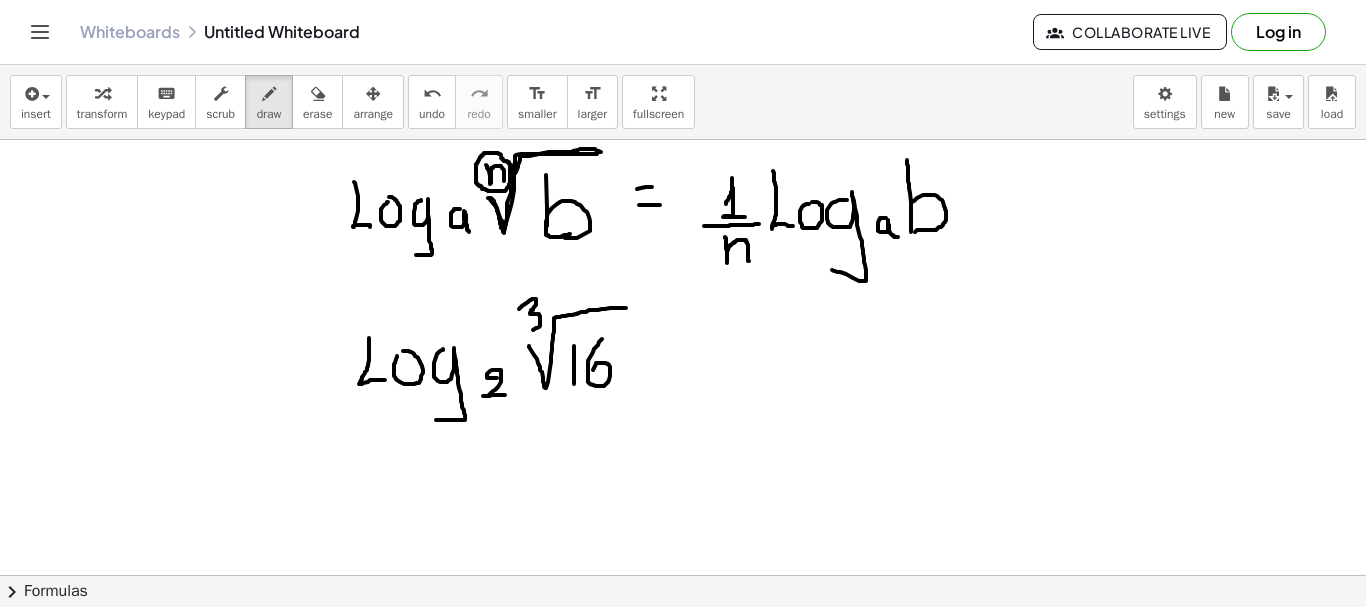 drag, startPoint x: 519, startPoint y: 309, endPoint x: 523, endPoint y: 331, distance: 22.36068 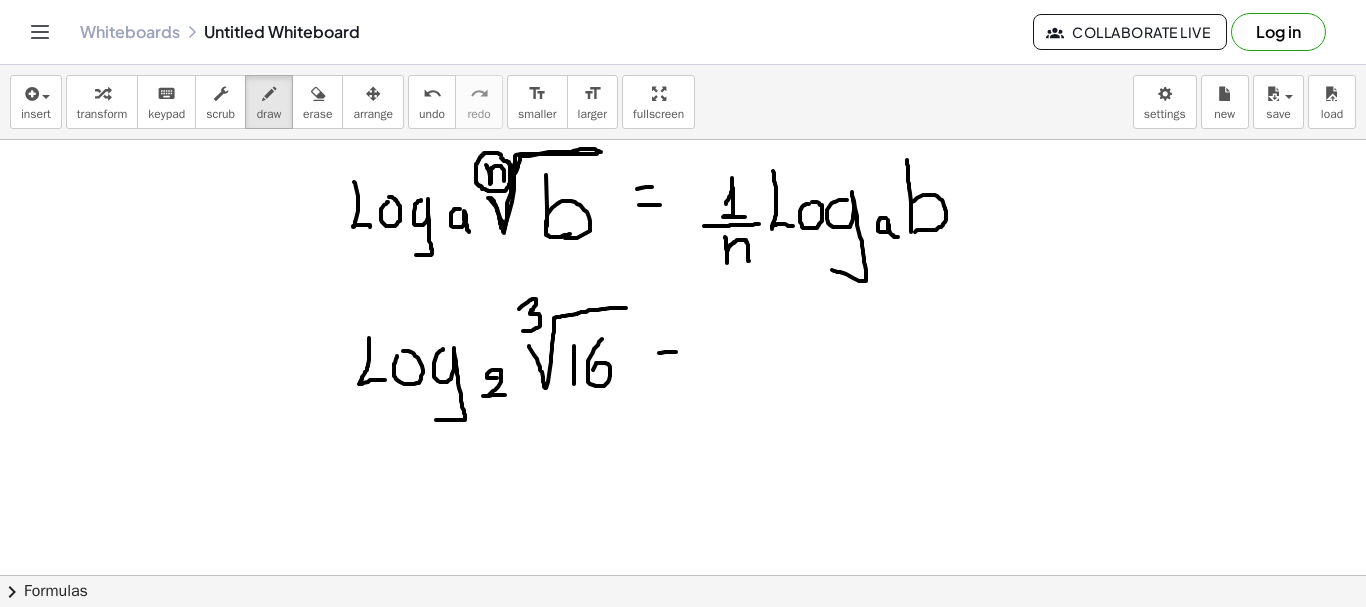 drag, startPoint x: 659, startPoint y: 353, endPoint x: 677, endPoint y: 352, distance: 18.027756 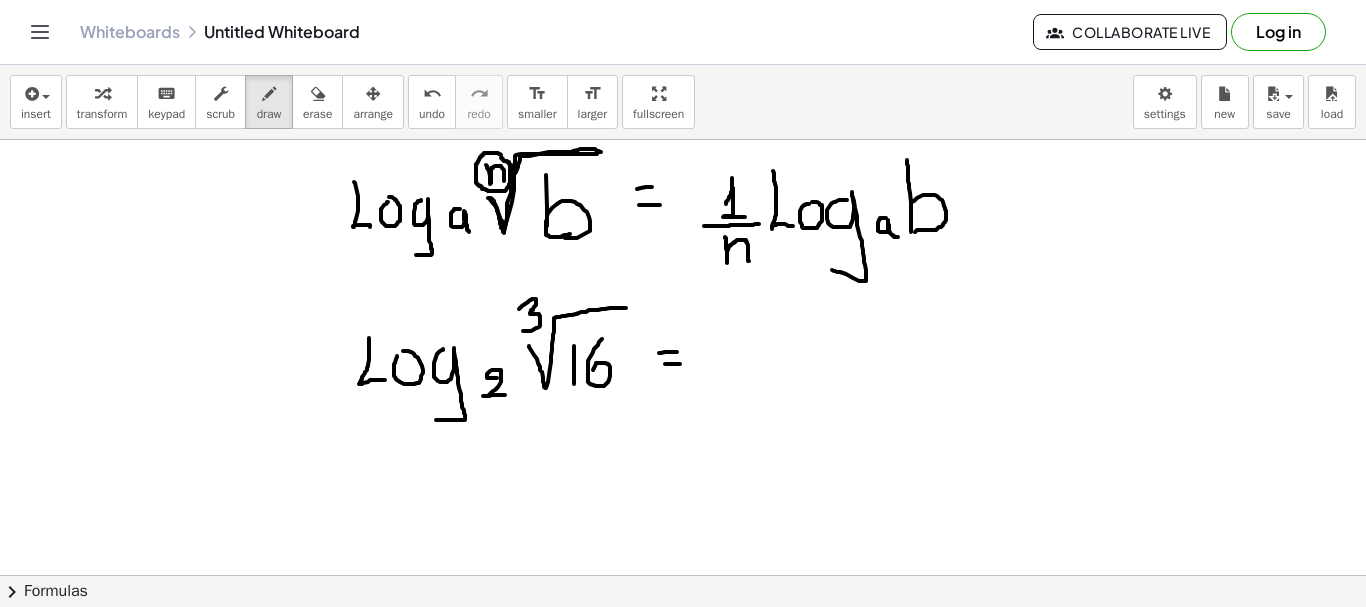 drag, startPoint x: 665, startPoint y: 364, endPoint x: 685, endPoint y: 364, distance: 20 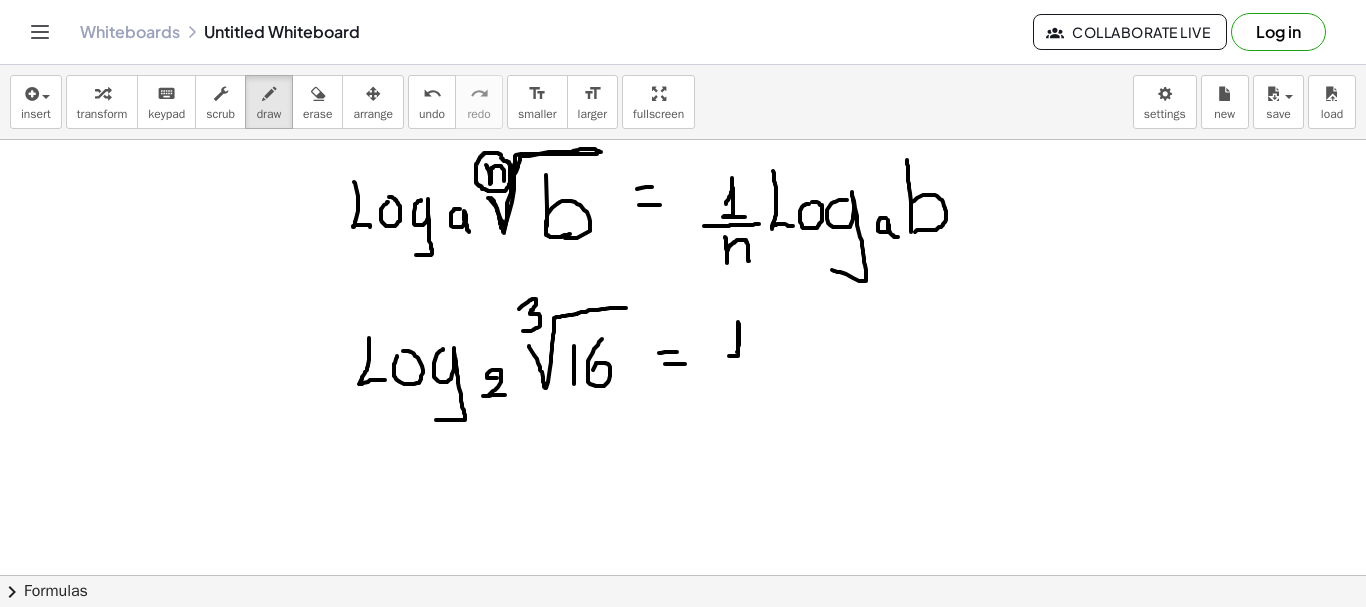 drag, startPoint x: 737, startPoint y: 352, endPoint x: 748, endPoint y: 354, distance: 11.18034 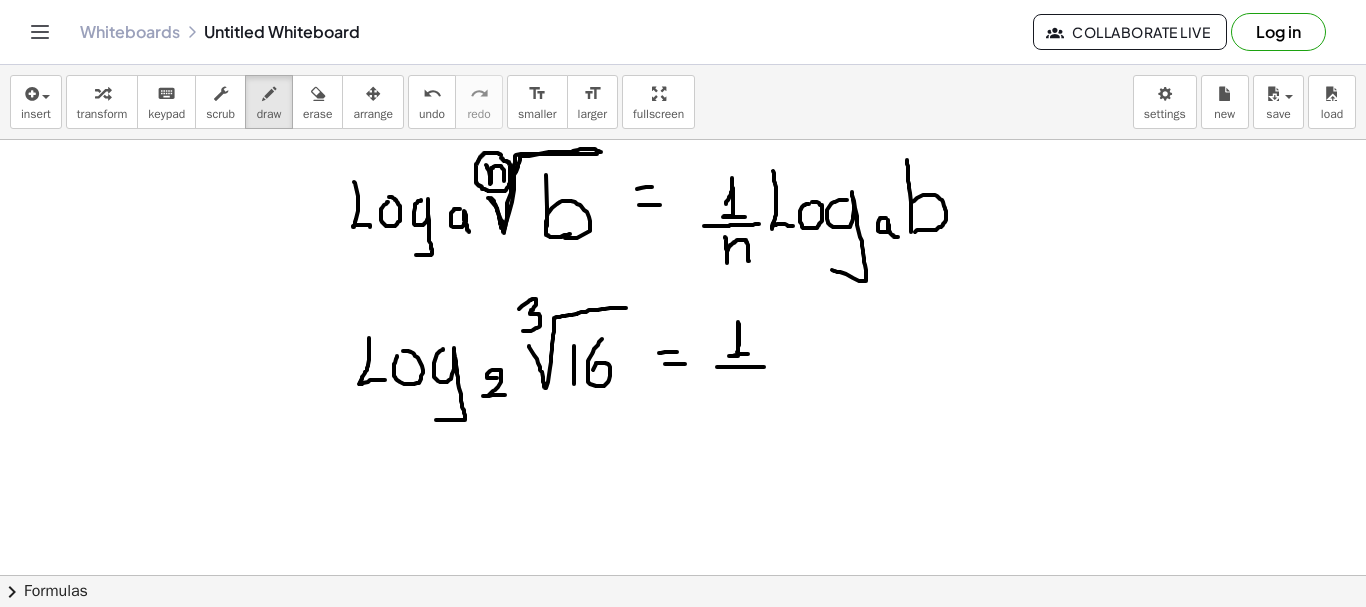 drag, startPoint x: 717, startPoint y: 367, endPoint x: 765, endPoint y: 367, distance: 48 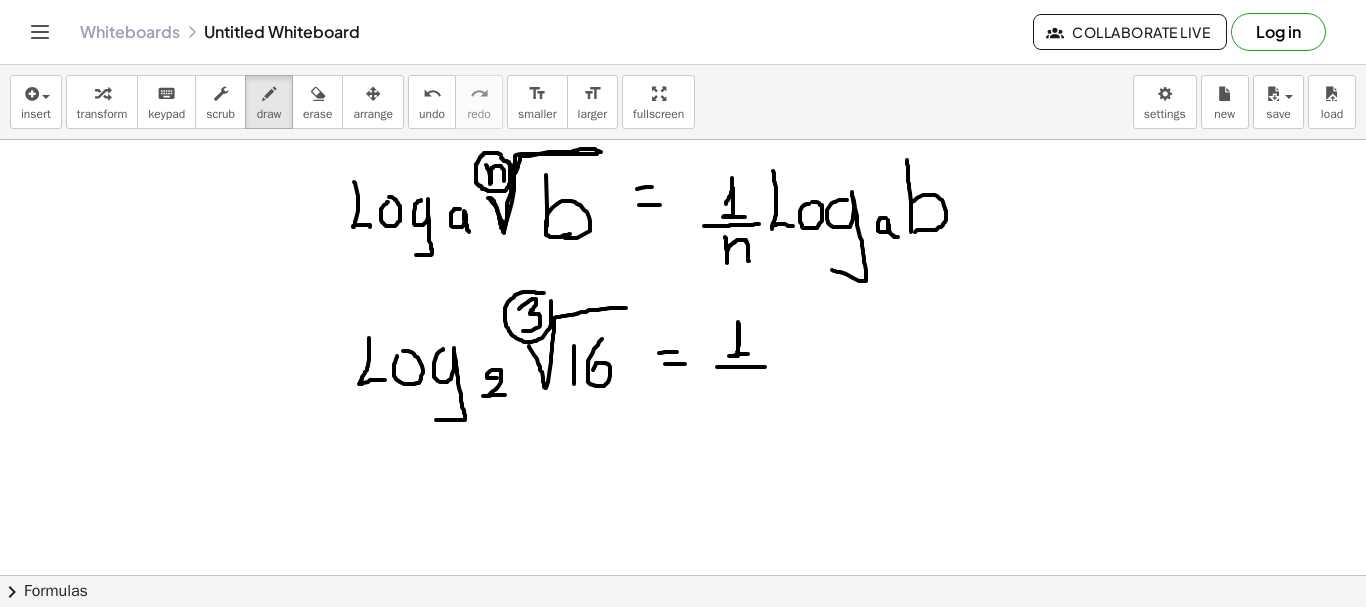 click at bounding box center (683, 640) 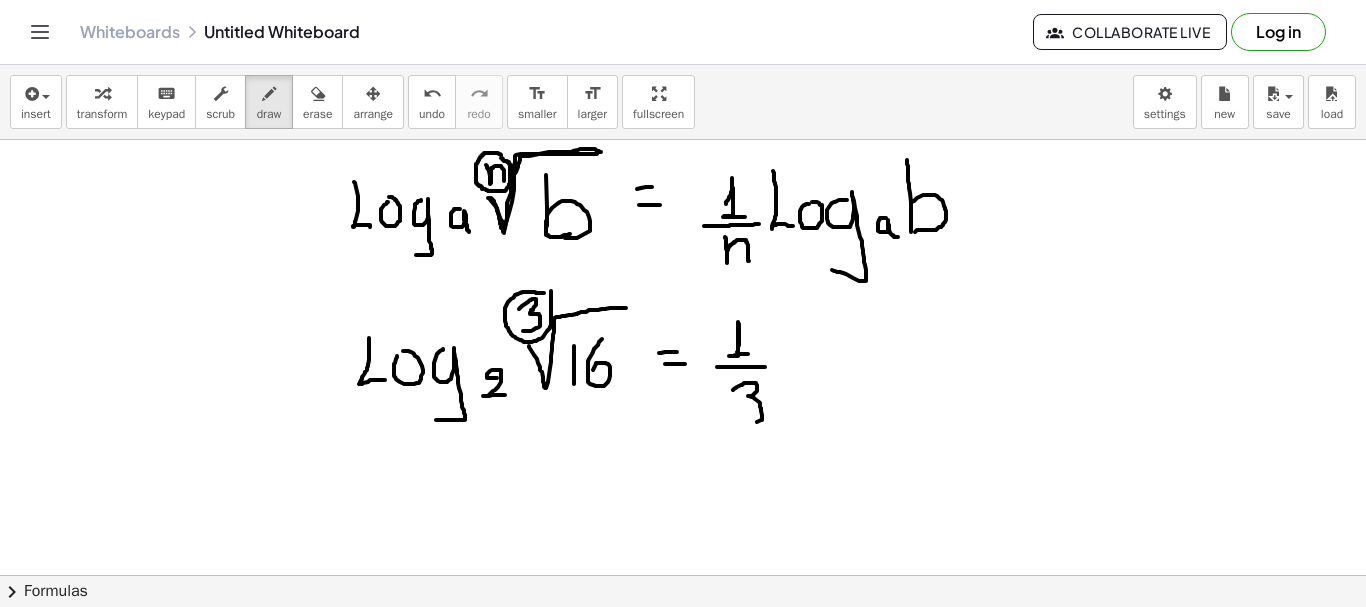 drag, startPoint x: 733, startPoint y: 390, endPoint x: 739, endPoint y: 420, distance: 30.594116 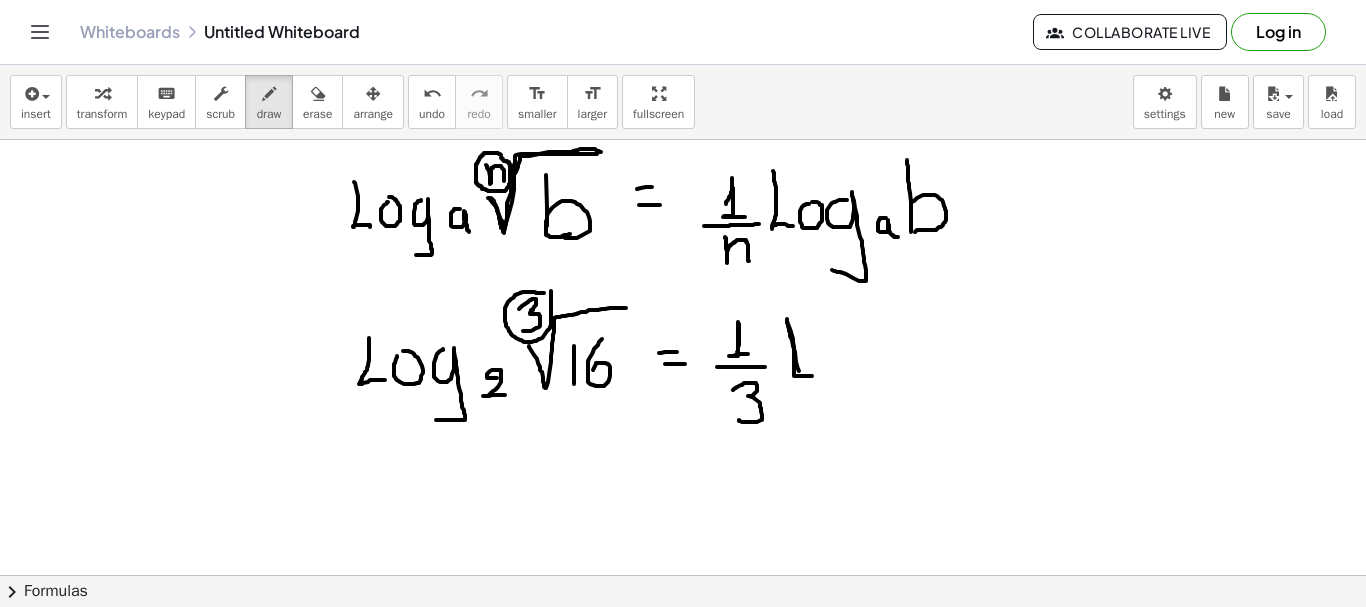 drag, startPoint x: 799, startPoint y: 371, endPoint x: 820, endPoint y: 374, distance: 21.213203 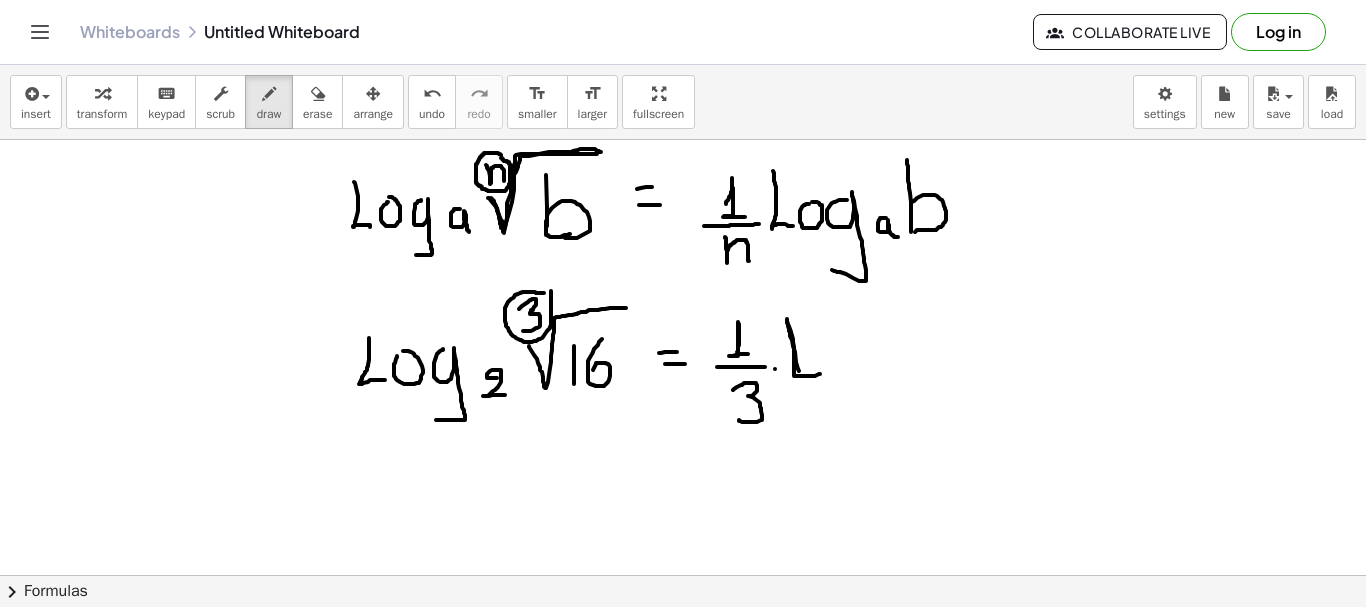 click at bounding box center [683, 640] 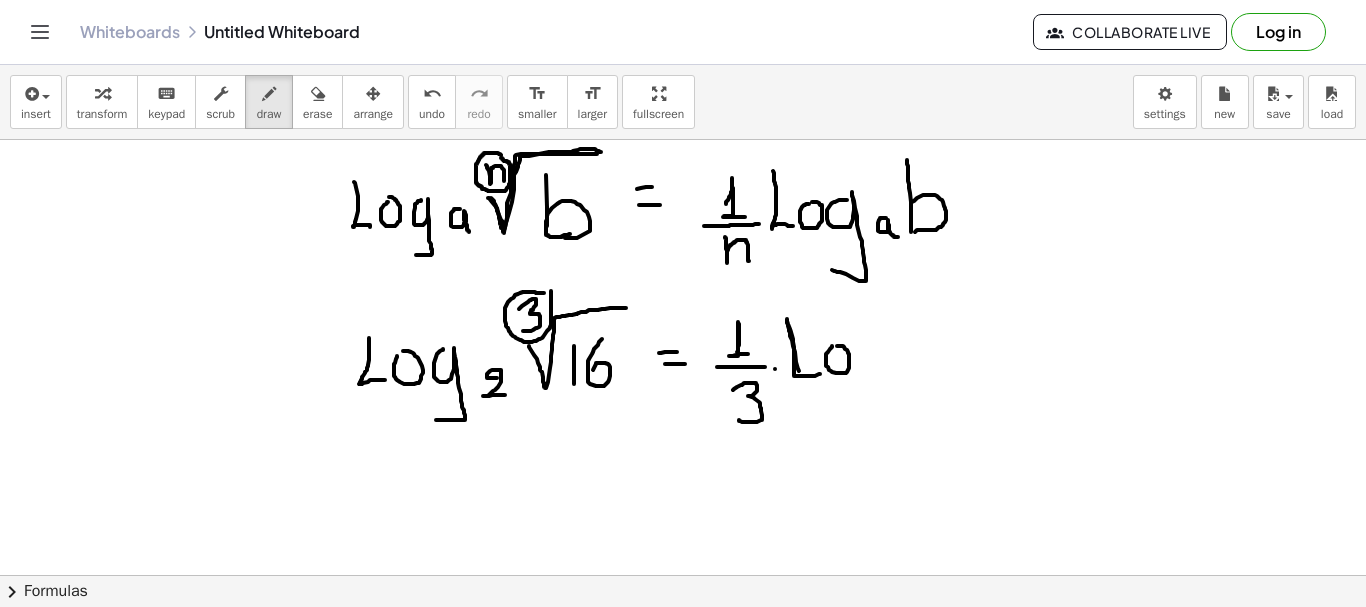 click at bounding box center (683, 640) 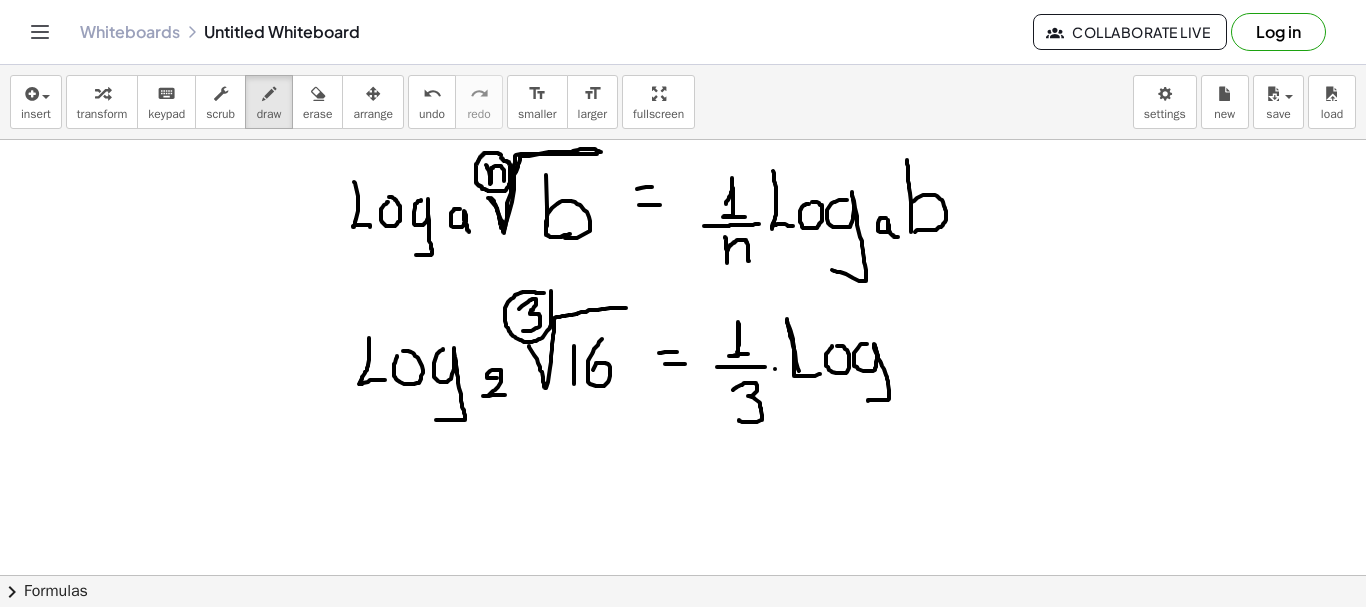 drag, startPoint x: 867, startPoint y: 344, endPoint x: 866, endPoint y: 401, distance: 57.00877 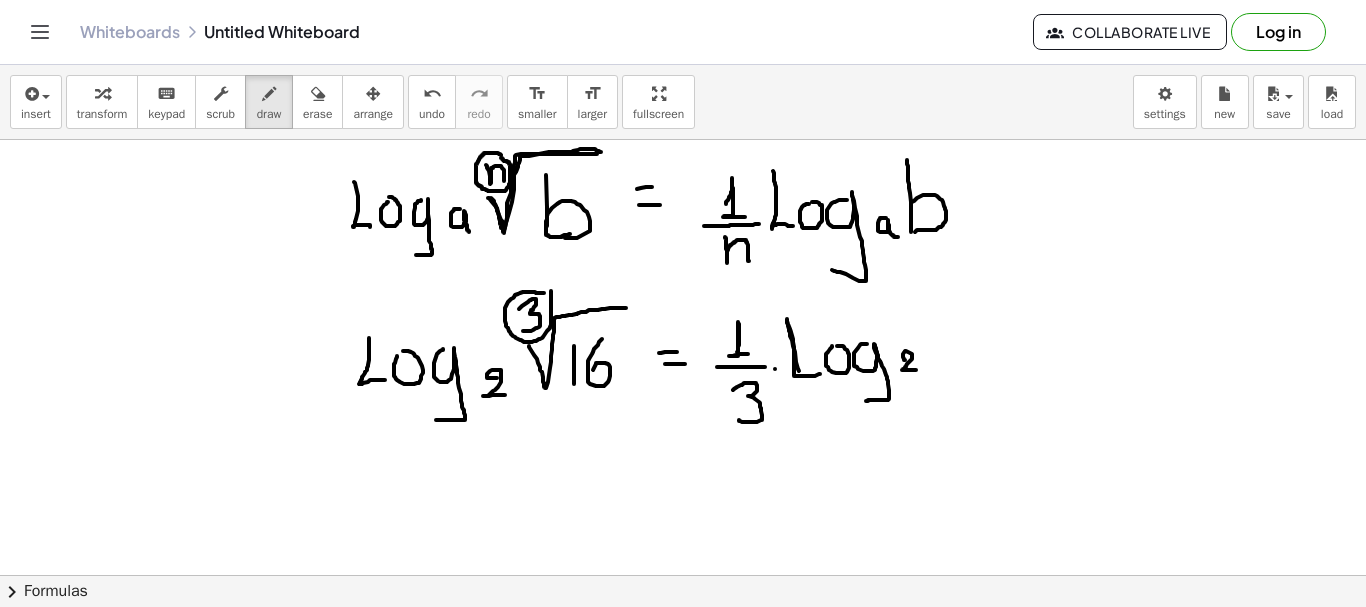 drag, startPoint x: 905, startPoint y: 360, endPoint x: 917, endPoint y: 370, distance: 15.6205 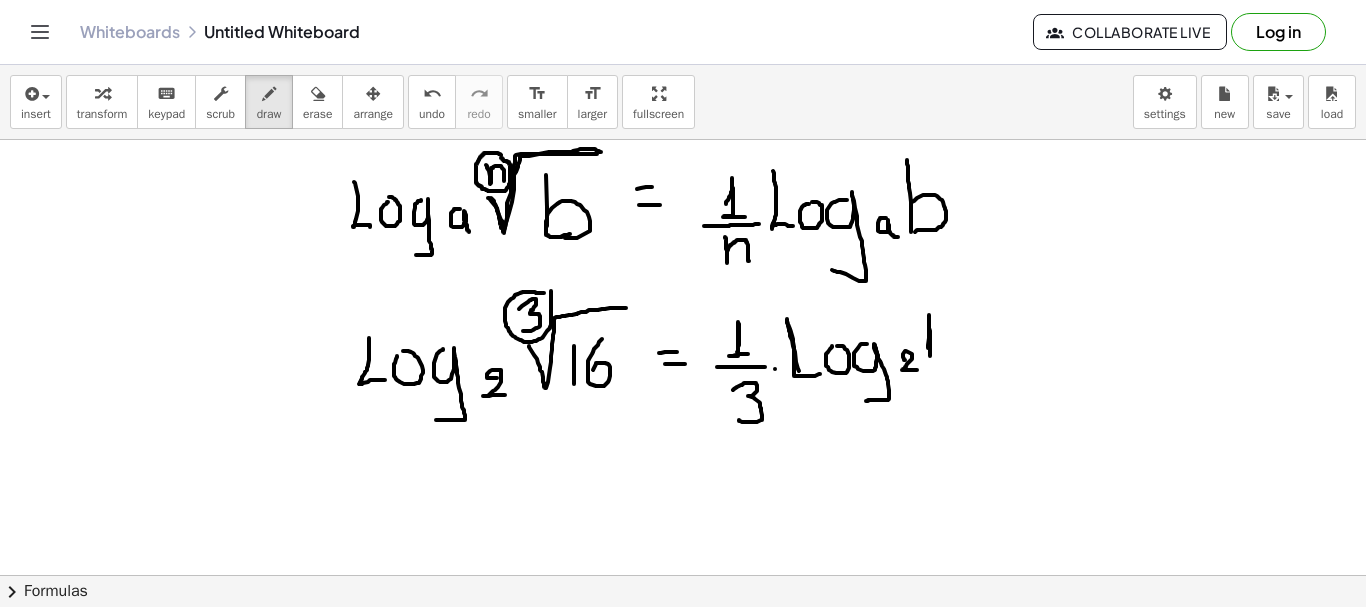 click at bounding box center (683, 640) 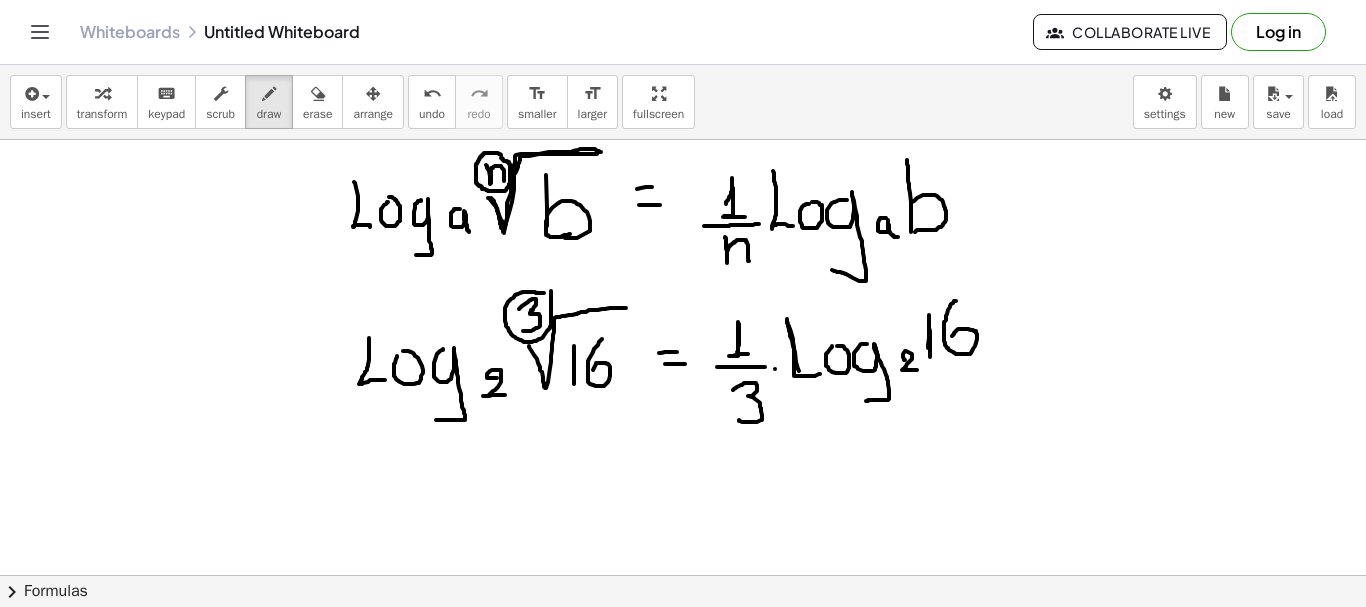 drag, startPoint x: 956, startPoint y: 301, endPoint x: 948, endPoint y: 351, distance: 50.635956 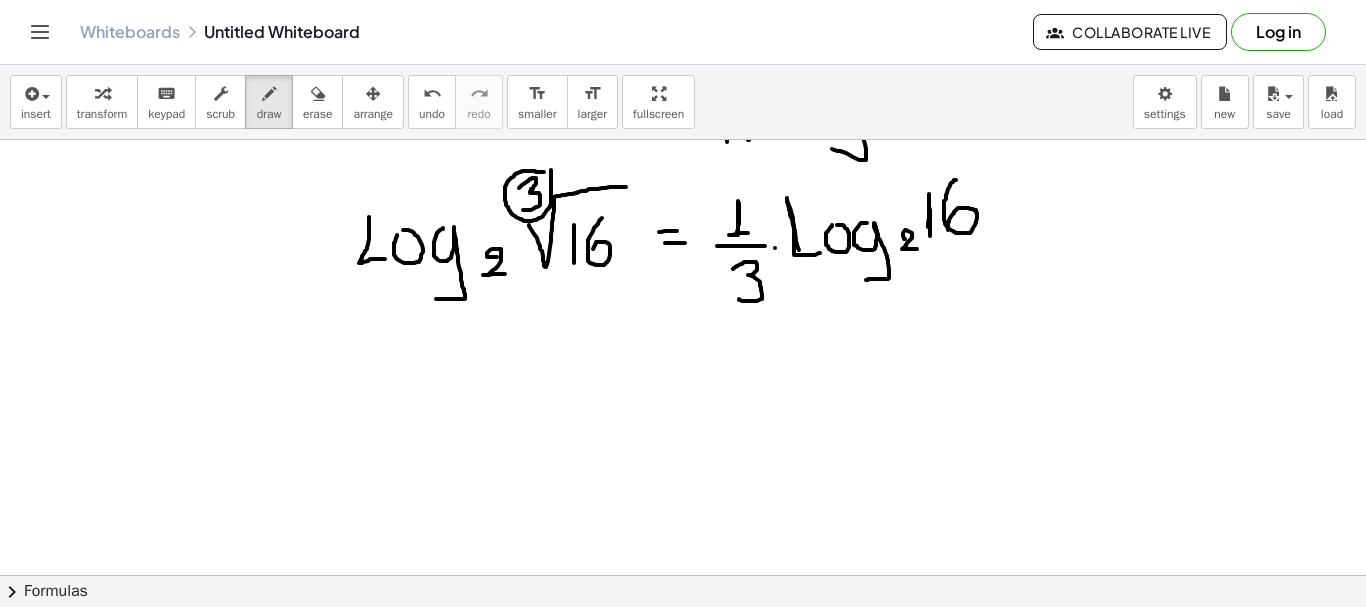 scroll, scrollTop: 100, scrollLeft: 0, axis: vertical 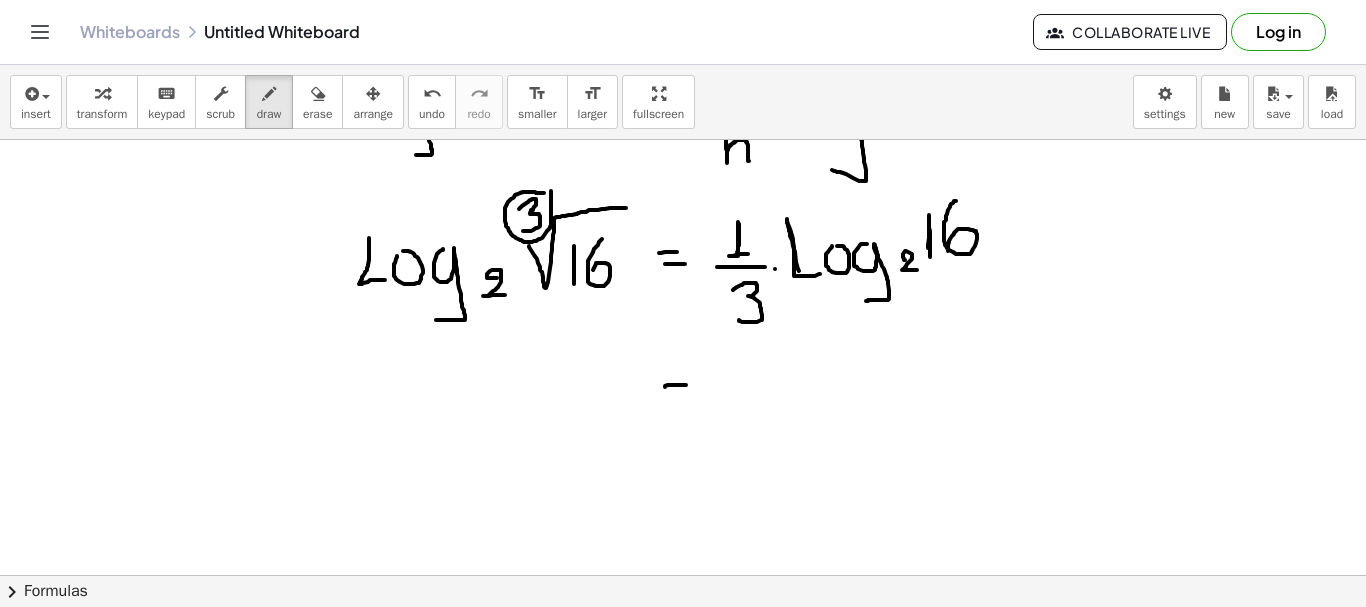 drag, startPoint x: 665, startPoint y: 387, endPoint x: 687, endPoint y: 385, distance: 22.090721 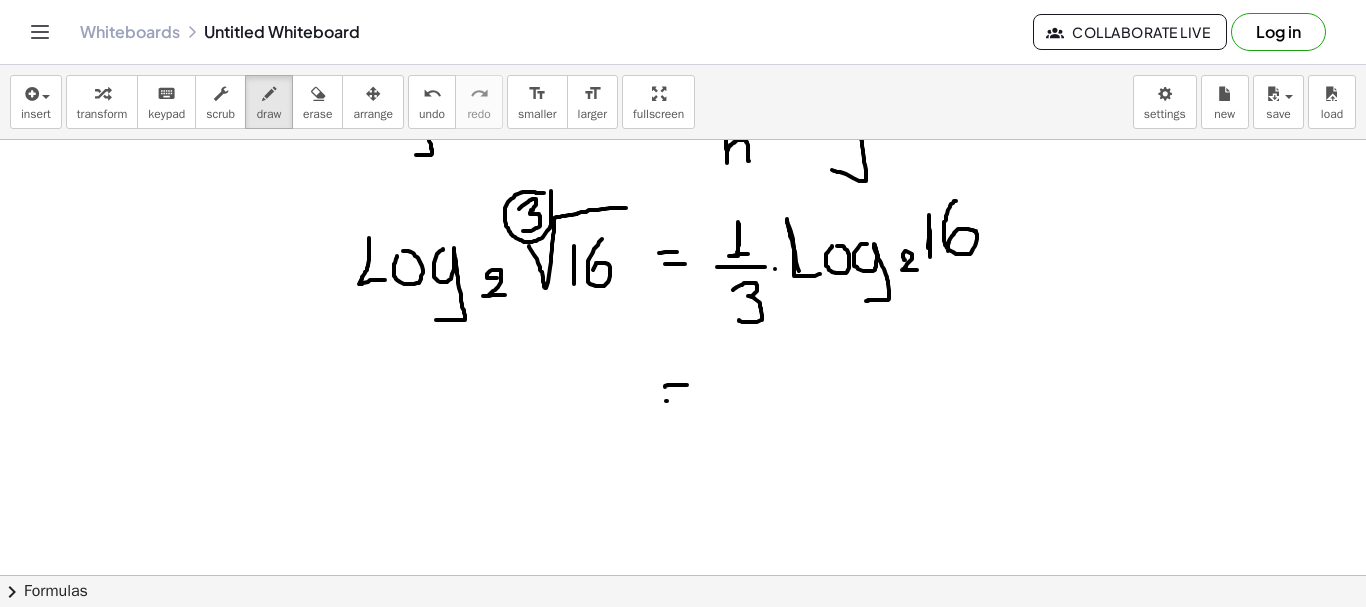 drag, startPoint x: 666, startPoint y: 401, endPoint x: 685, endPoint y: 402, distance: 19.026299 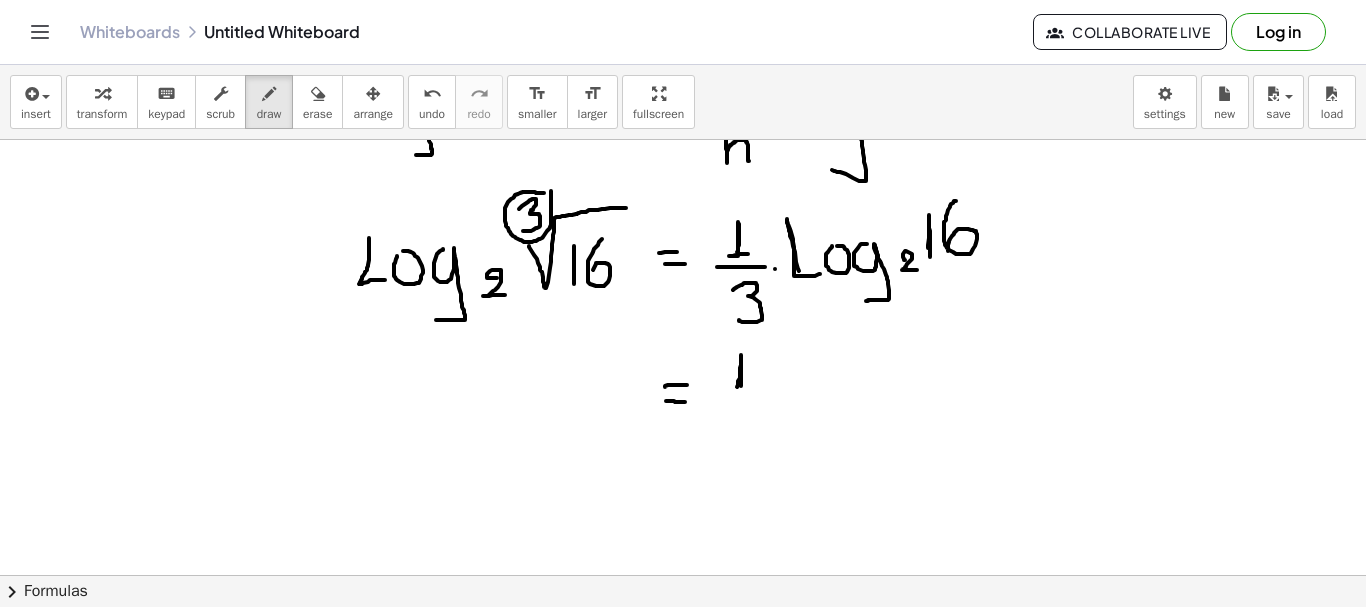 click at bounding box center (683, 540) 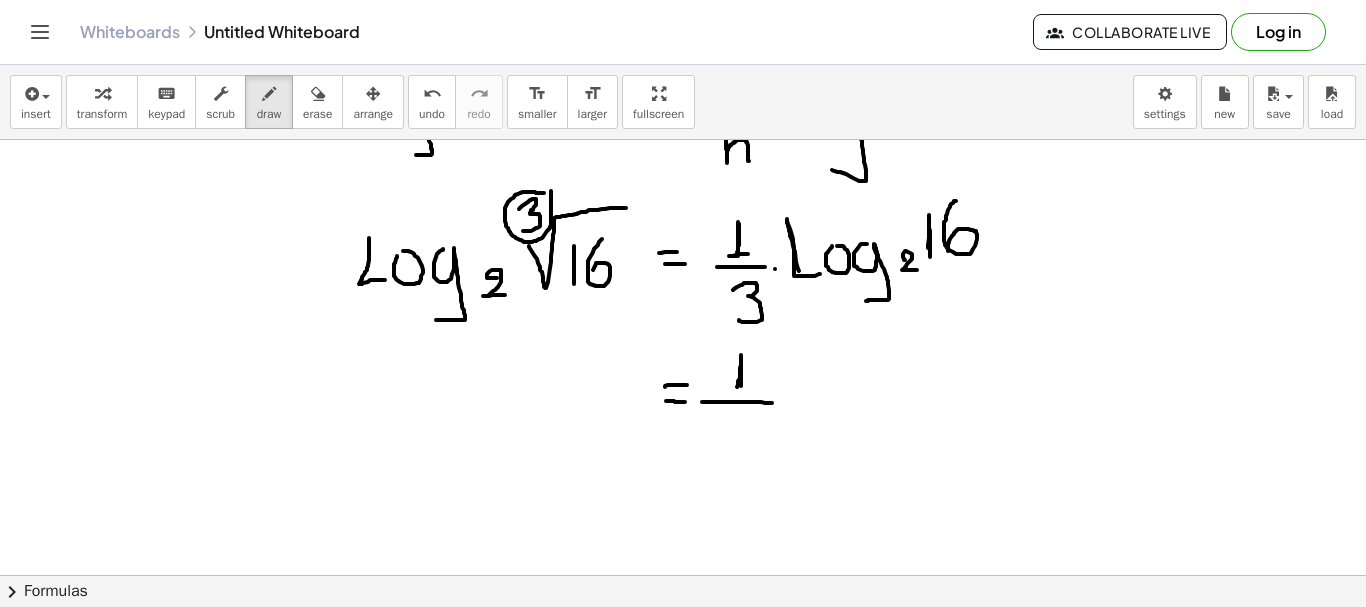 drag, startPoint x: 702, startPoint y: 402, endPoint x: 773, endPoint y: 403, distance: 71.00704 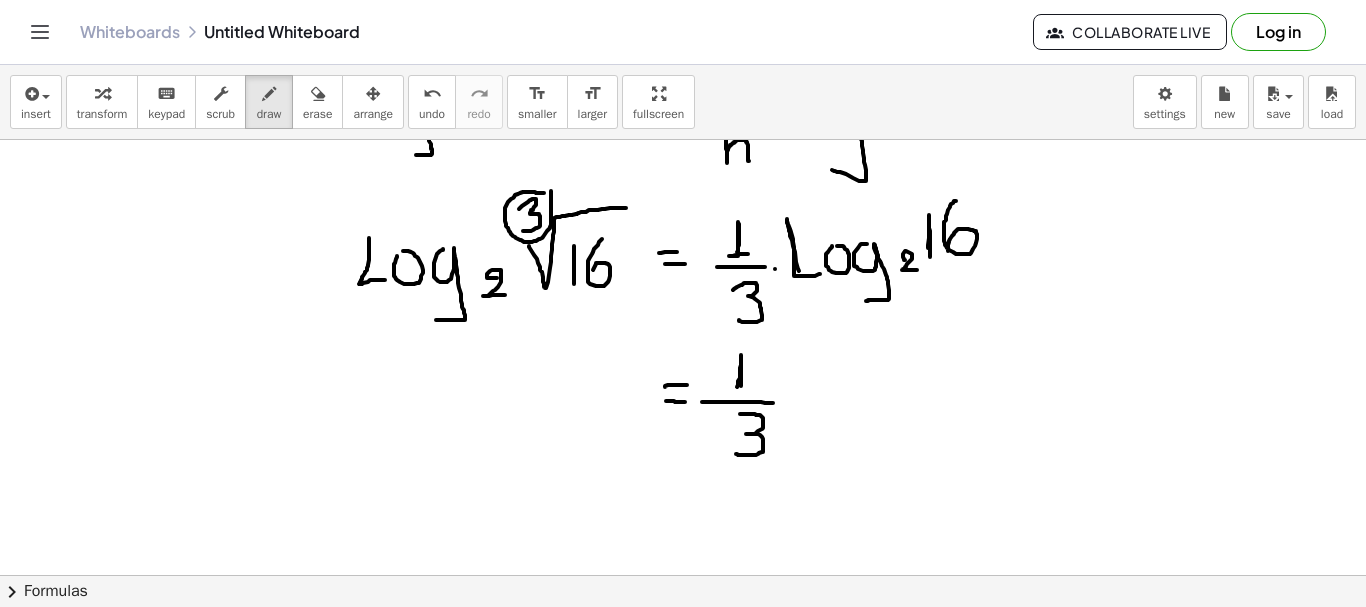 drag, startPoint x: 740, startPoint y: 414, endPoint x: 735, endPoint y: 454, distance: 40.311287 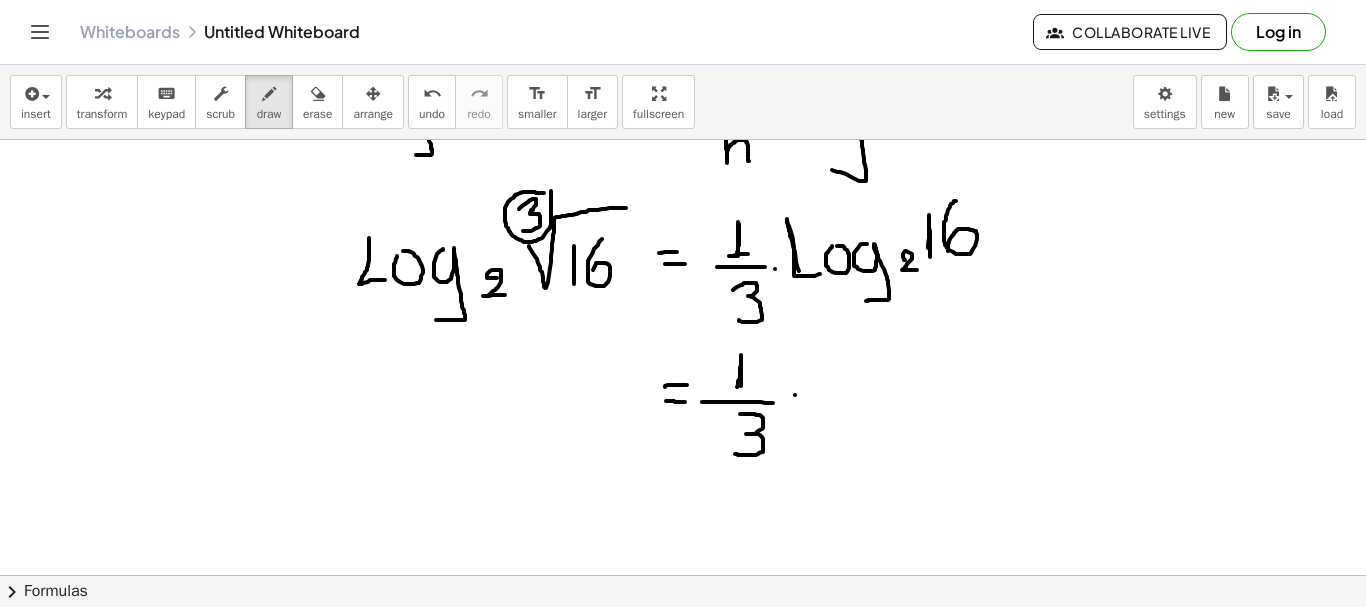 click at bounding box center (683, 540) 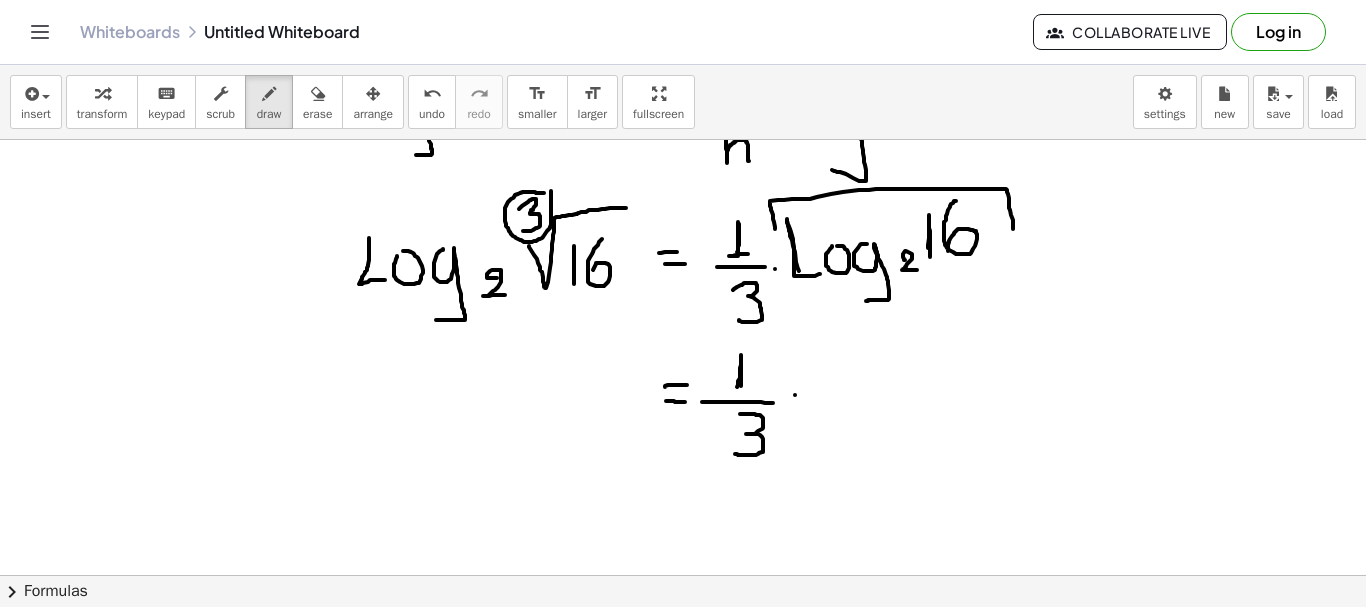 drag, startPoint x: 775, startPoint y: 229, endPoint x: 1013, endPoint y: 229, distance: 238 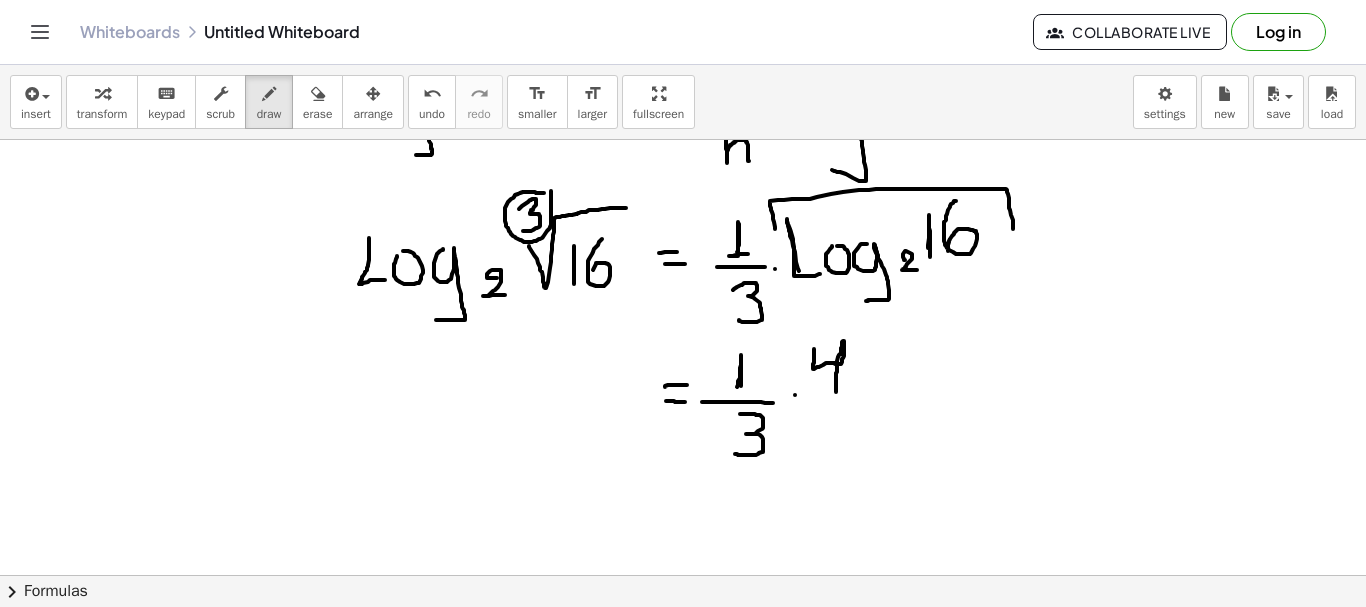 drag, startPoint x: 814, startPoint y: 349, endPoint x: 836, endPoint y: 393, distance: 49.193497 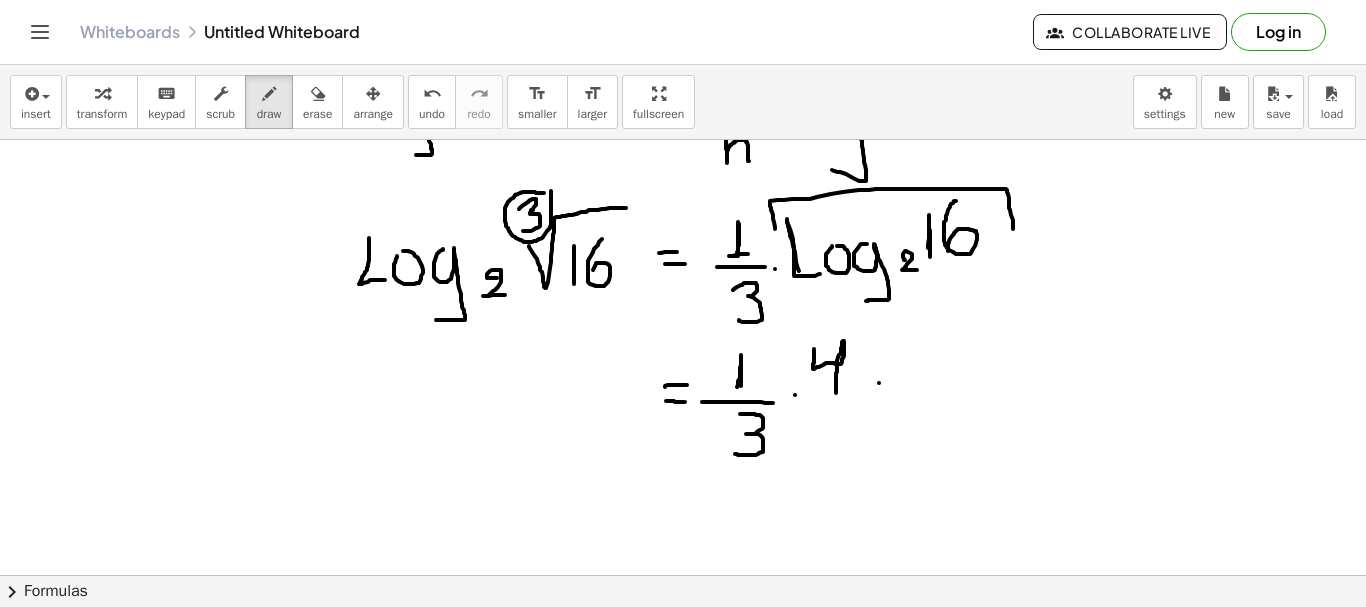 click at bounding box center (683, 540) 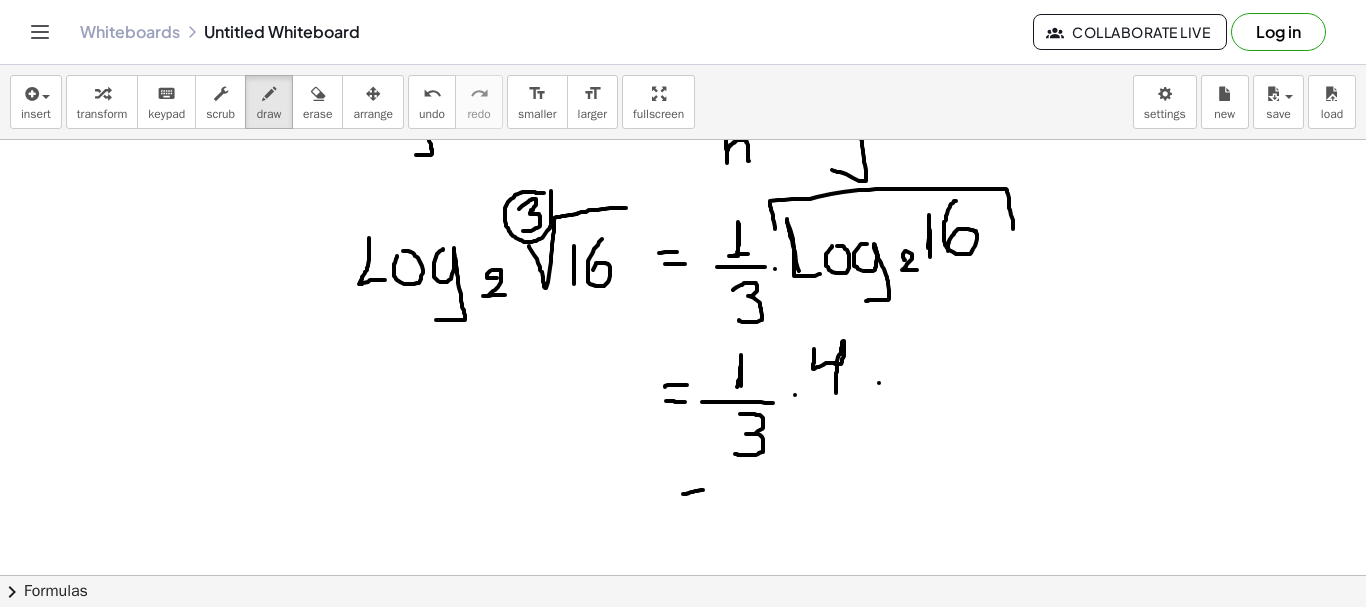 drag, startPoint x: 683, startPoint y: 494, endPoint x: 704, endPoint y: 490, distance: 21.377558 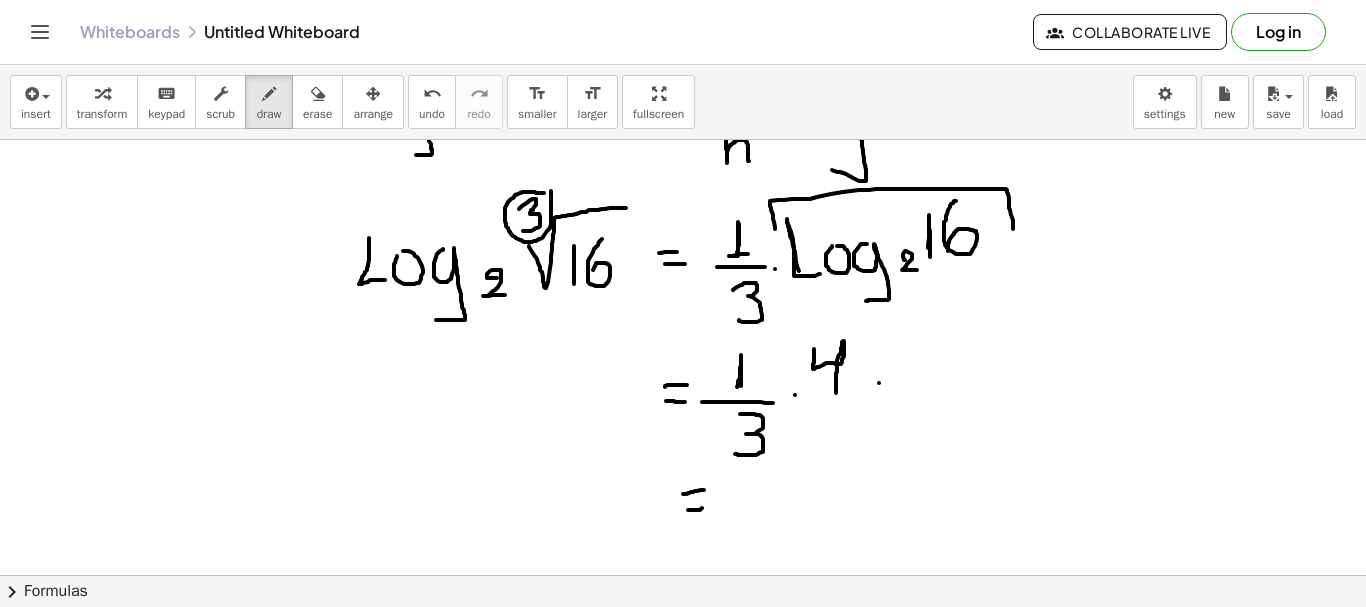 drag, startPoint x: 688, startPoint y: 510, endPoint x: 718, endPoint y: 499, distance: 31.95309 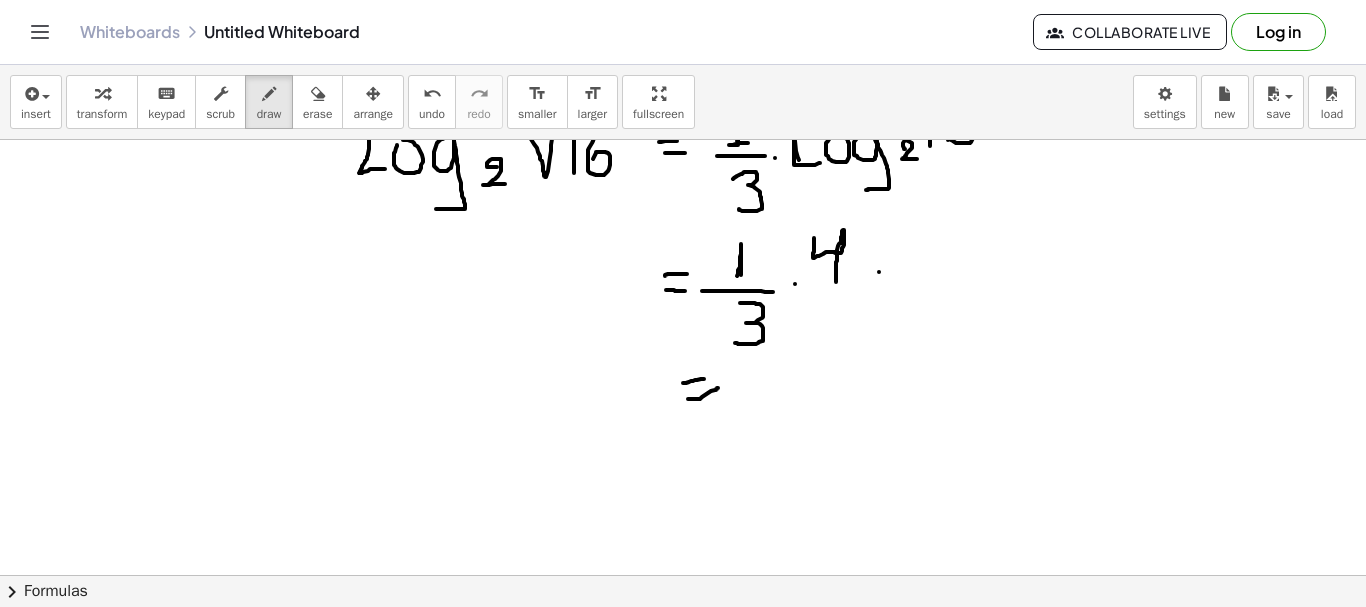 scroll, scrollTop: 218, scrollLeft: 0, axis: vertical 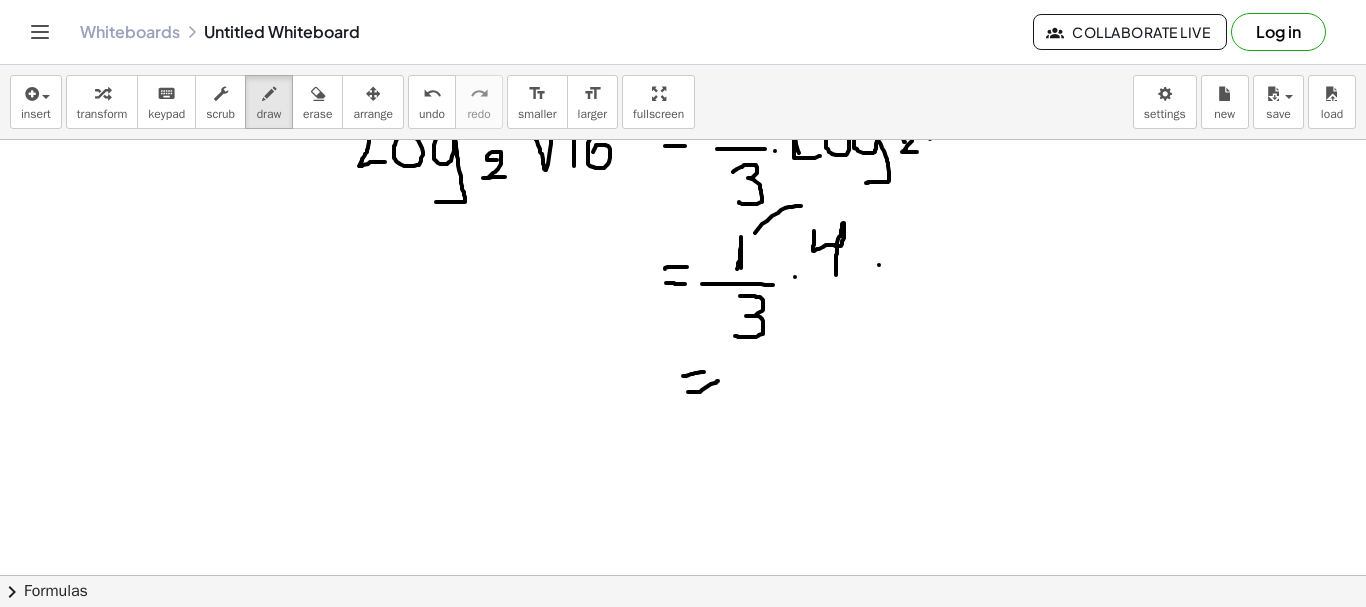drag, startPoint x: 755, startPoint y: 233, endPoint x: 813, endPoint y: 214, distance: 61.03278 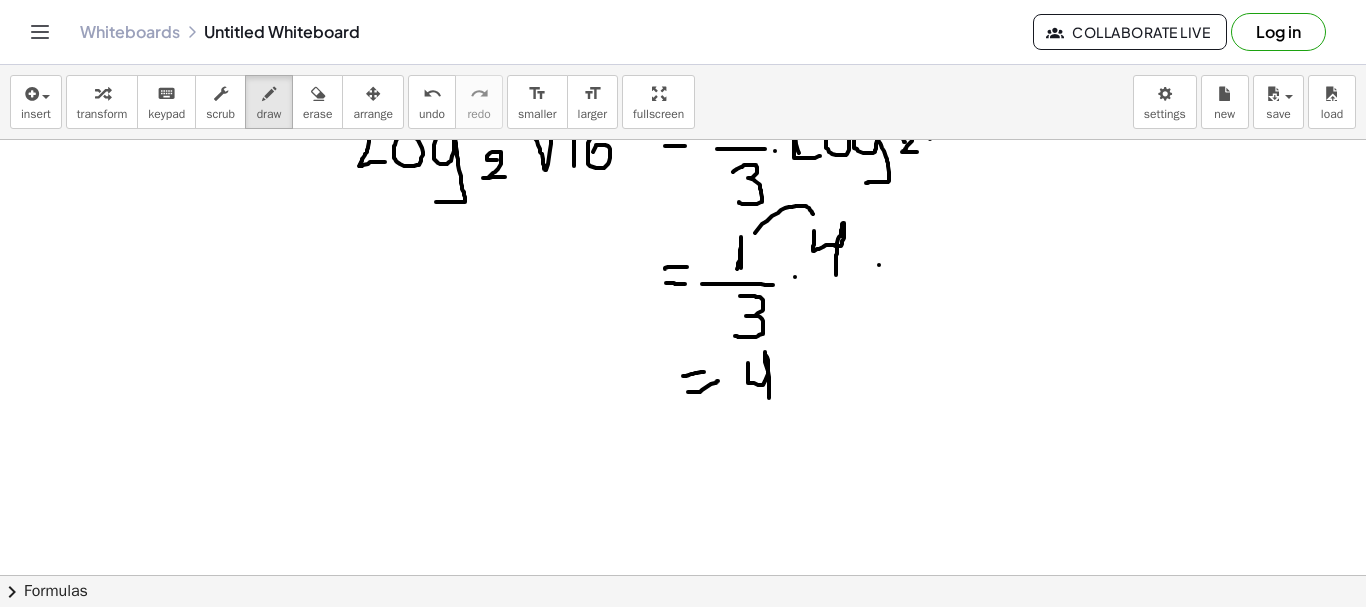 drag, startPoint x: 748, startPoint y: 363, endPoint x: 769, endPoint y: 401, distance: 43.416588 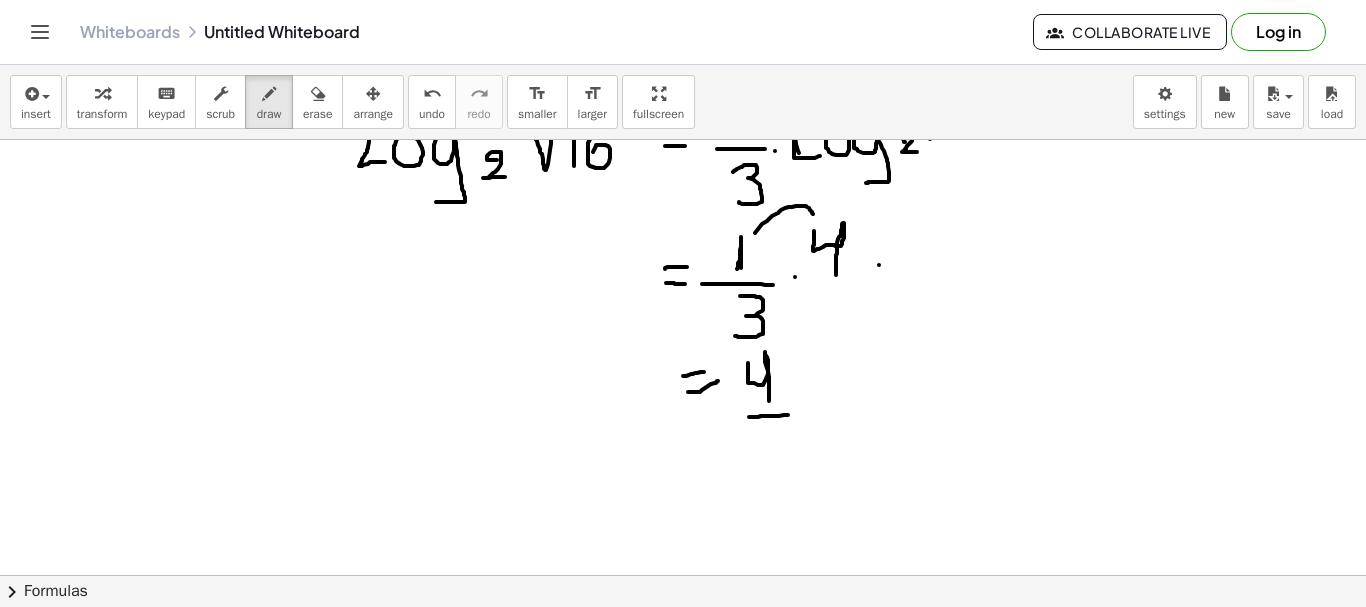 drag, startPoint x: 749, startPoint y: 417, endPoint x: 794, endPoint y: 415, distance: 45.044422 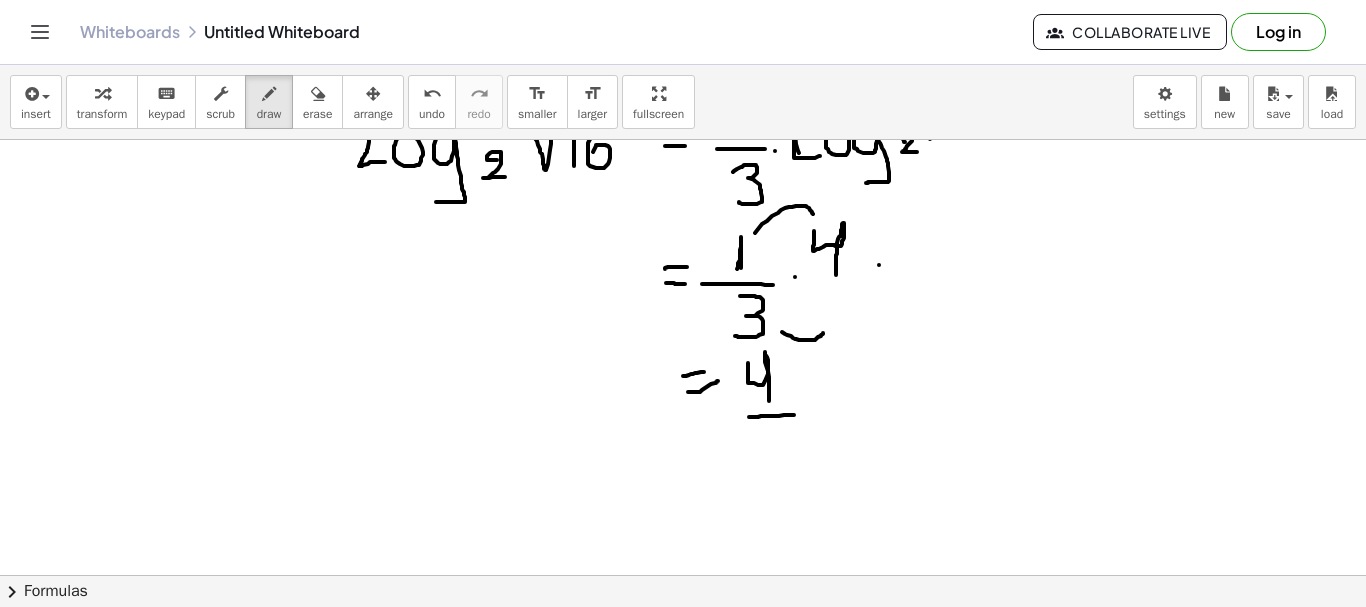 drag, startPoint x: 782, startPoint y: 332, endPoint x: 824, endPoint y: 331, distance: 42.0119 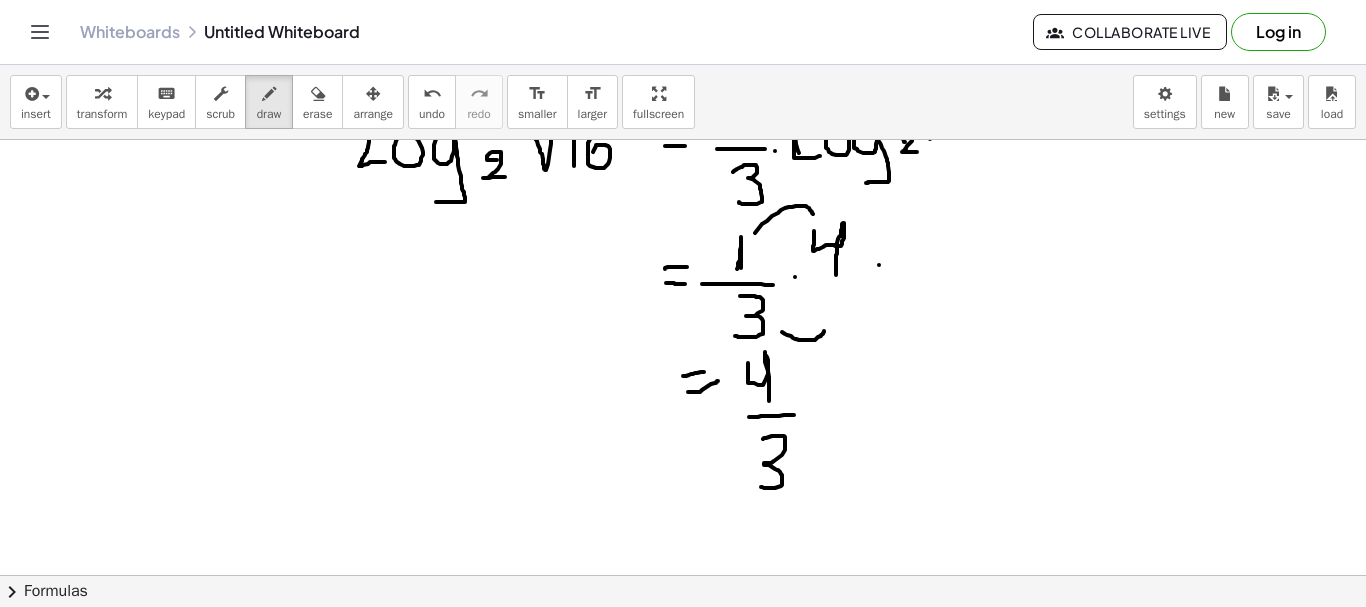 drag, startPoint x: 763, startPoint y: 439, endPoint x: 757, endPoint y: 484, distance: 45.39824 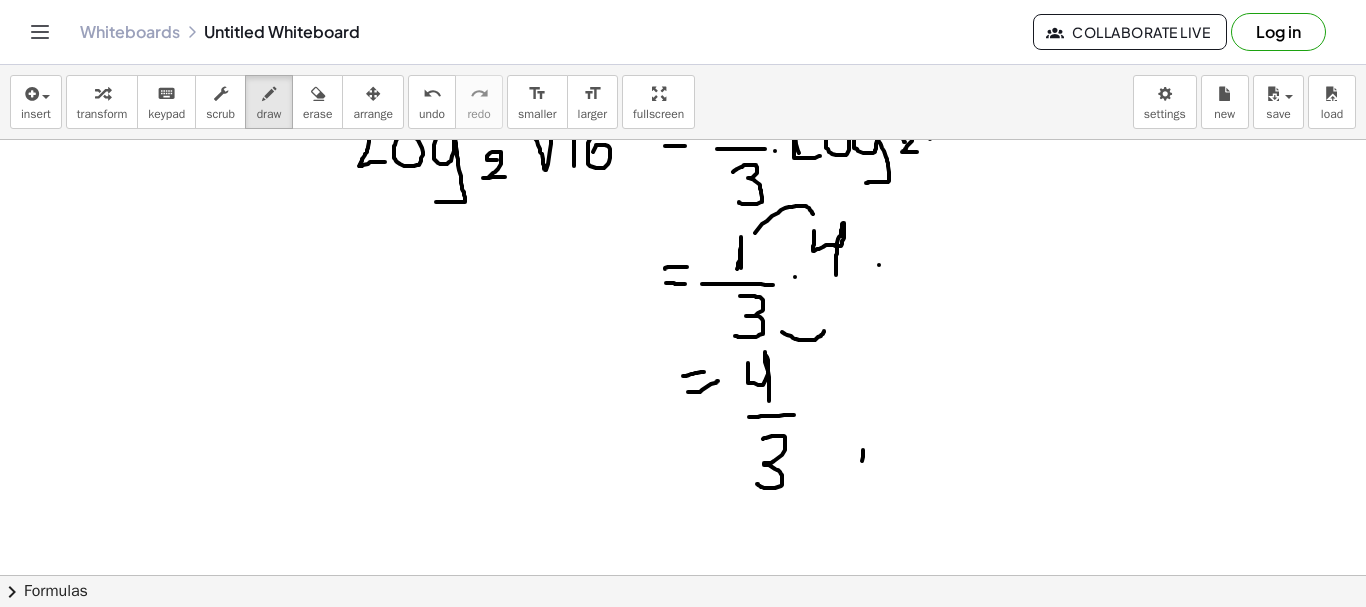 drag, startPoint x: 863, startPoint y: 450, endPoint x: 860, endPoint y: 489, distance: 39.115215 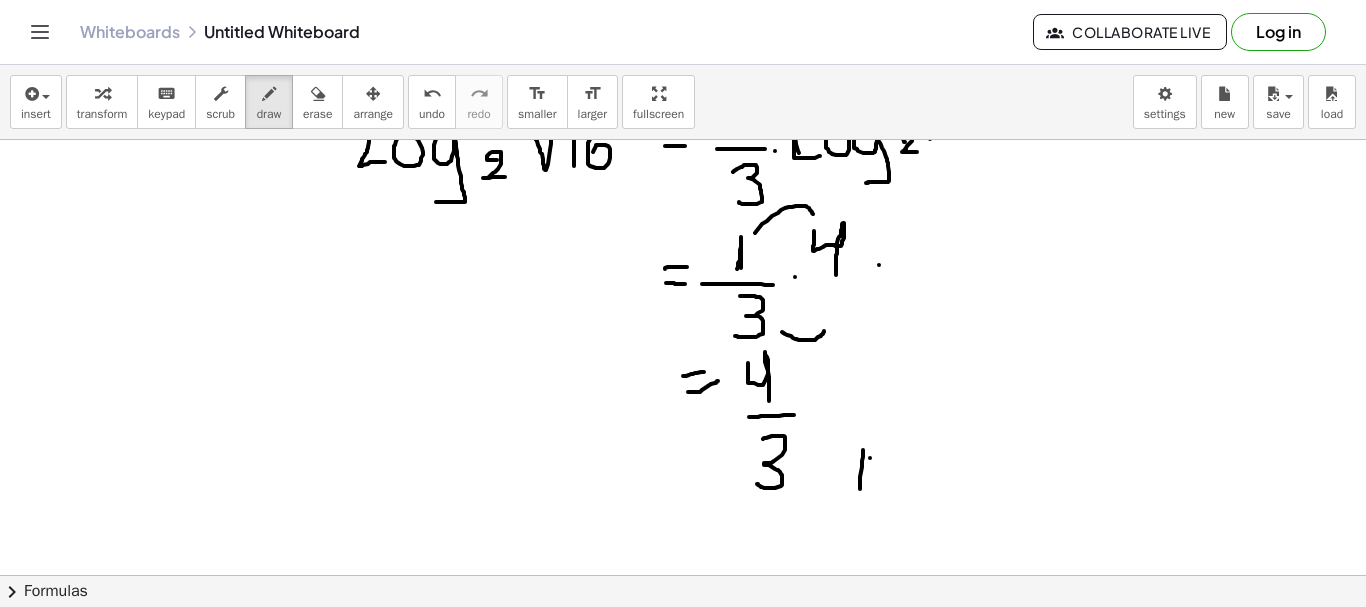 drag, startPoint x: 870, startPoint y: 458, endPoint x: 870, endPoint y: 491, distance: 33 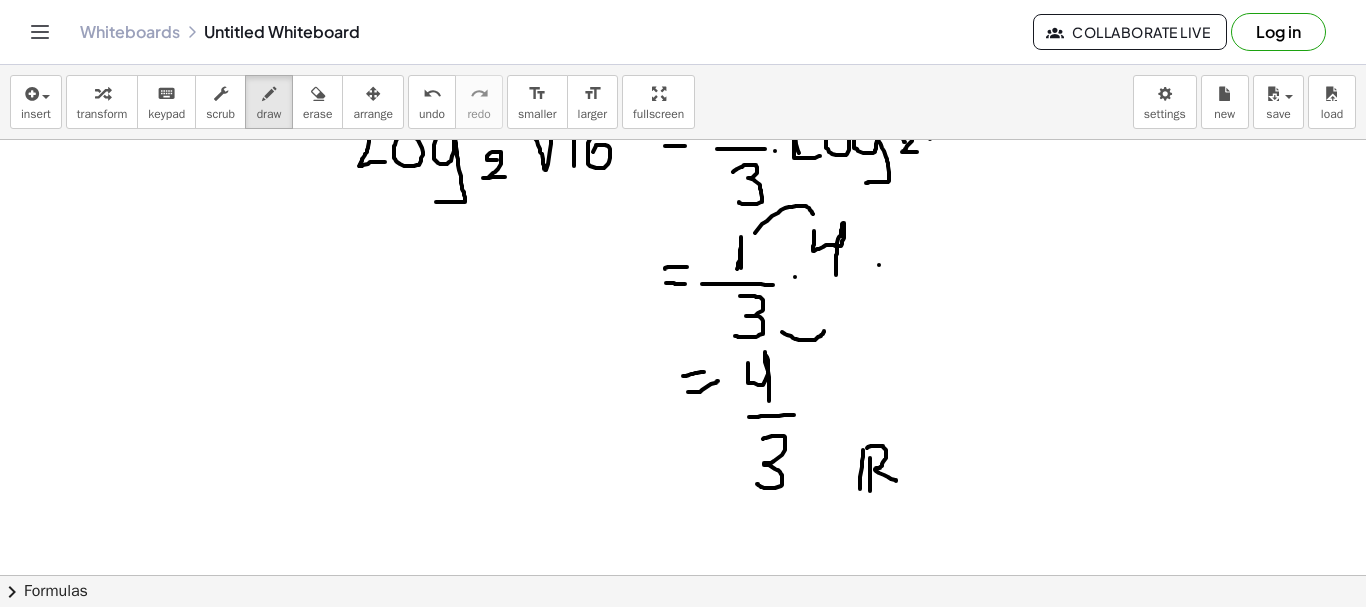 drag, startPoint x: 867, startPoint y: 448, endPoint x: 897, endPoint y: 482, distance: 45.343136 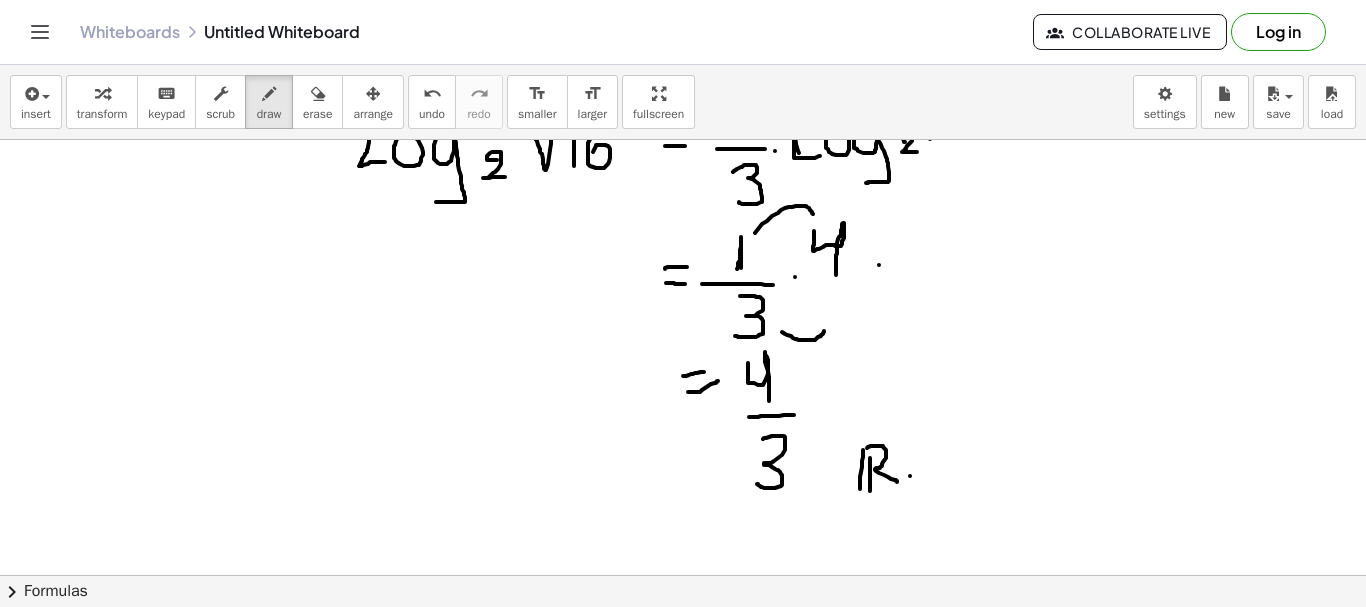 drag, startPoint x: 910, startPoint y: 476, endPoint x: 906, endPoint y: 494, distance: 18.439089 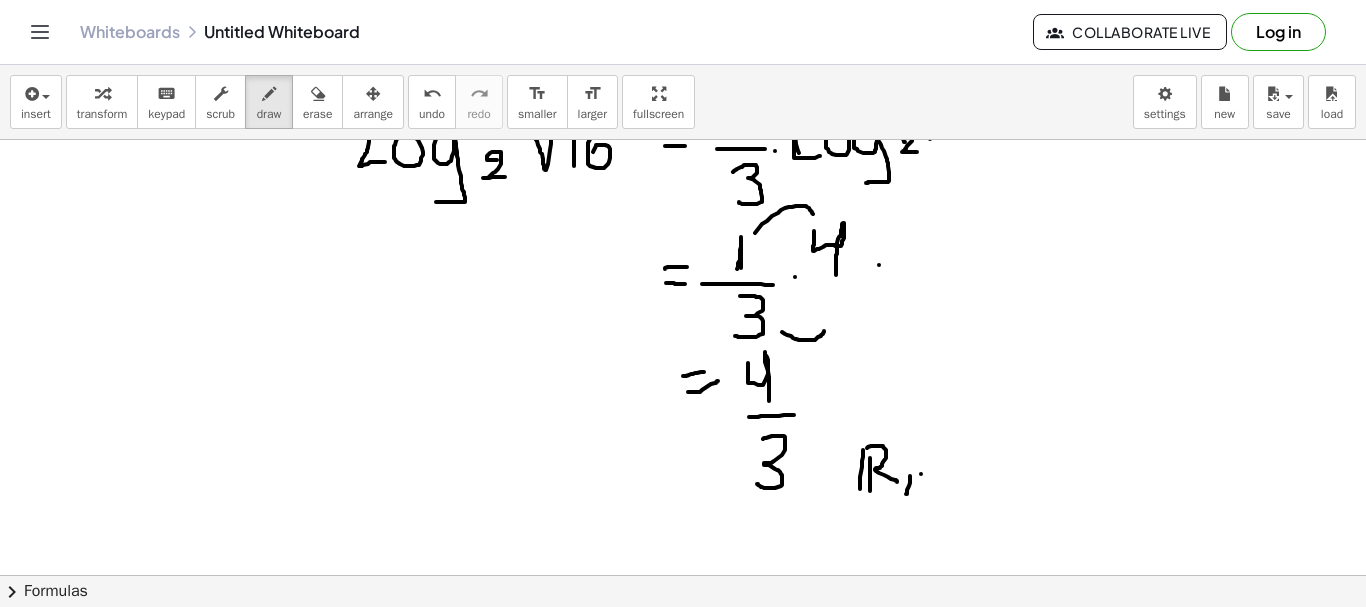 drag, startPoint x: 921, startPoint y: 474, endPoint x: 913, endPoint y: 508, distance: 34.928497 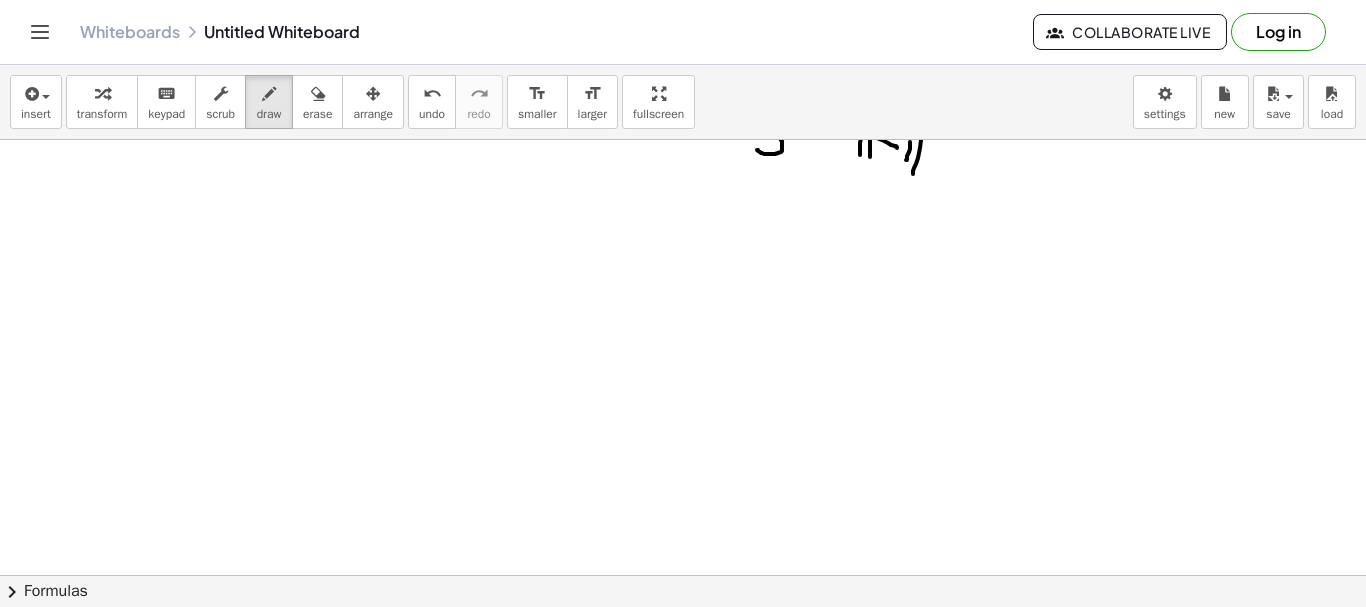 scroll, scrollTop: 547, scrollLeft: 0, axis: vertical 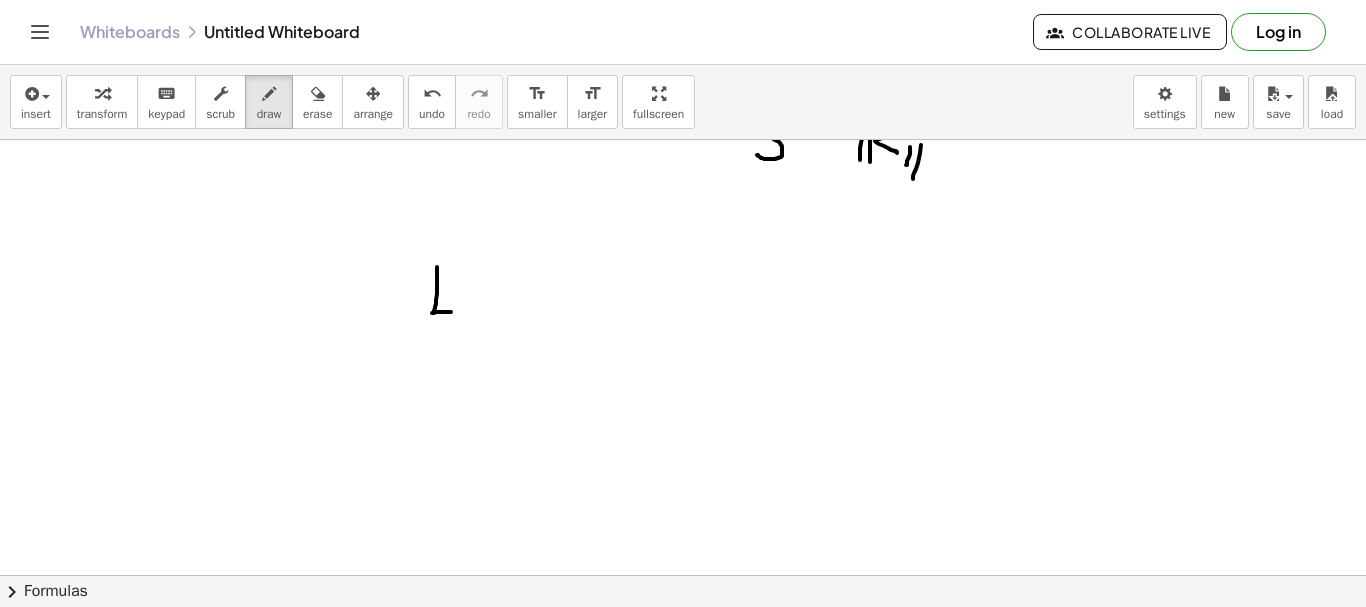 drag, startPoint x: 437, startPoint y: 267, endPoint x: 455, endPoint y: 312, distance: 48.466484 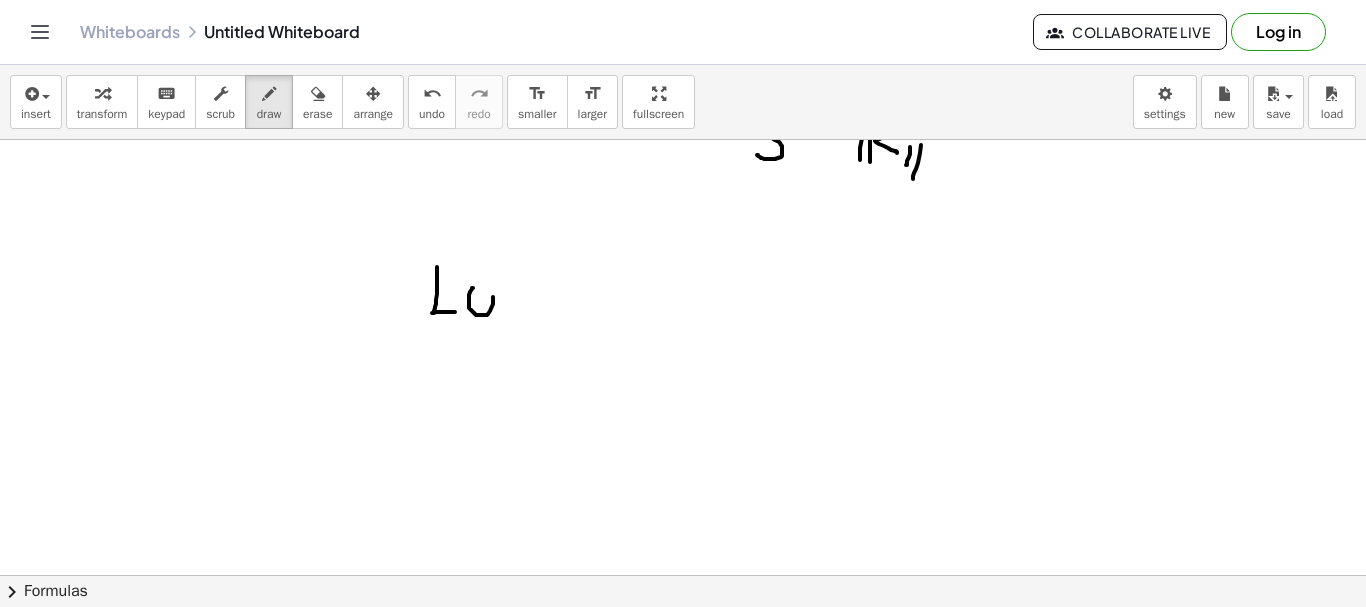 click at bounding box center [683, 93] 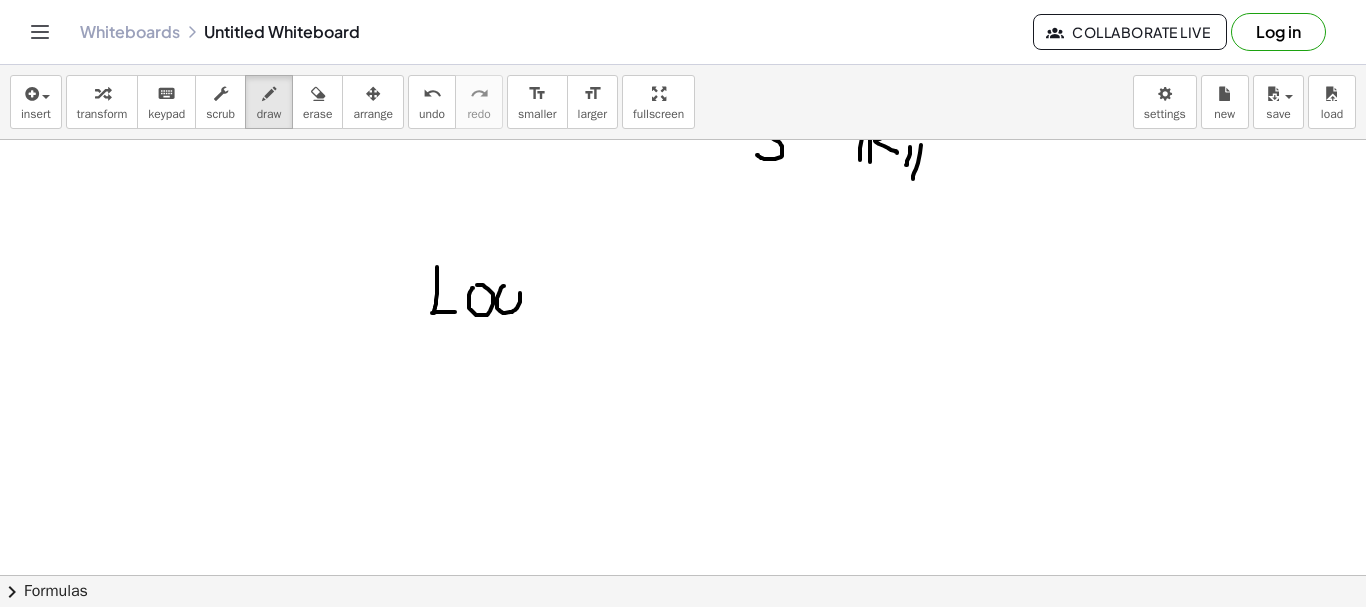 click at bounding box center (683, 93) 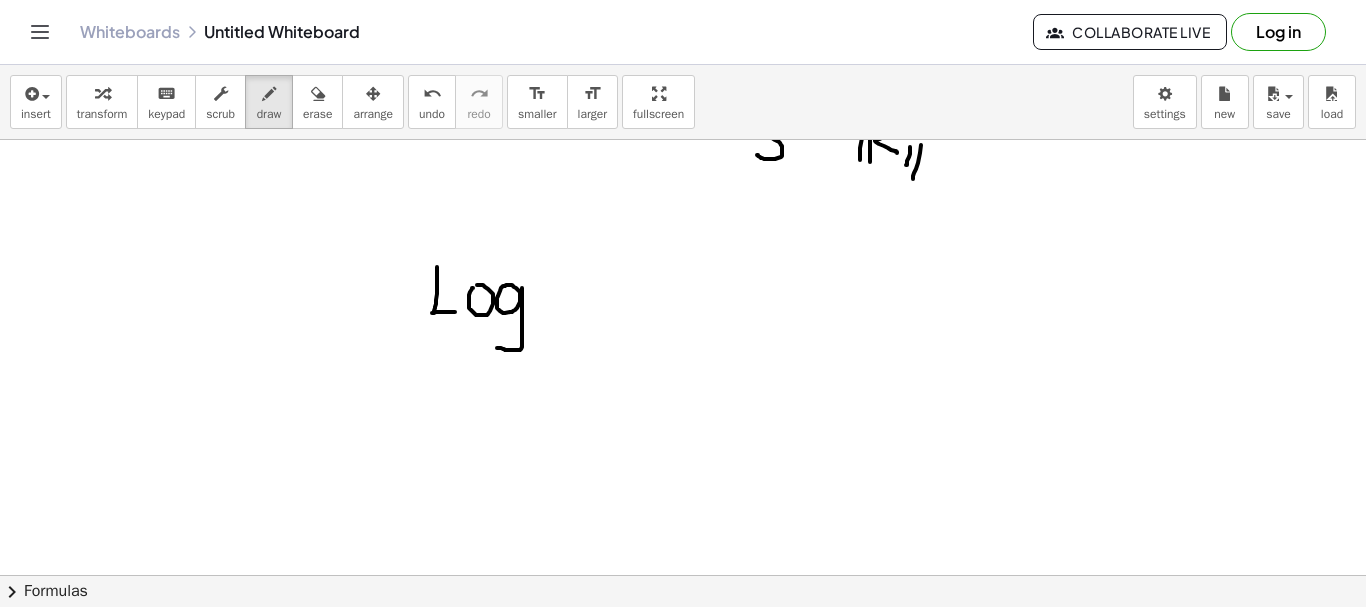drag, startPoint x: 522, startPoint y: 288, endPoint x: 497, endPoint y: 348, distance: 65 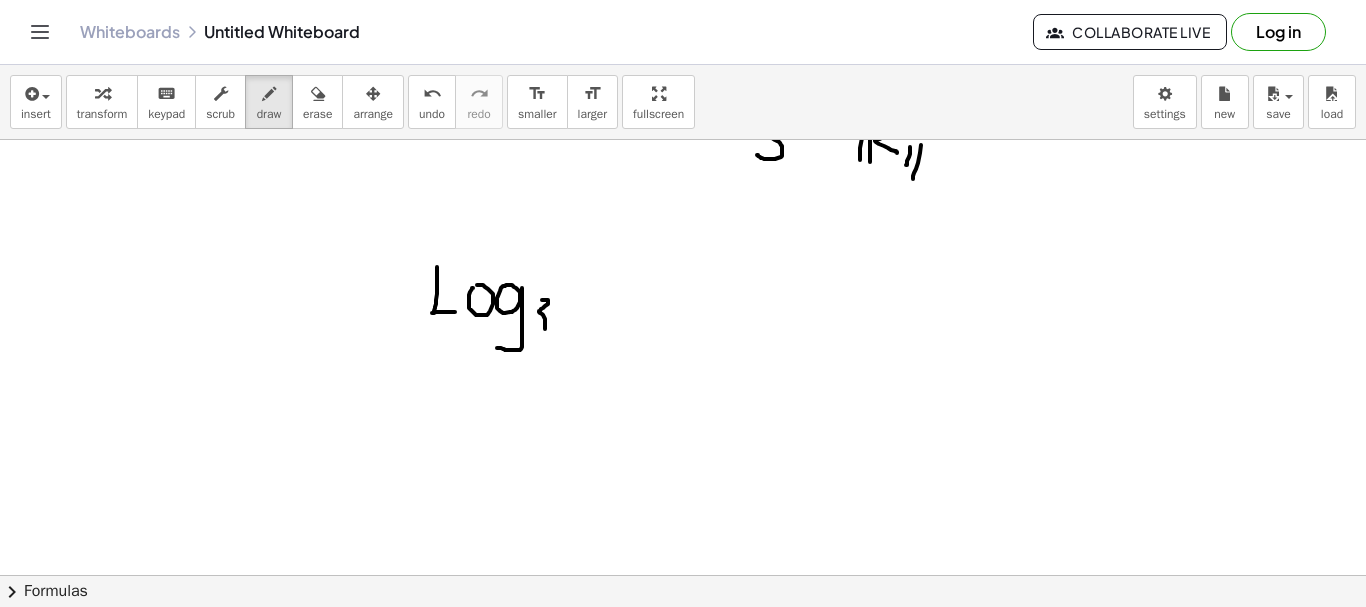 drag, startPoint x: 542, startPoint y: 300, endPoint x: 536, endPoint y: 330, distance: 30.594116 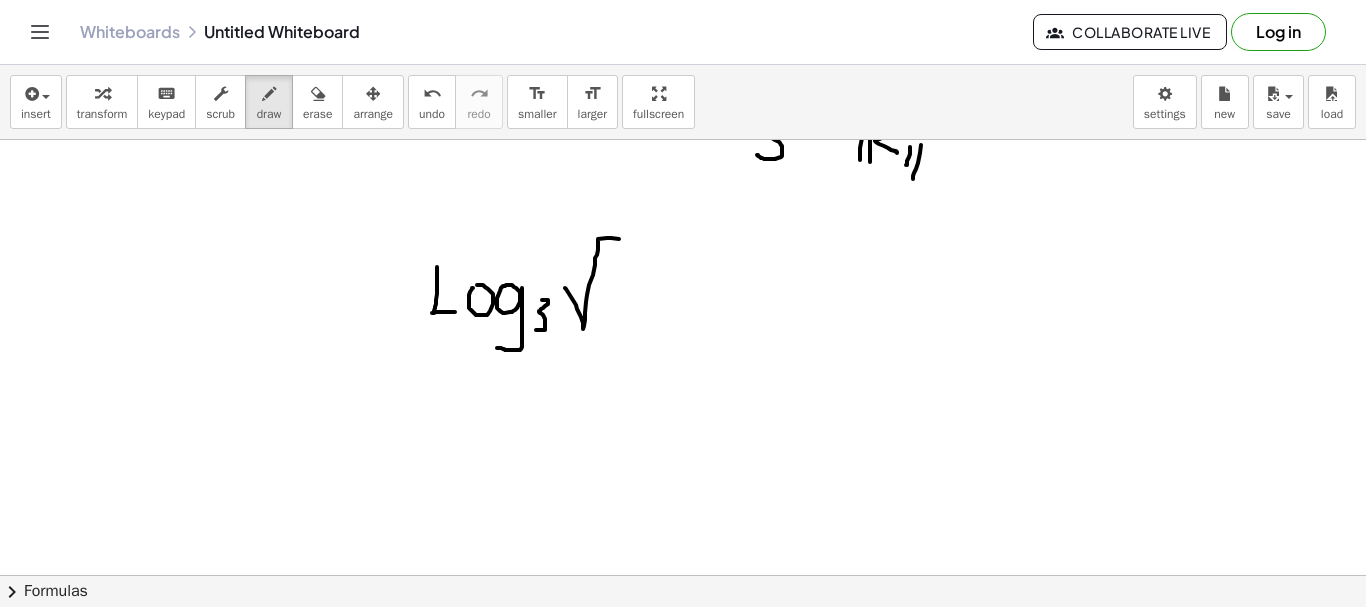 drag, startPoint x: 565, startPoint y: 288, endPoint x: 663, endPoint y: 243, distance: 107.837845 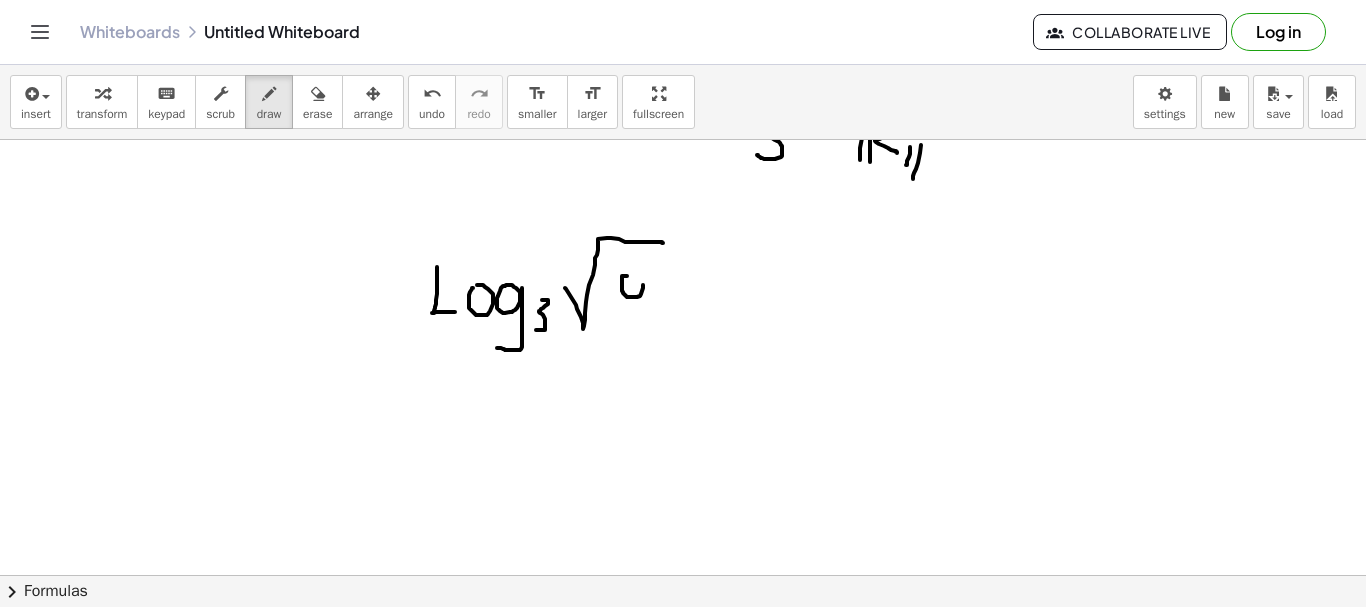 click at bounding box center [683, 93] 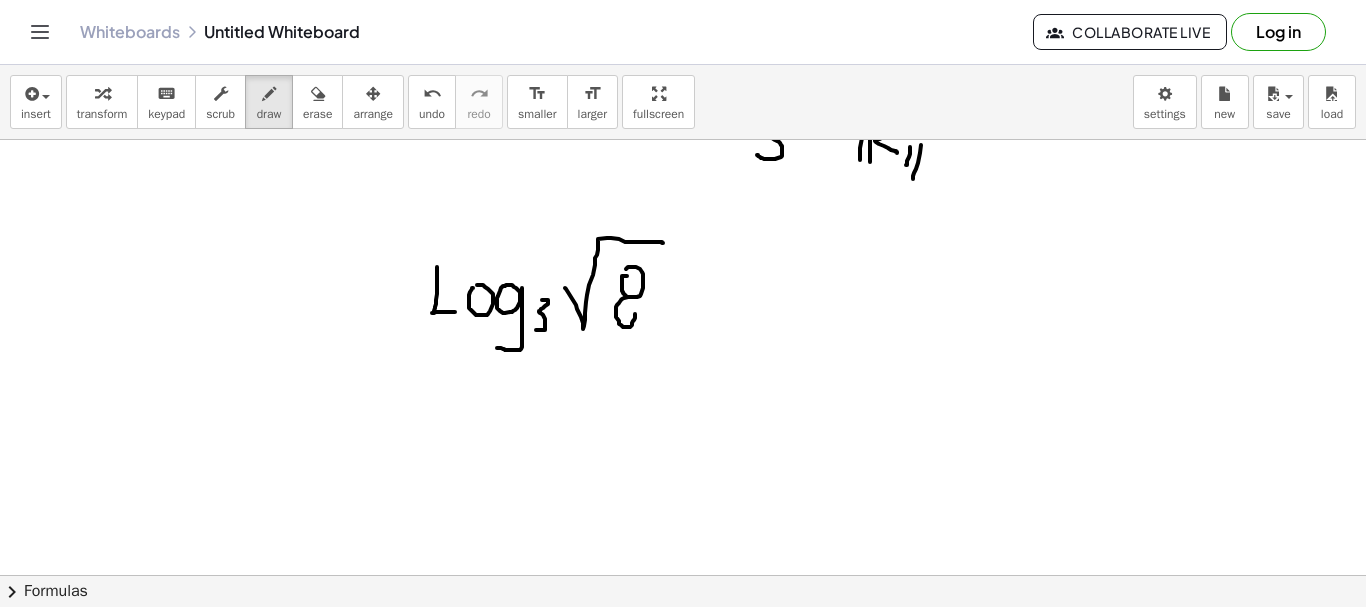 drag, startPoint x: 629, startPoint y: 297, endPoint x: 634, endPoint y: 306, distance: 10.29563 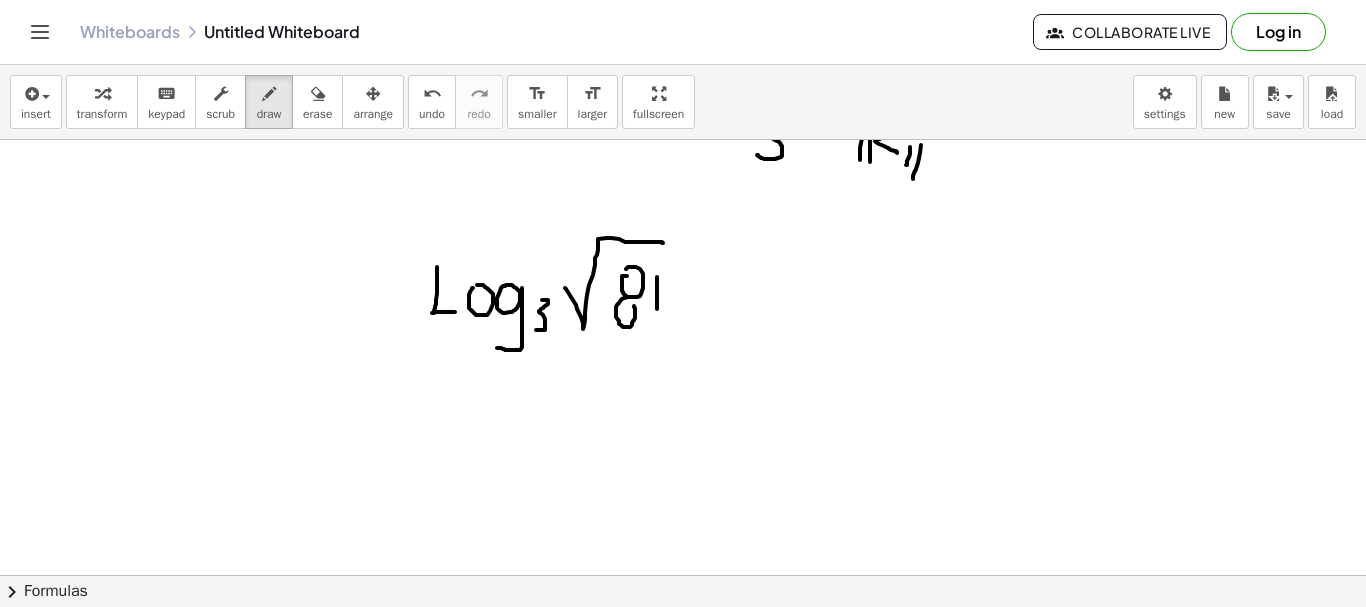 drag, startPoint x: 657, startPoint y: 309, endPoint x: 656, endPoint y: 321, distance: 12.0415945 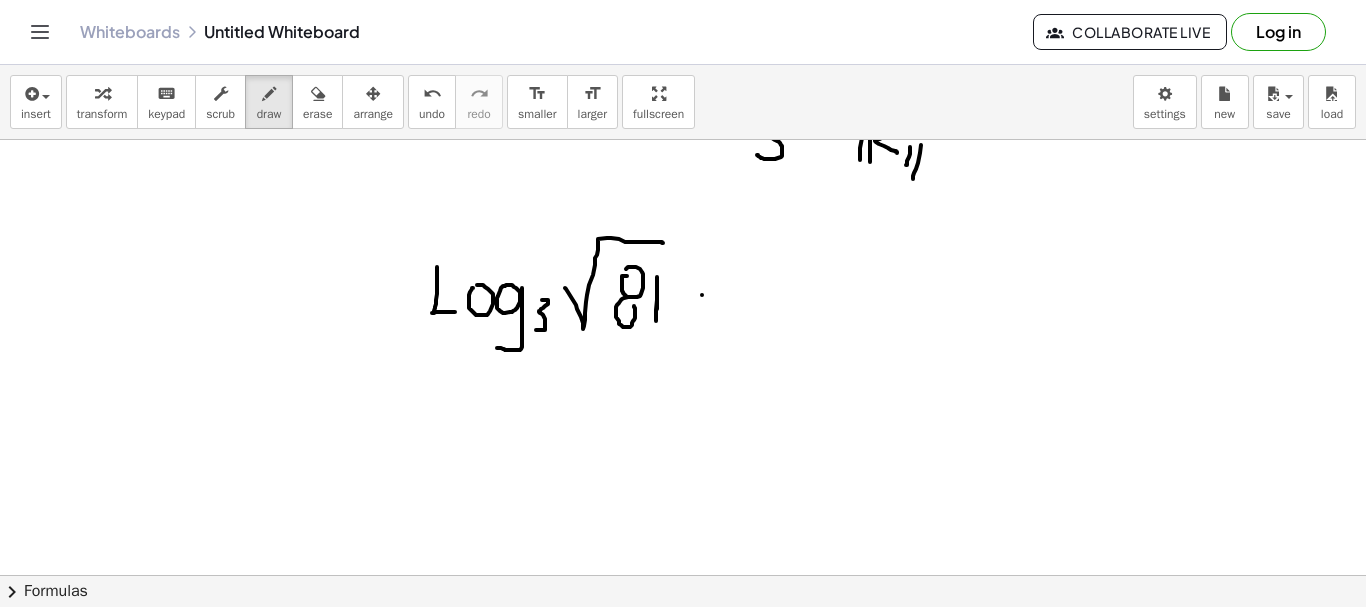 drag, startPoint x: 702, startPoint y: 295, endPoint x: 723, endPoint y: 294, distance: 21.023796 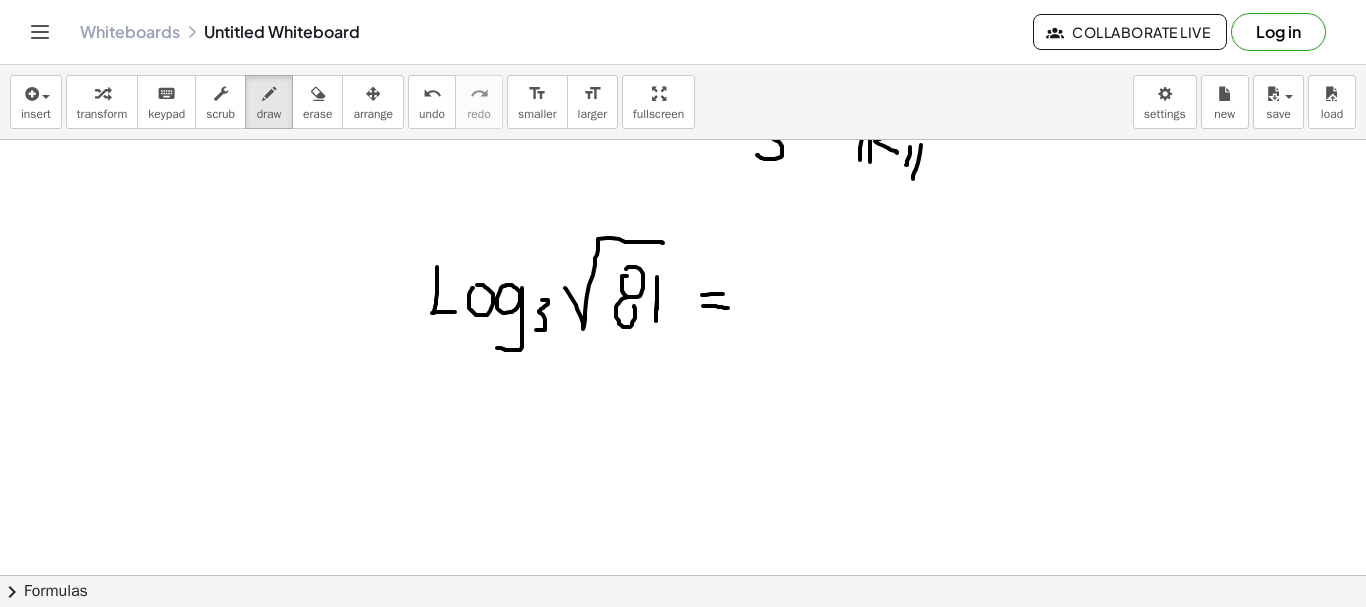 drag, startPoint x: 703, startPoint y: 306, endPoint x: 729, endPoint y: 308, distance: 26.076809 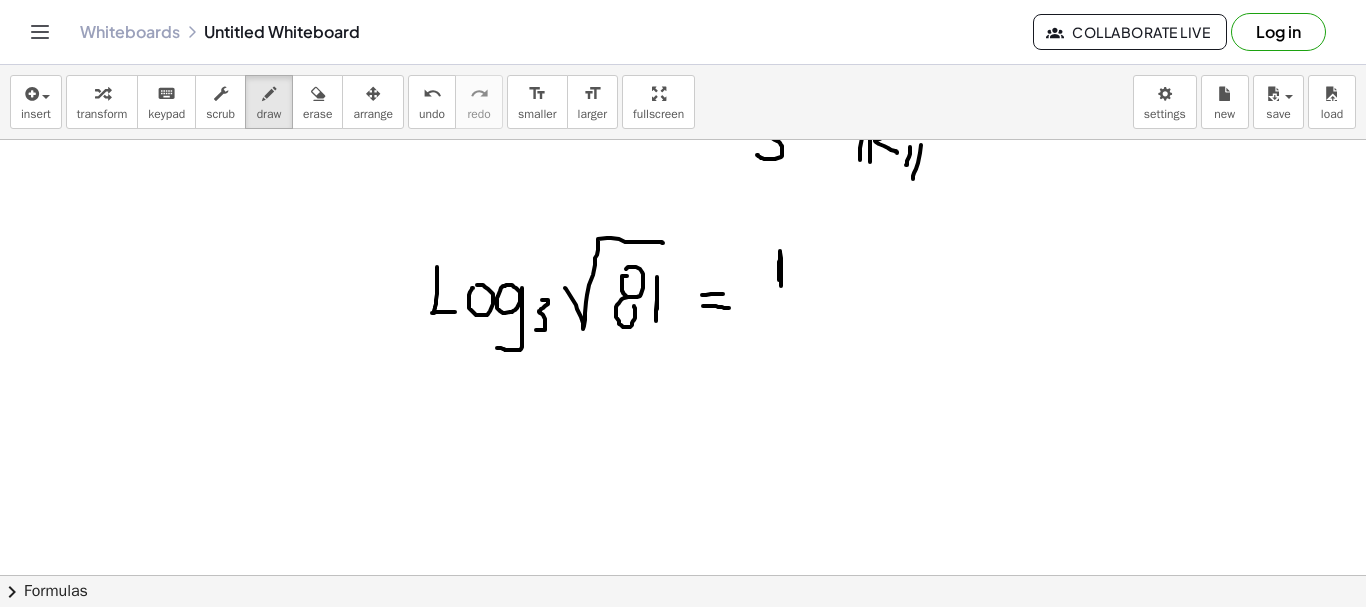 drag, startPoint x: 779, startPoint y: 280, endPoint x: 781, endPoint y: 292, distance: 12.165525 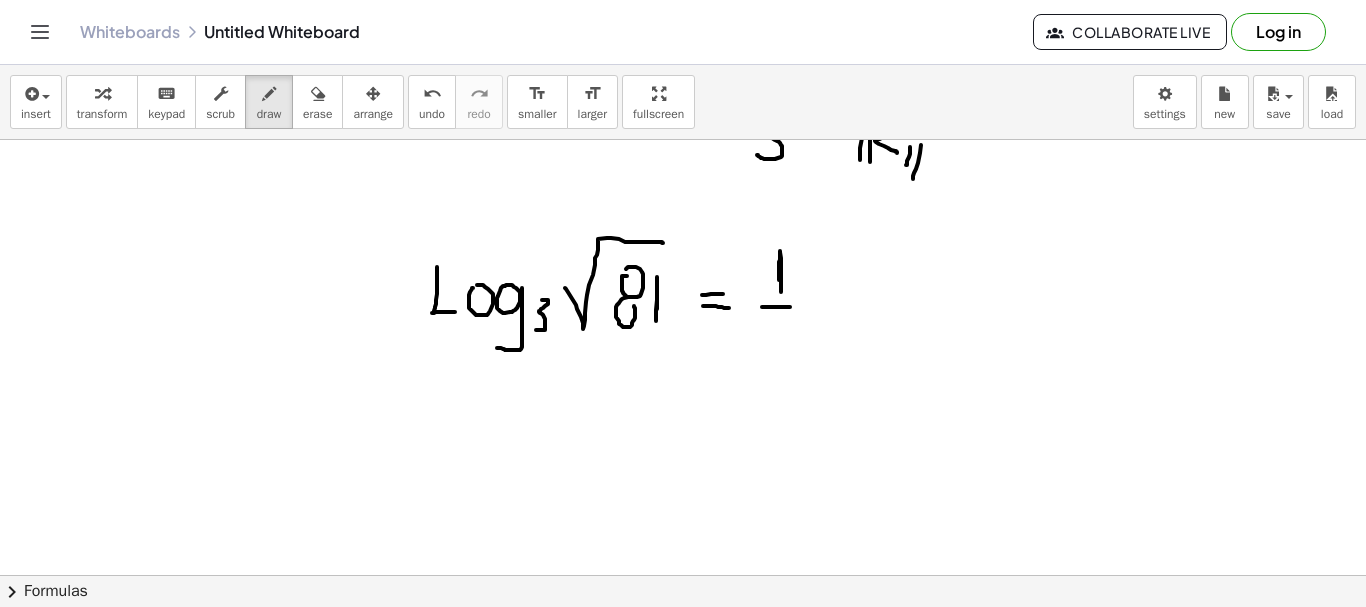 drag, startPoint x: 762, startPoint y: 307, endPoint x: 822, endPoint y: 307, distance: 60 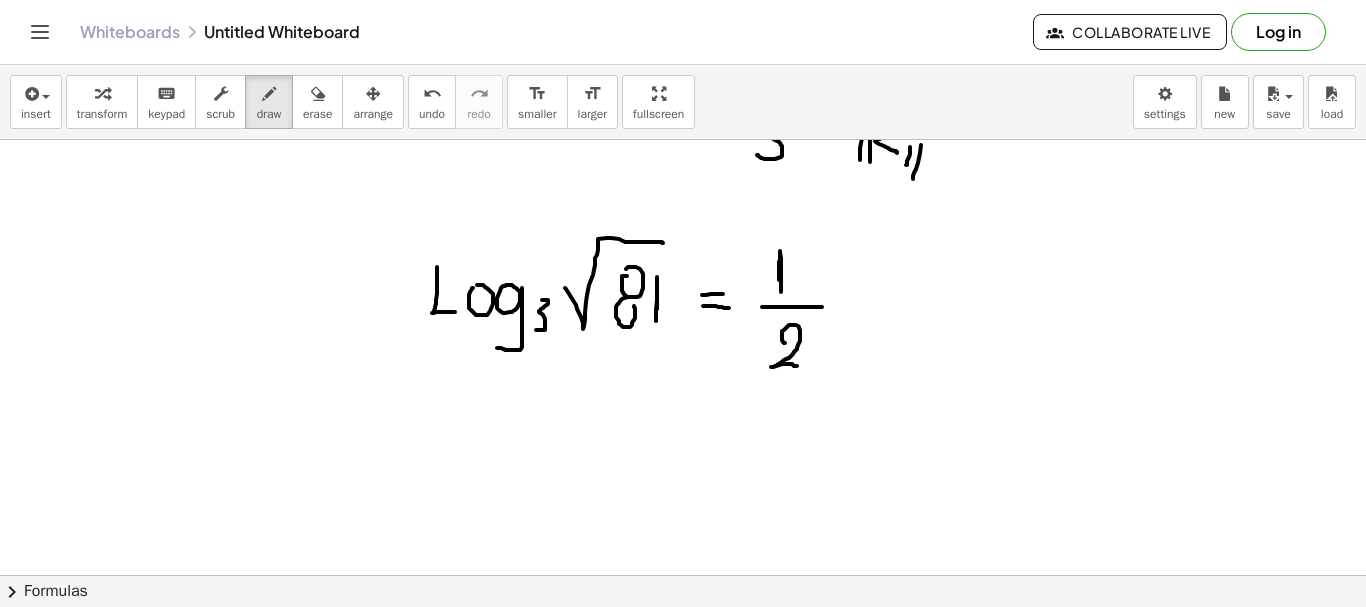 drag, startPoint x: 785, startPoint y: 343, endPoint x: 800, endPoint y: 368, distance: 29.15476 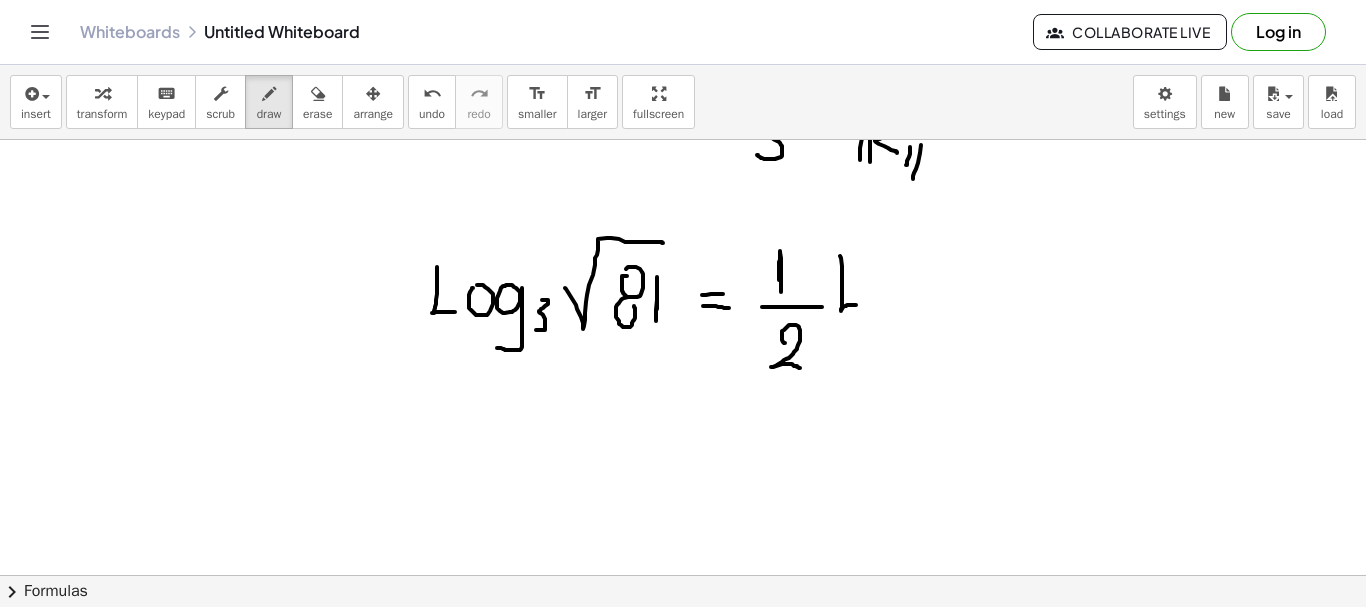 drag, startPoint x: 840, startPoint y: 256, endPoint x: 856, endPoint y: 305, distance: 51.546097 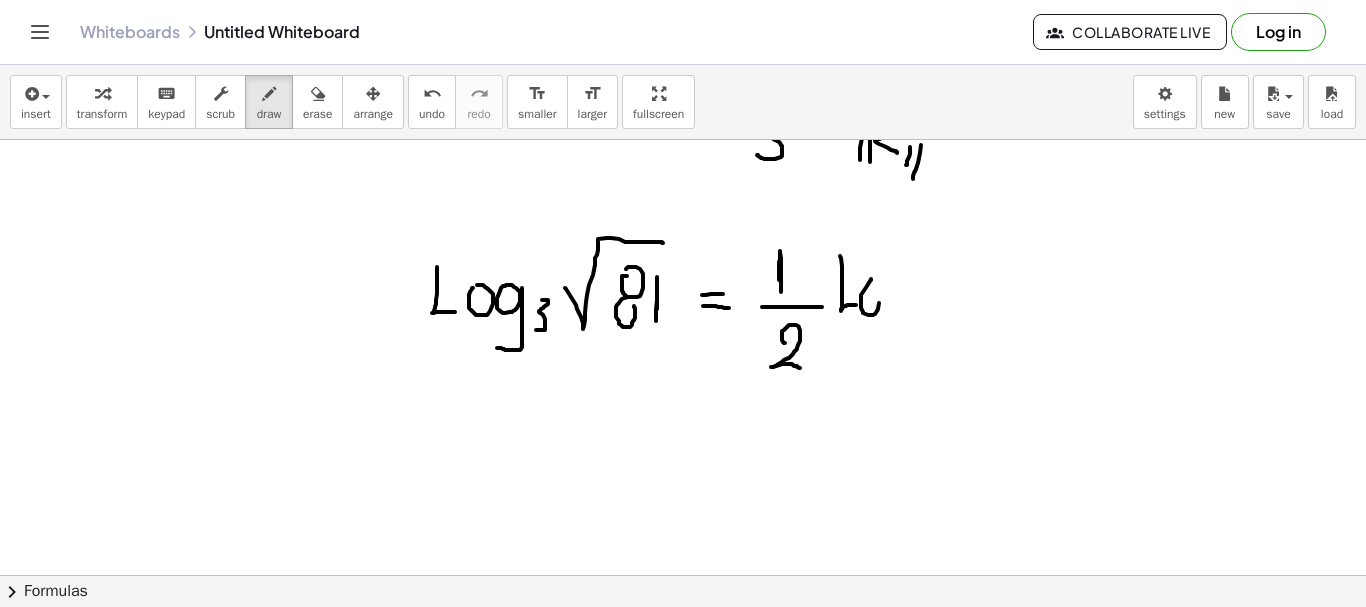 click at bounding box center (683, 93) 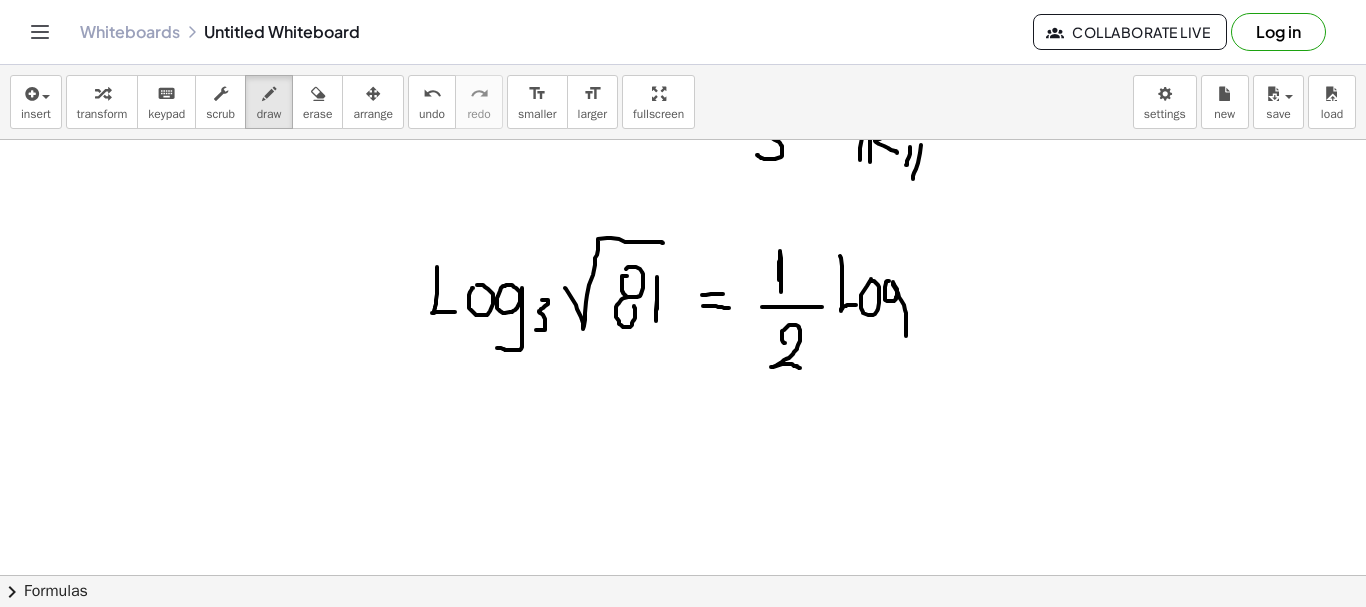 drag, startPoint x: 889, startPoint y: 281, endPoint x: 886, endPoint y: 342, distance: 61.073727 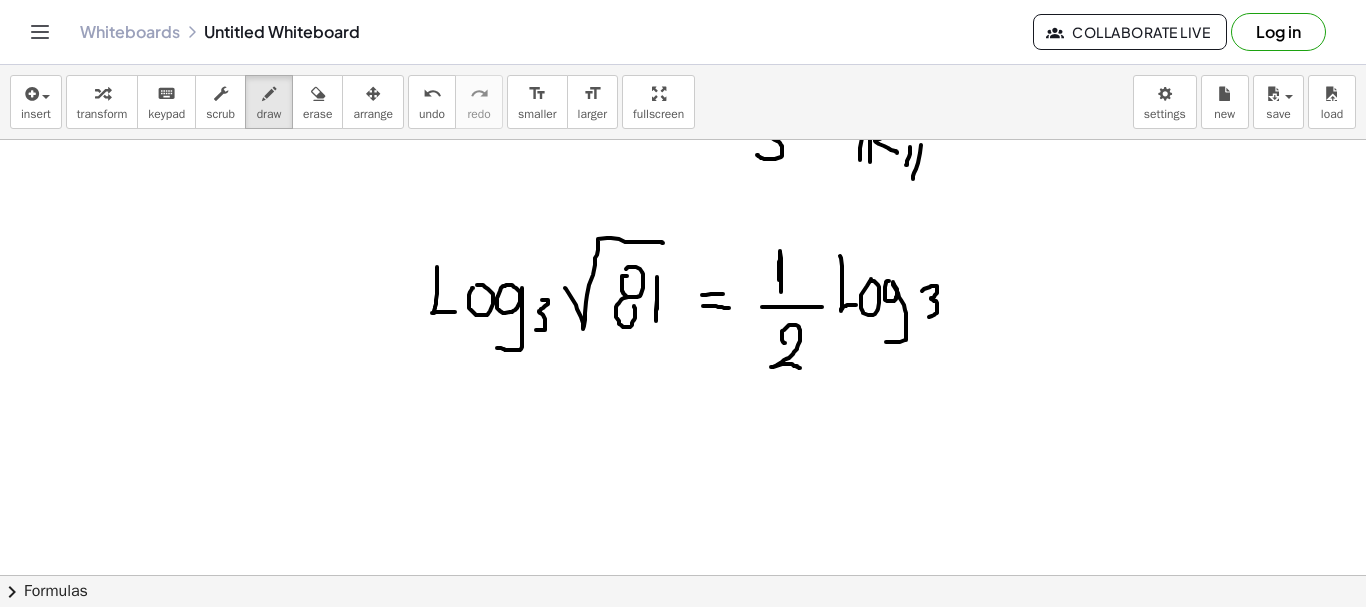 drag, startPoint x: 922, startPoint y: 291, endPoint x: 922, endPoint y: 317, distance: 26 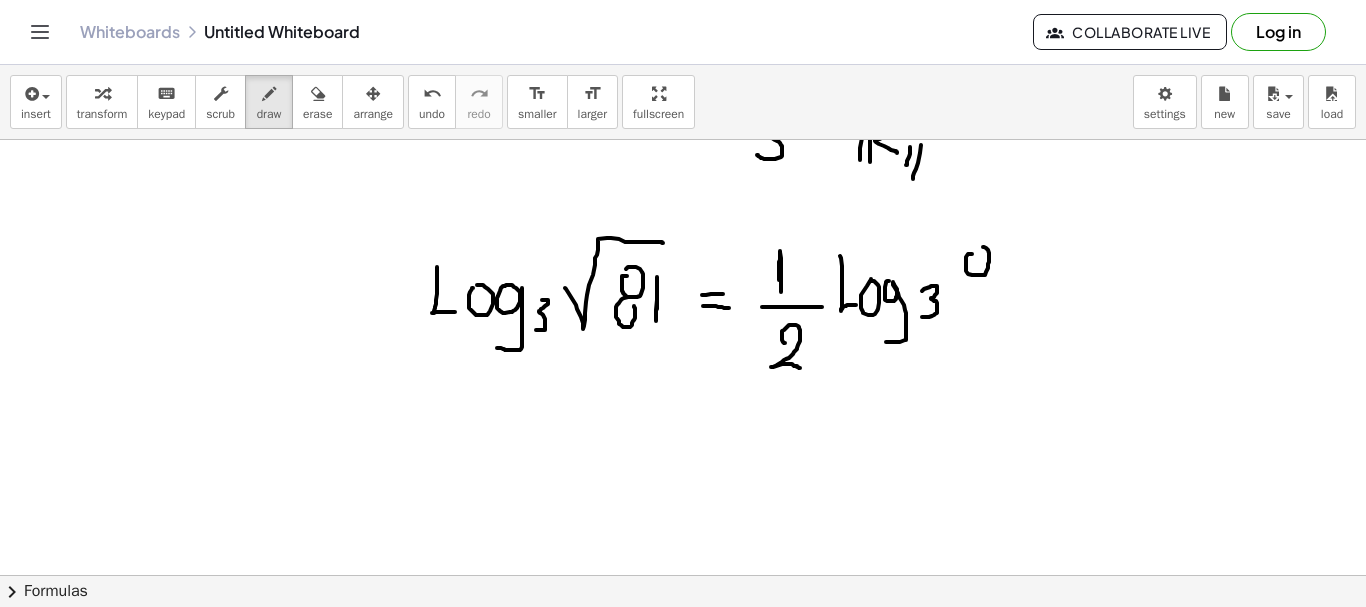 click at bounding box center [683, 93] 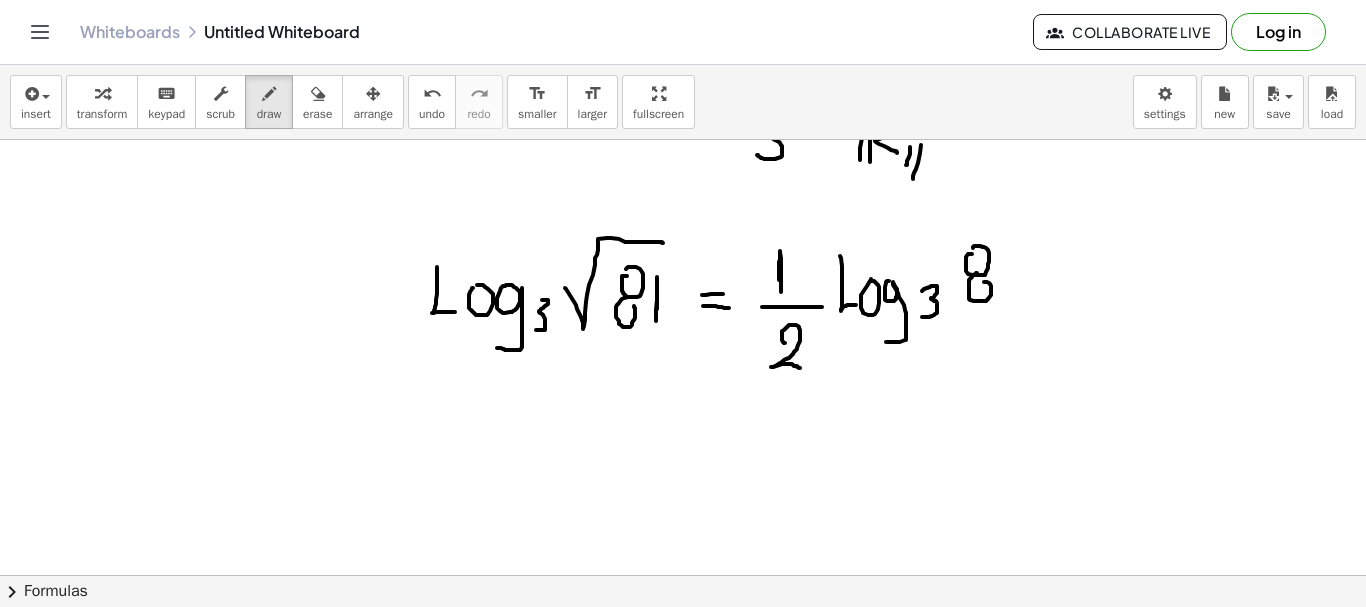 click at bounding box center [683, 93] 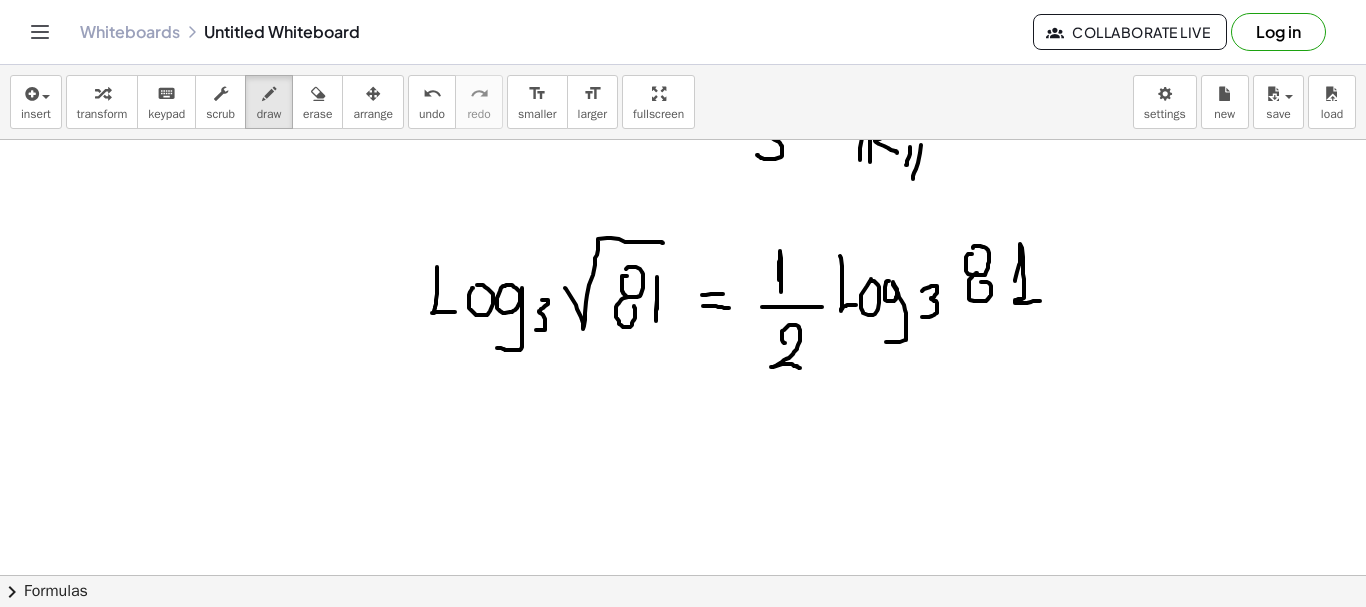 drag, startPoint x: 1015, startPoint y: 281, endPoint x: 1040, endPoint y: 301, distance: 32.01562 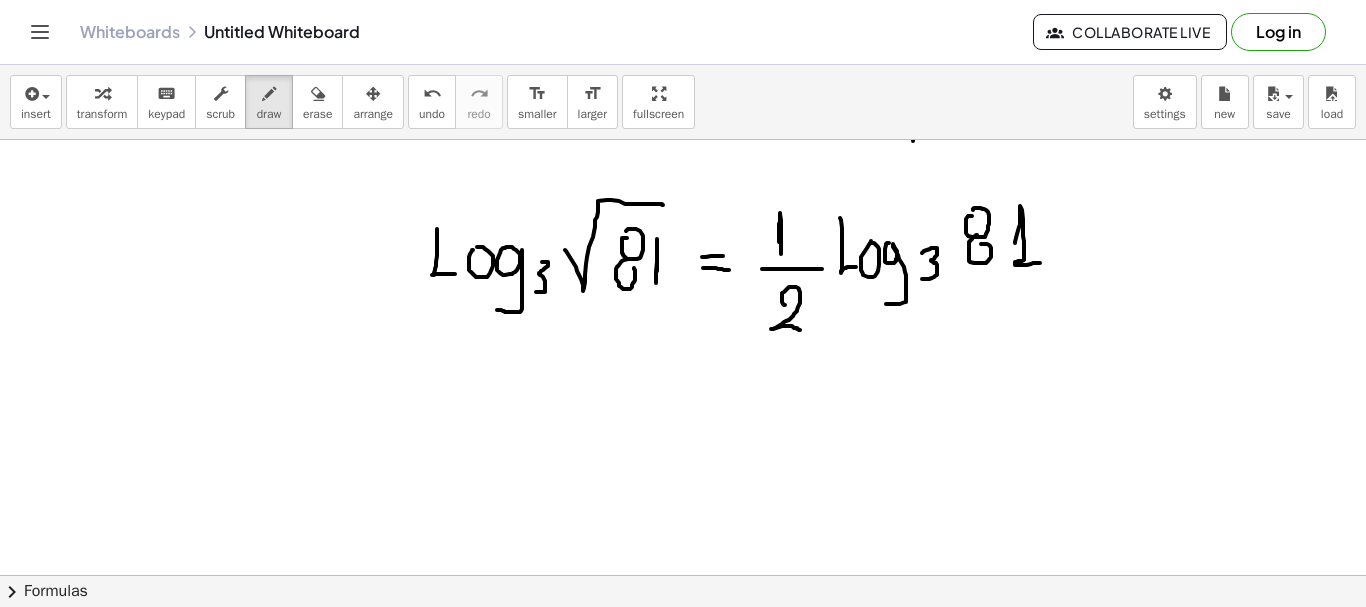 scroll, scrollTop: 604, scrollLeft: 0, axis: vertical 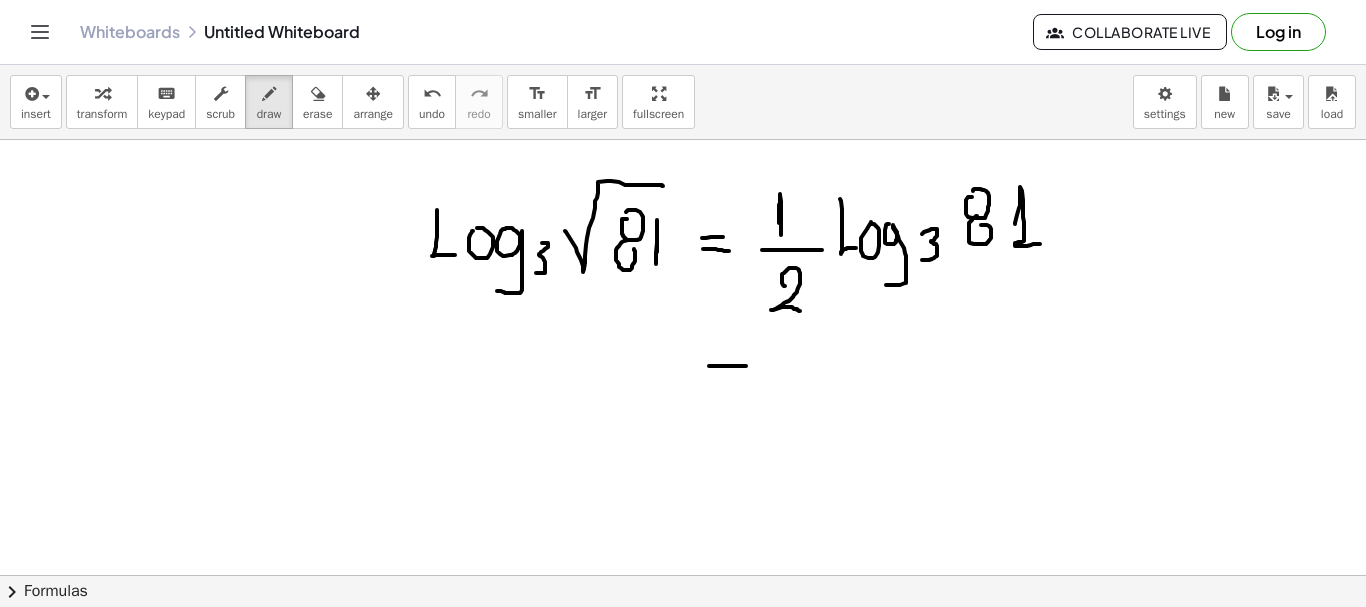 drag, startPoint x: 709, startPoint y: 366, endPoint x: 748, endPoint y: 366, distance: 39 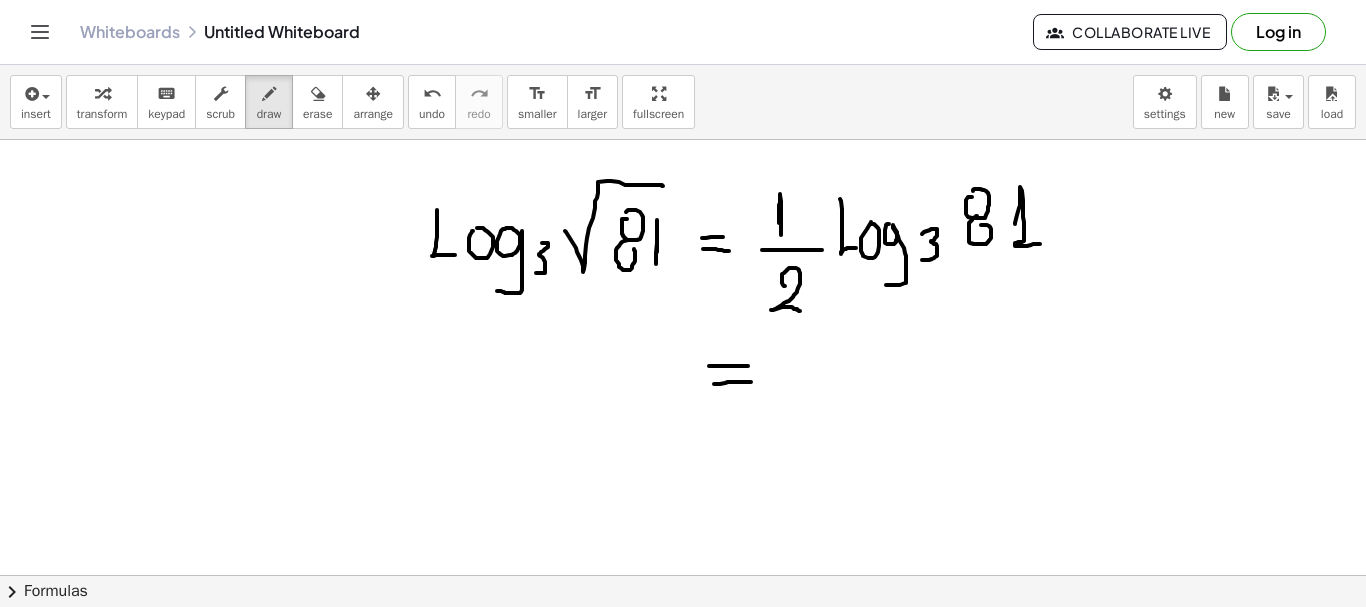 drag, startPoint x: 714, startPoint y: 384, endPoint x: 751, endPoint y: 382, distance: 37.054016 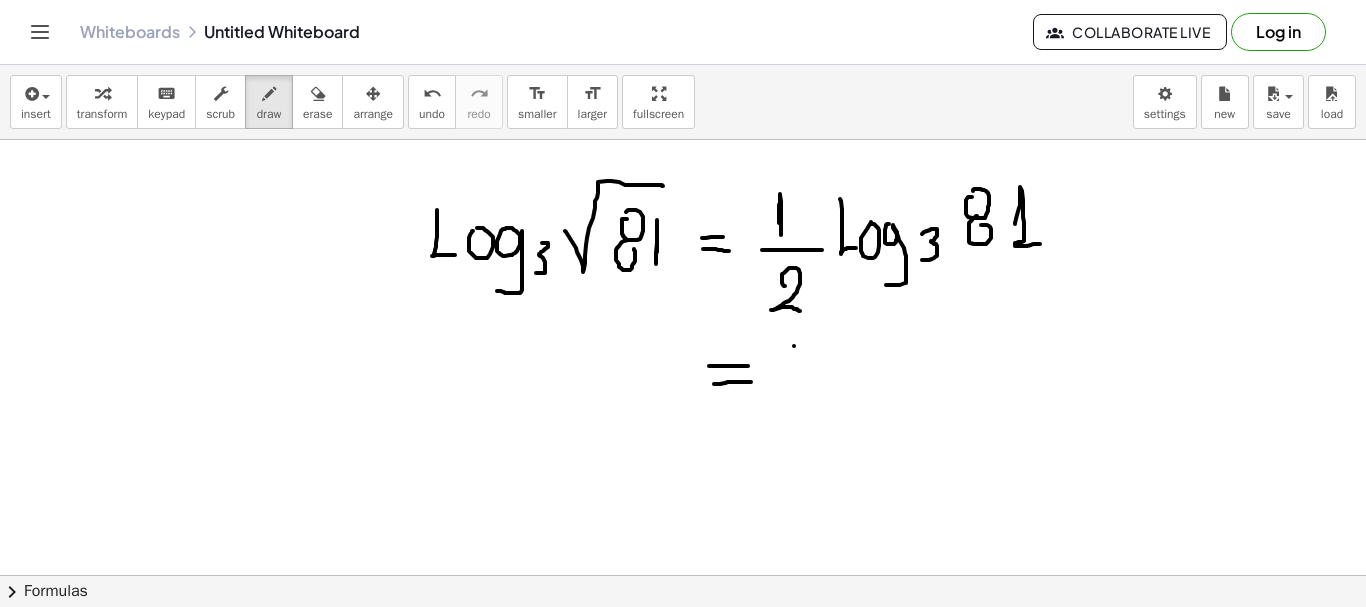 drag, startPoint x: 794, startPoint y: 346, endPoint x: 794, endPoint y: 380, distance: 34 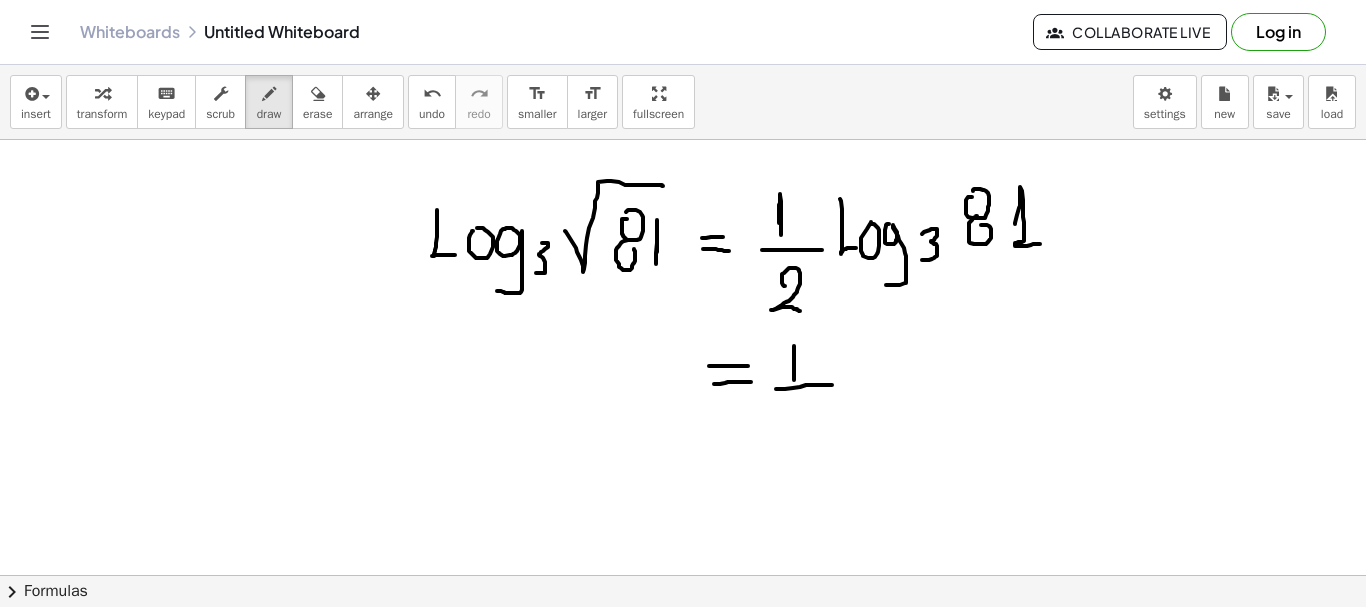 drag, startPoint x: 776, startPoint y: 389, endPoint x: 834, endPoint y: 385, distance: 58.137768 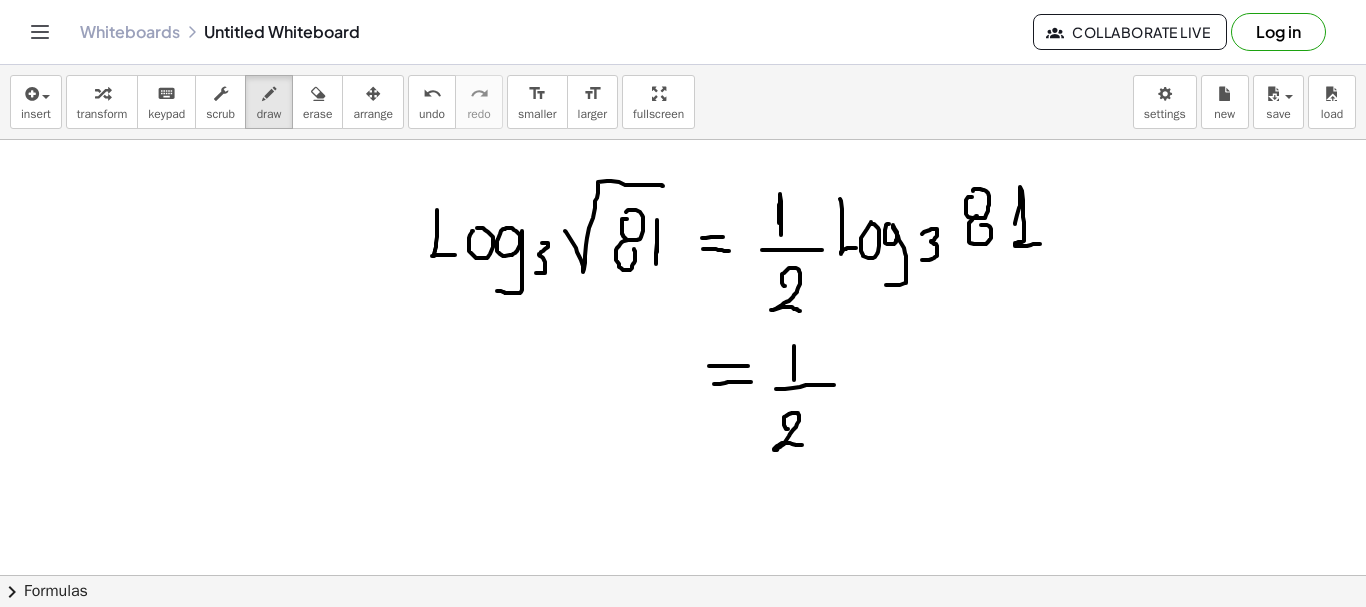drag, startPoint x: 788, startPoint y: 429, endPoint x: 808, endPoint y: 442, distance: 23.853722 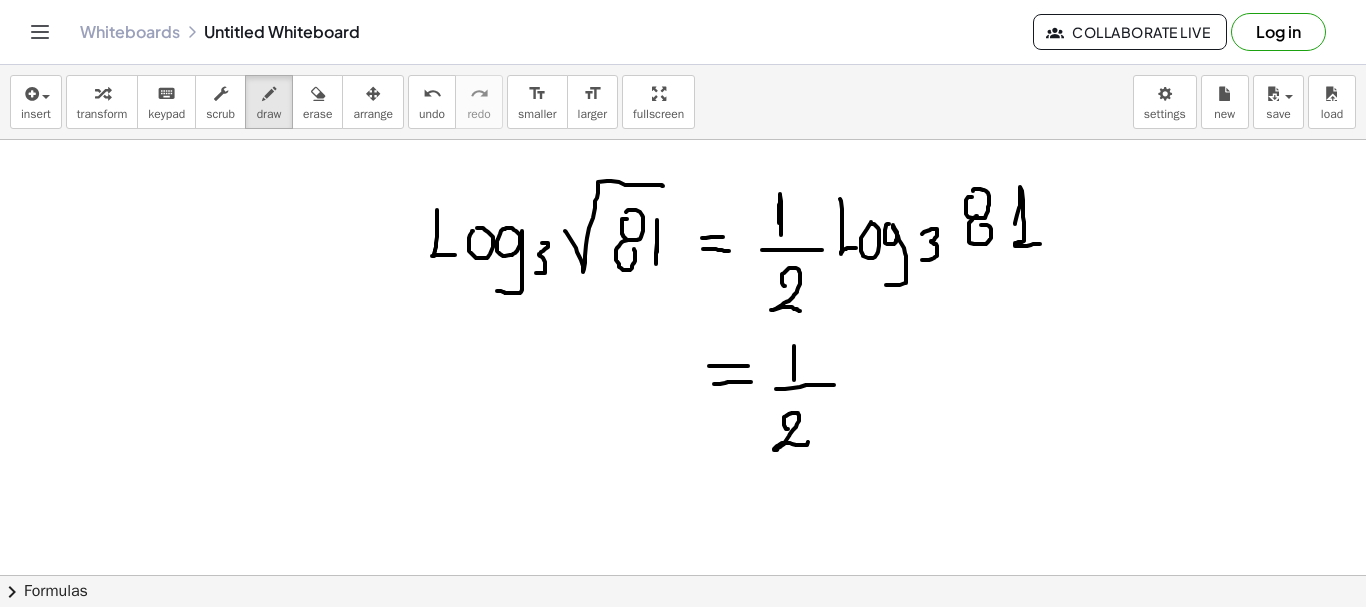 click at bounding box center [683, 188] 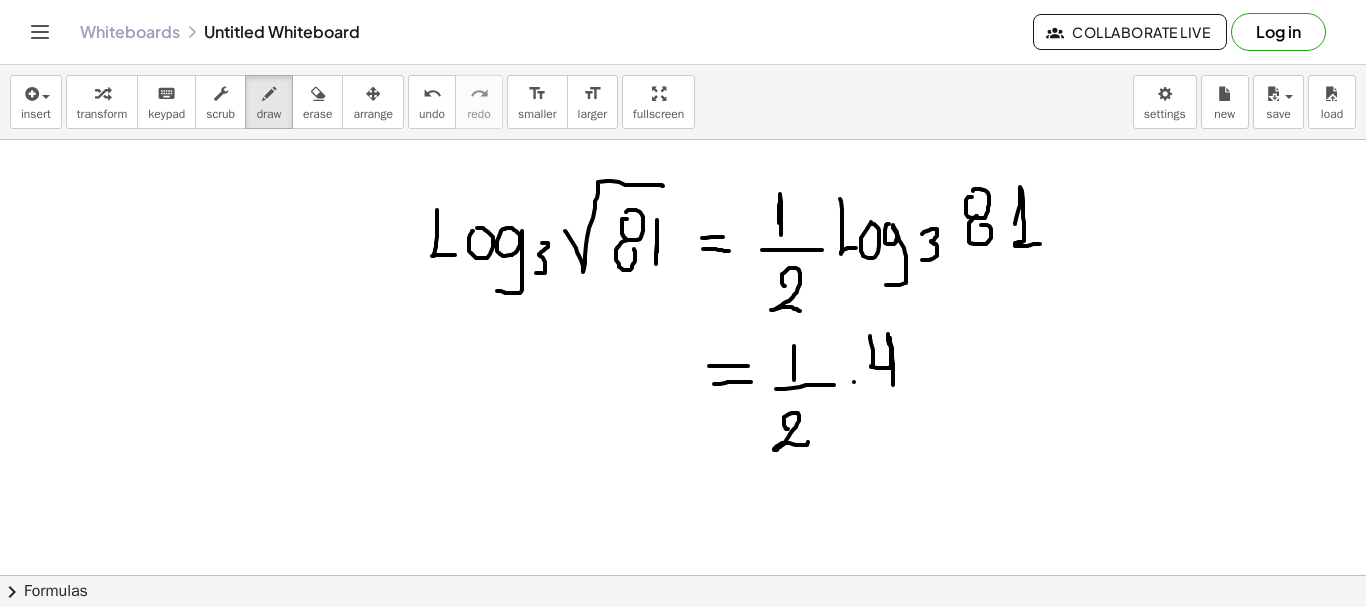 drag, startPoint x: 870, startPoint y: 336, endPoint x: 893, endPoint y: 396, distance: 64.25729 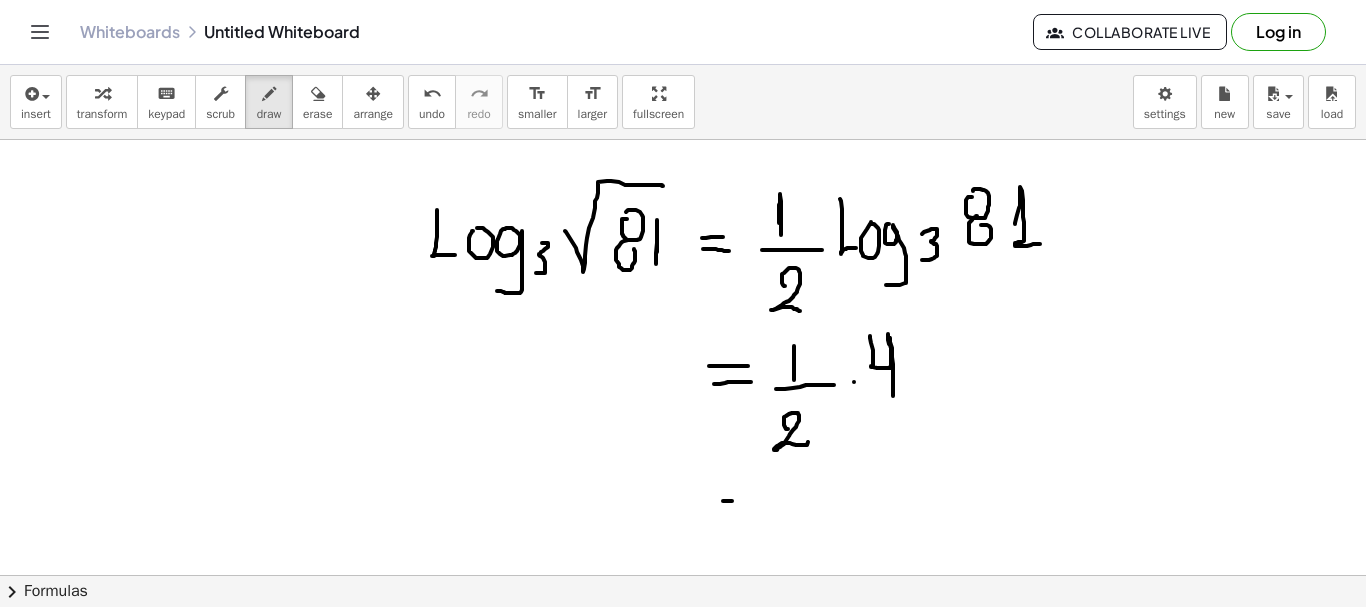 drag, startPoint x: 723, startPoint y: 501, endPoint x: 748, endPoint y: 503, distance: 25.079872 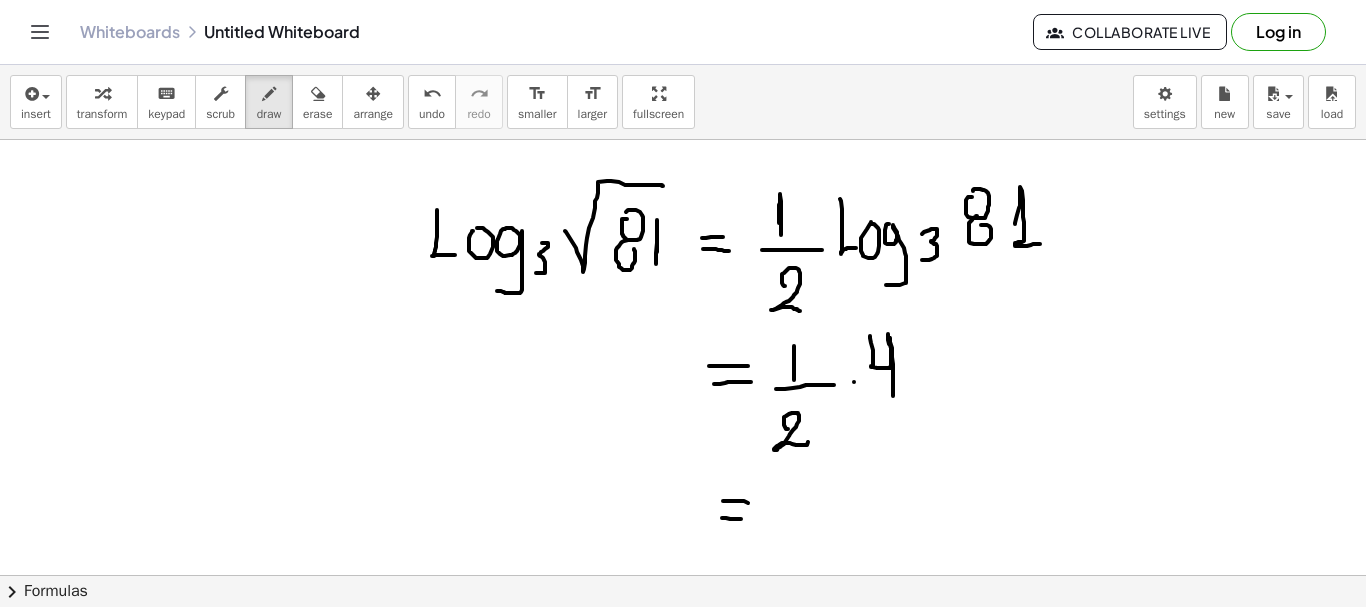 drag, startPoint x: 722, startPoint y: 518, endPoint x: 743, endPoint y: 519, distance: 21.023796 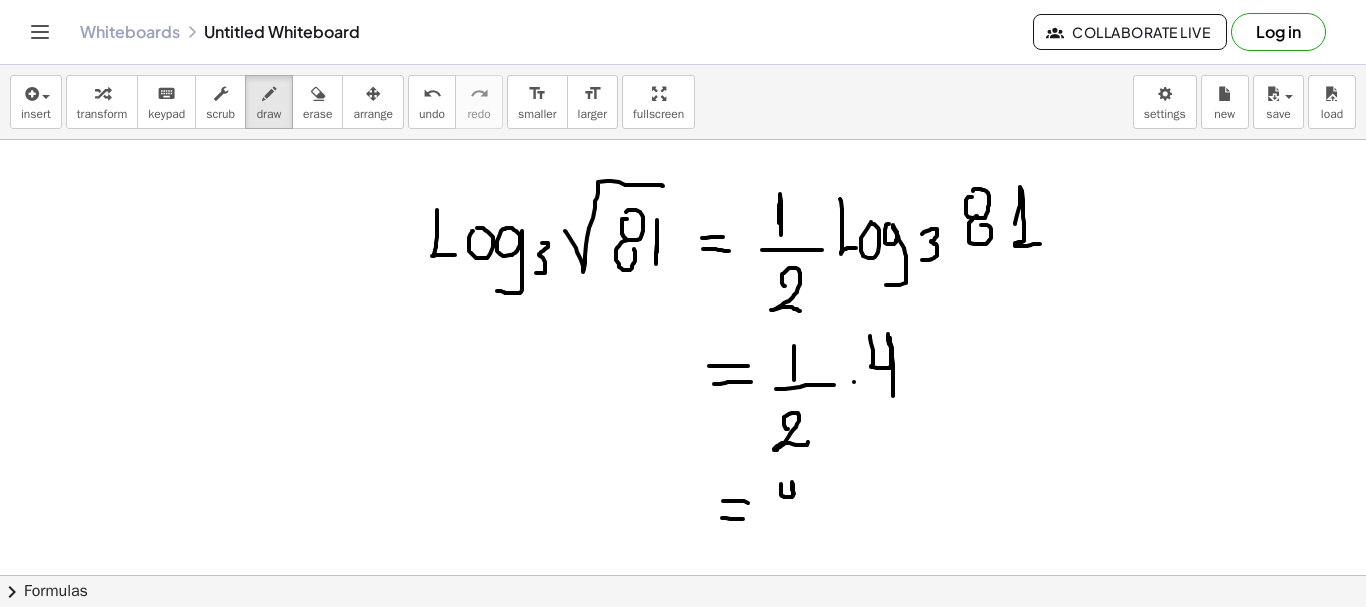 drag, startPoint x: 781, startPoint y: 484, endPoint x: 795, endPoint y: 501, distance: 22.022715 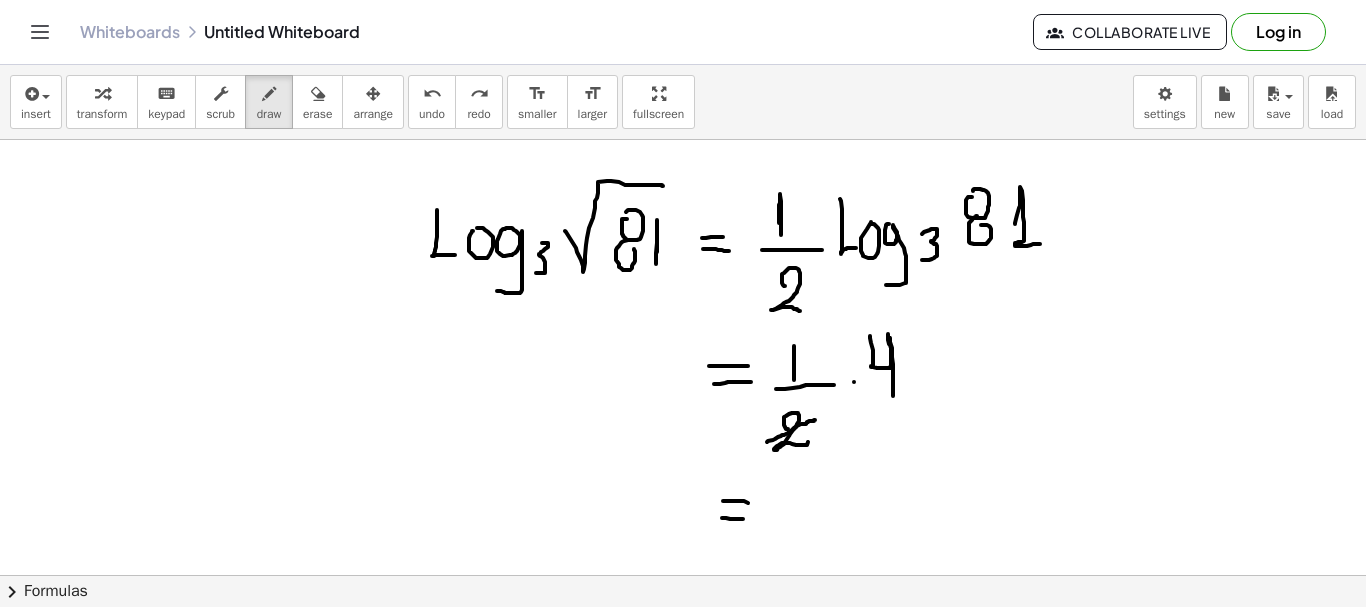 drag, startPoint x: 767, startPoint y: 442, endPoint x: 816, endPoint y: 420, distance: 53.712196 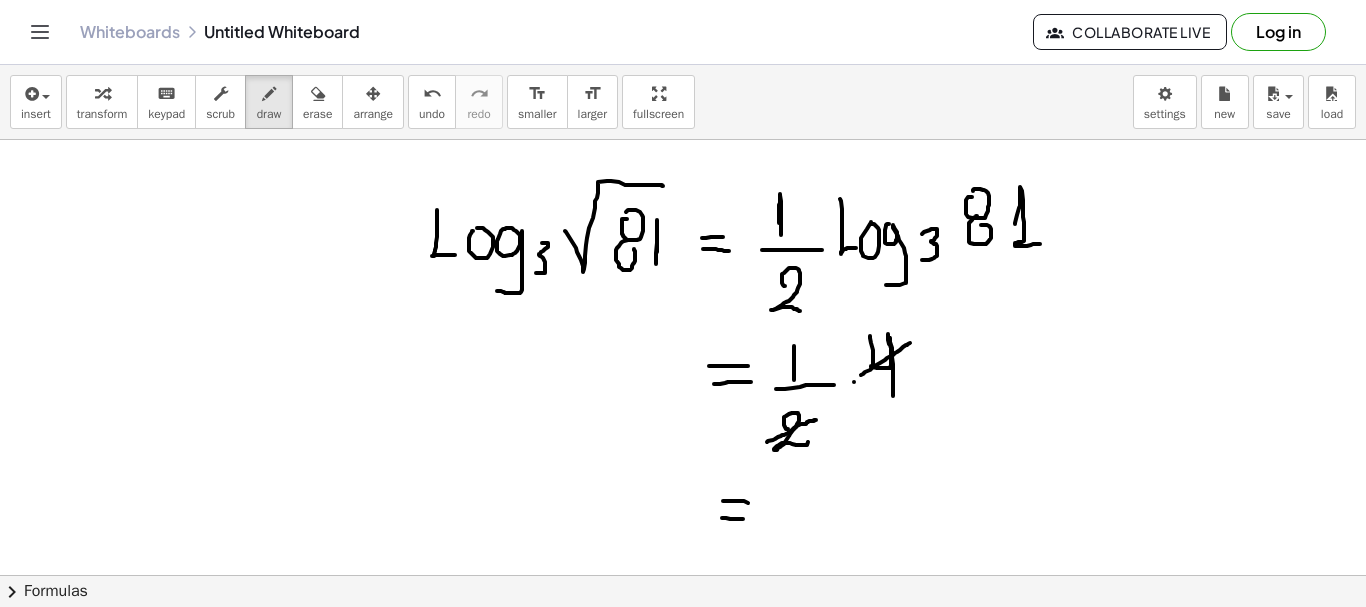 drag, startPoint x: 861, startPoint y: 375, endPoint x: 916, endPoint y: 339, distance: 65.734314 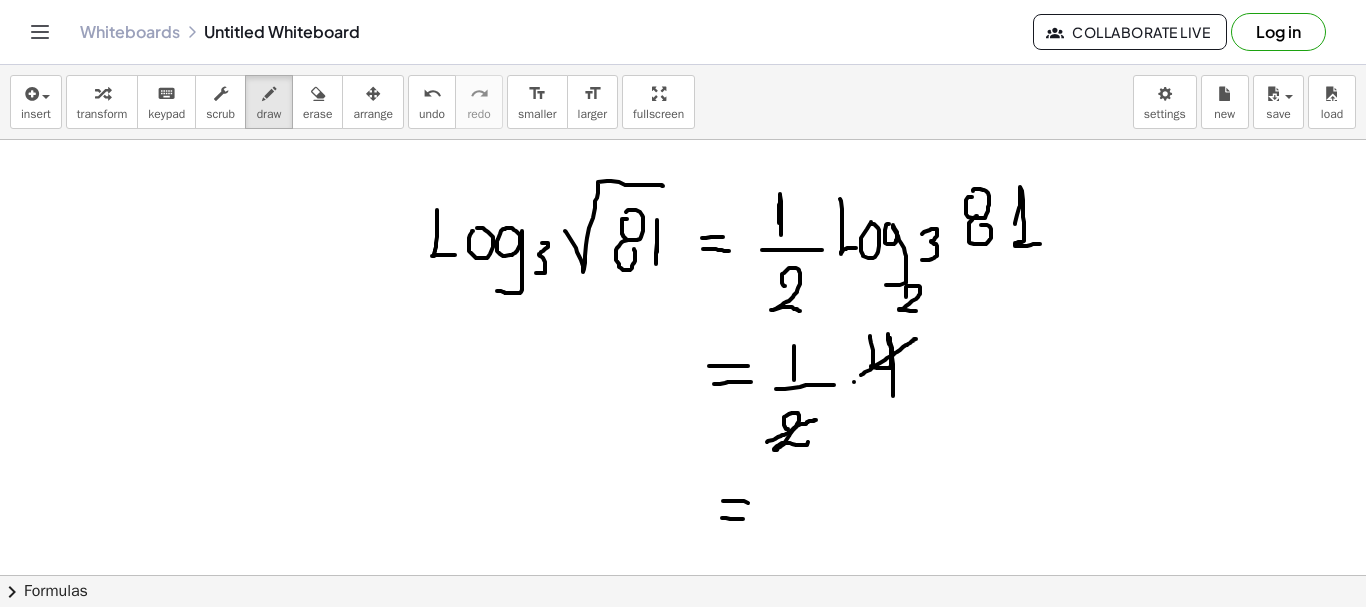 drag, startPoint x: 906, startPoint y: 297, endPoint x: 920, endPoint y: 311, distance: 19.79899 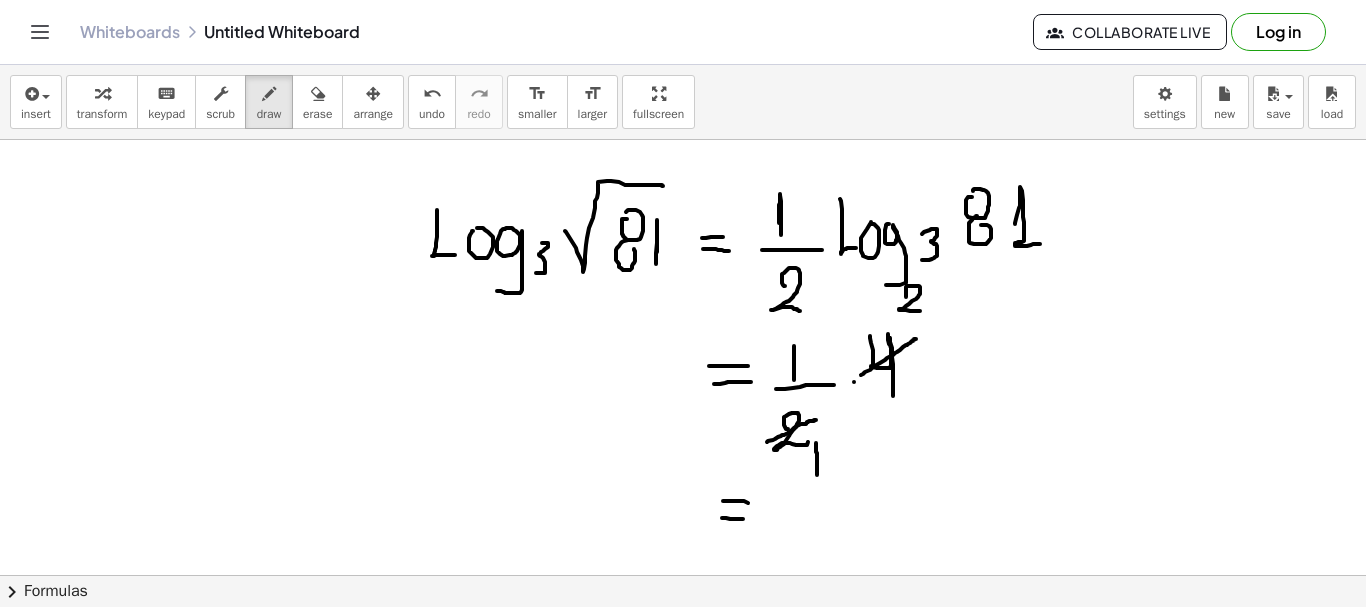 drag, startPoint x: 816, startPoint y: 443, endPoint x: 817, endPoint y: 475, distance: 32.01562 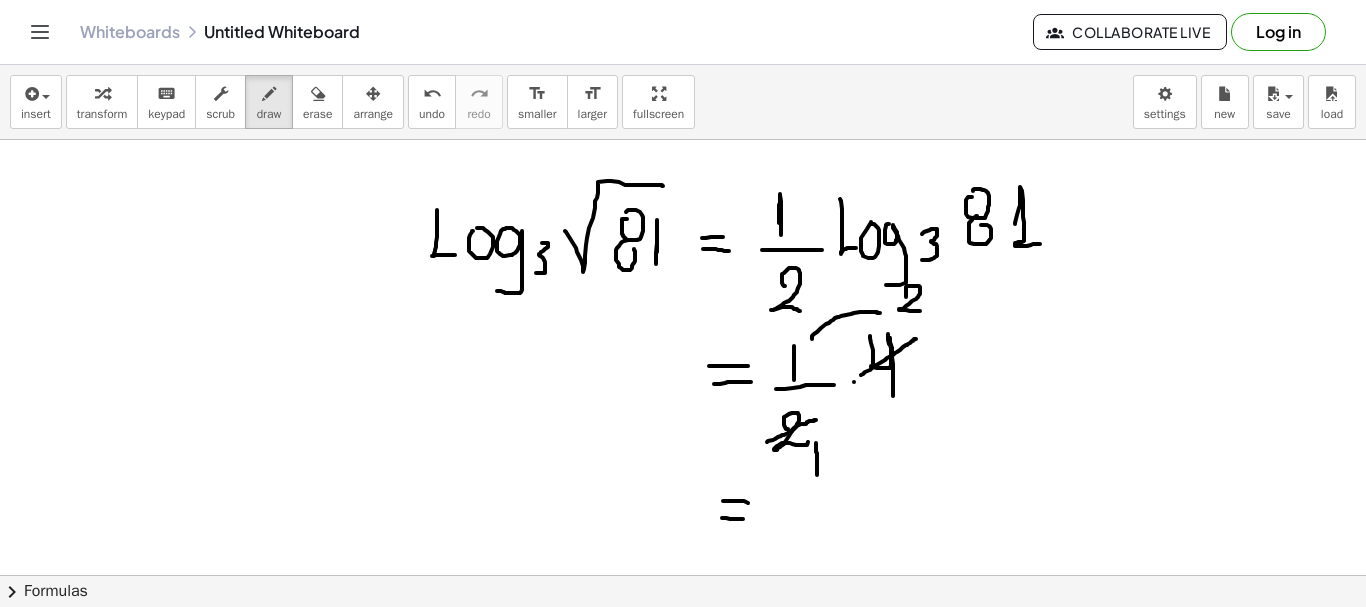 drag, startPoint x: 812, startPoint y: 339, endPoint x: 882, endPoint y: 313, distance: 74.672615 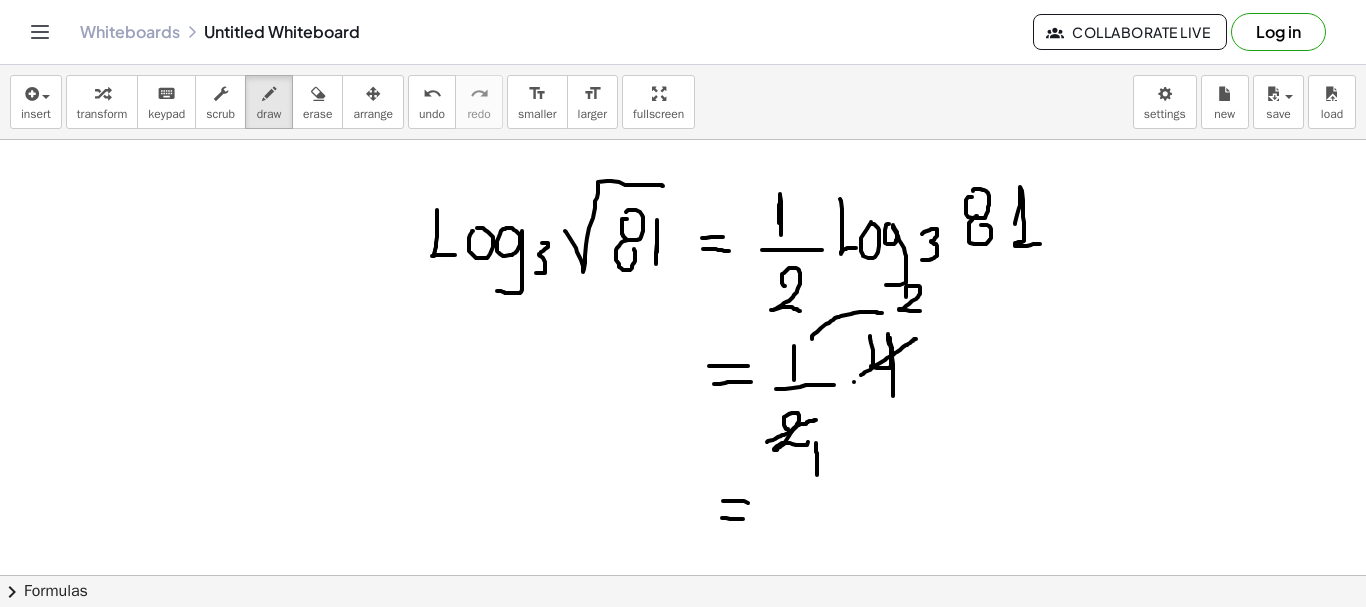 scroll, scrollTop: 791, scrollLeft: 0, axis: vertical 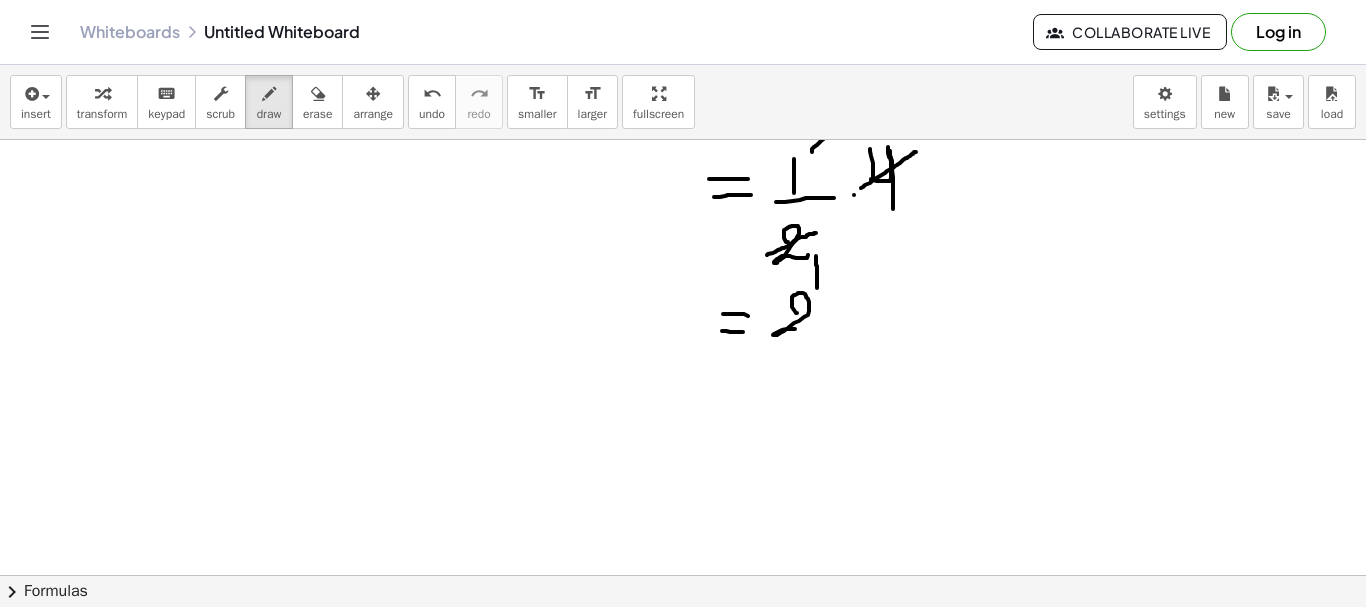 drag, startPoint x: 797, startPoint y: 313, endPoint x: 811, endPoint y: 331, distance: 22.803509 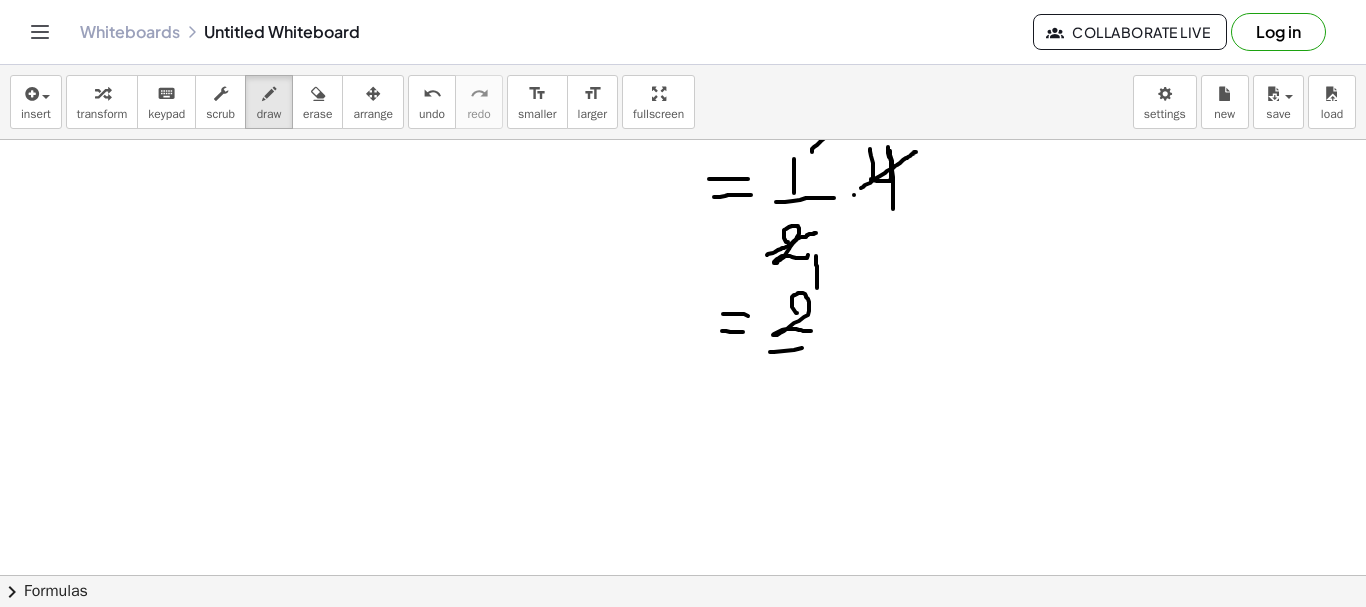 drag, startPoint x: 770, startPoint y: 352, endPoint x: 834, endPoint y: 348, distance: 64.12488 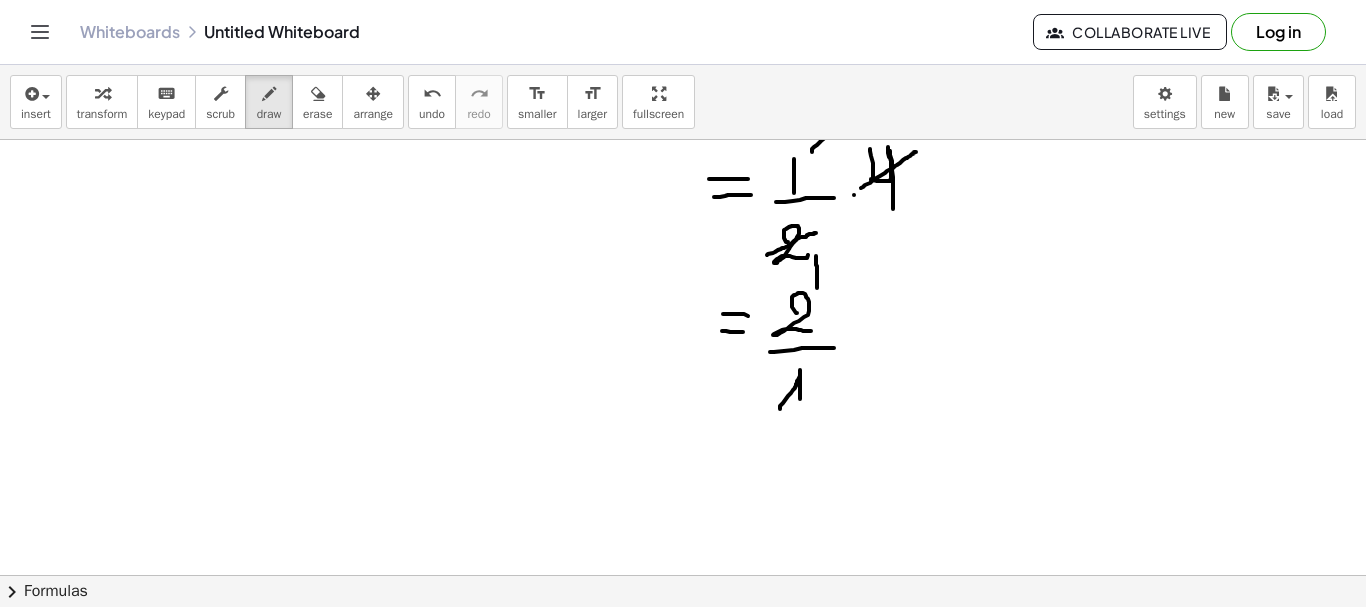 drag, startPoint x: 780, startPoint y: 409, endPoint x: 800, endPoint y: 416, distance: 21.189621 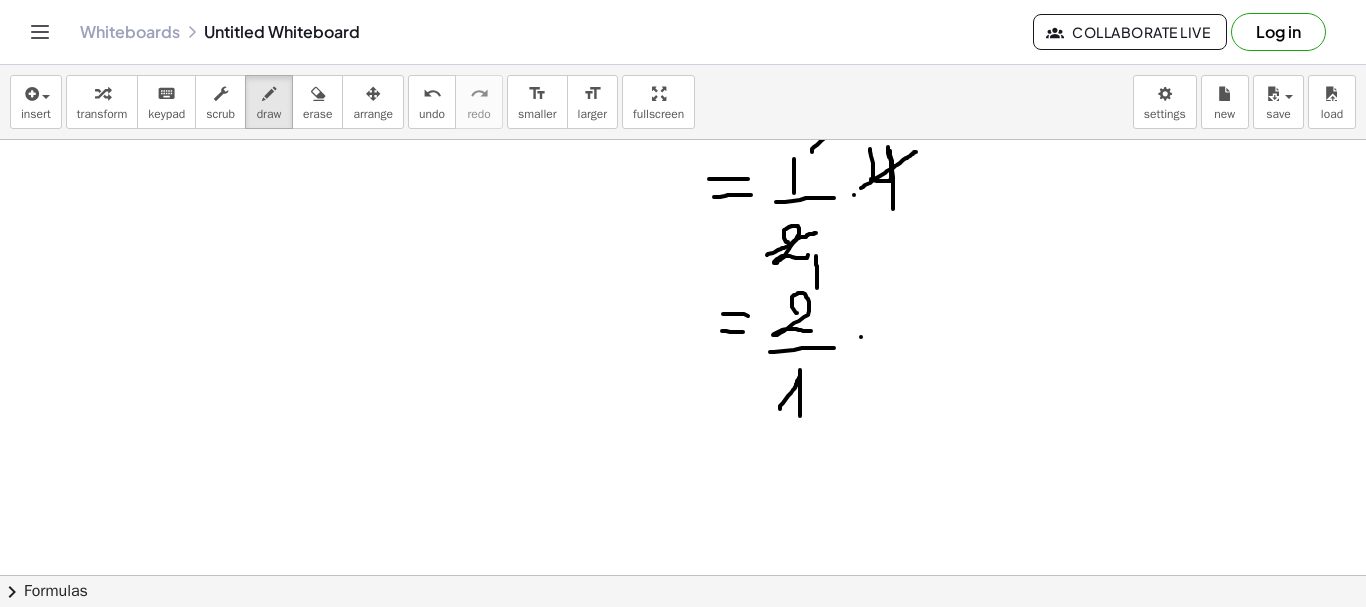 drag, startPoint x: 861, startPoint y: 337, endPoint x: 884, endPoint y: 331, distance: 23.769728 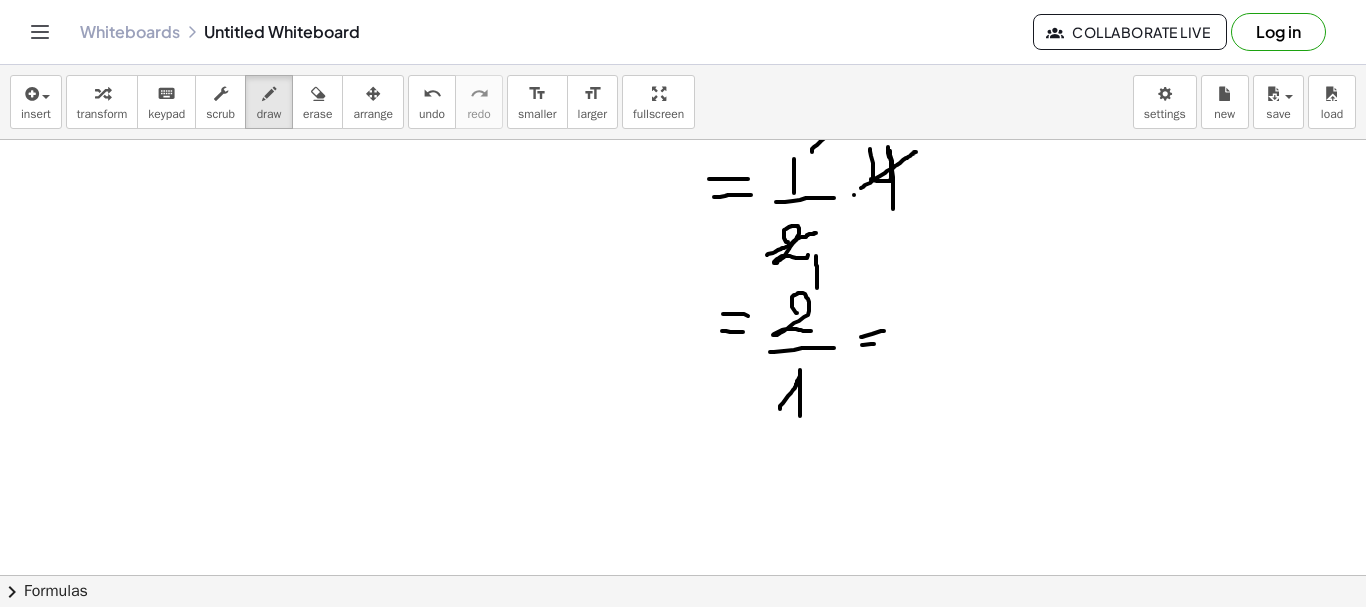 drag, startPoint x: 862, startPoint y: 345, endPoint x: 882, endPoint y: 343, distance: 20.09975 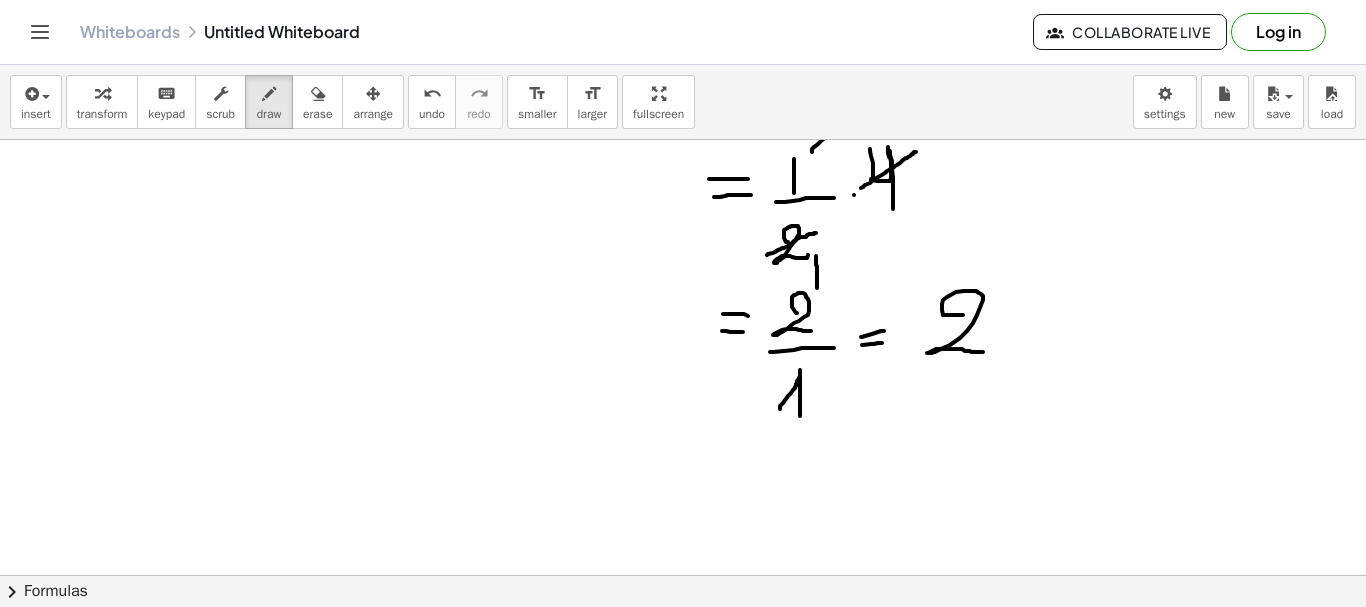 drag, startPoint x: 963, startPoint y: 315, endPoint x: 984, endPoint y: 350, distance: 40.81666 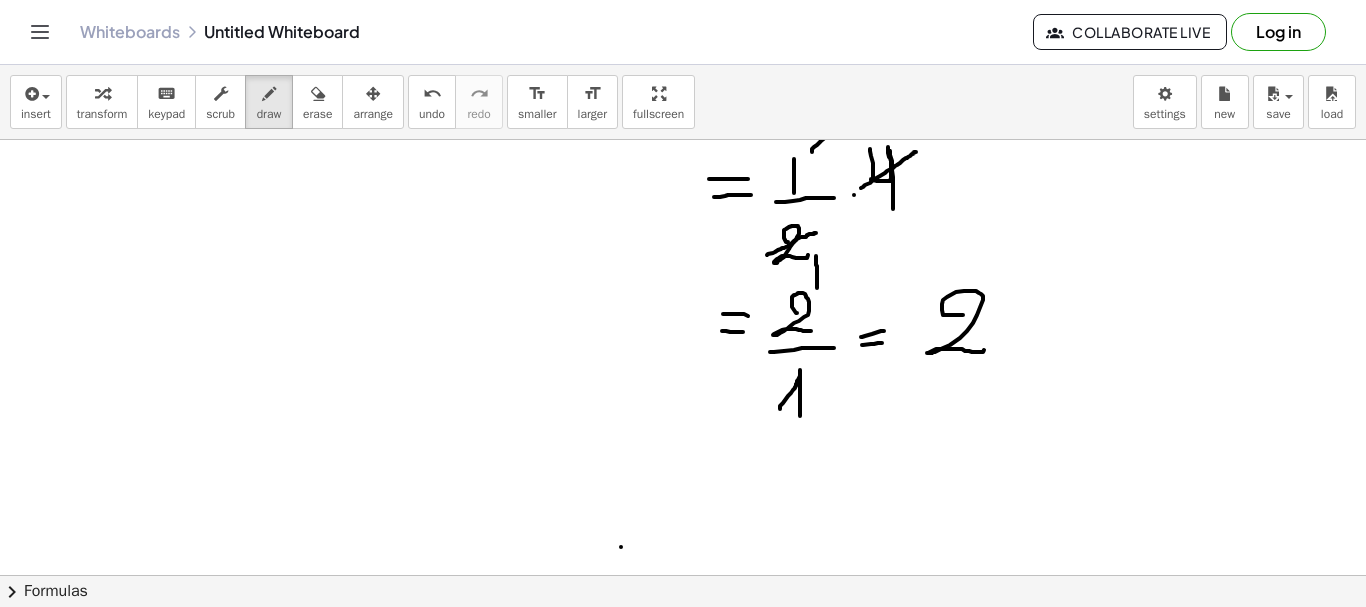 click at bounding box center [683, 1] 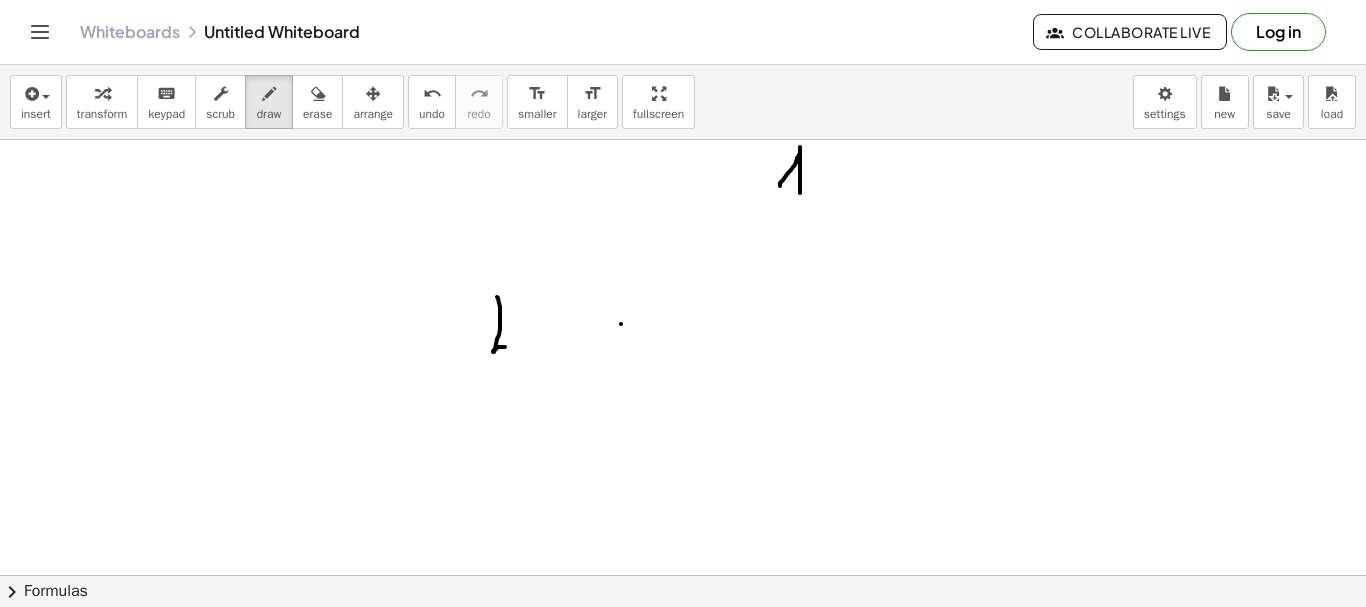 drag, startPoint x: 497, startPoint y: 297, endPoint x: 514, endPoint y: 348, distance: 53.75872 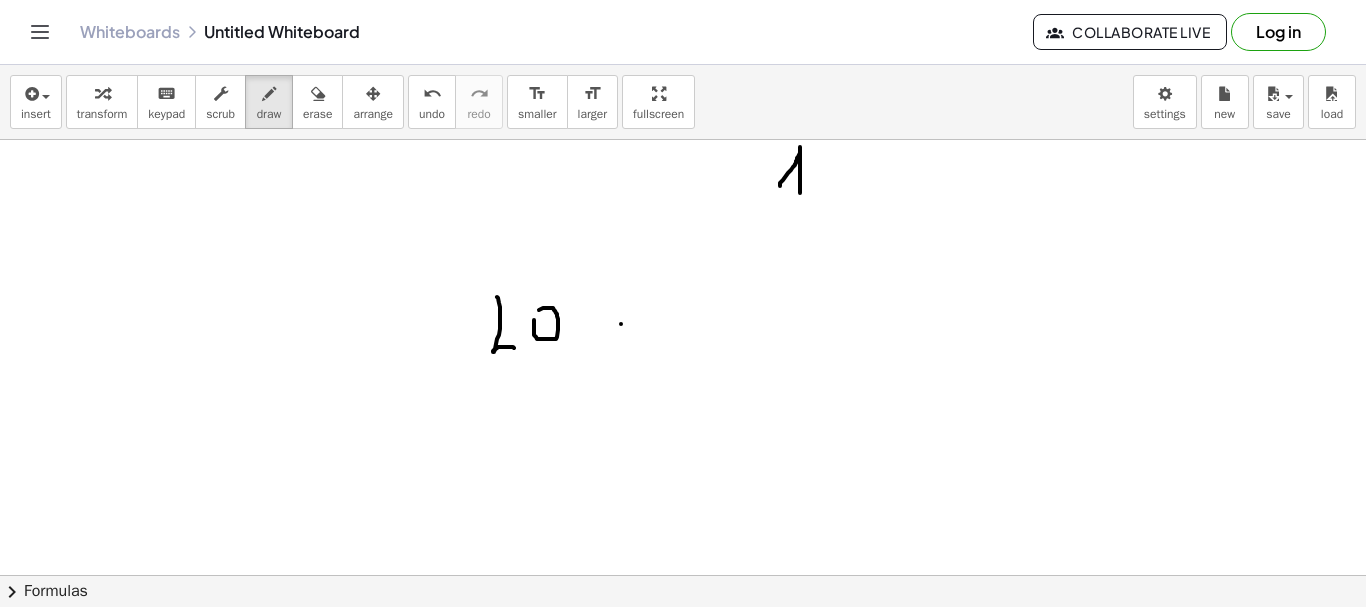 click at bounding box center [683, -4] 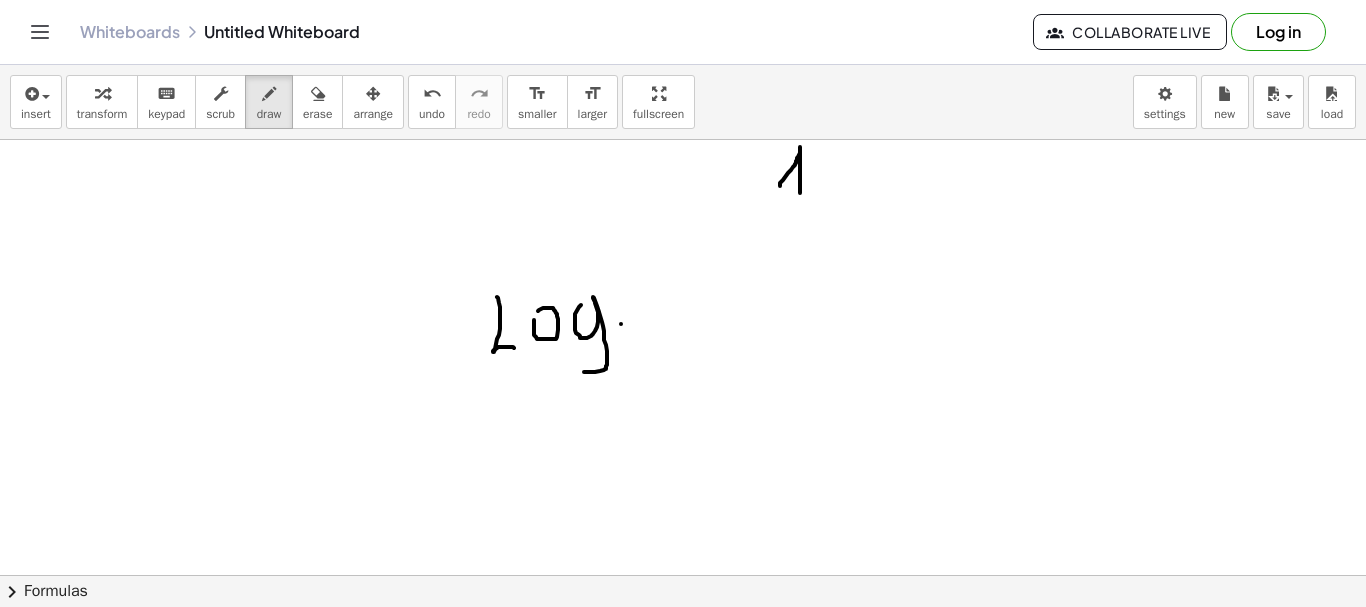 drag, startPoint x: 581, startPoint y: 305, endPoint x: 580, endPoint y: 372, distance: 67.00746 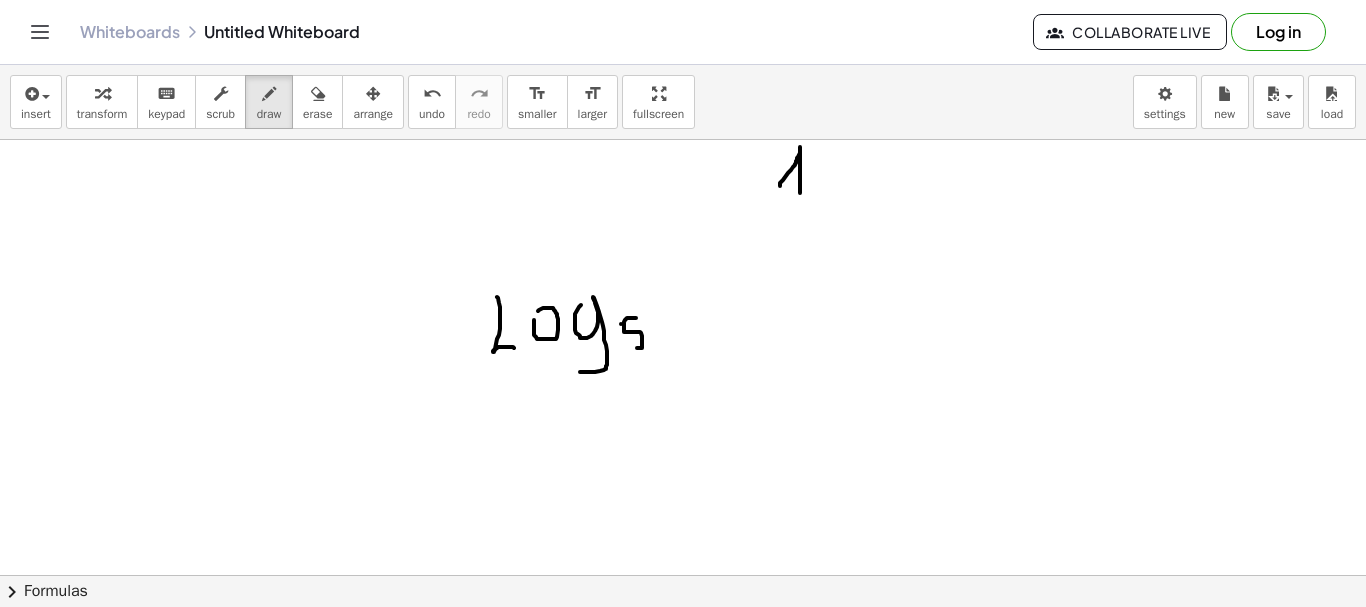 drag, startPoint x: 636, startPoint y: 318, endPoint x: 626, endPoint y: 348, distance: 31.622776 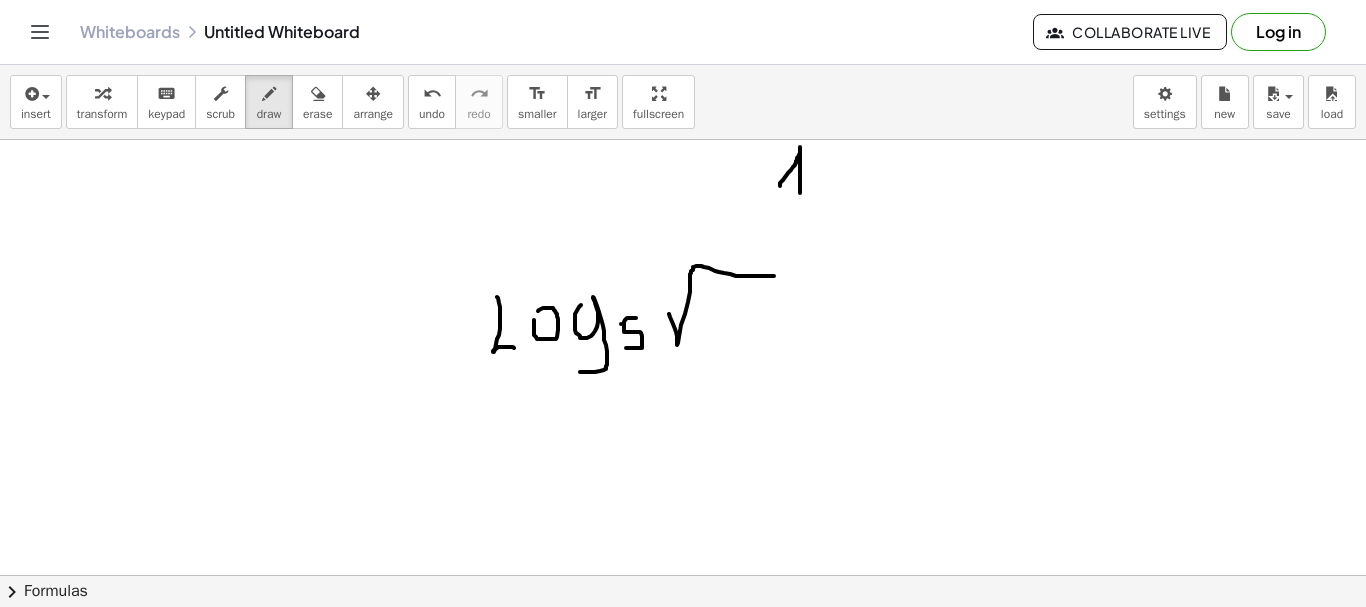 drag, startPoint x: 669, startPoint y: 314, endPoint x: 776, endPoint y: 276, distance: 113.54735 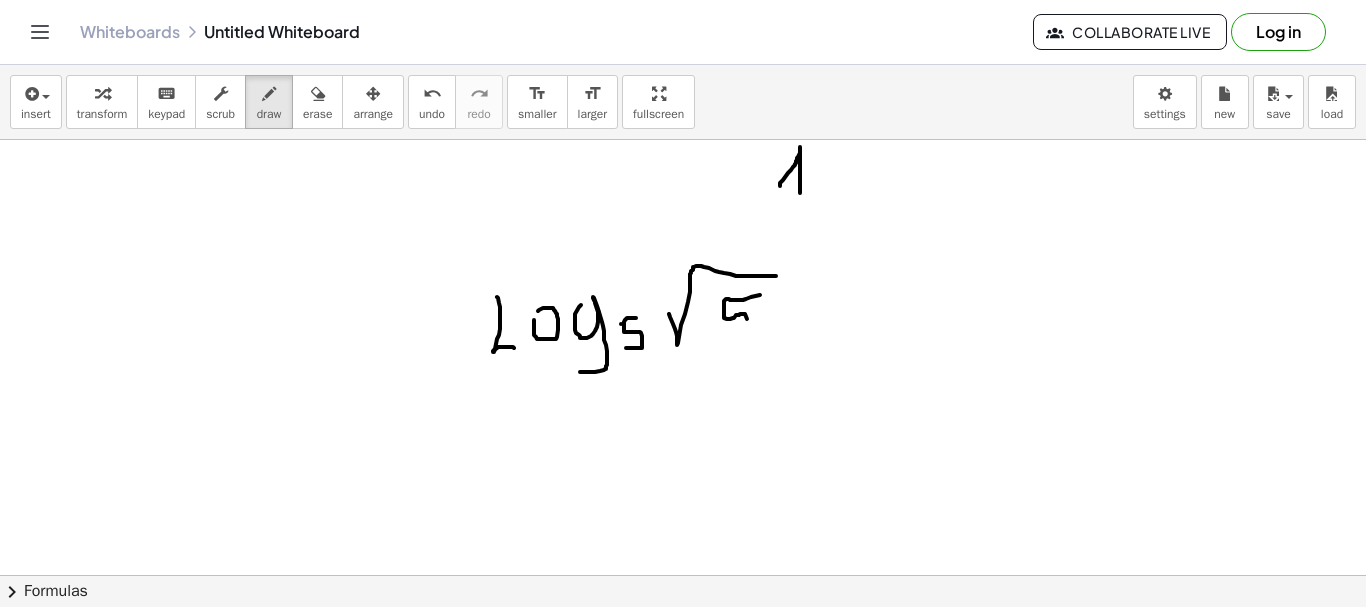 drag, startPoint x: 760, startPoint y: 295, endPoint x: 725, endPoint y: 339, distance: 56.22277 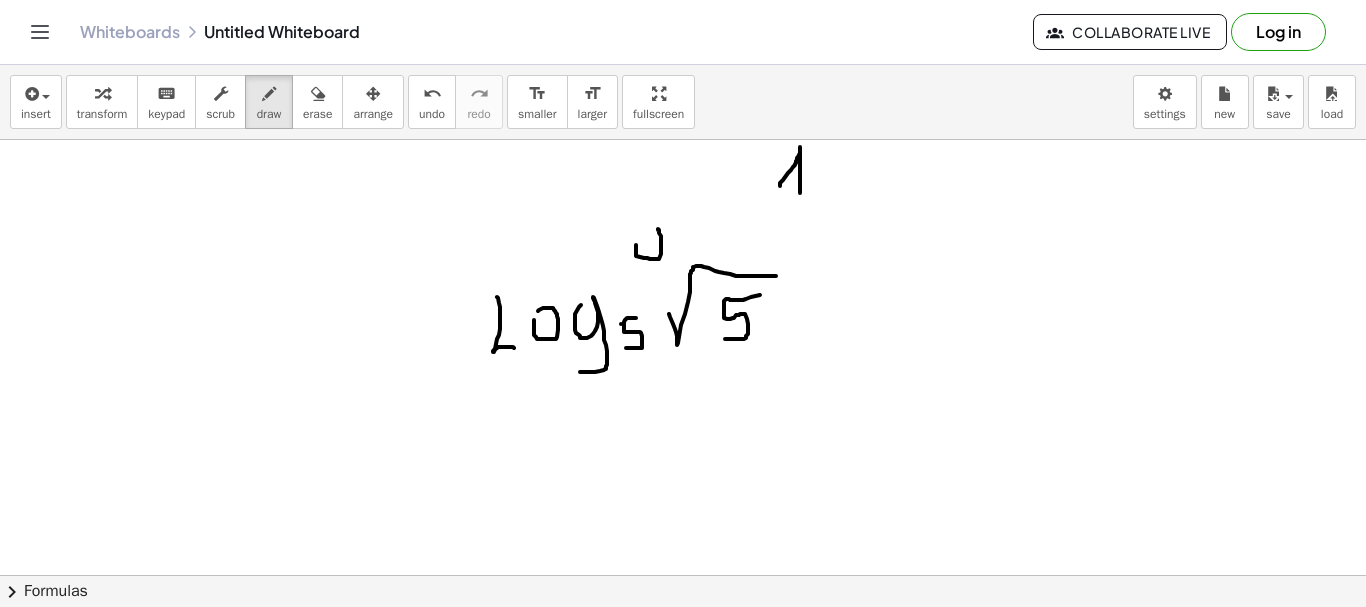 drag, startPoint x: 636, startPoint y: 245, endPoint x: 664, endPoint y: 282, distance: 46.400433 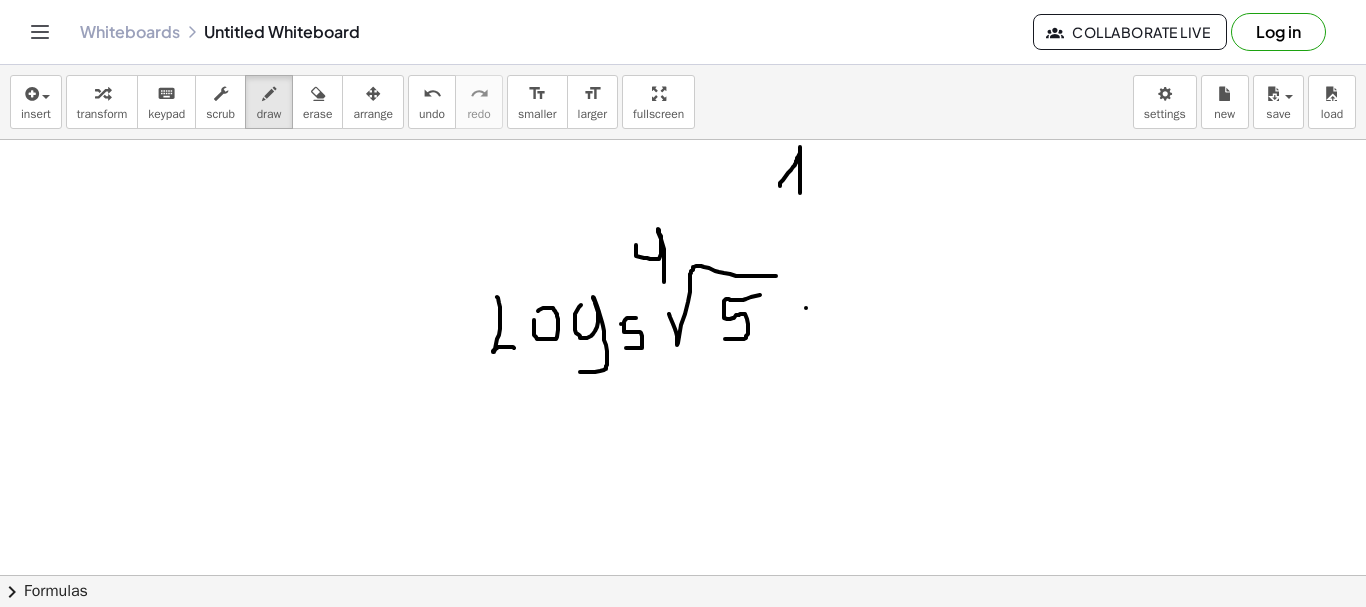 drag, startPoint x: 806, startPoint y: 308, endPoint x: 830, endPoint y: 308, distance: 24 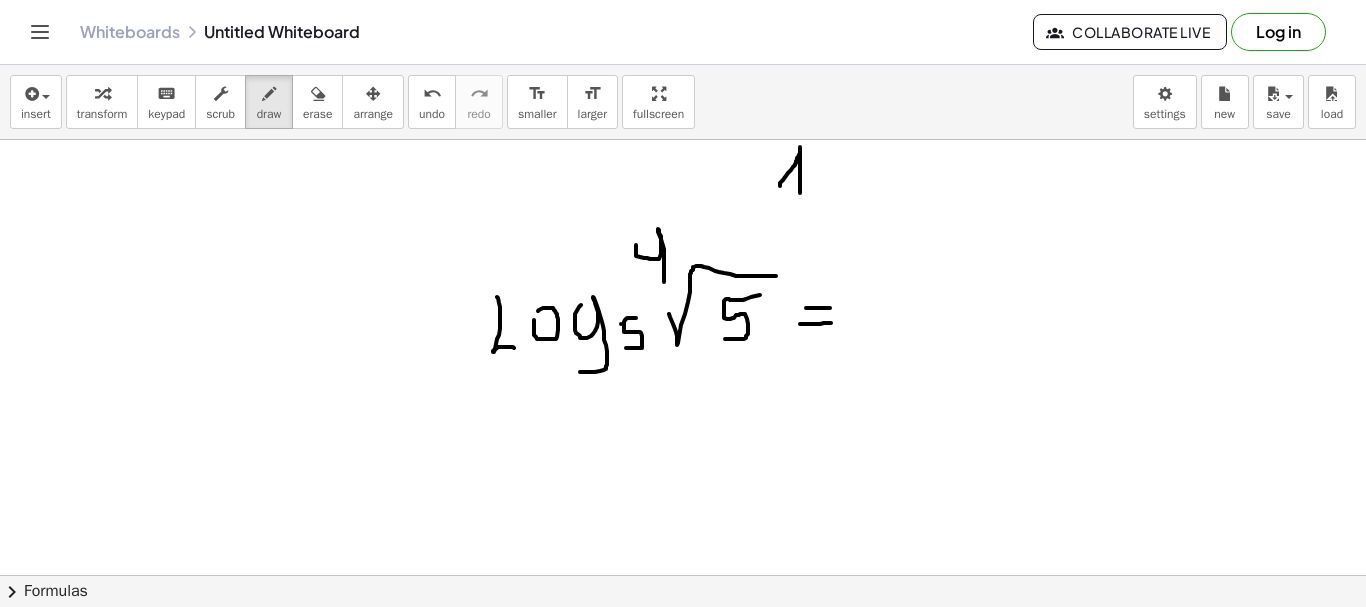 drag, startPoint x: 800, startPoint y: 324, endPoint x: 833, endPoint y: 323, distance: 33.01515 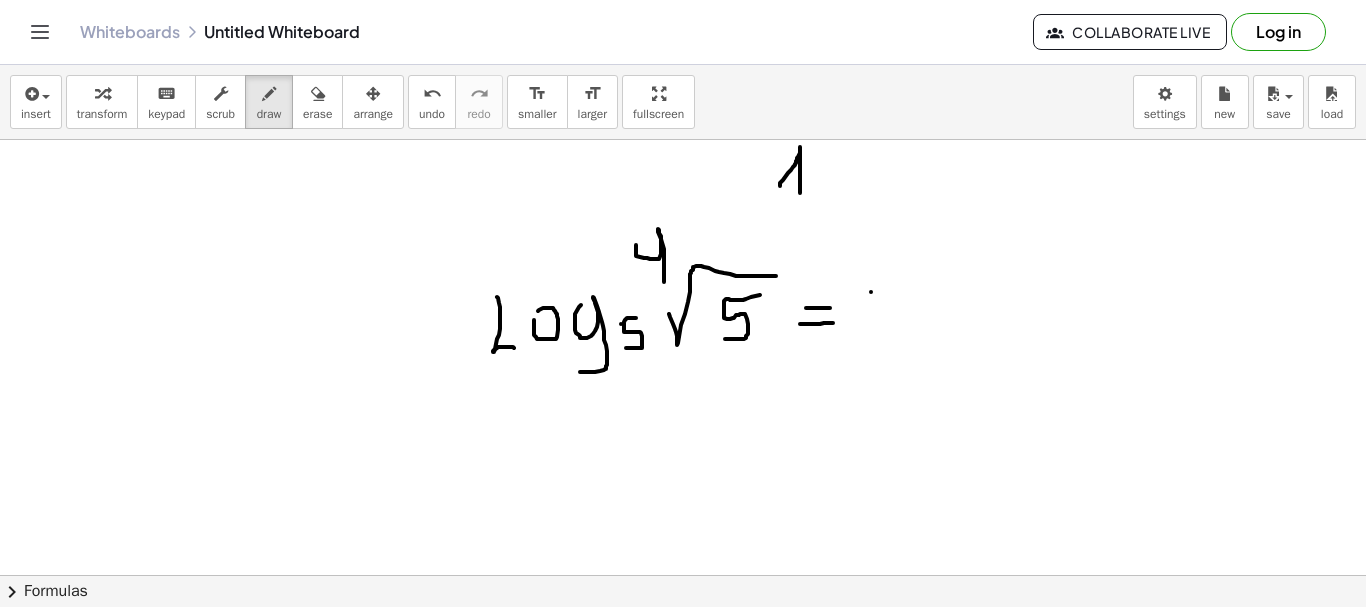 click at bounding box center [683, -4] 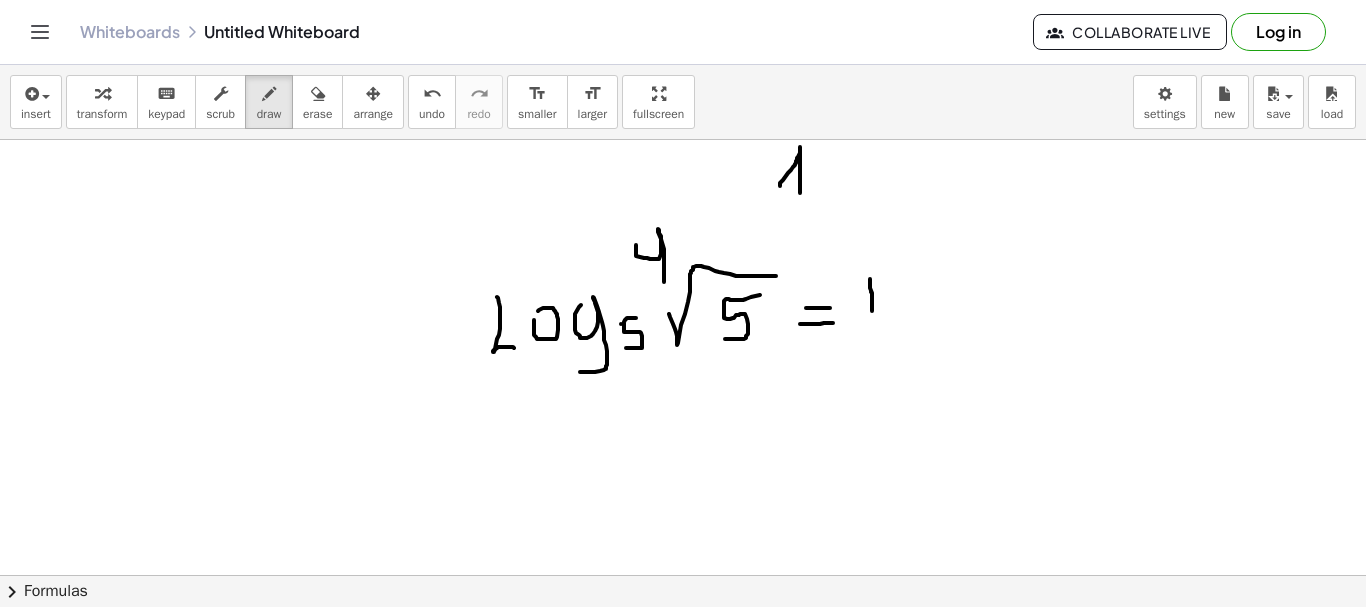 drag, startPoint x: 870, startPoint y: 279, endPoint x: 872, endPoint y: 313, distance: 34.058773 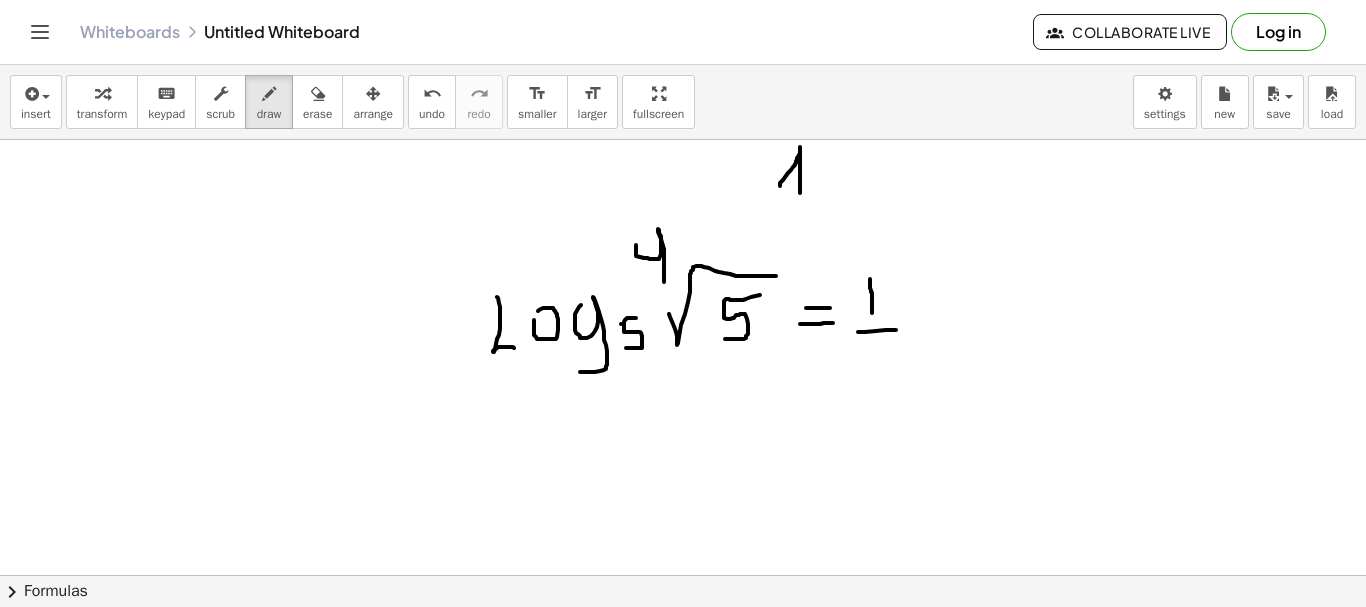 drag, startPoint x: 858, startPoint y: 332, endPoint x: 913, endPoint y: 328, distance: 55.145264 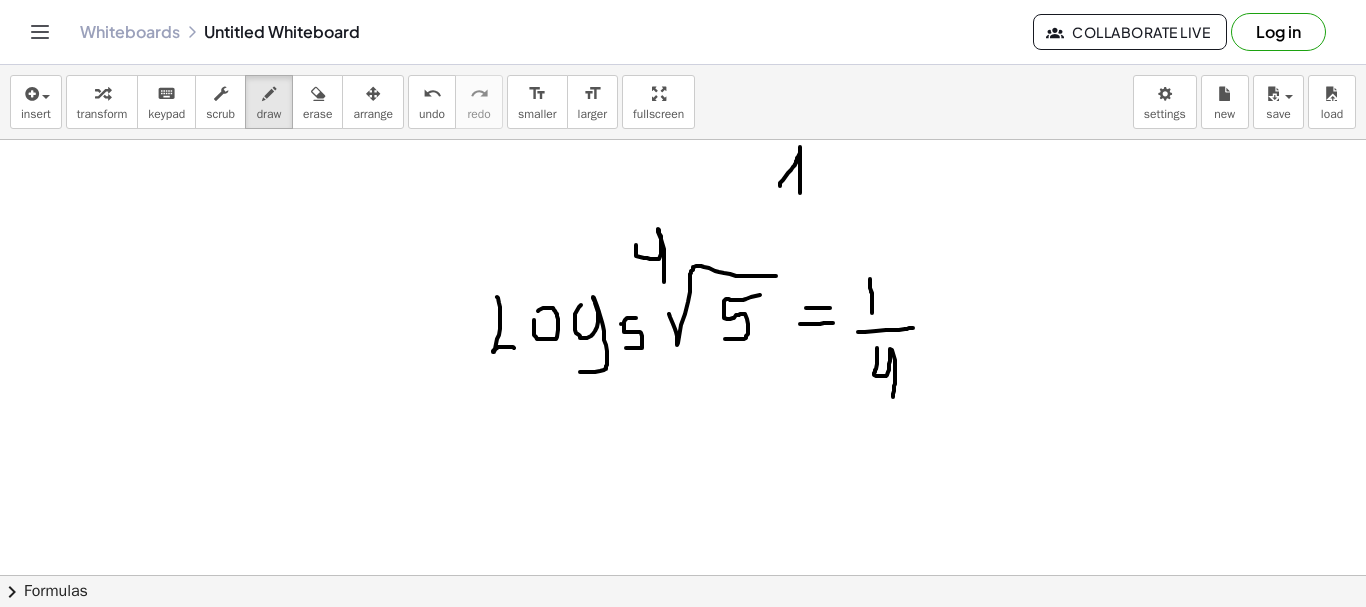 drag, startPoint x: 877, startPoint y: 348, endPoint x: 892, endPoint y: 404, distance: 57.974133 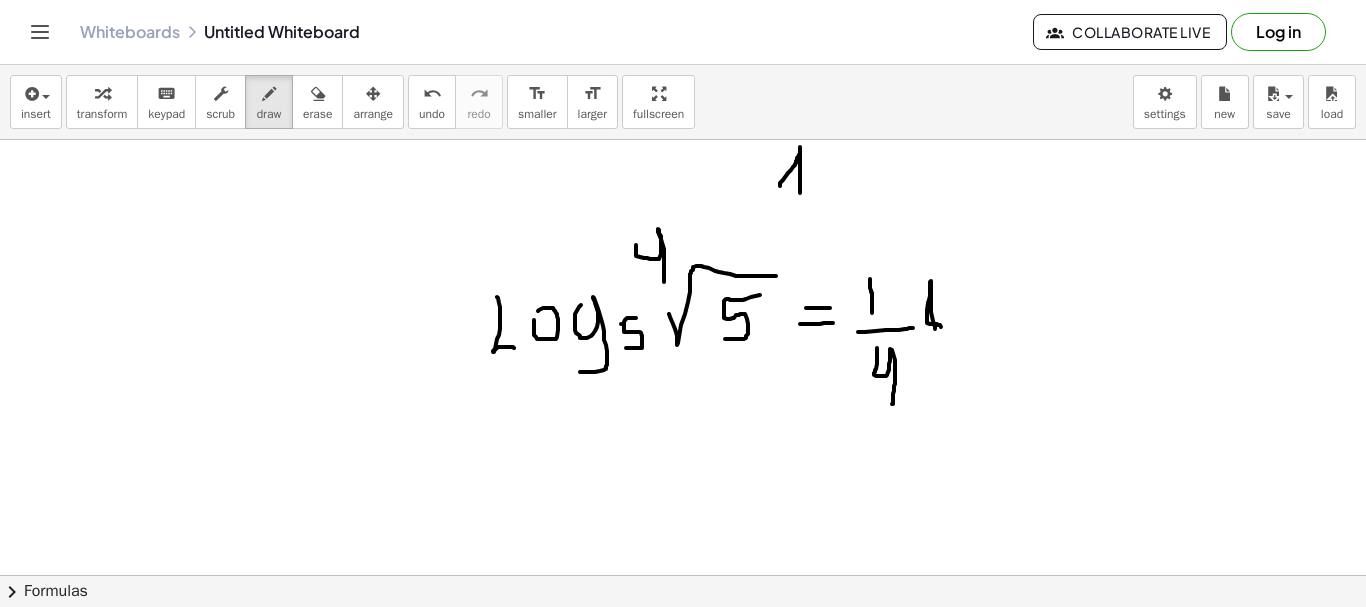 drag, startPoint x: 935, startPoint y: 329, endPoint x: 949, endPoint y: 327, distance: 14.142136 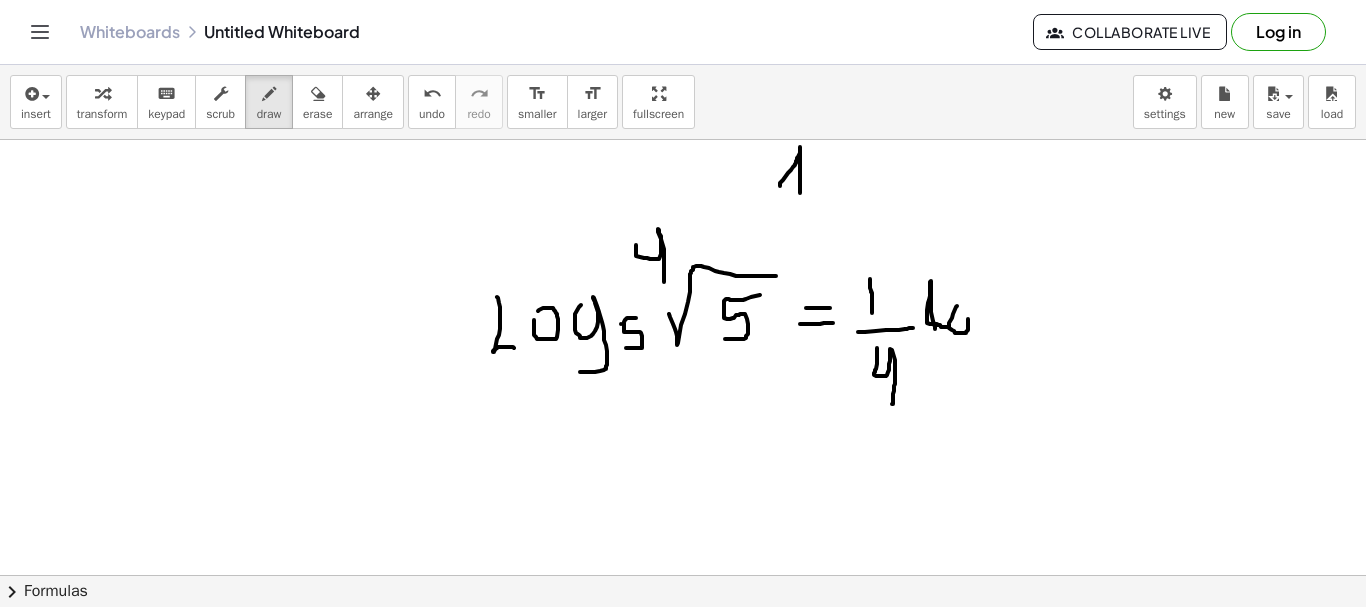 click at bounding box center [683, -4] 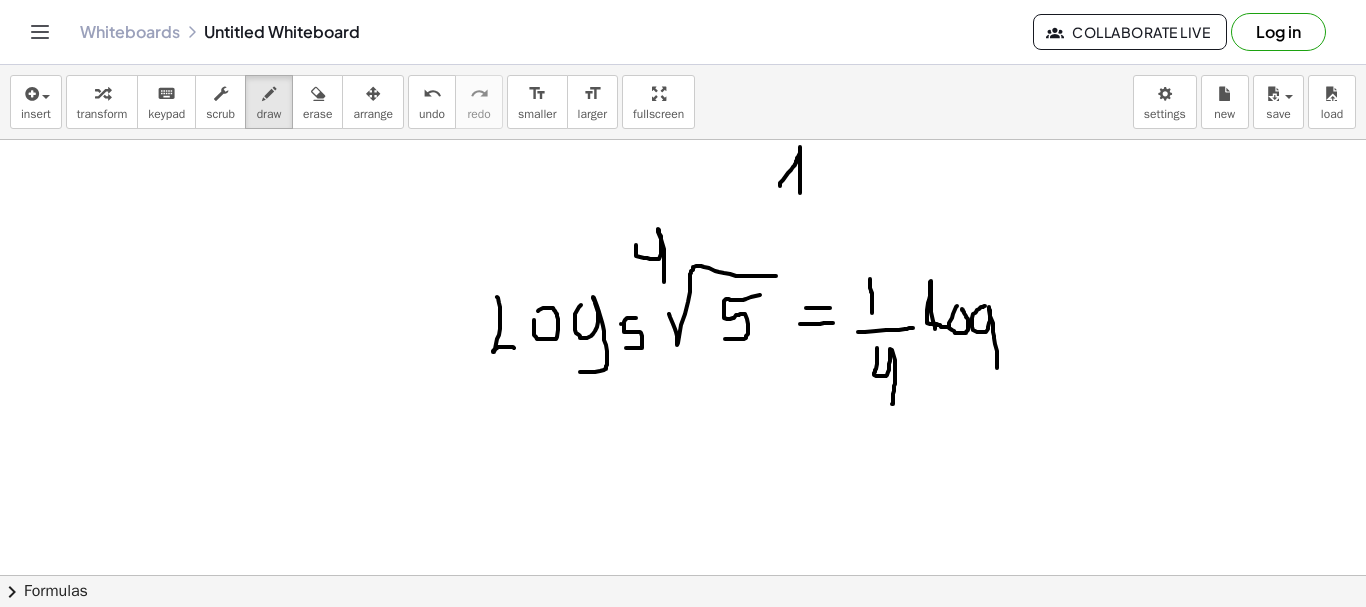 drag, startPoint x: 985, startPoint y: 306, endPoint x: 977, endPoint y: 370, distance: 64.49806 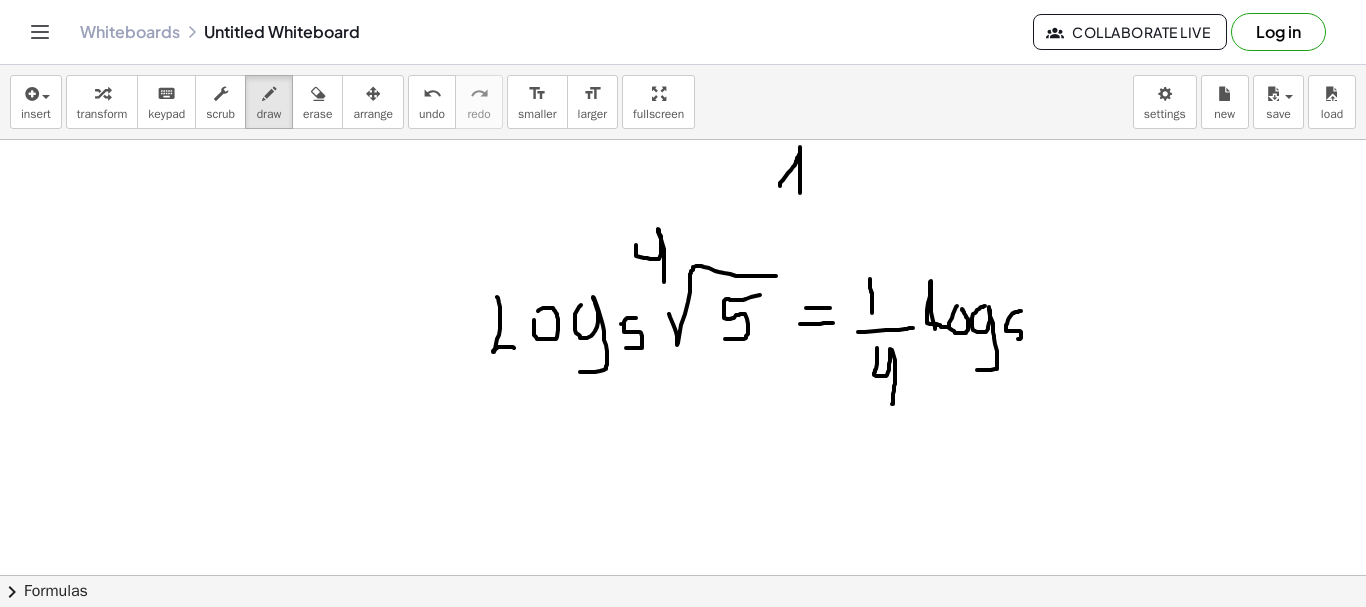drag, startPoint x: 1021, startPoint y: 311, endPoint x: 1005, endPoint y: 339, distance: 32.24903 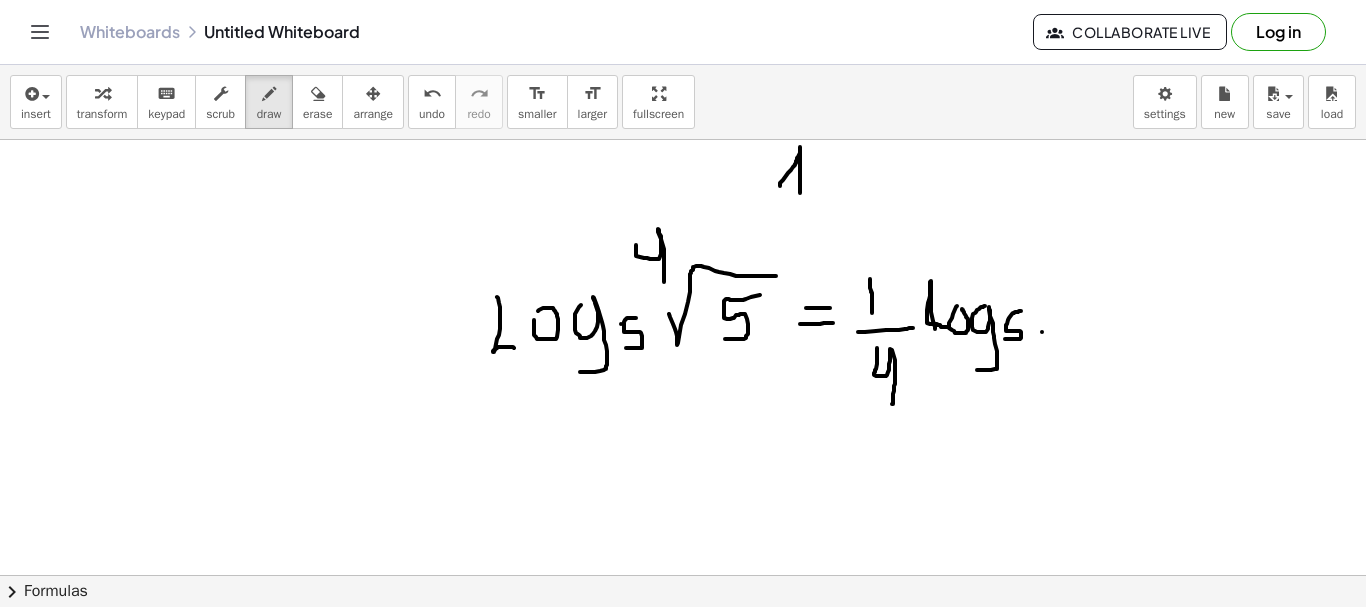 click at bounding box center (683, -4) 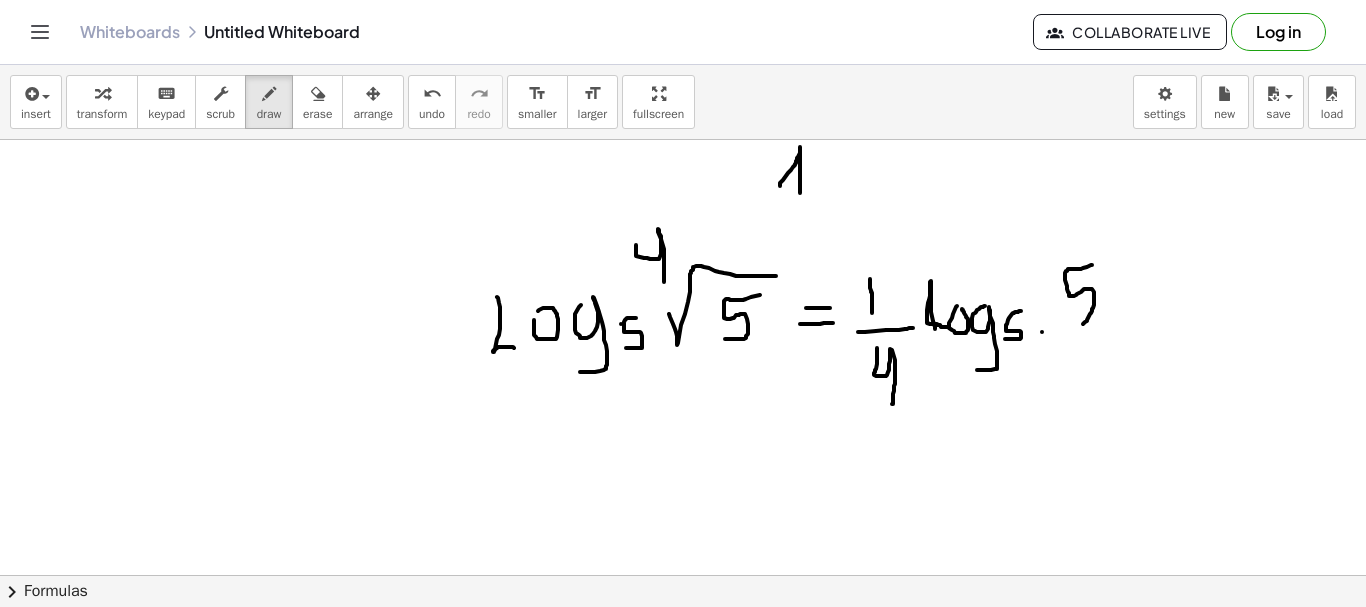 drag, startPoint x: 1092, startPoint y: 265, endPoint x: 1070, endPoint y: 325, distance: 63.90618 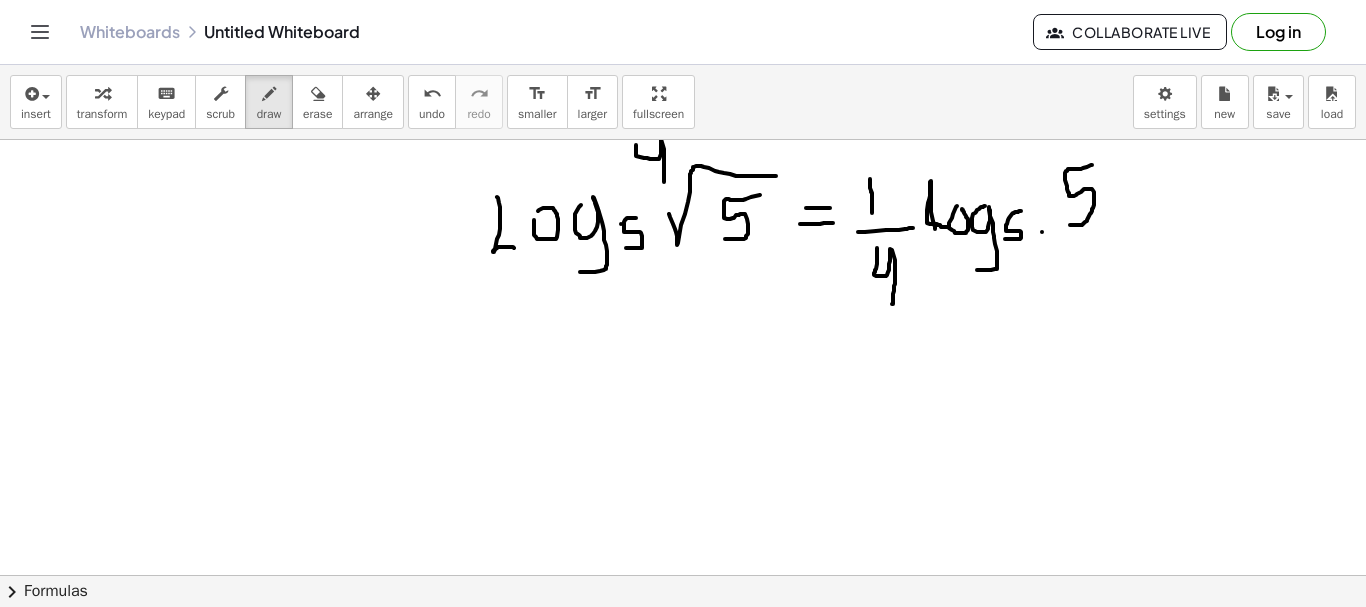scroll, scrollTop: 1110, scrollLeft: 0, axis: vertical 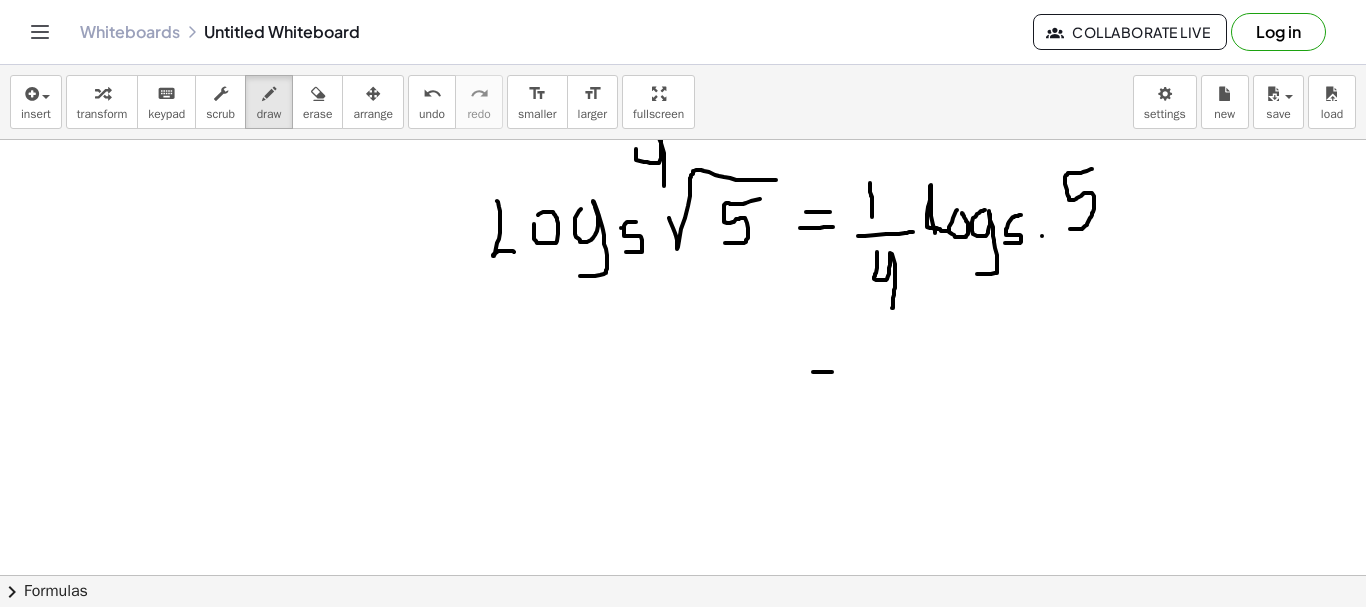 drag, startPoint x: 813, startPoint y: 372, endPoint x: 836, endPoint y: 372, distance: 23 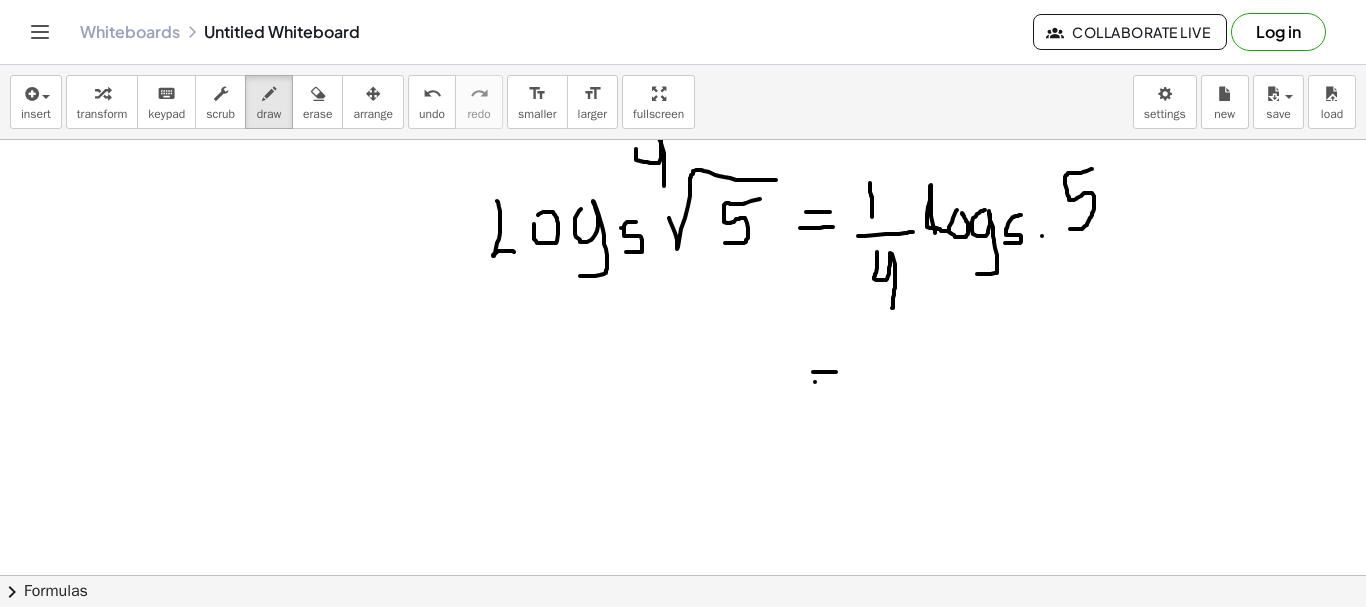 drag, startPoint x: 815, startPoint y: 382, endPoint x: 837, endPoint y: 381, distance: 22.022715 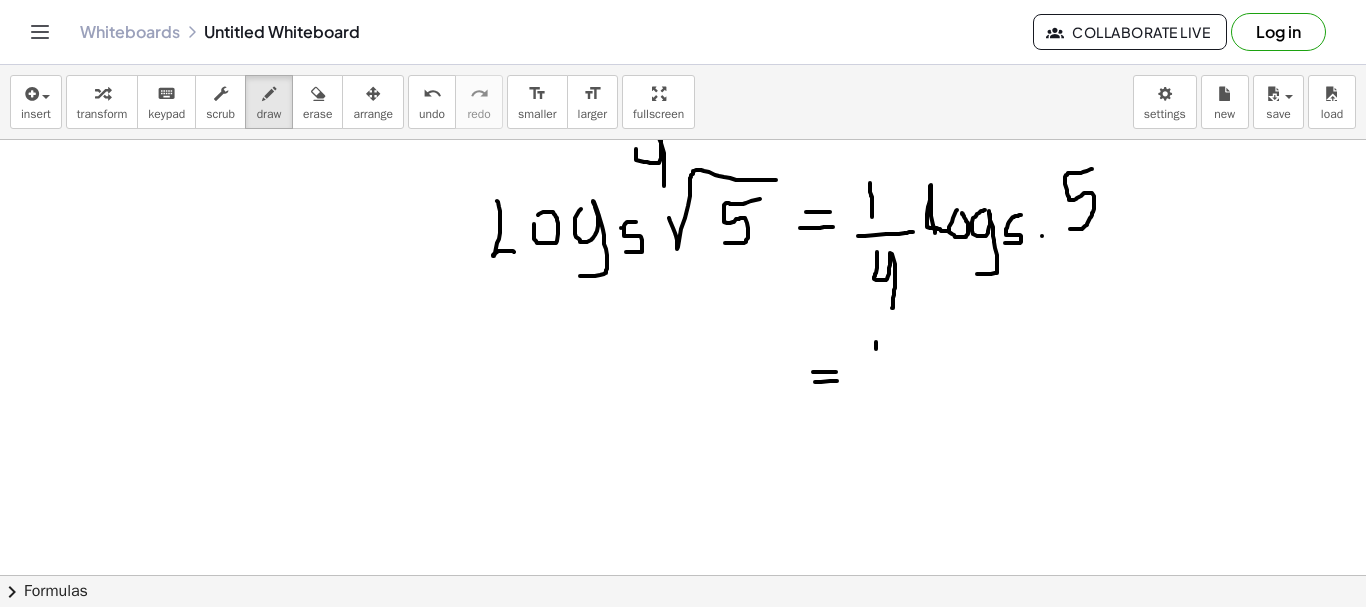 drag, startPoint x: 876, startPoint y: 342, endPoint x: 879, endPoint y: 366, distance: 24.186773 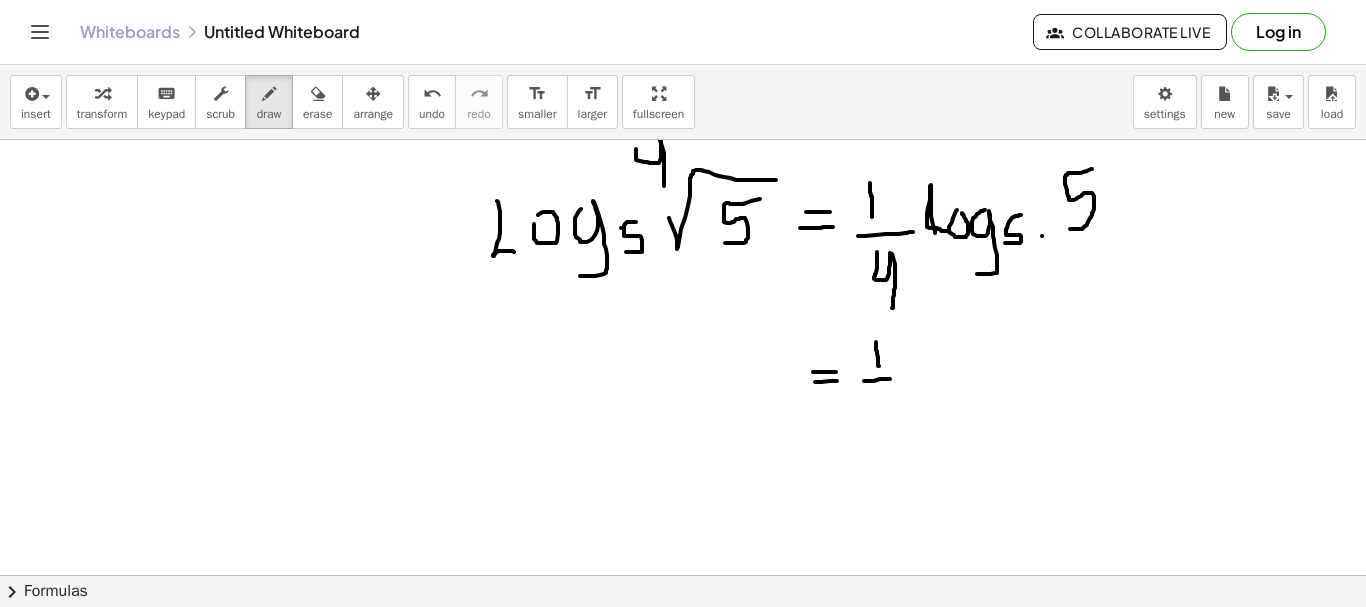 drag, startPoint x: 864, startPoint y: 381, endPoint x: 901, endPoint y: 377, distance: 37.215588 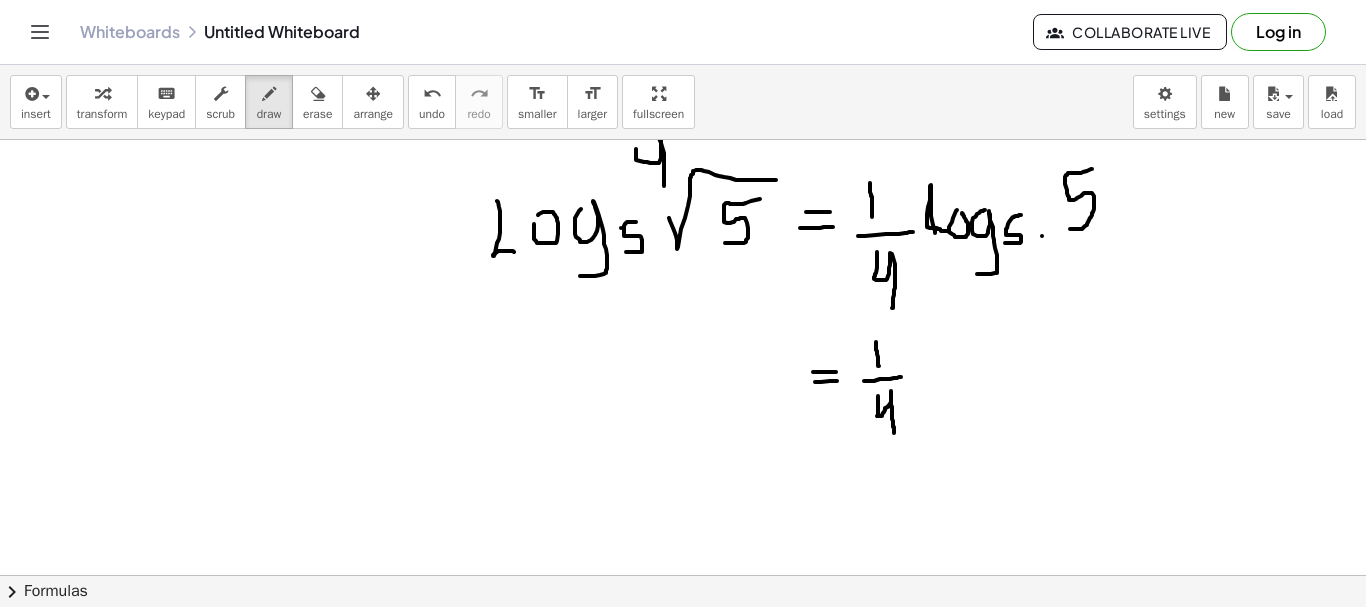 drag, startPoint x: 878, startPoint y: 396, endPoint x: 894, endPoint y: 433, distance: 40.311287 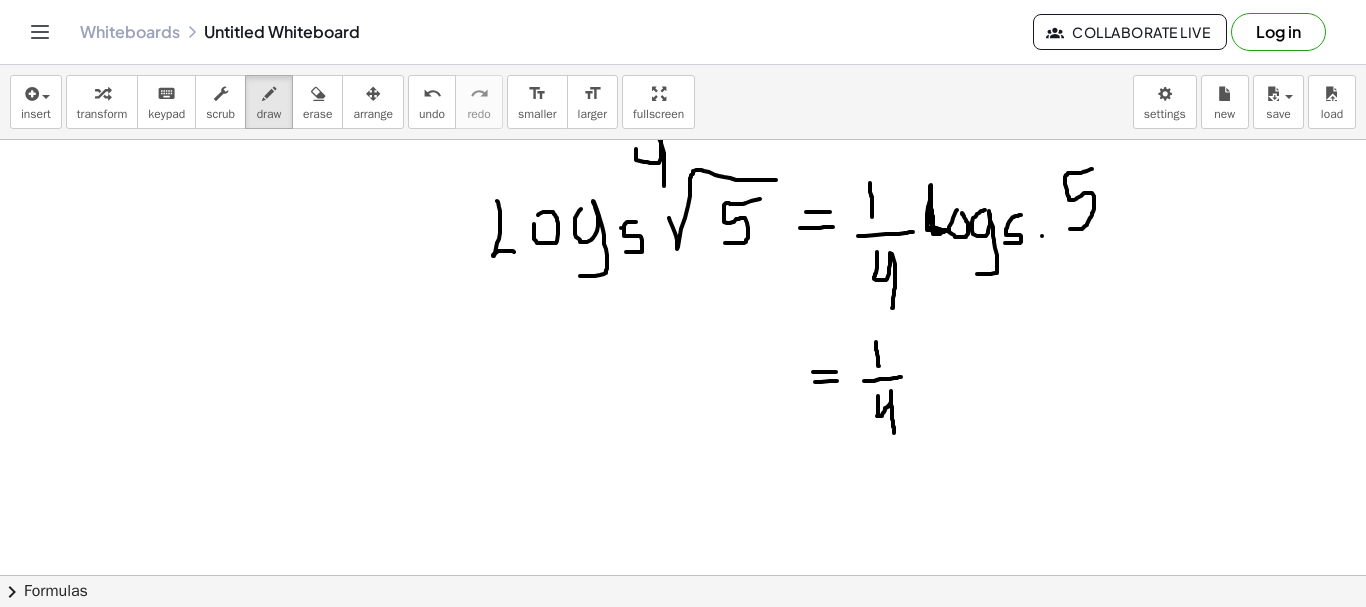 drag, startPoint x: 932, startPoint y: 210, endPoint x: 929, endPoint y: 225, distance: 15.297058 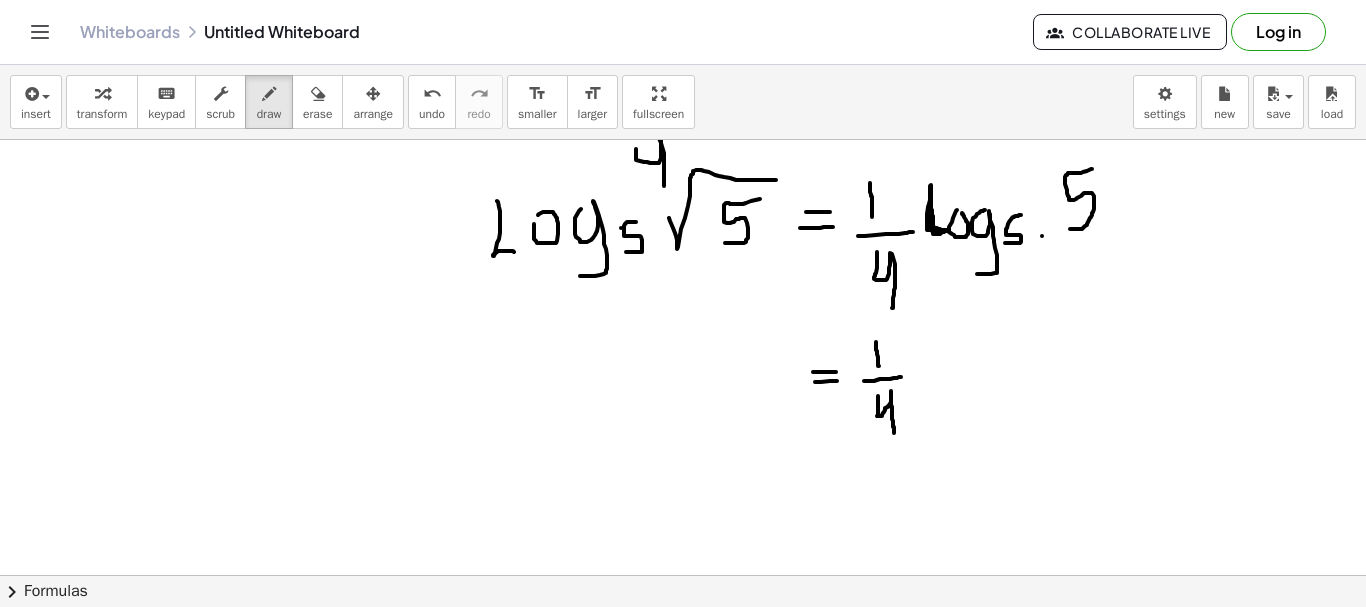 scroll, scrollTop: 1084, scrollLeft: 0, axis: vertical 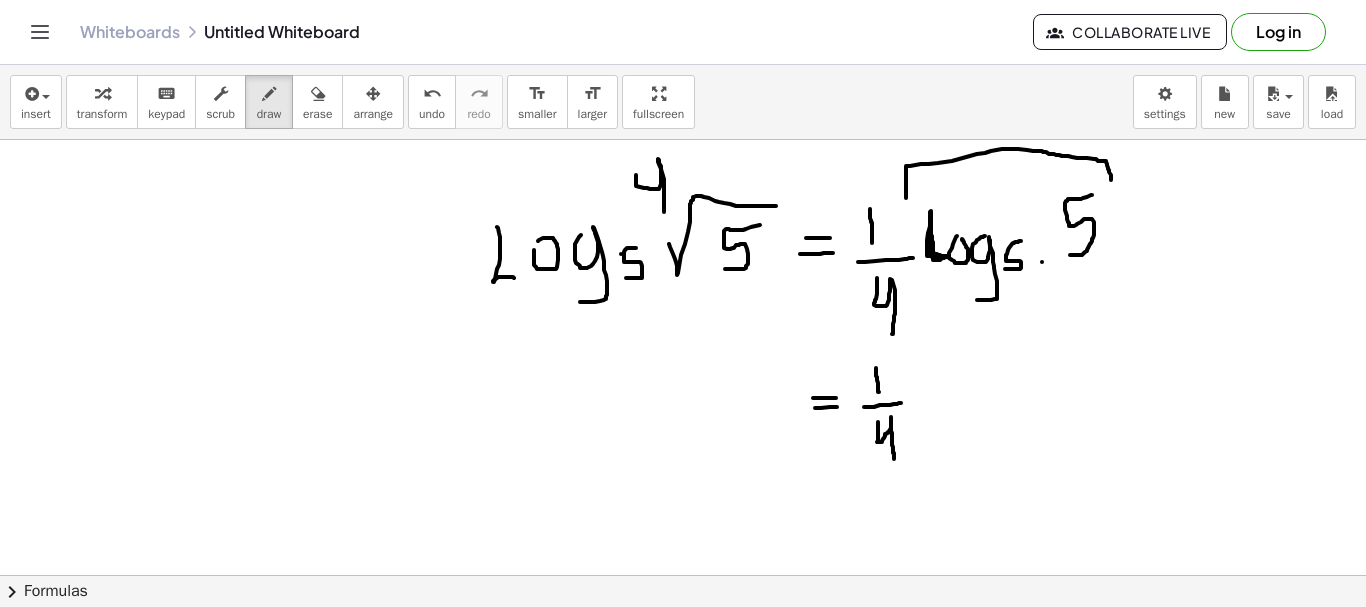 drag, startPoint x: 906, startPoint y: 198, endPoint x: 1112, endPoint y: 189, distance: 206.1965 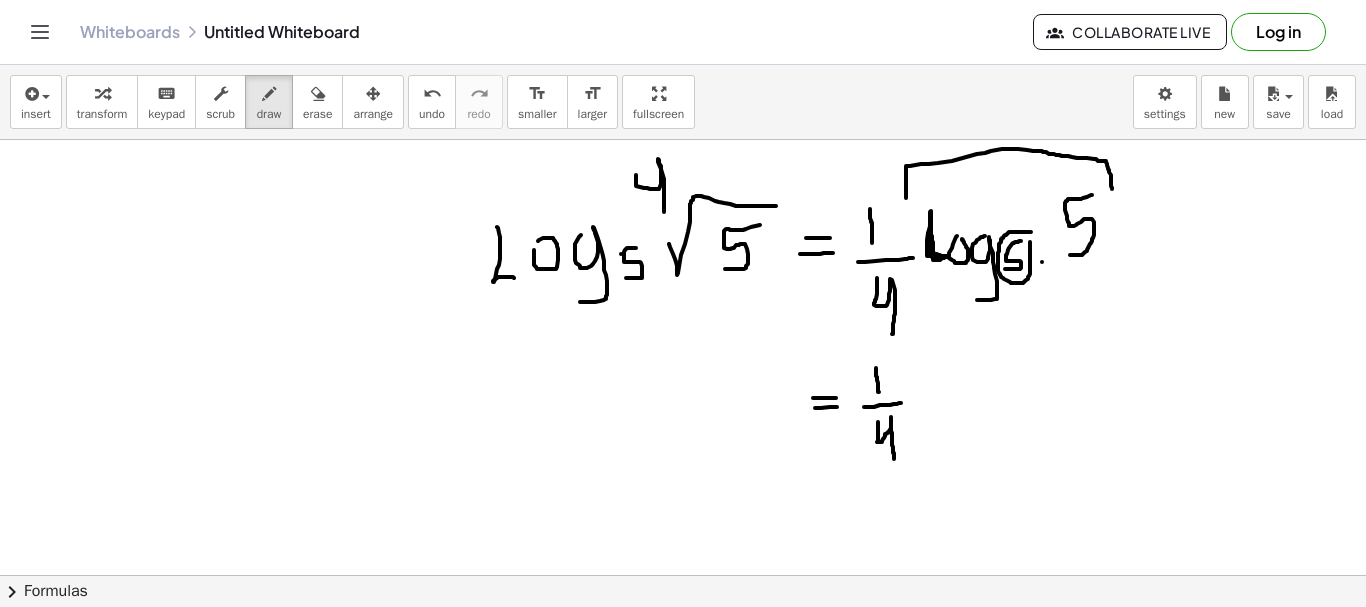 click at bounding box center (683, -74) 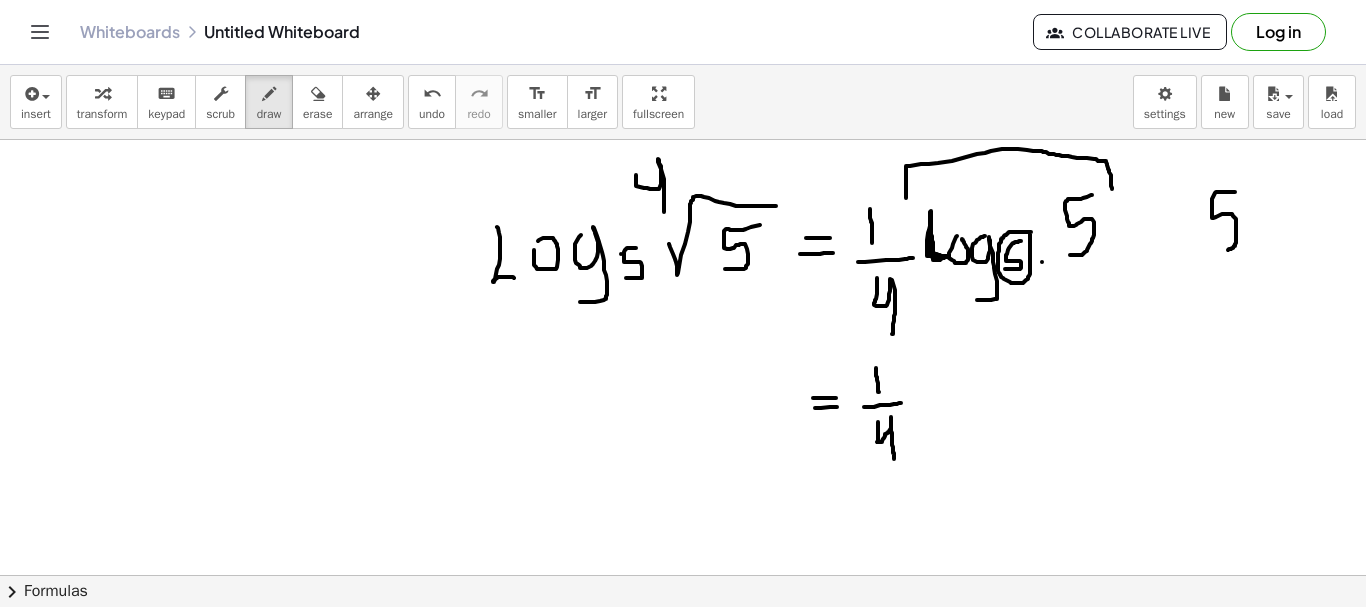 drag, startPoint x: 1235, startPoint y: 192, endPoint x: 1217, endPoint y: 250, distance: 60.728905 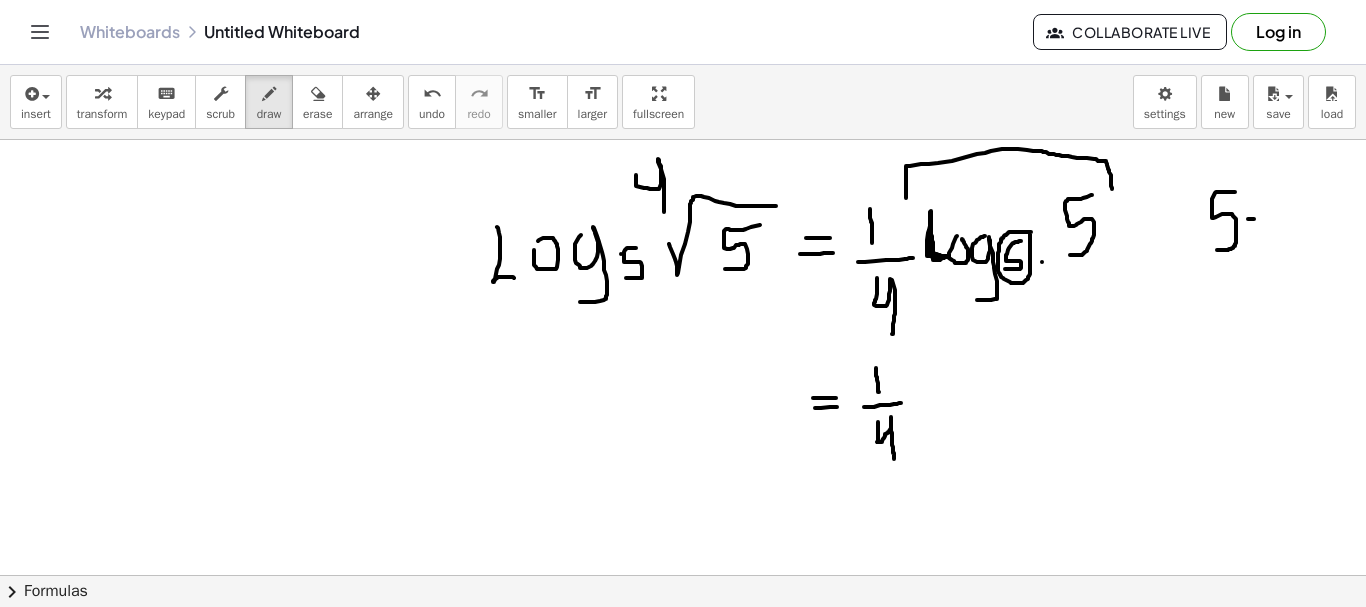 drag, startPoint x: 1248, startPoint y: 219, endPoint x: 1269, endPoint y: 219, distance: 21 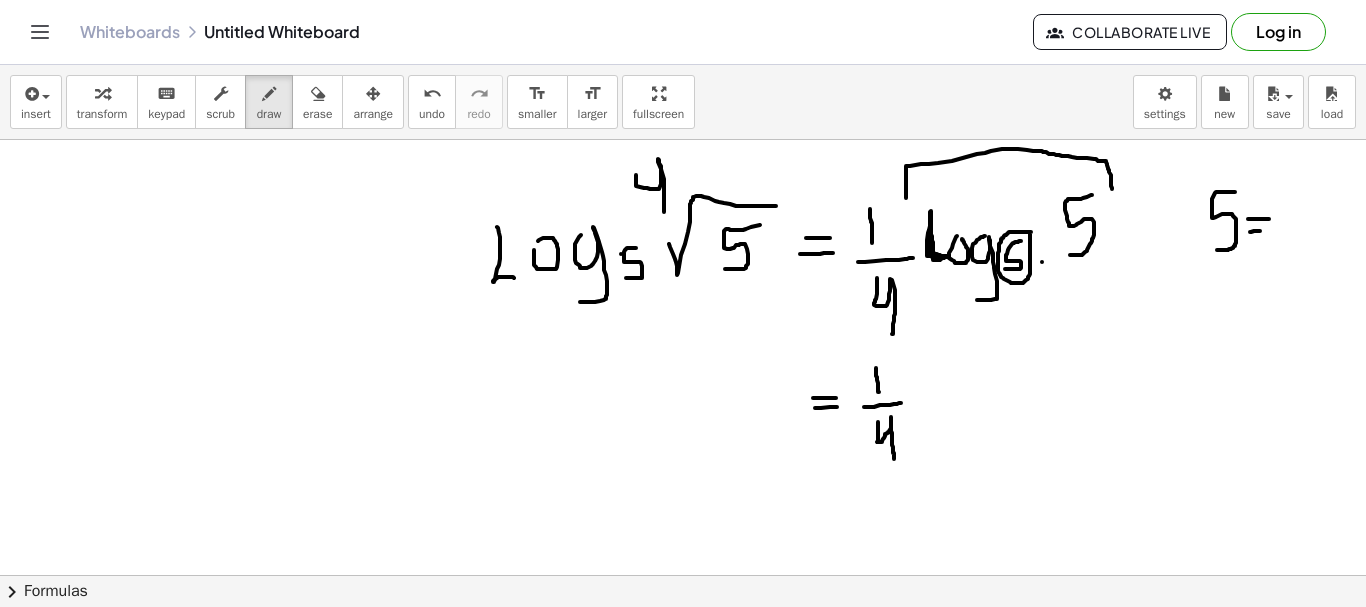 drag, startPoint x: 1250, startPoint y: 232, endPoint x: 1262, endPoint y: 231, distance: 12.0415945 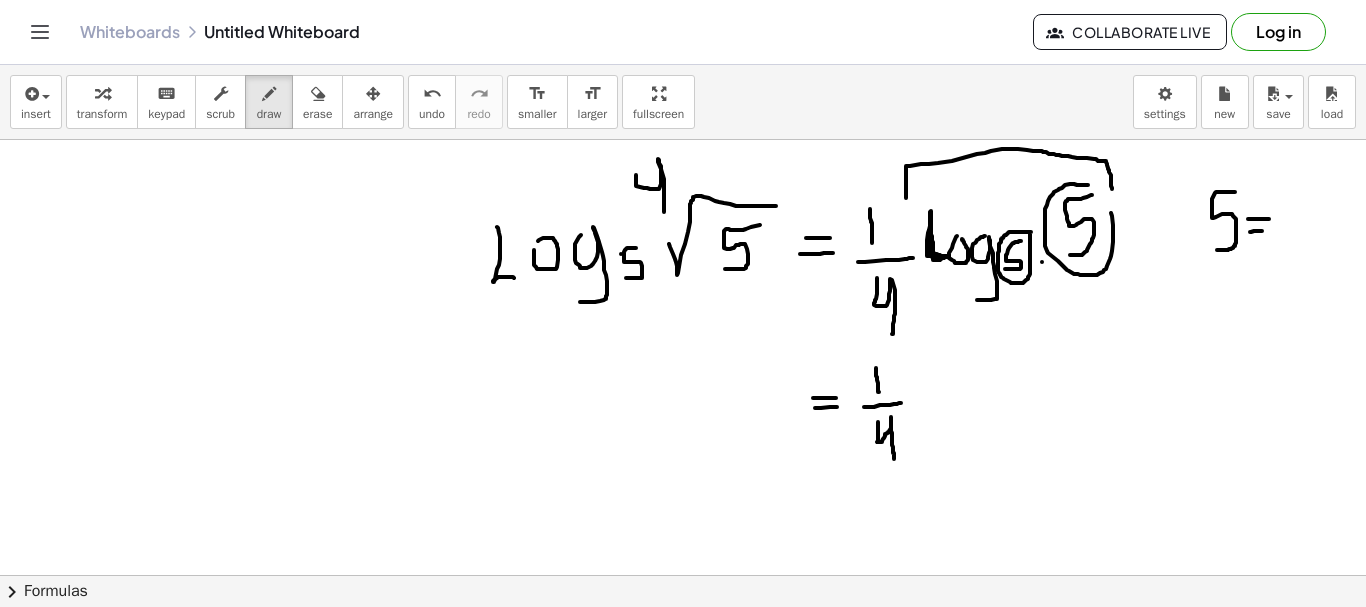 drag, startPoint x: 1088, startPoint y: 185, endPoint x: 1101, endPoint y: 186, distance: 13.038404 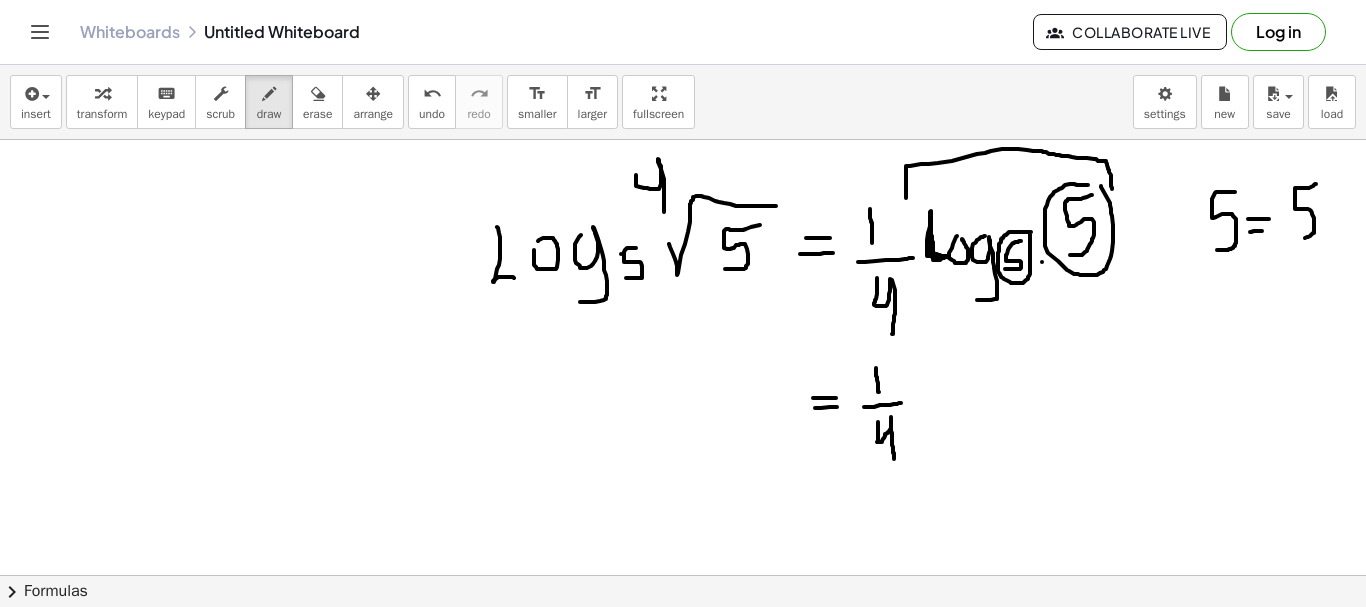 drag, startPoint x: 1316, startPoint y: 184, endPoint x: 1290, endPoint y: 238, distance: 59.933296 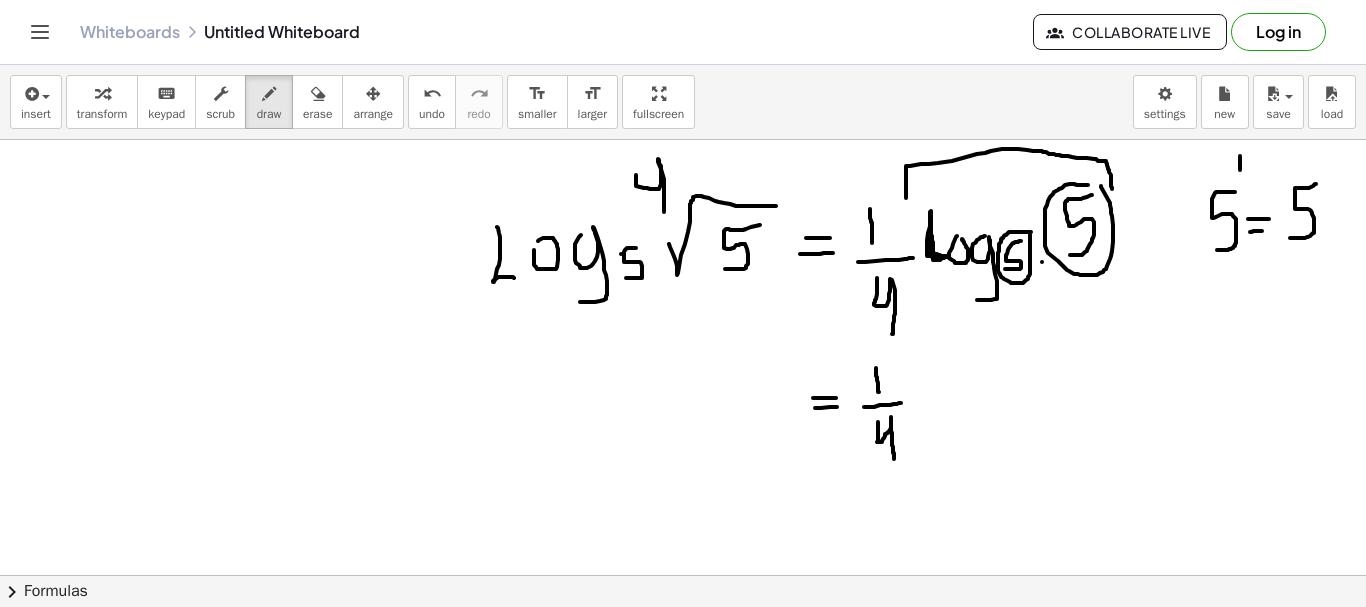 drag, startPoint x: 1240, startPoint y: 156, endPoint x: 1240, endPoint y: 182, distance: 26 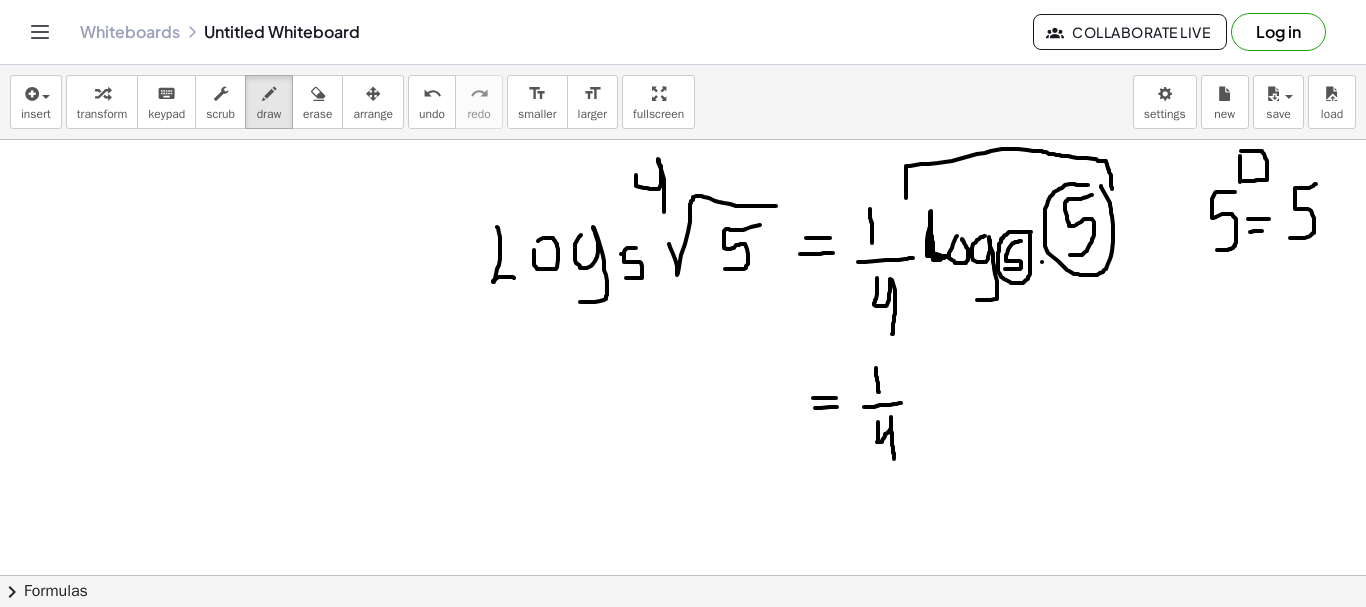 drag, startPoint x: 1241, startPoint y: 151, endPoint x: 1241, endPoint y: 181, distance: 30 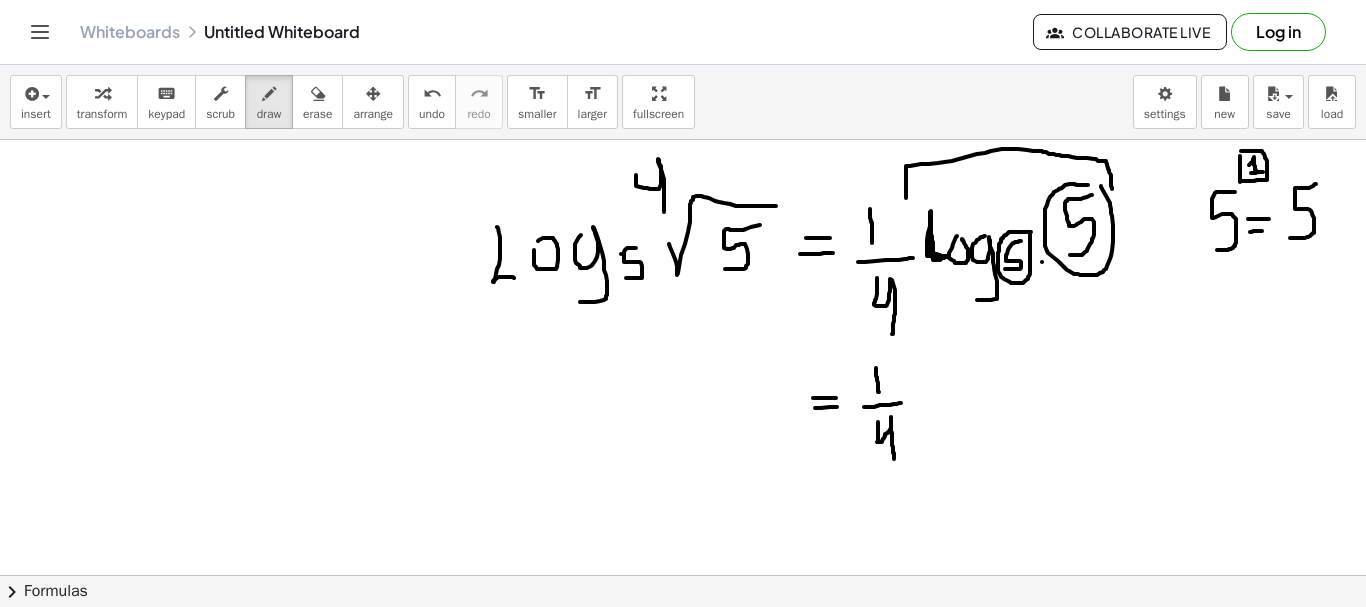 drag, startPoint x: 1249, startPoint y: 165, endPoint x: 1268, endPoint y: 172, distance: 20.248457 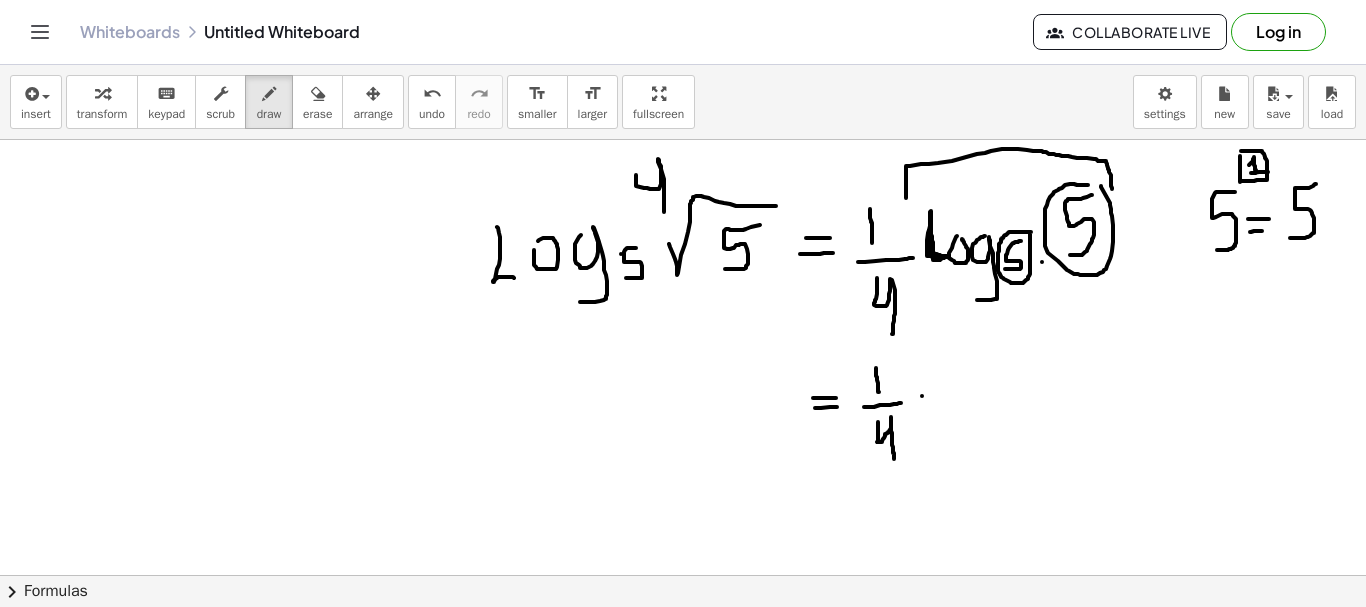 click at bounding box center [683, -74] 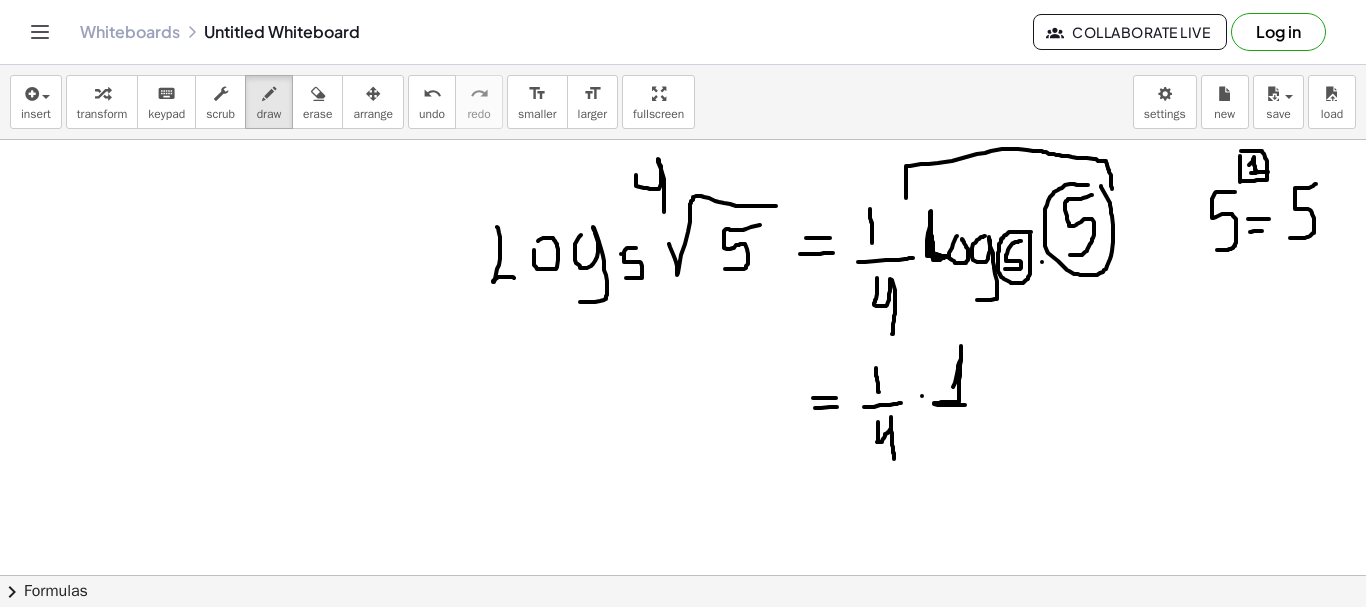 drag, startPoint x: 953, startPoint y: 387, endPoint x: 972, endPoint y: 405, distance: 26.172504 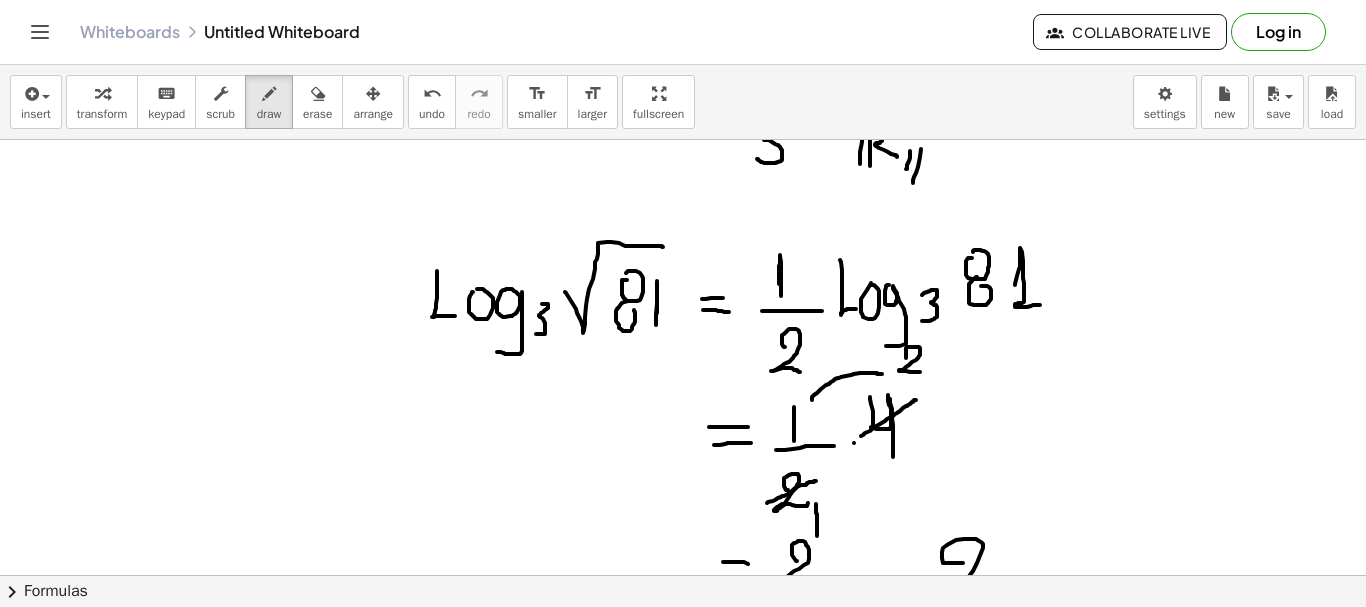 scroll, scrollTop: 538, scrollLeft: 0, axis: vertical 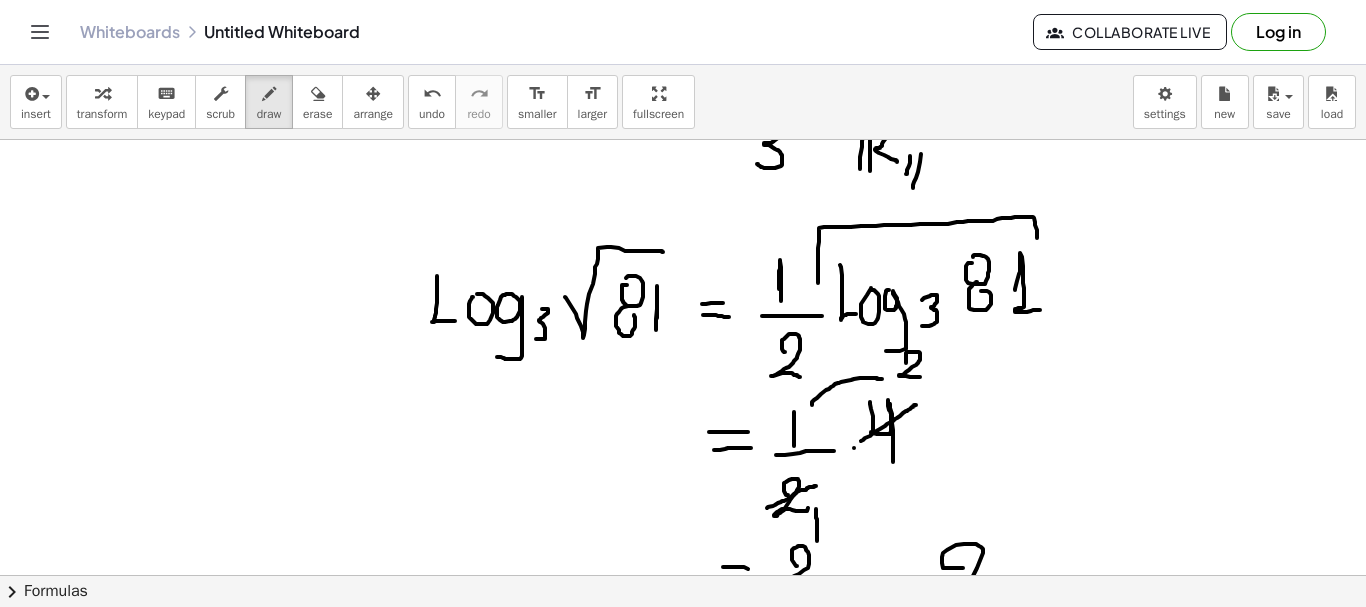 drag, startPoint x: 818, startPoint y: 283, endPoint x: 1039, endPoint y: 250, distance: 223.45021 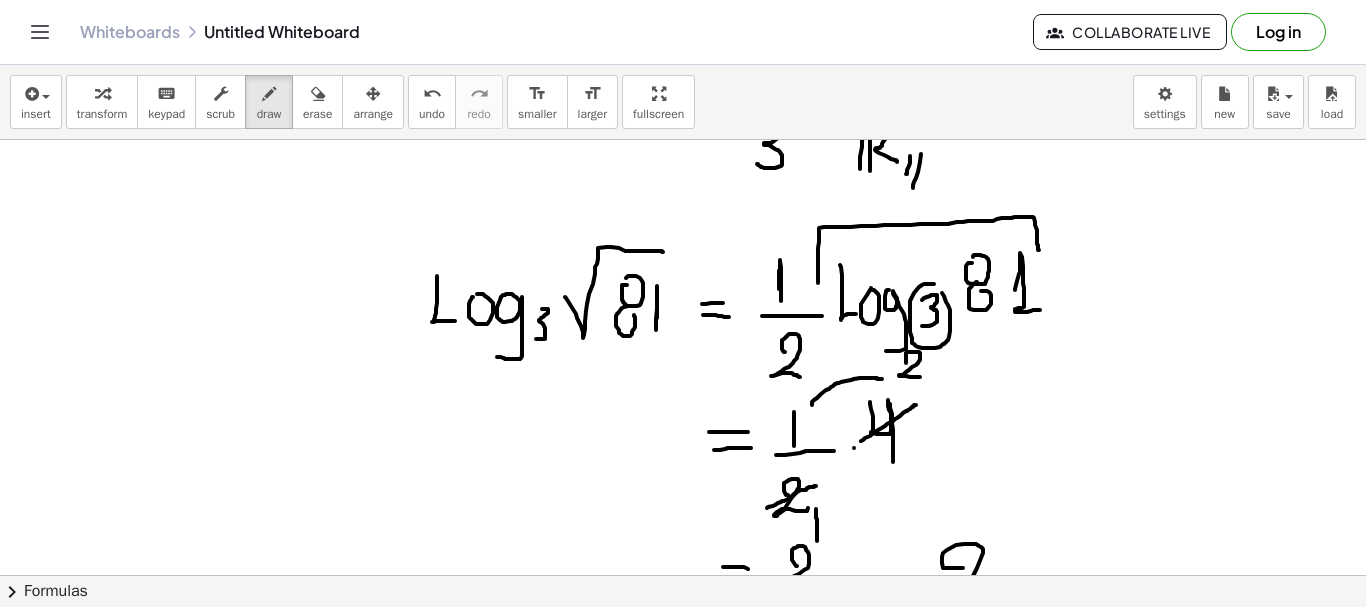 click at bounding box center [683, 472] 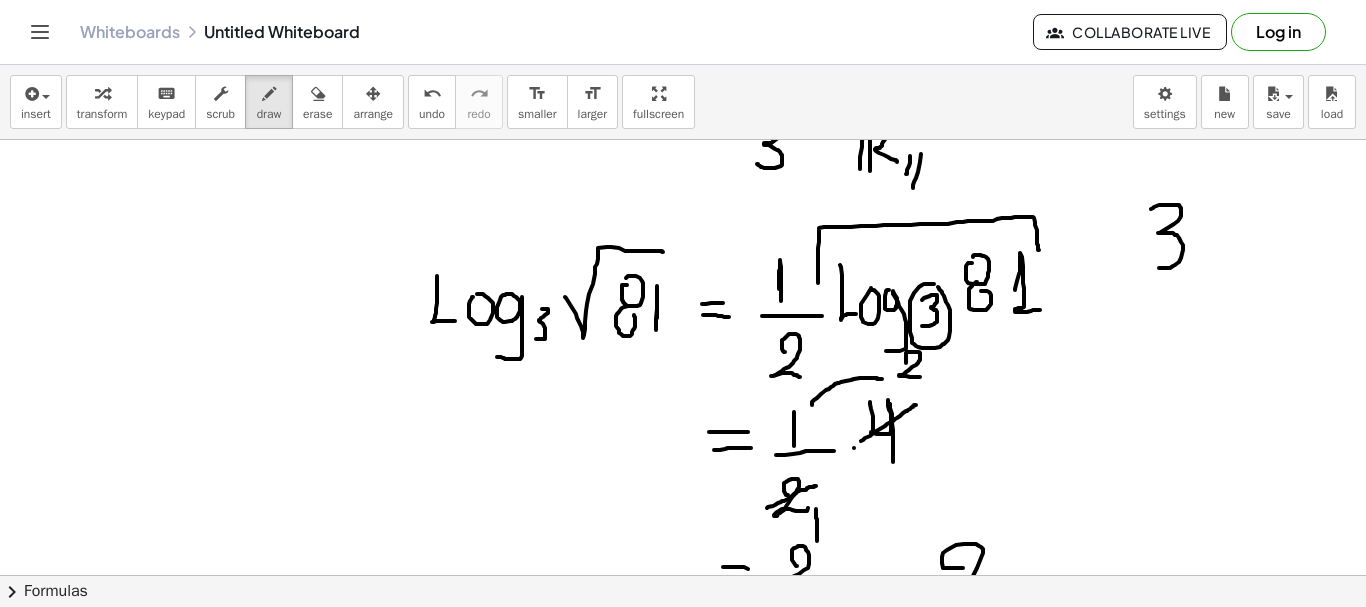 drag, startPoint x: 1151, startPoint y: 209, endPoint x: 1147, endPoint y: 267, distance: 58.137768 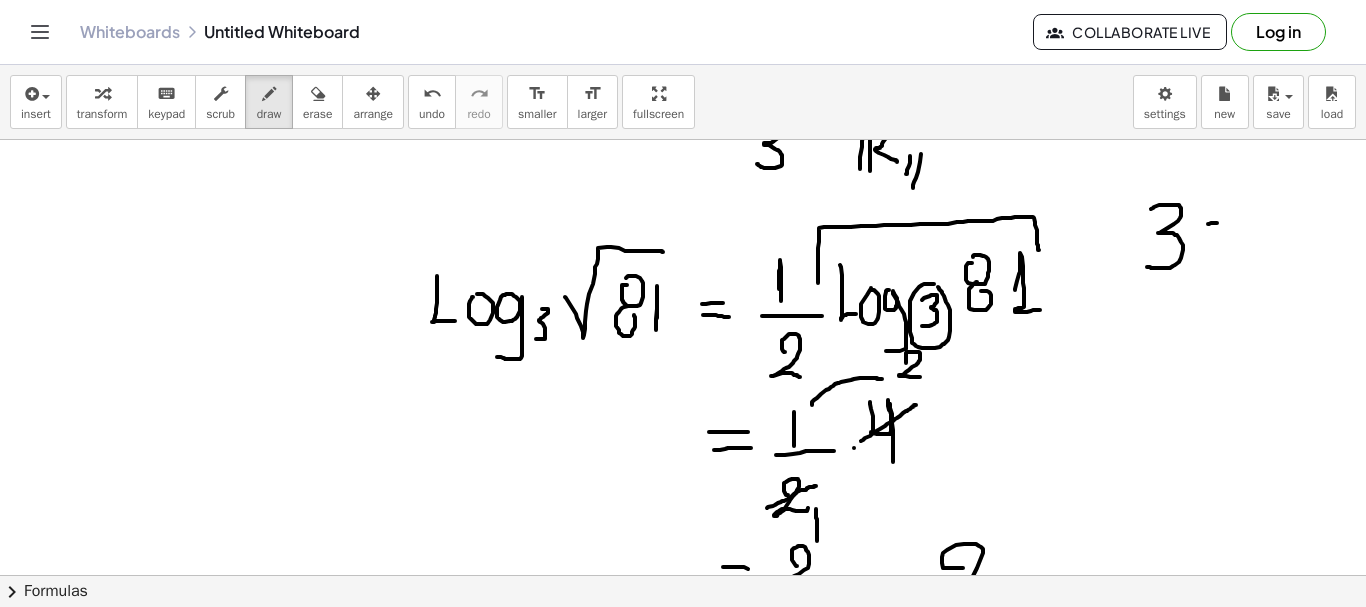 drag, startPoint x: 1208, startPoint y: 224, endPoint x: 1225, endPoint y: 223, distance: 17.029387 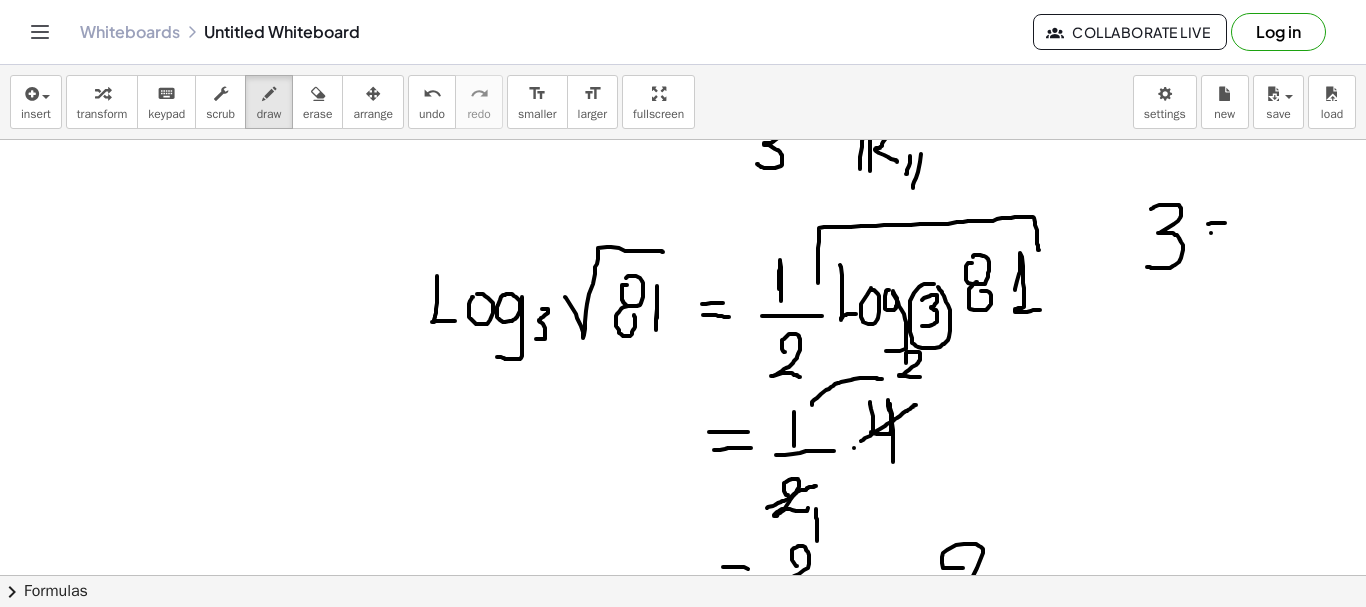 drag, startPoint x: 1211, startPoint y: 233, endPoint x: 1224, endPoint y: 233, distance: 13 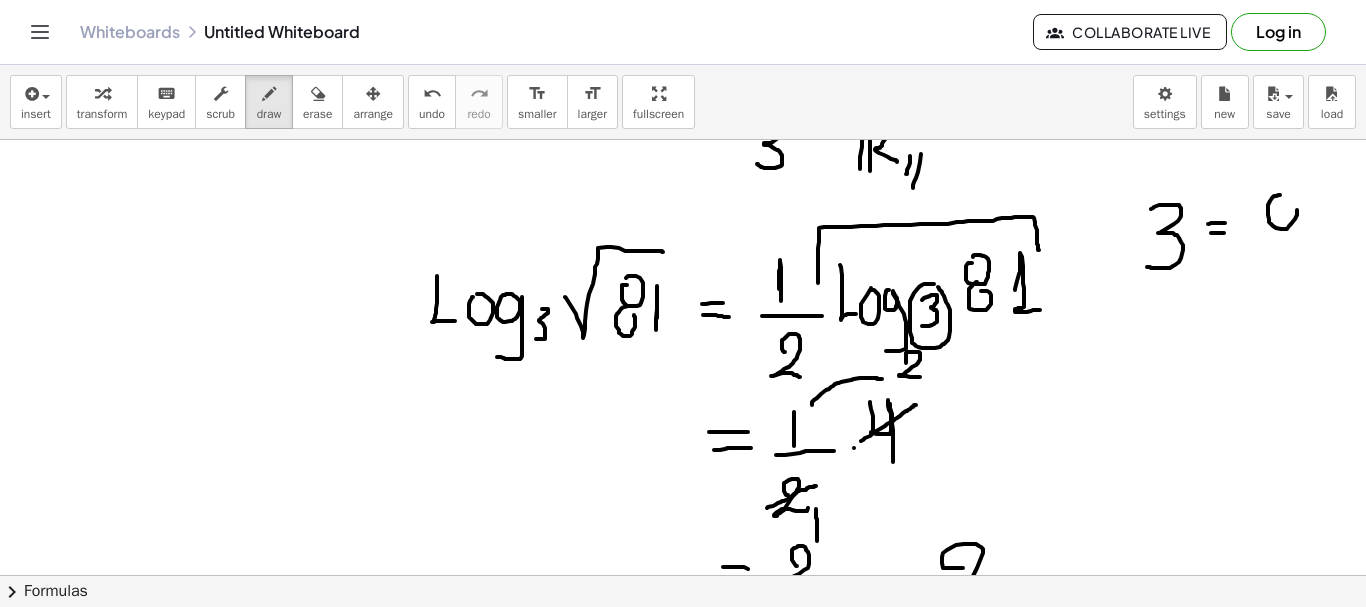 click at bounding box center (683, 472) 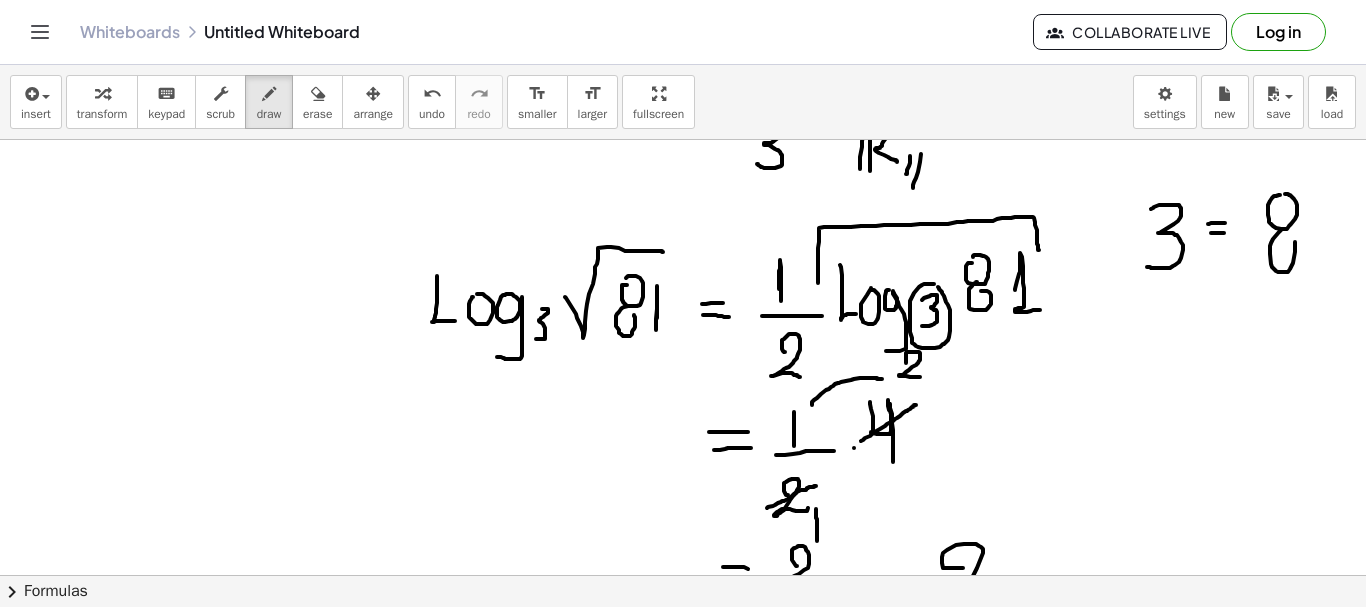 click at bounding box center (683, 472) 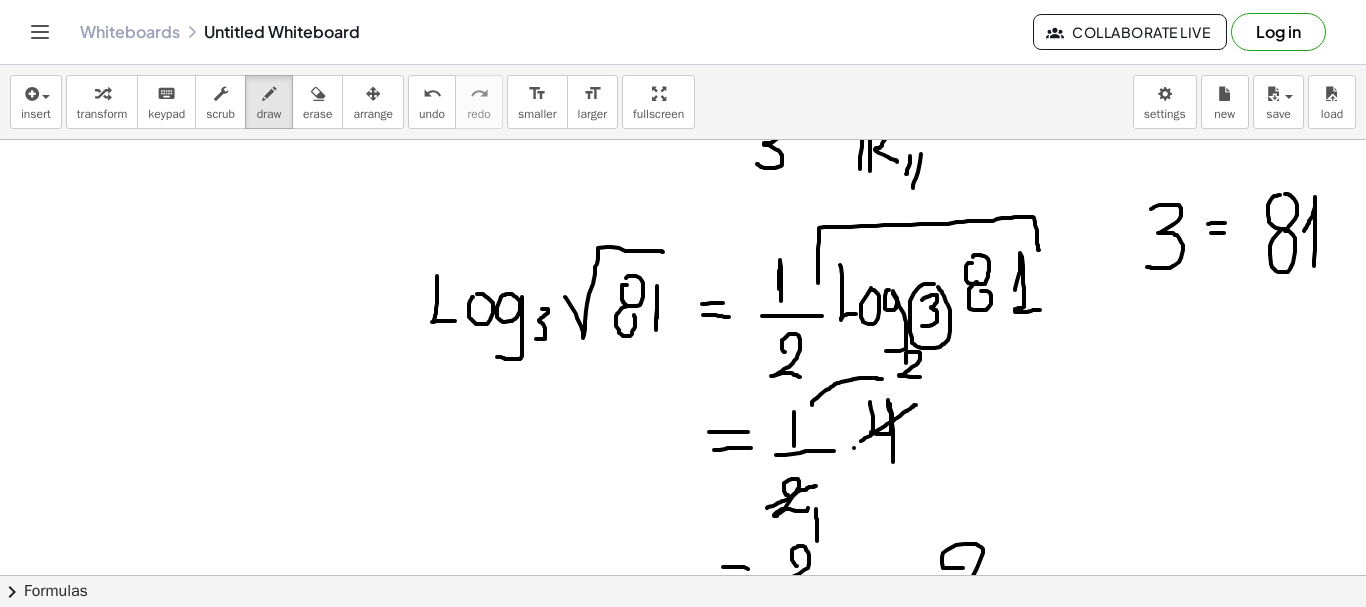 drag, startPoint x: 1304, startPoint y: 231, endPoint x: 1314, endPoint y: 266, distance: 36.40055 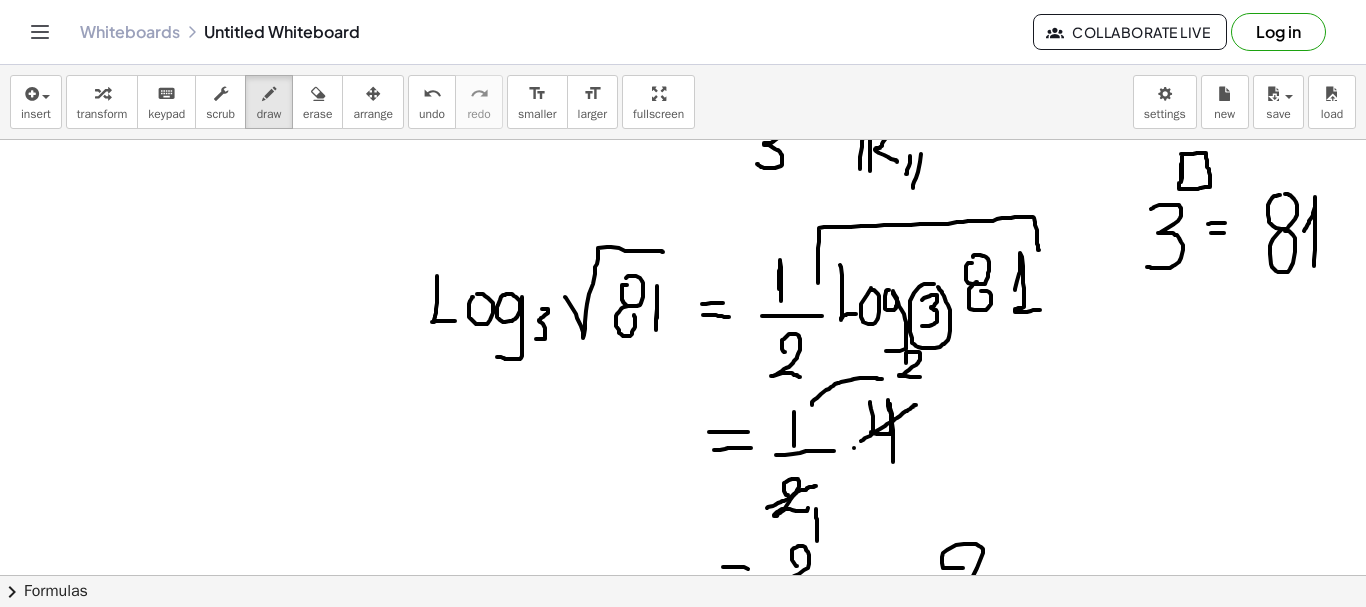 drag, startPoint x: 1181, startPoint y: 164, endPoint x: 1181, endPoint y: 182, distance: 18 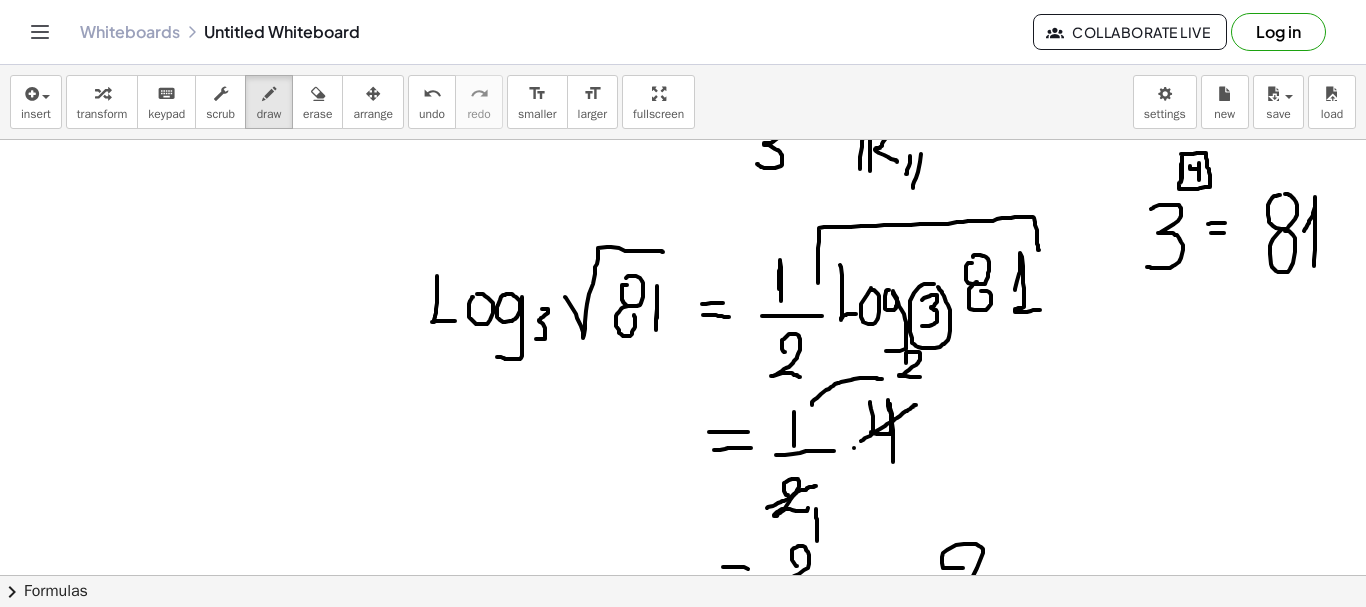 drag, startPoint x: 1190, startPoint y: 166, endPoint x: 1199, endPoint y: 180, distance: 16.643316 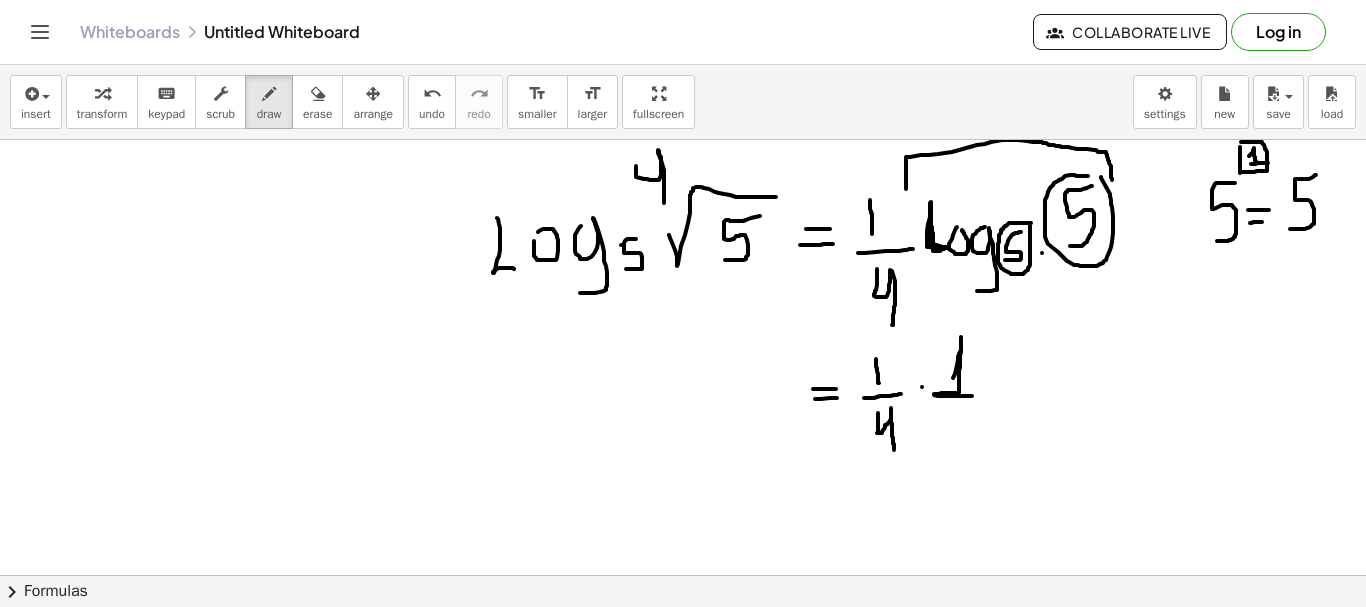 scroll, scrollTop: 1114, scrollLeft: 0, axis: vertical 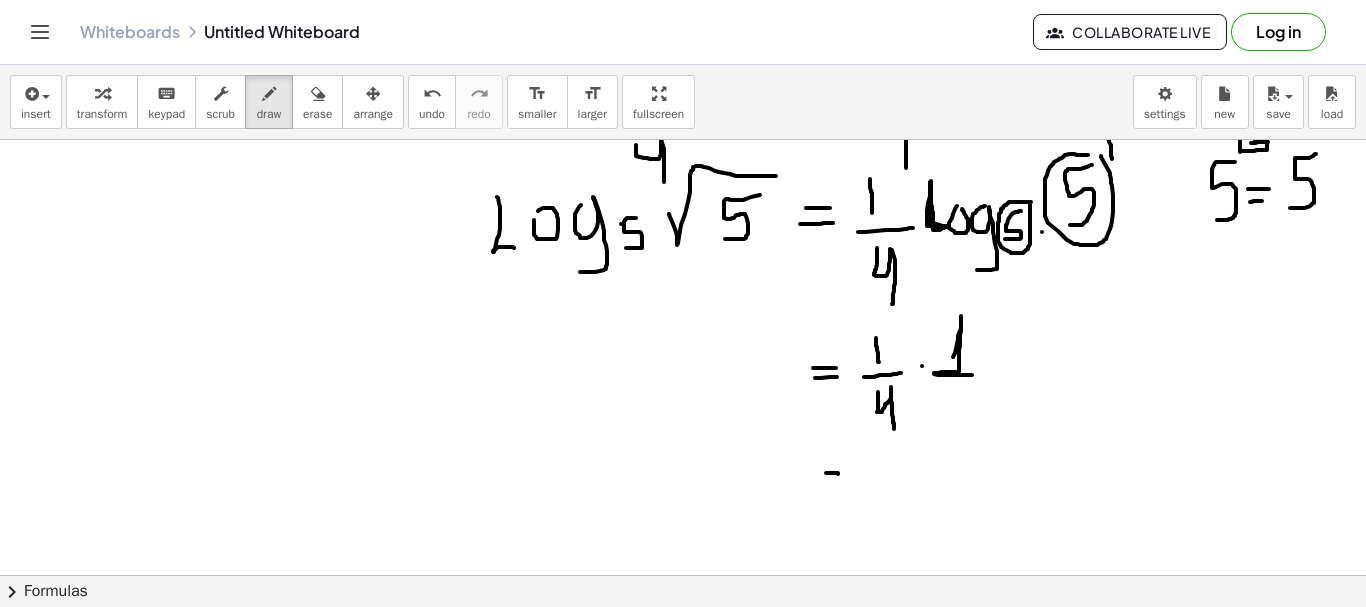 drag, startPoint x: 826, startPoint y: 473, endPoint x: 838, endPoint y: 474, distance: 12.0415945 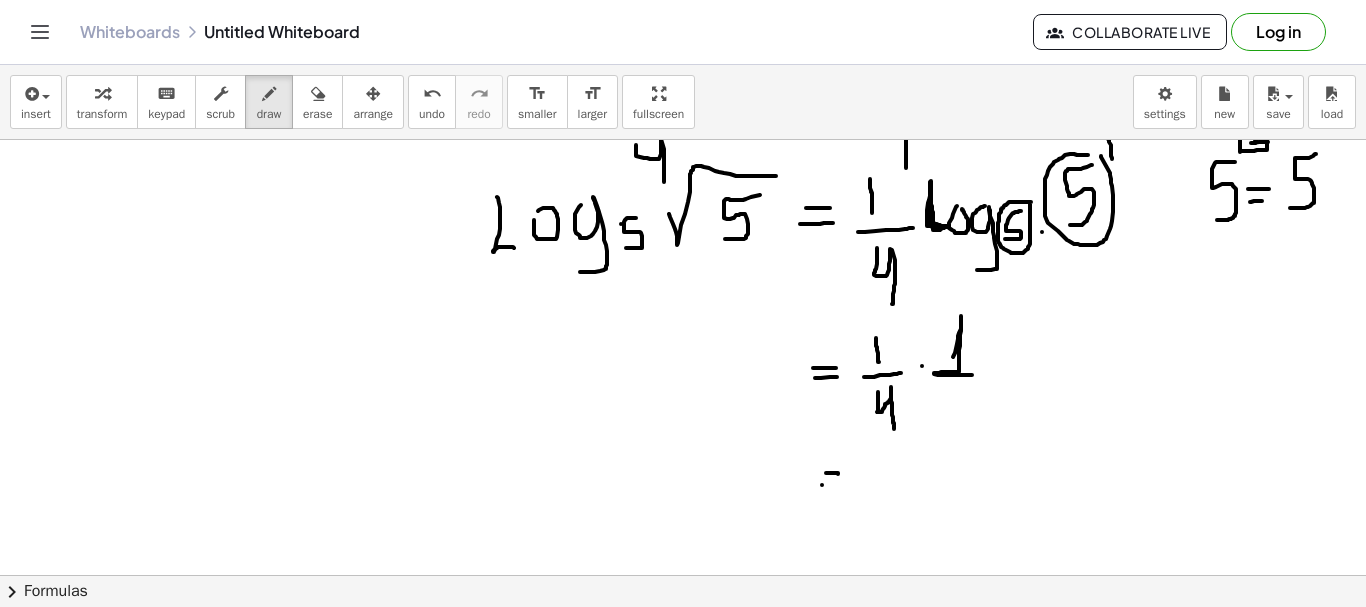 drag, startPoint x: 822, startPoint y: 485, endPoint x: 840, endPoint y: 485, distance: 18 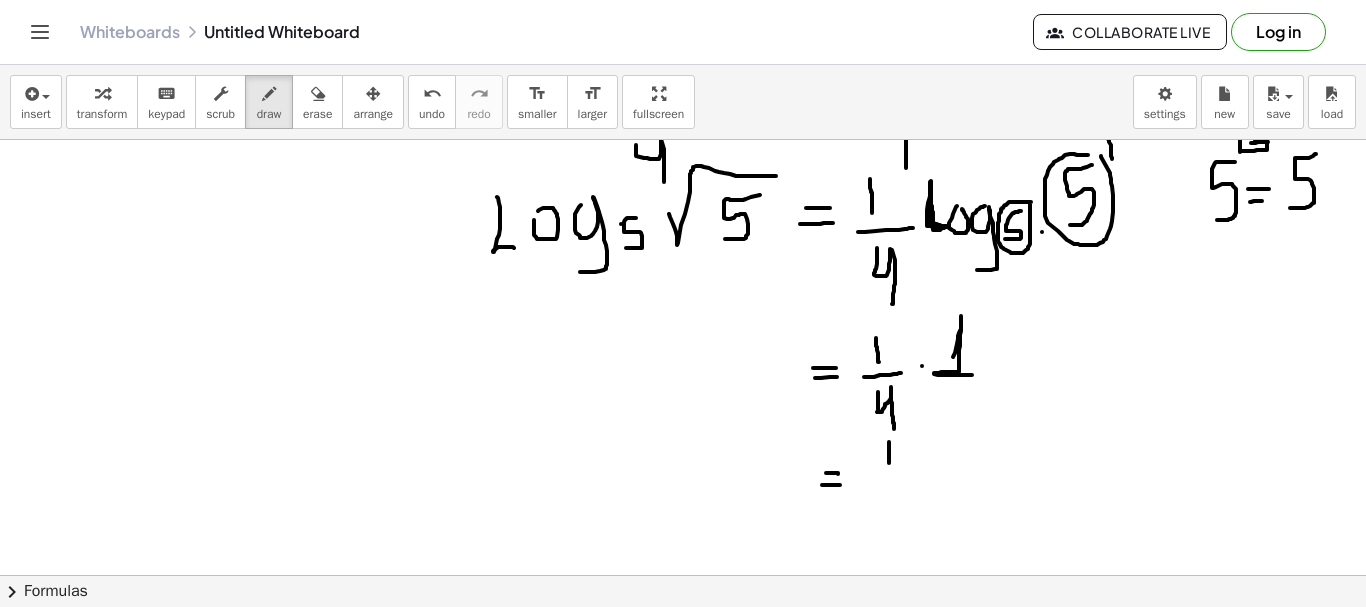 drag, startPoint x: 889, startPoint y: 442, endPoint x: 889, endPoint y: 469, distance: 27 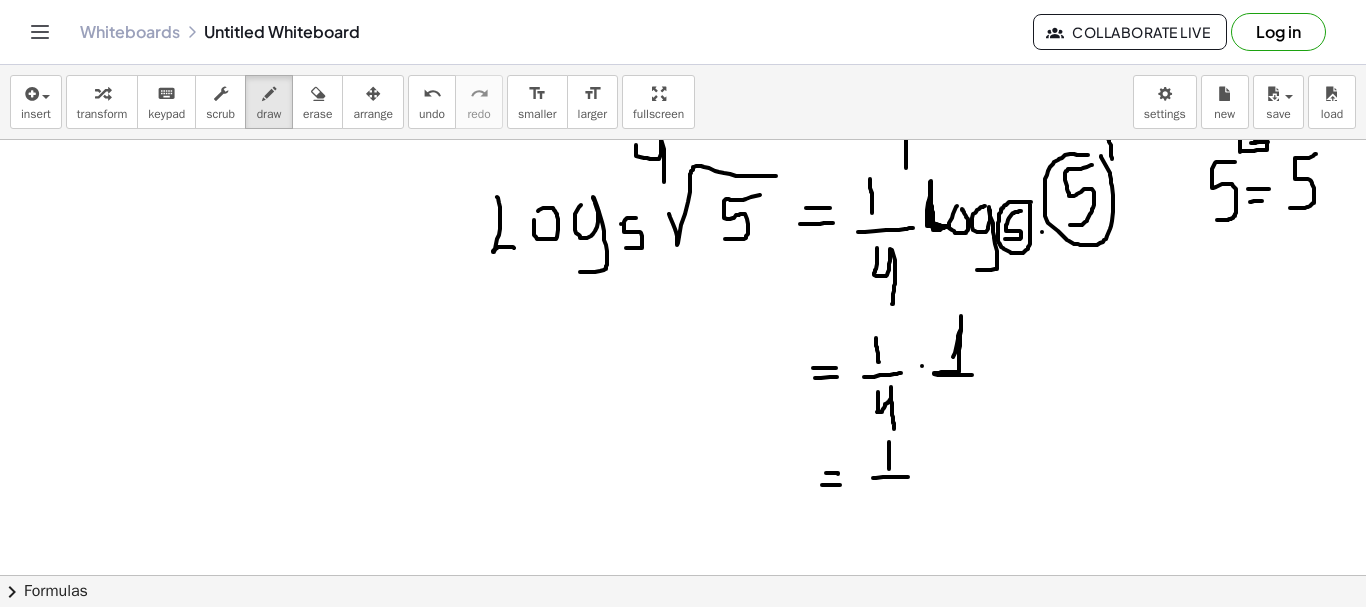 drag, startPoint x: 873, startPoint y: 478, endPoint x: 911, endPoint y: 477, distance: 38.013157 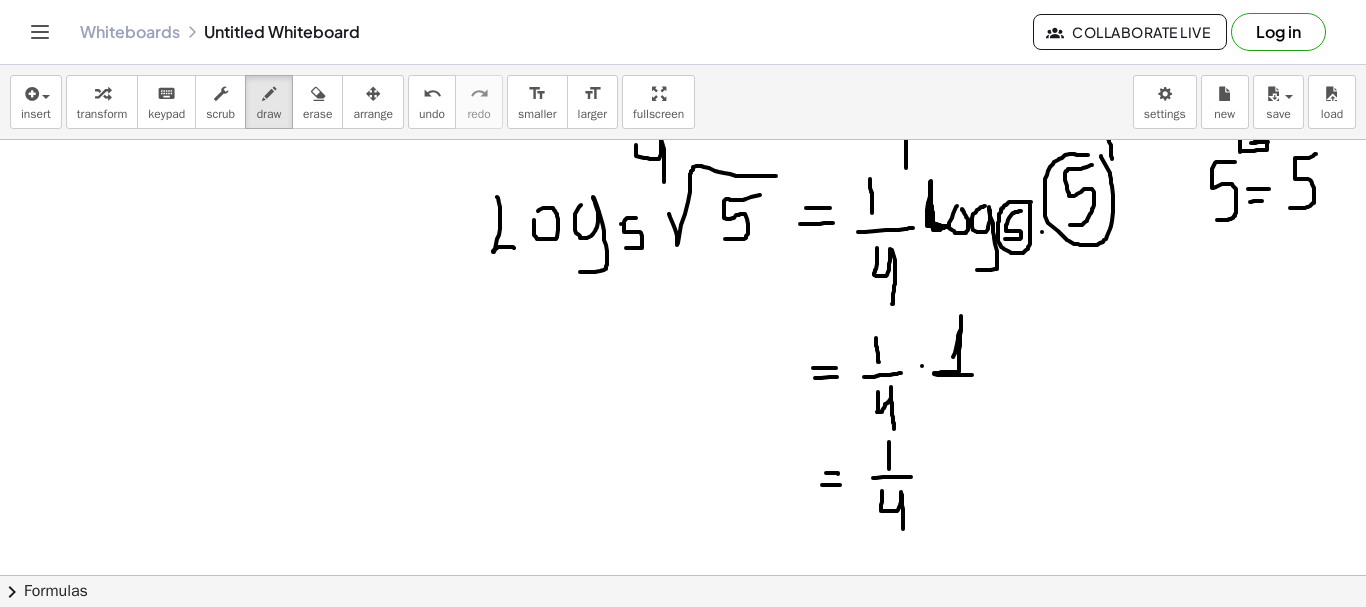 drag, startPoint x: 882, startPoint y: 491, endPoint x: 903, endPoint y: 530, distance: 44.294468 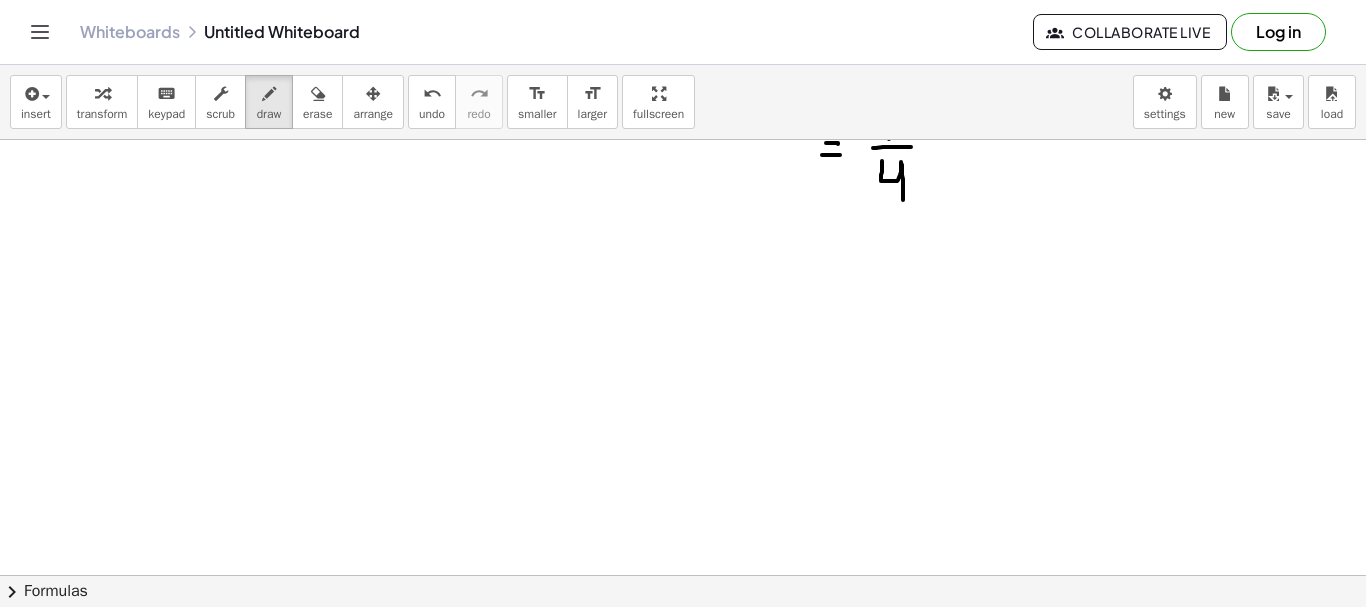 scroll, scrollTop: 1449, scrollLeft: 0, axis: vertical 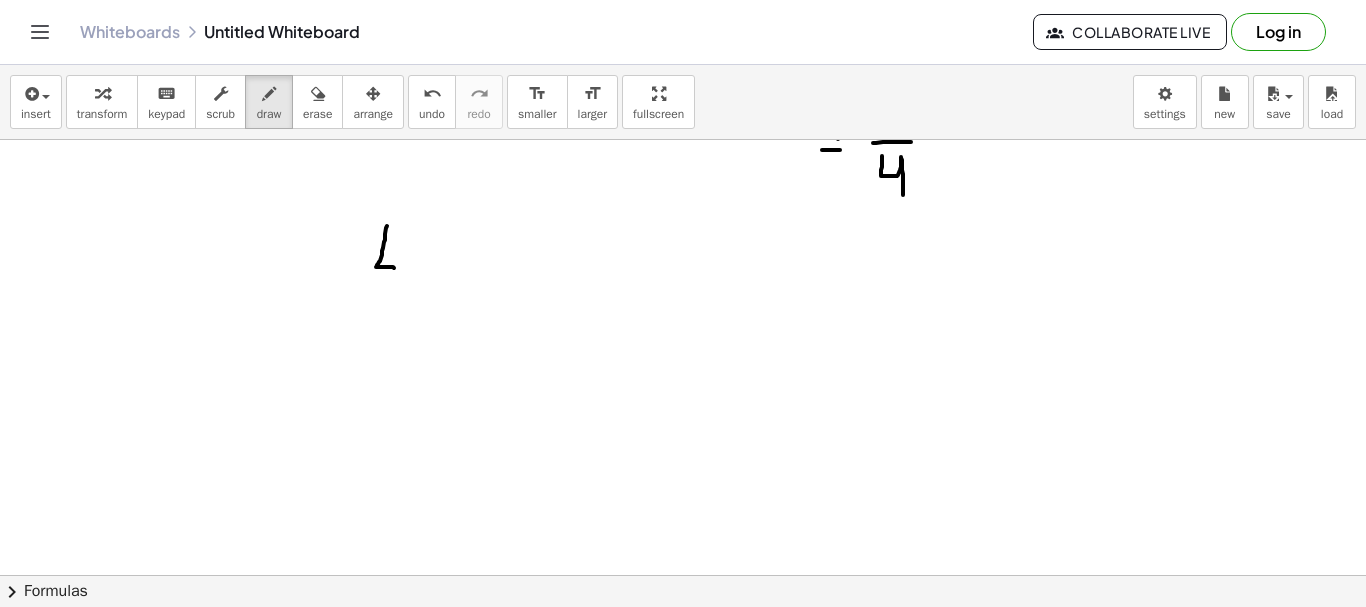 drag, startPoint x: 387, startPoint y: 226, endPoint x: 403, endPoint y: 269, distance: 45.88028 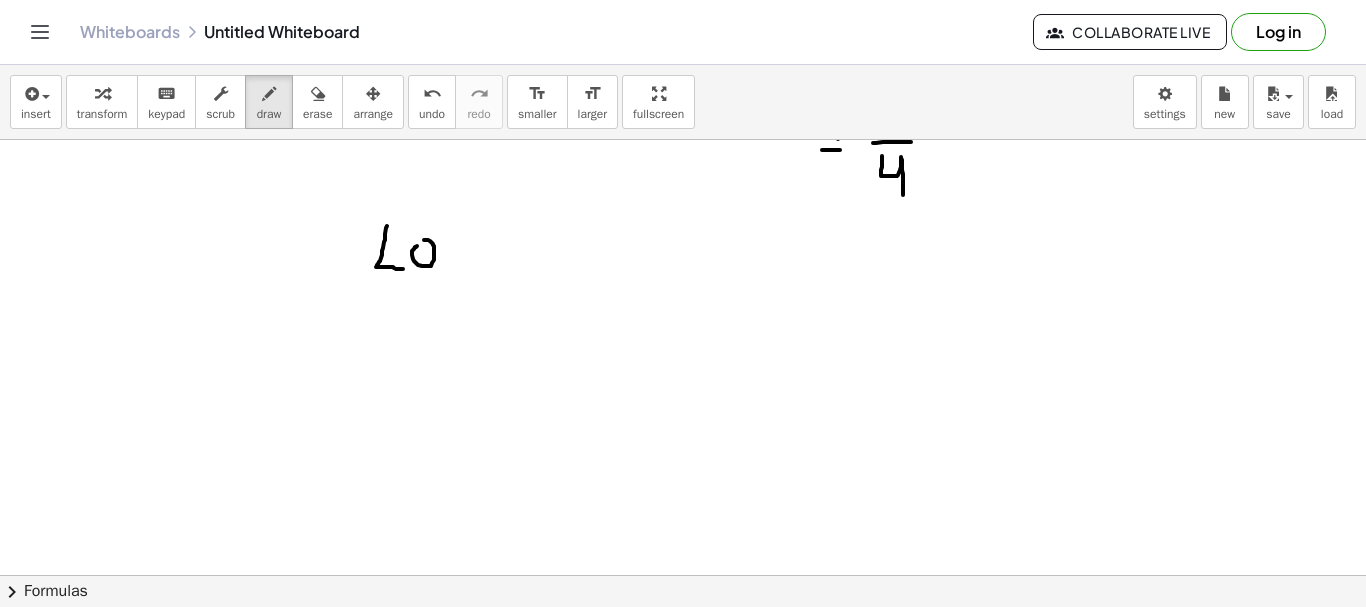 click at bounding box center (683, -222) 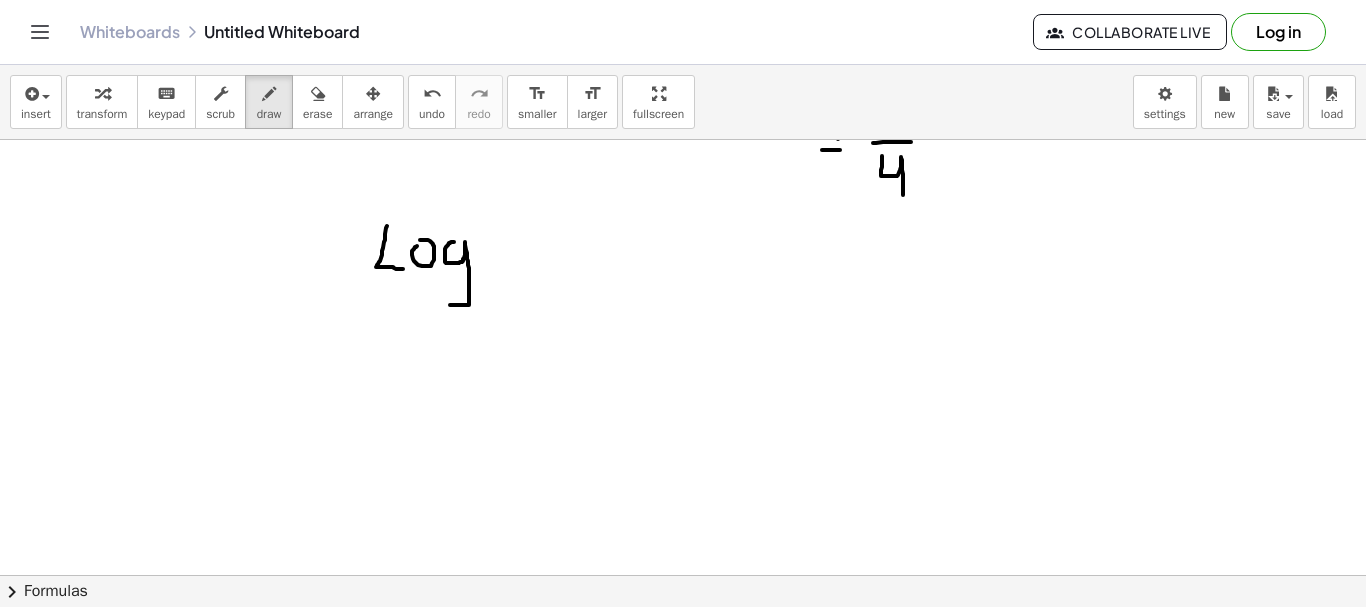 drag, startPoint x: 454, startPoint y: 242, endPoint x: 444, endPoint y: 303, distance: 61.81424 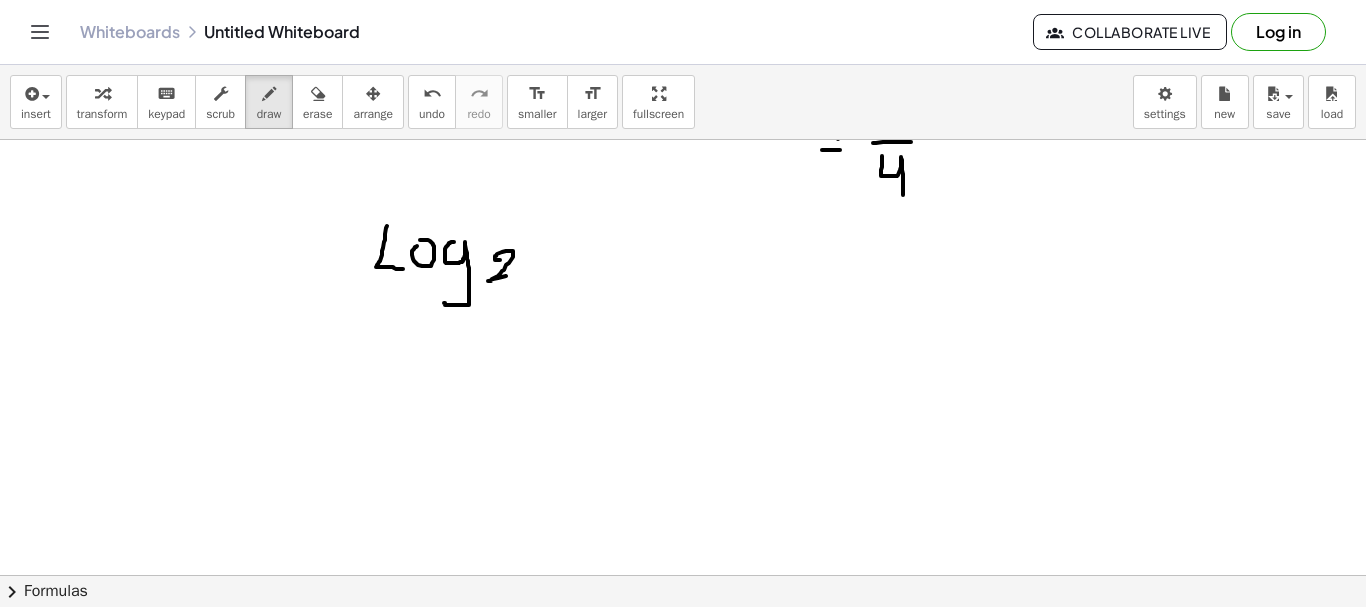 drag, startPoint x: 500, startPoint y: 260, endPoint x: 520, endPoint y: 276, distance: 25.612497 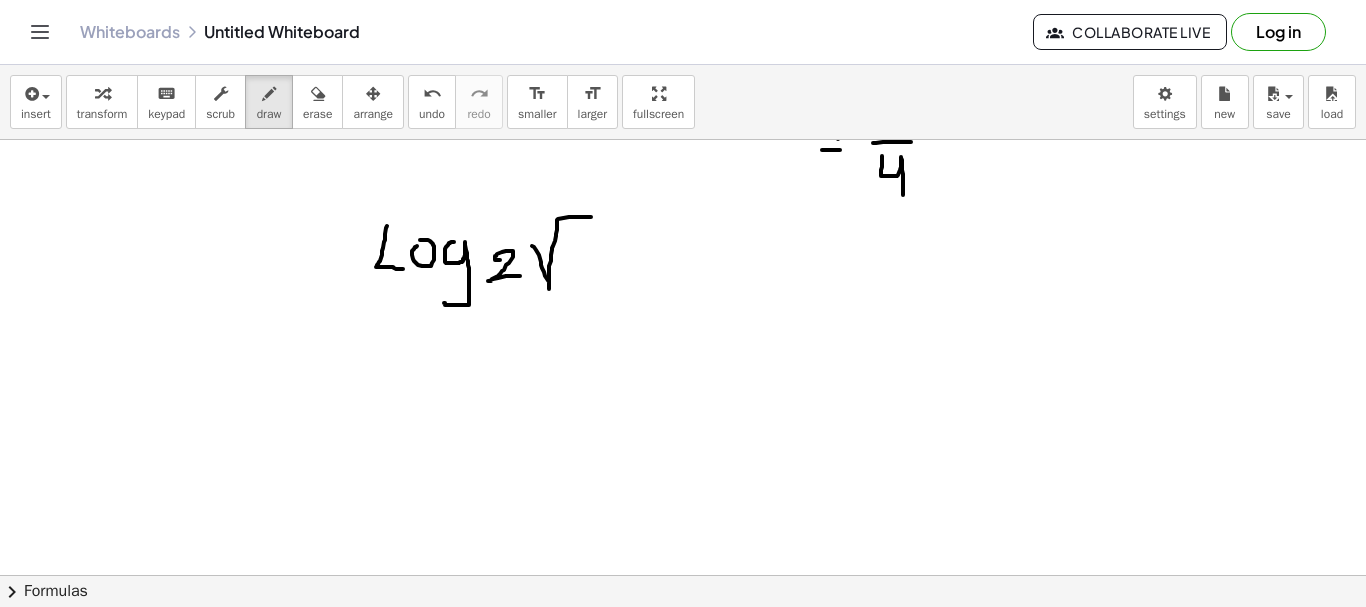 drag, startPoint x: 532, startPoint y: 246, endPoint x: 647, endPoint y: 223, distance: 117.27745 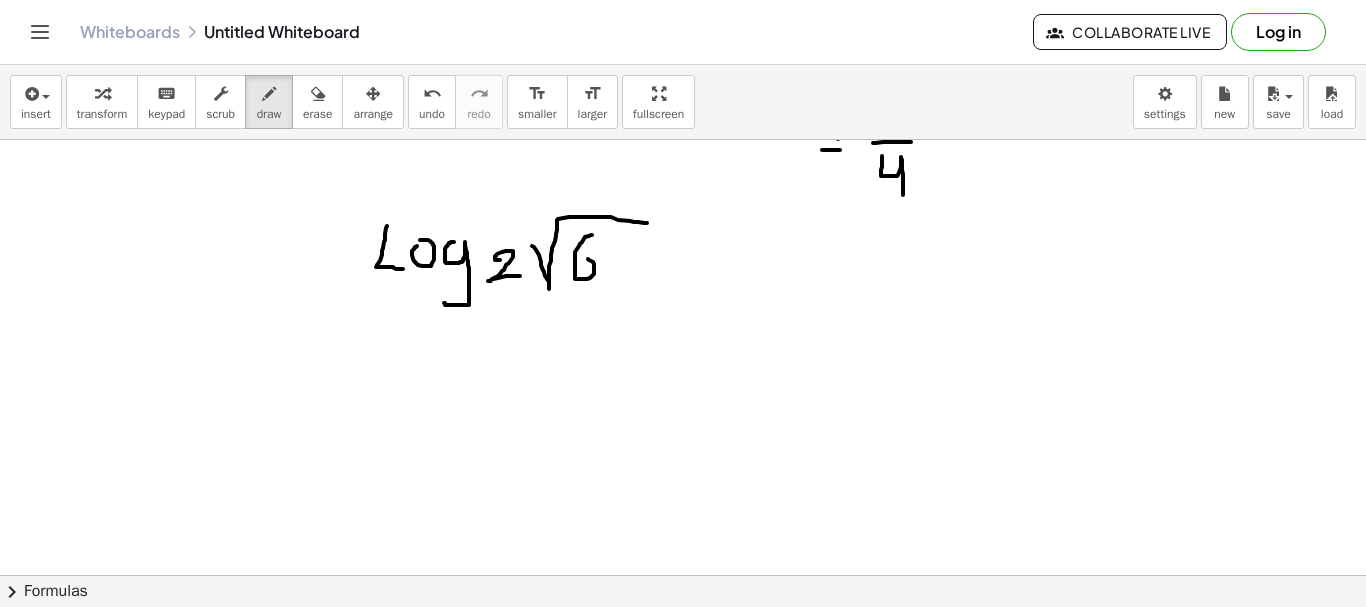drag, startPoint x: 592, startPoint y: 235, endPoint x: 575, endPoint y: 265, distance: 34.48188 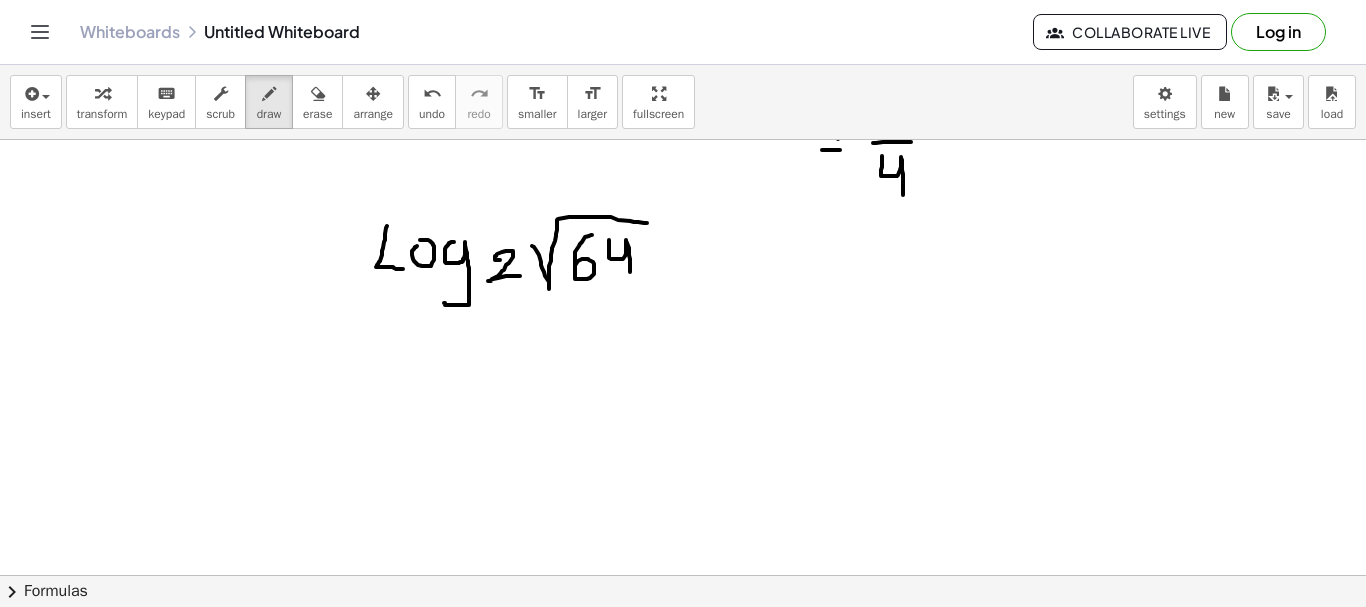 drag, startPoint x: 609, startPoint y: 240, endPoint x: 632, endPoint y: 278, distance: 44.418465 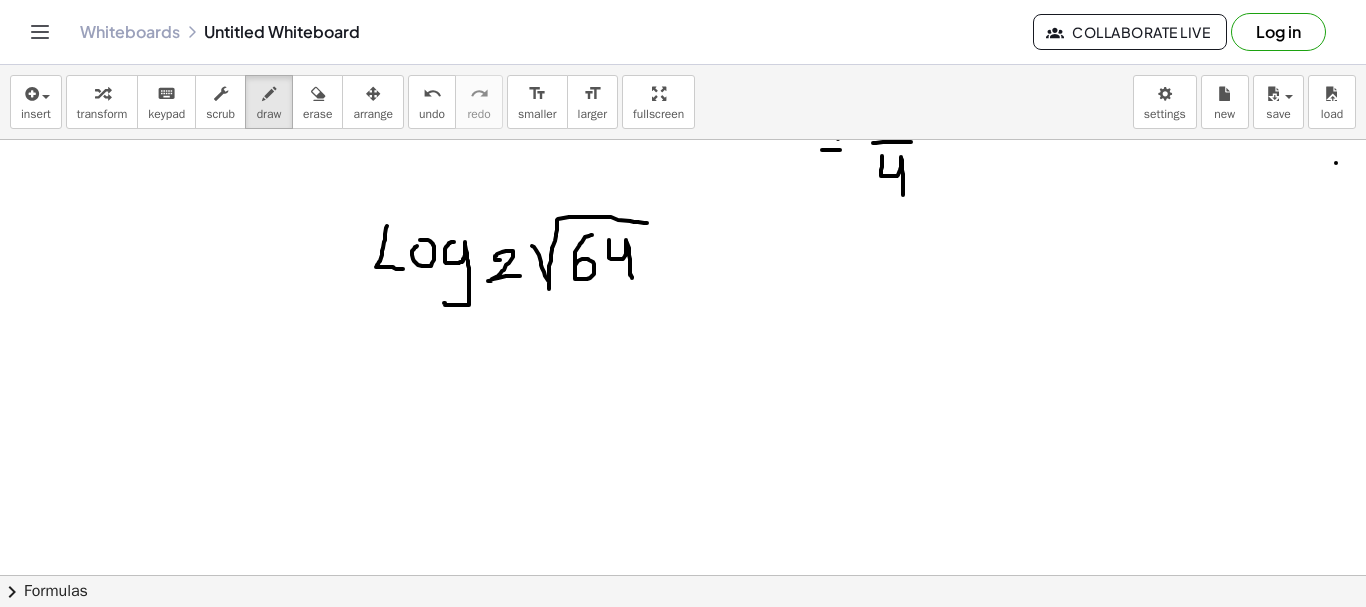 click at bounding box center (683, -222) 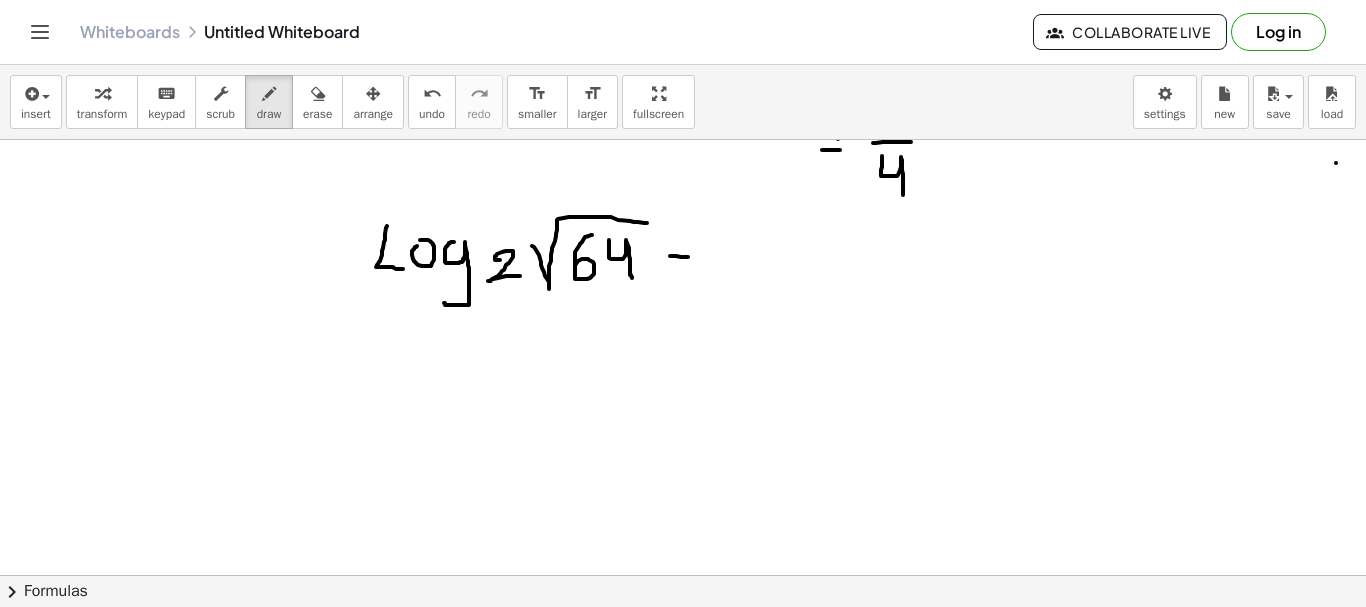 drag, startPoint x: 670, startPoint y: 256, endPoint x: 702, endPoint y: 258, distance: 32.06244 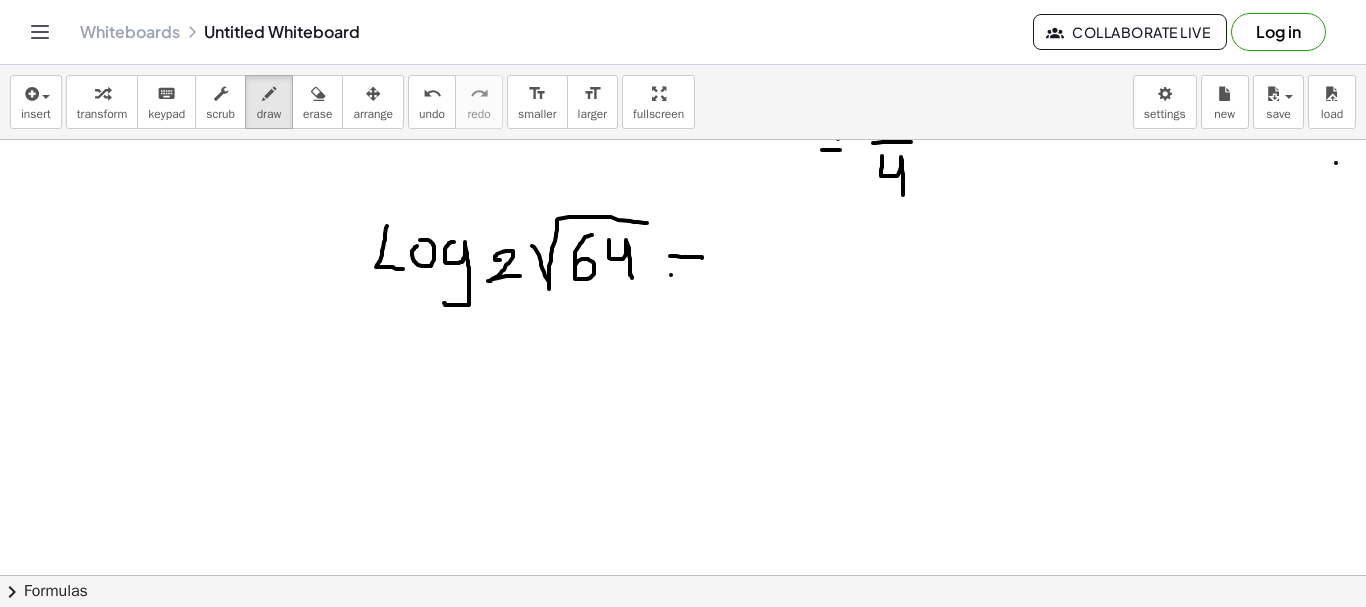drag, startPoint x: 671, startPoint y: 275, endPoint x: 695, endPoint y: 277, distance: 24.083189 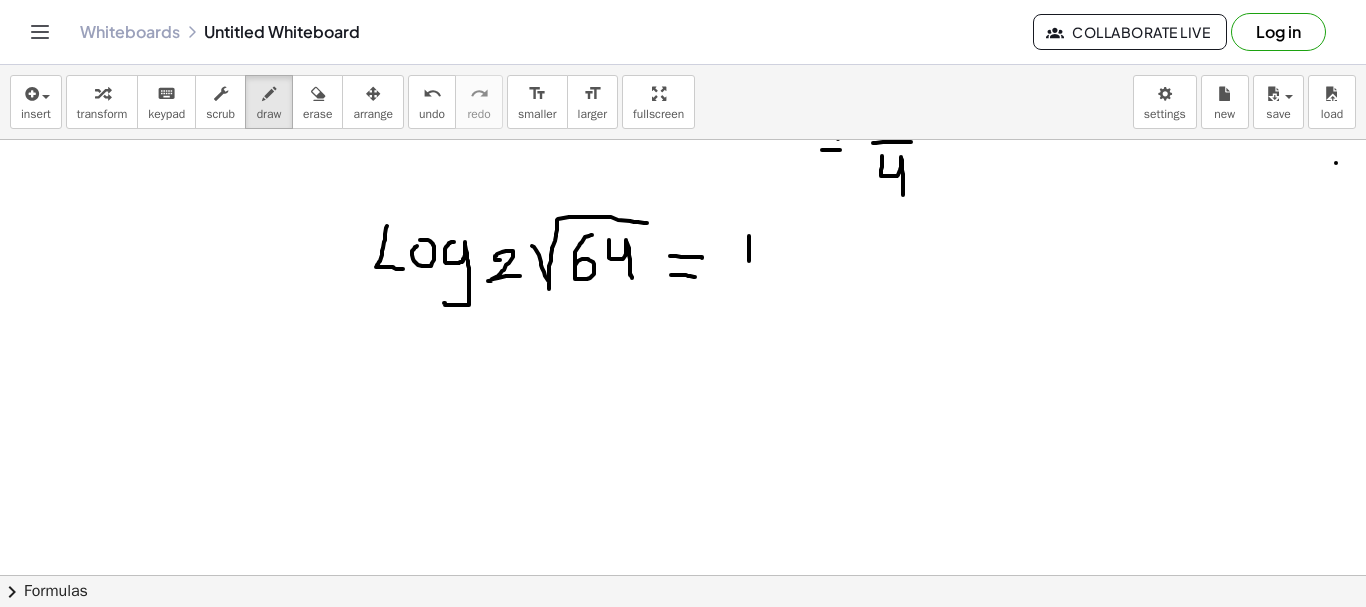 click at bounding box center [683, -222] 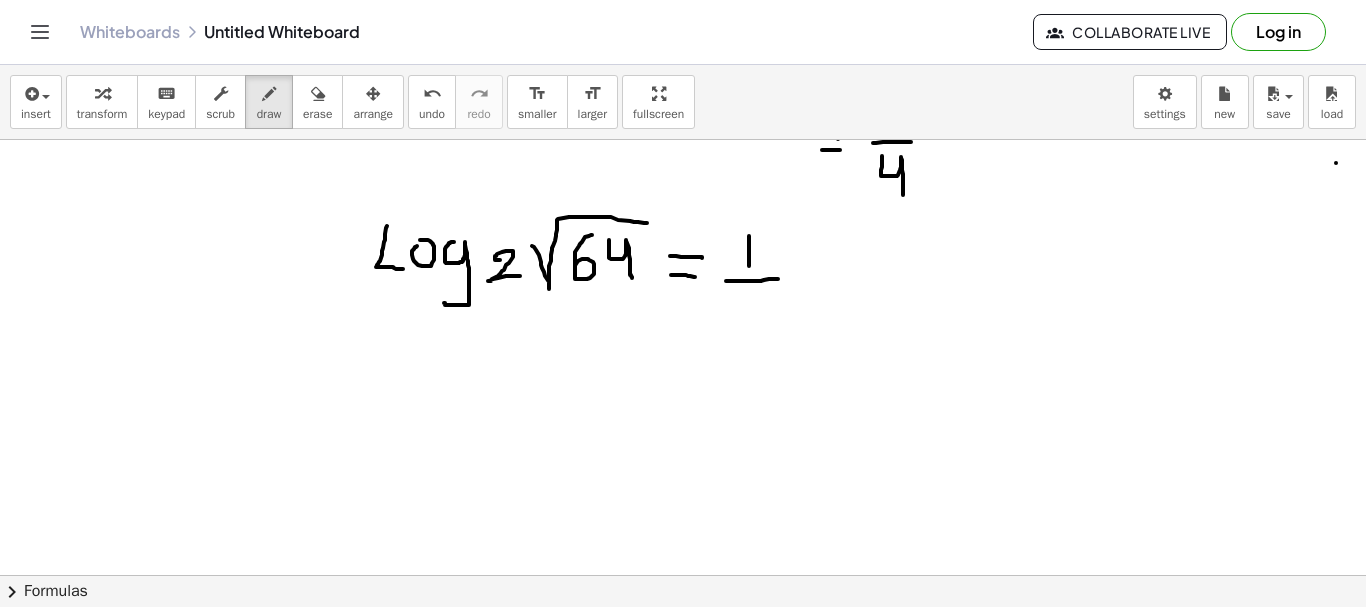 drag, startPoint x: 726, startPoint y: 281, endPoint x: 778, endPoint y: 279, distance: 52.03845 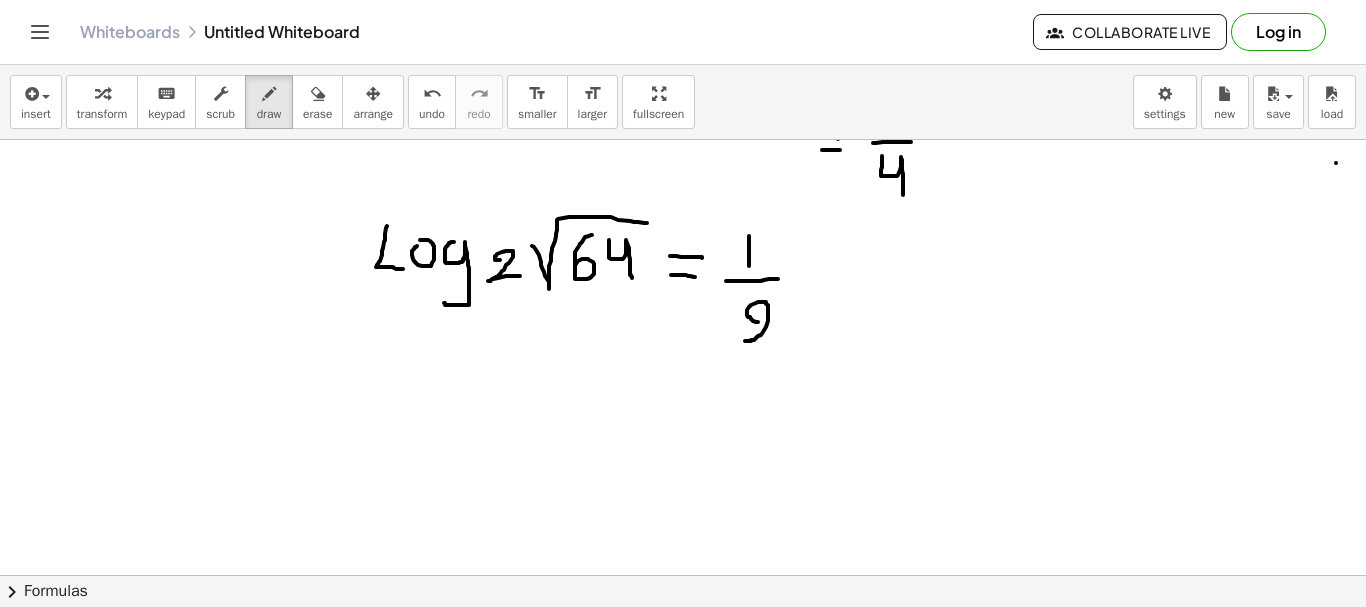 drag, startPoint x: 758, startPoint y: 322, endPoint x: 770, endPoint y: 341, distance: 22.472204 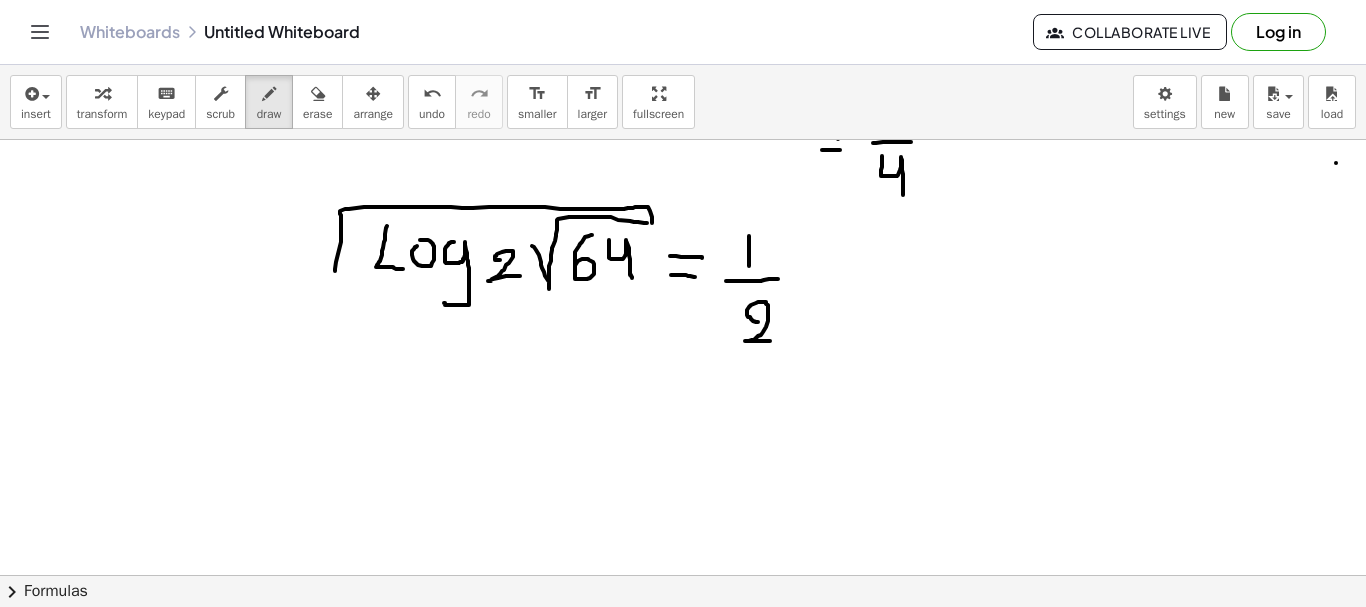 drag, startPoint x: 335, startPoint y: 271, endPoint x: 652, endPoint y: 224, distance: 320.4653 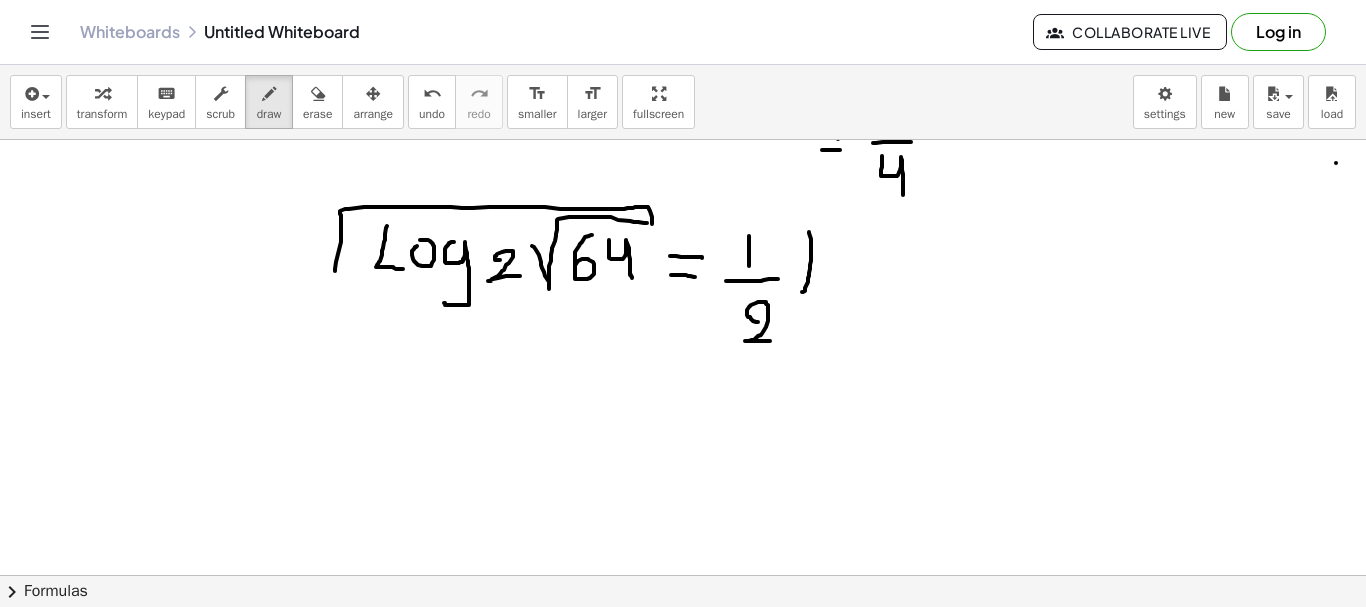 drag, startPoint x: 809, startPoint y: 232, endPoint x: 825, endPoint y: 287, distance: 57.280014 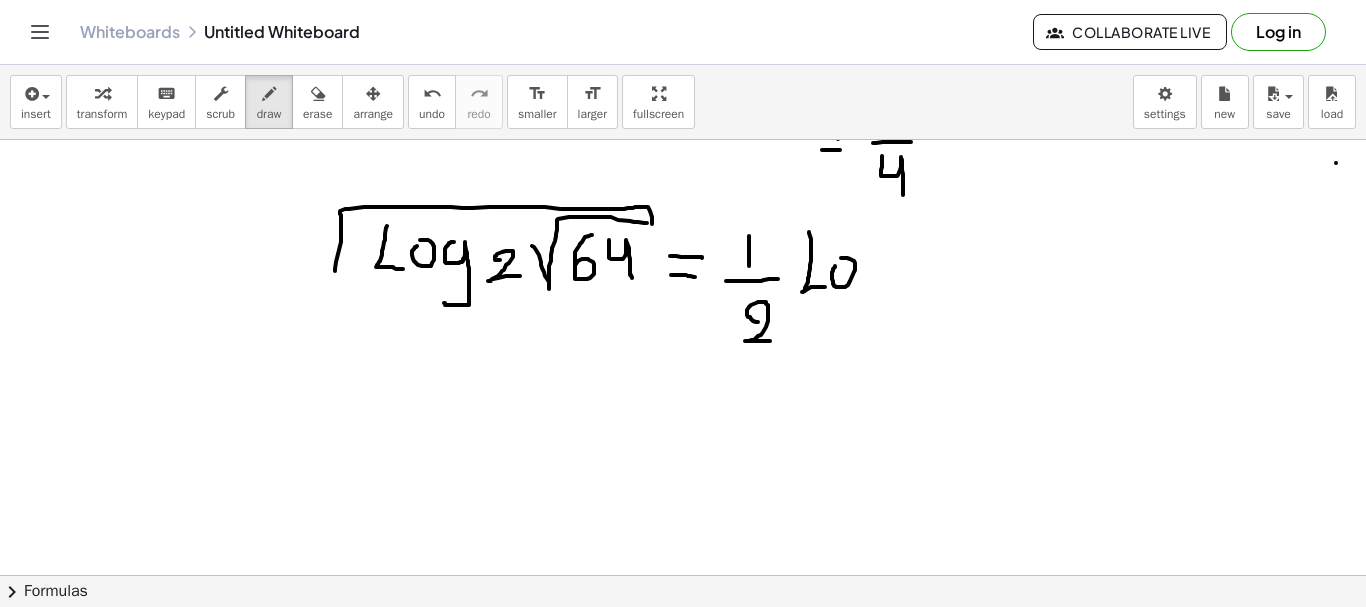 click at bounding box center (683, -222) 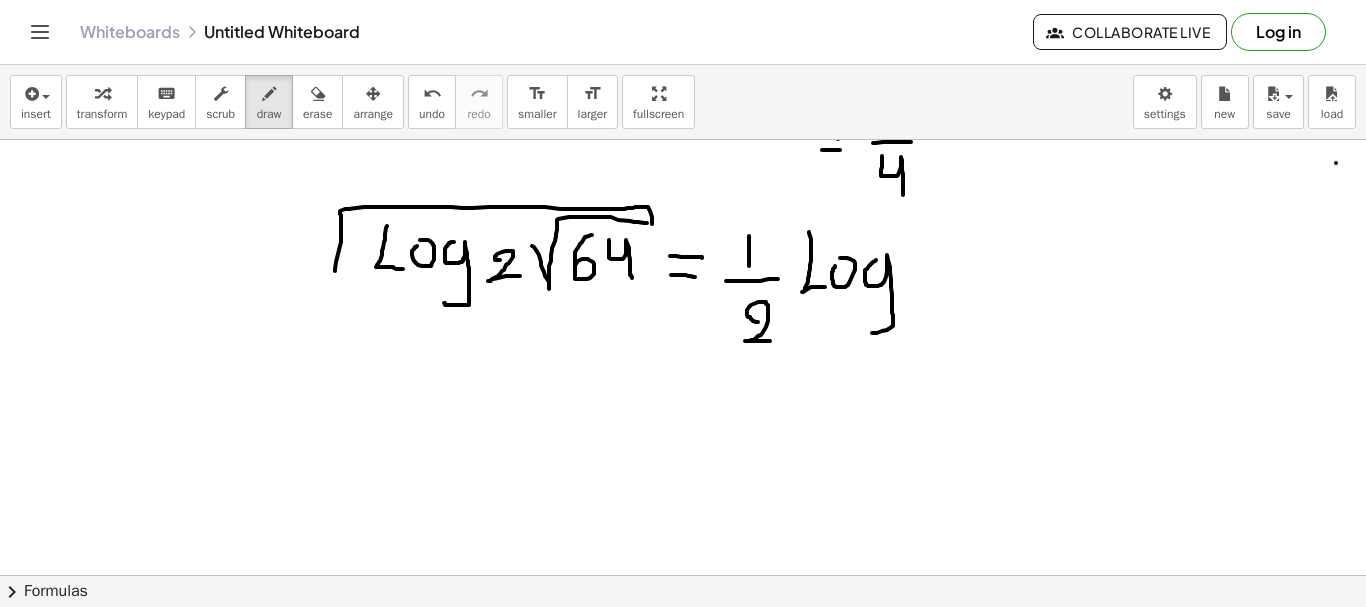 drag, startPoint x: 876, startPoint y: 260, endPoint x: 869, endPoint y: 333, distance: 73.33485 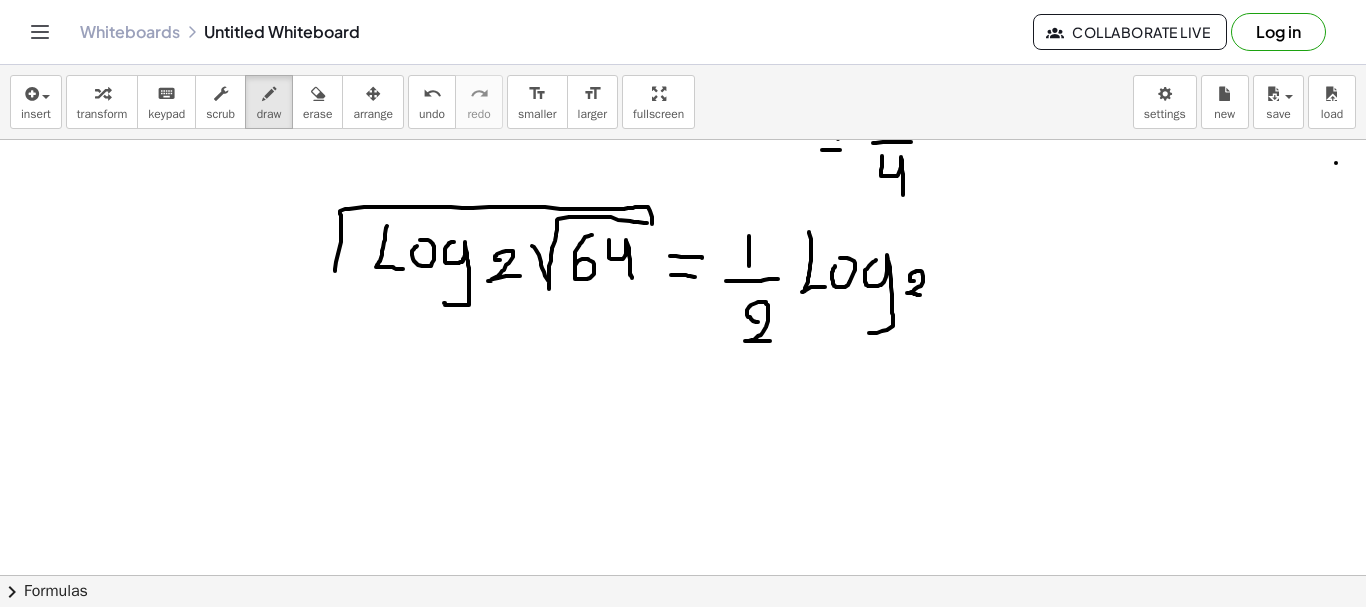 drag, startPoint x: 914, startPoint y: 281, endPoint x: 924, endPoint y: 296, distance: 18.027756 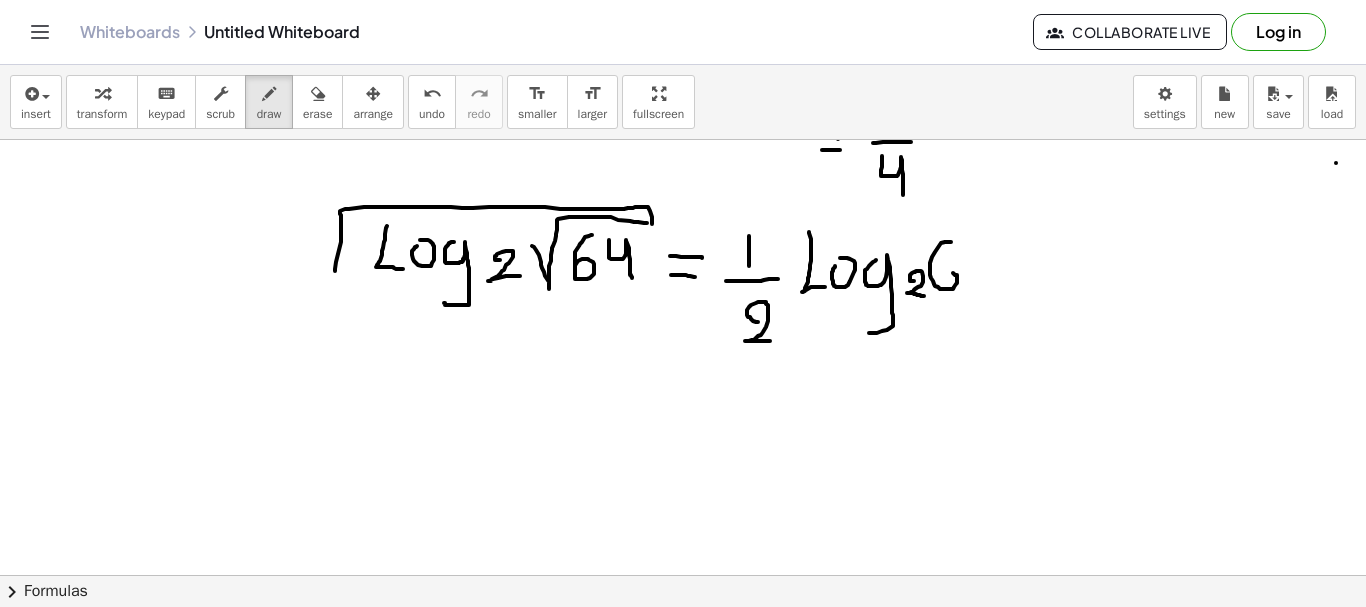drag, startPoint x: 951, startPoint y: 242, endPoint x: 934, endPoint y: 278, distance: 39.812057 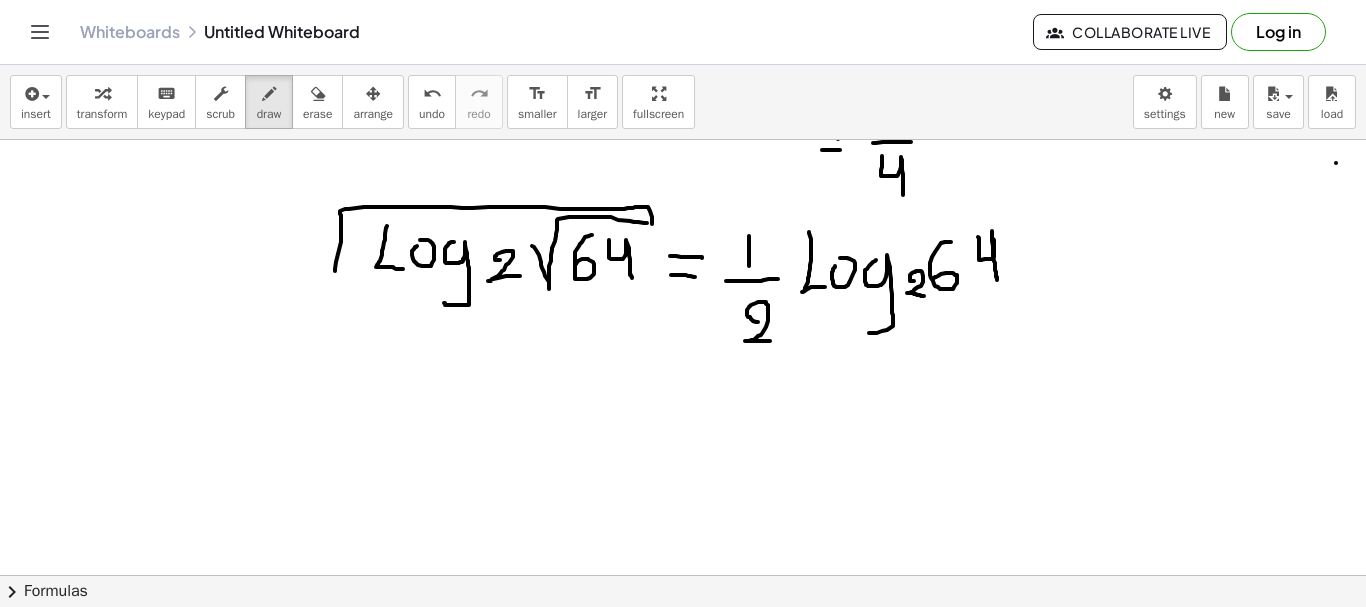 drag, startPoint x: 978, startPoint y: 237, endPoint x: 997, endPoint y: 281, distance: 47.92703 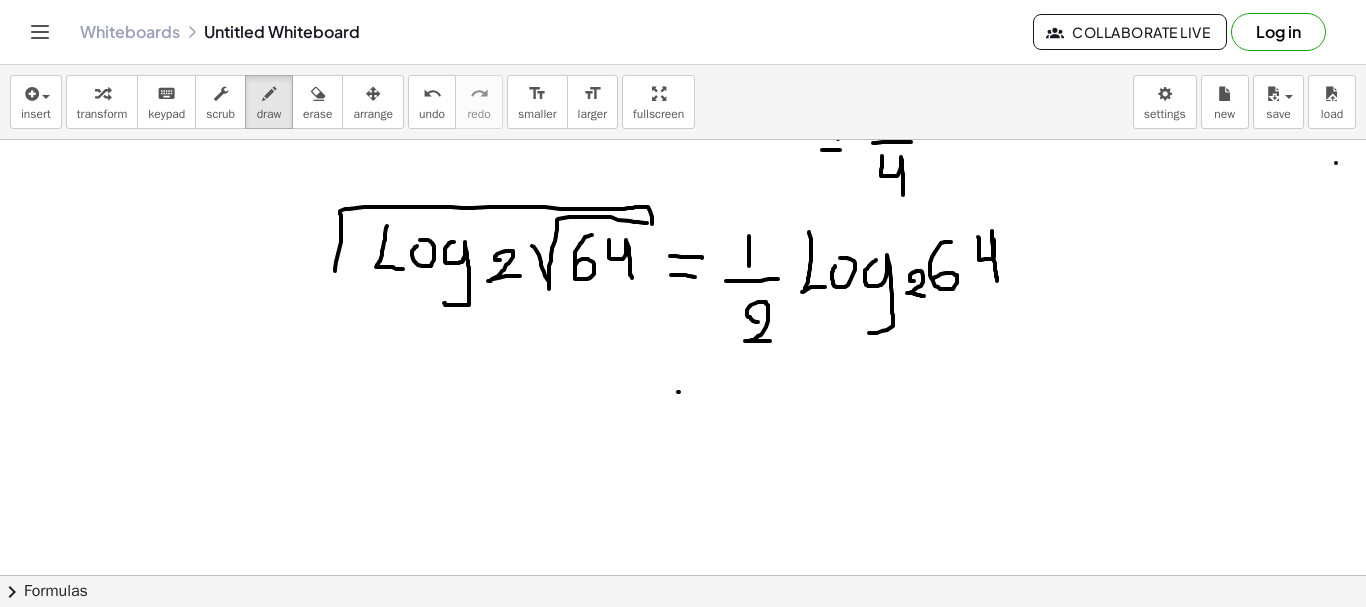 drag, startPoint x: 678, startPoint y: 392, endPoint x: 700, endPoint y: 390, distance: 22.090721 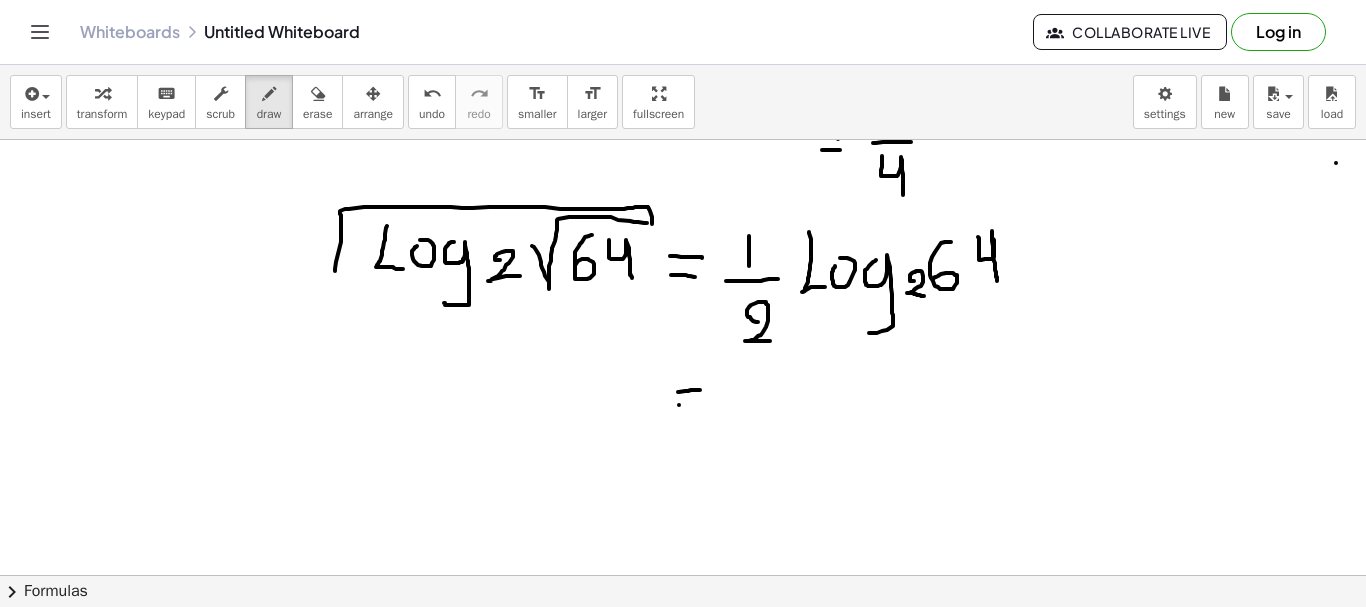drag, startPoint x: 679, startPoint y: 405, endPoint x: 693, endPoint y: 405, distance: 14 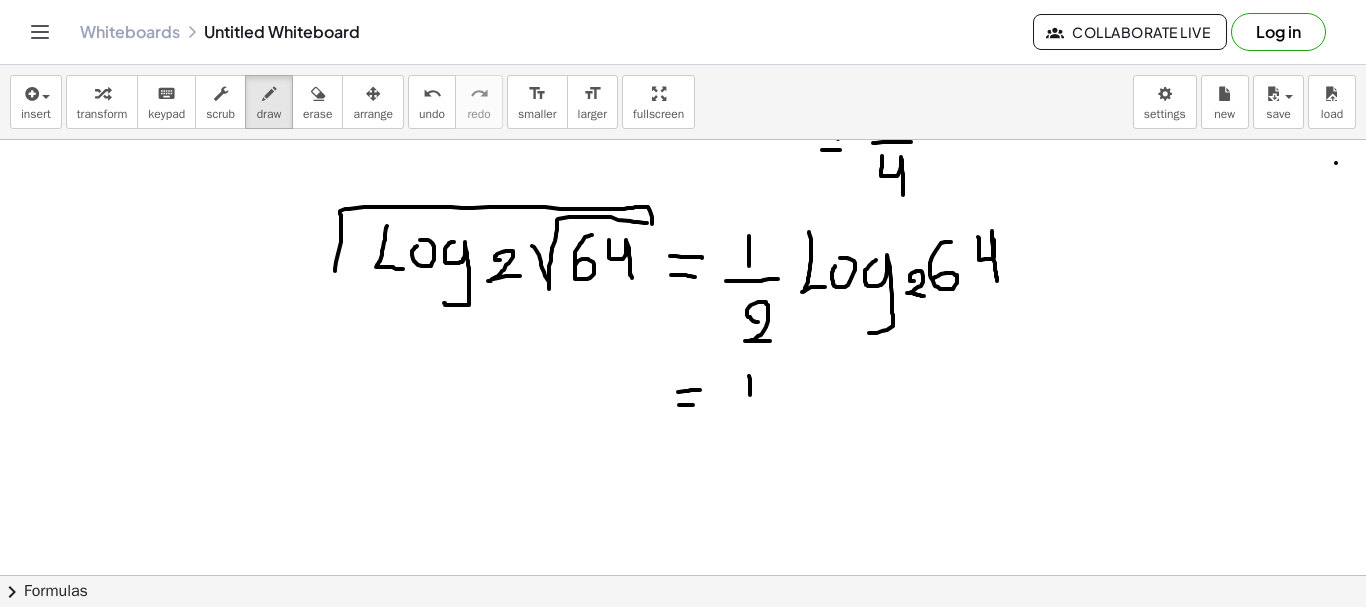 drag, startPoint x: 749, startPoint y: 376, endPoint x: 750, endPoint y: 406, distance: 30.016663 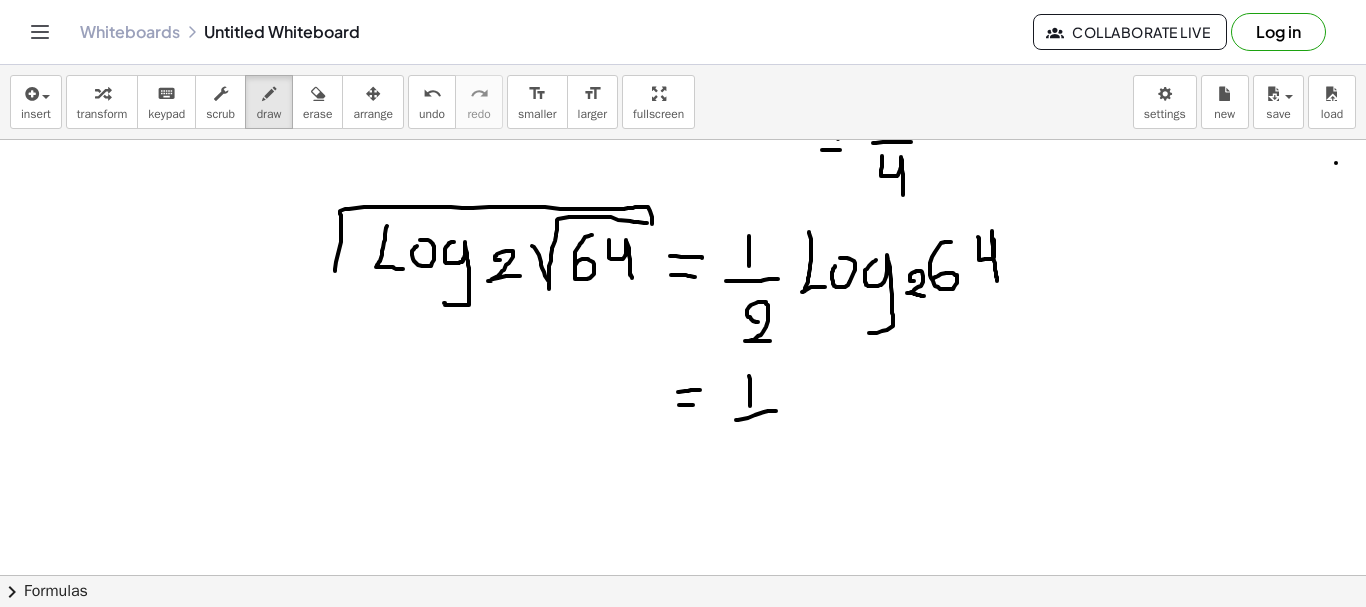 drag, startPoint x: 736, startPoint y: 420, endPoint x: 779, endPoint y: 411, distance: 43.931767 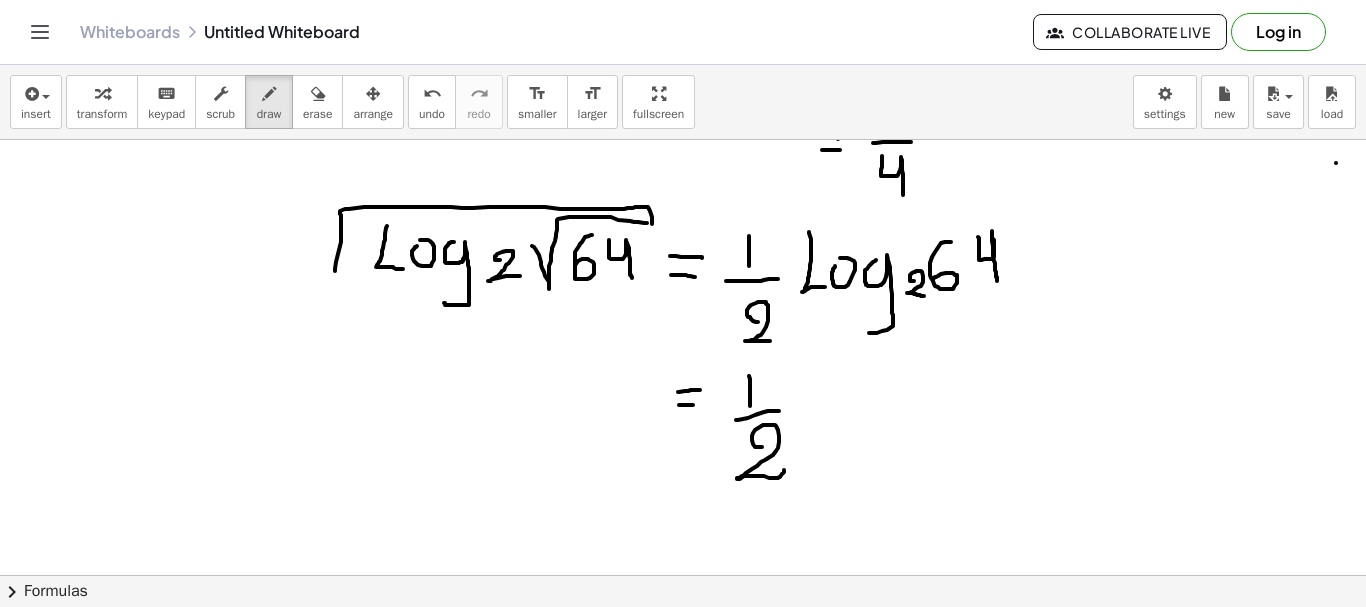 drag, startPoint x: 762, startPoint y: 447, endPoint x: 787, endPoint y: 465, distance: 30.805843 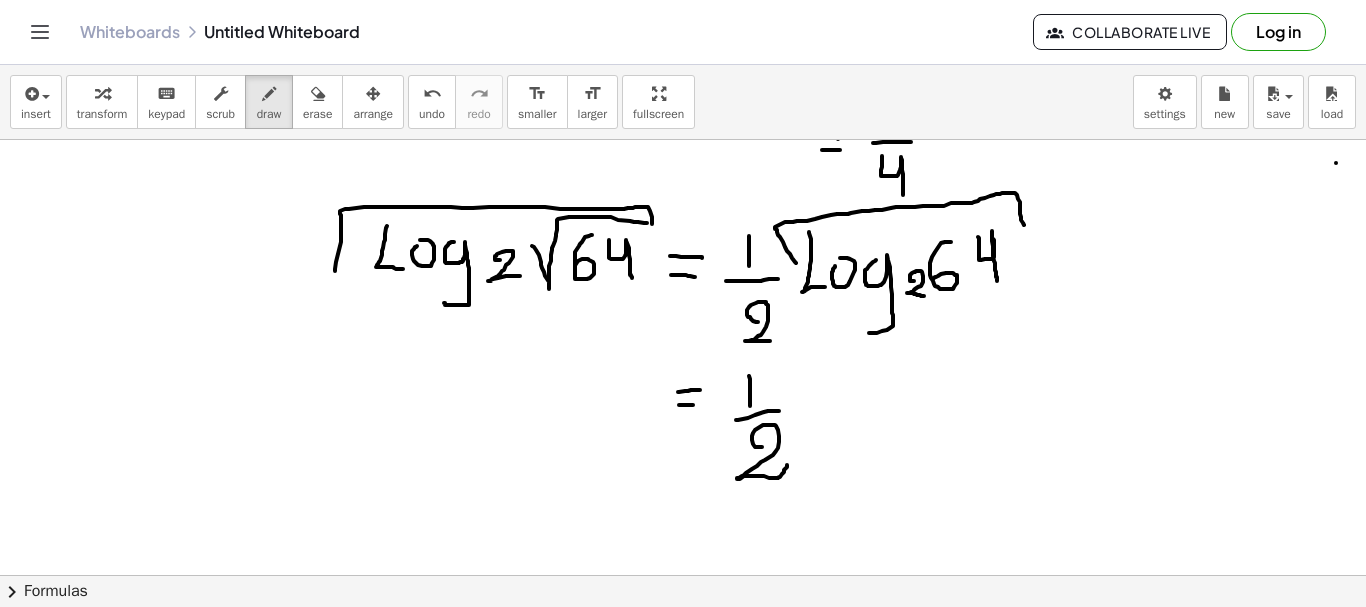drag, startPoint x: 796, startPoint y: 263, endPoint x: 1027, endPoint y: 231, distance: 233.20592 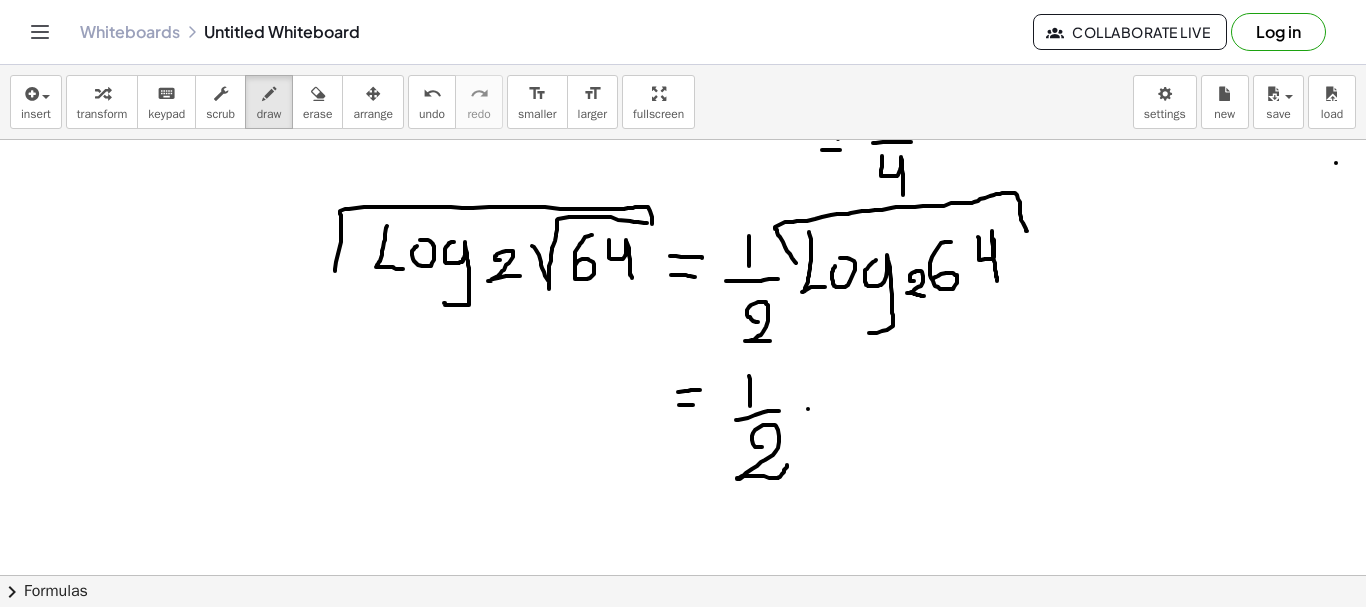 click at bounding box center [683, -222] 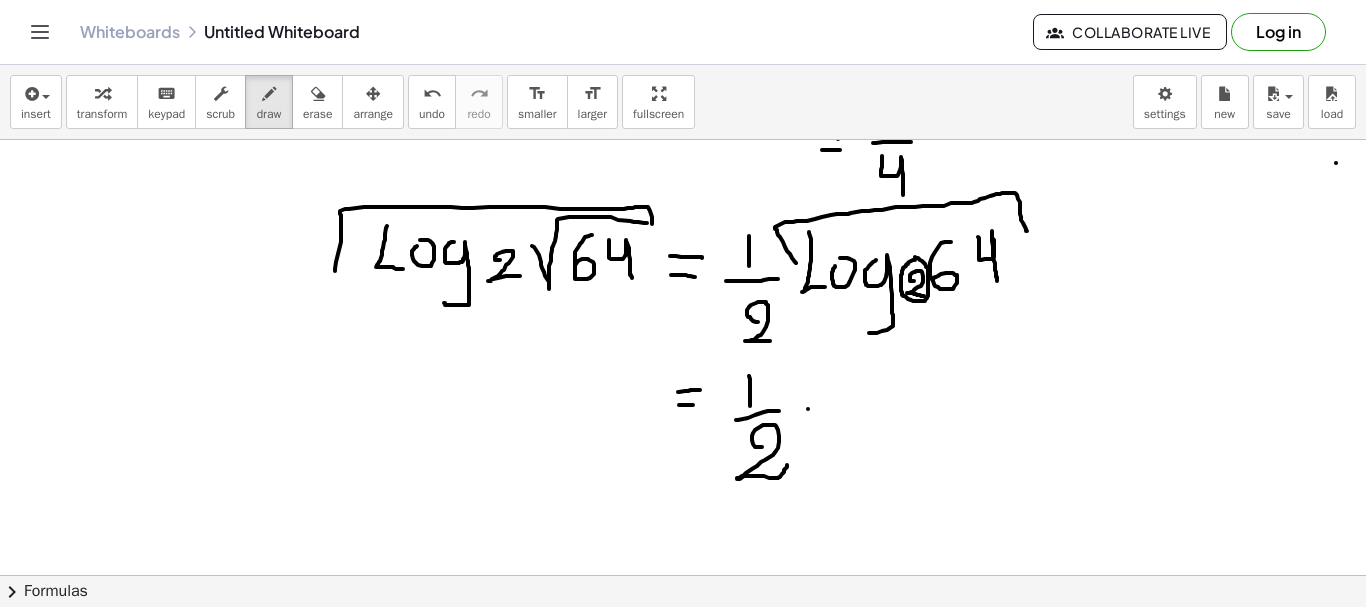 click at bounding box center [683, -222] 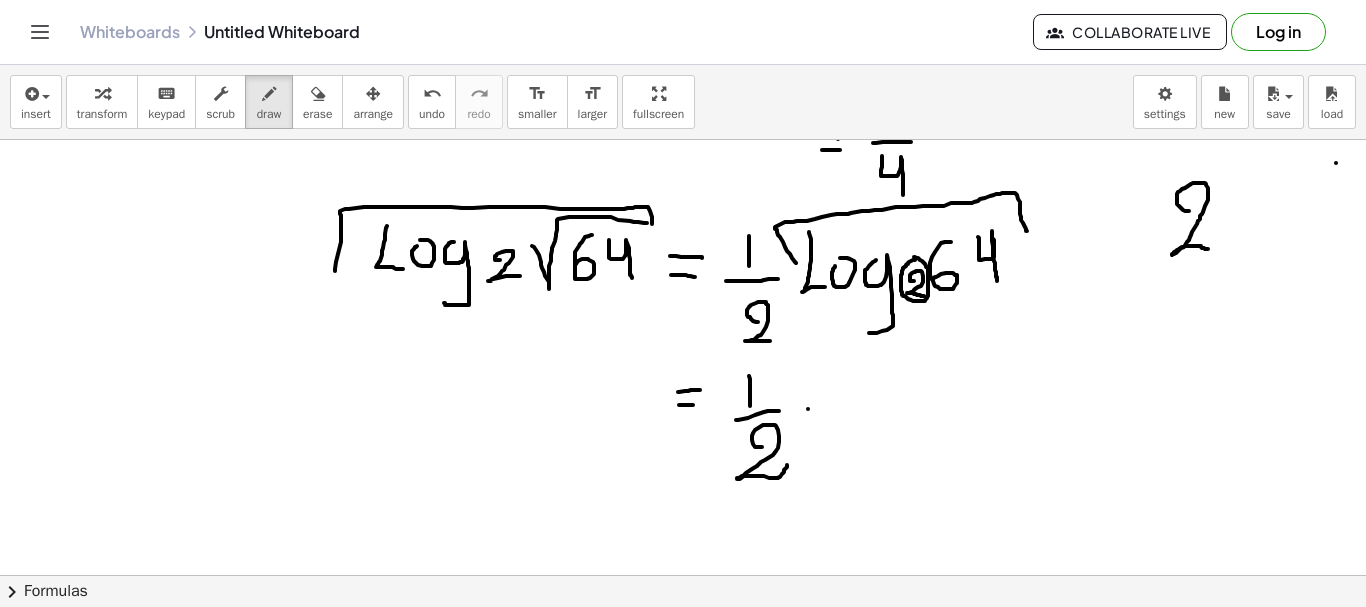 drag, startPoint x: 1189, startPoint y: 211, endPoint x: 1214, endPoint y: 252, distance: 48.02083 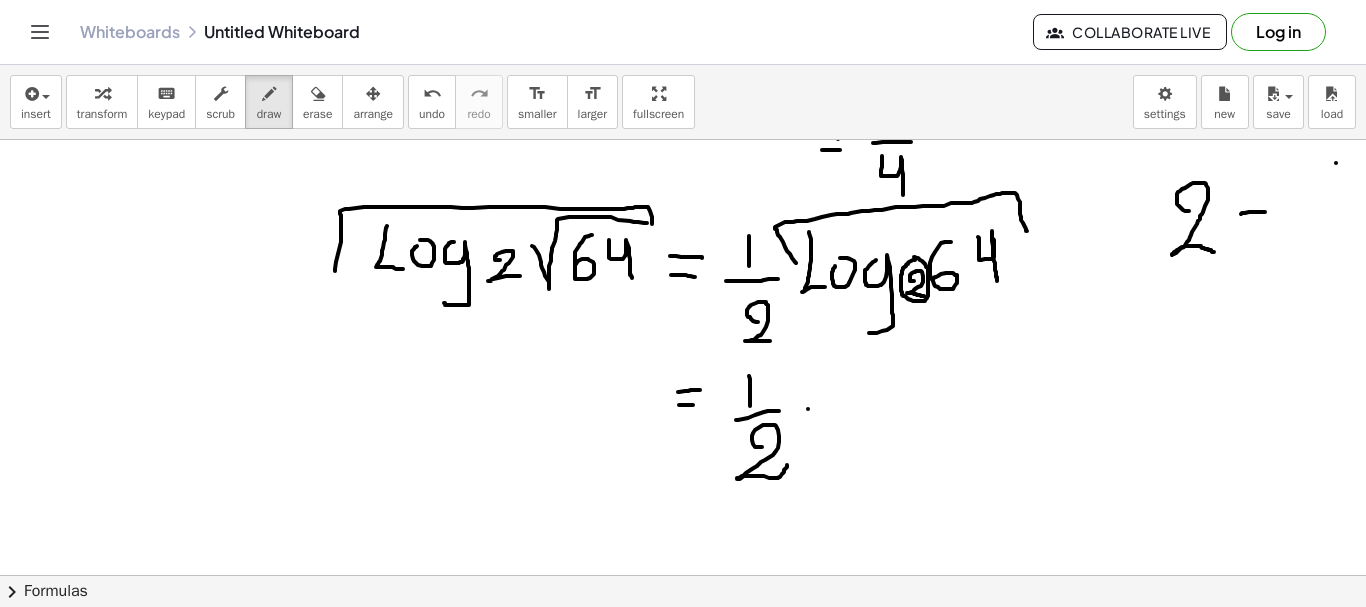 drag, startPoint x: 1241, startPoint y: 214, endPoint x: 1267, endPoint y: 212, distance: 26.076809 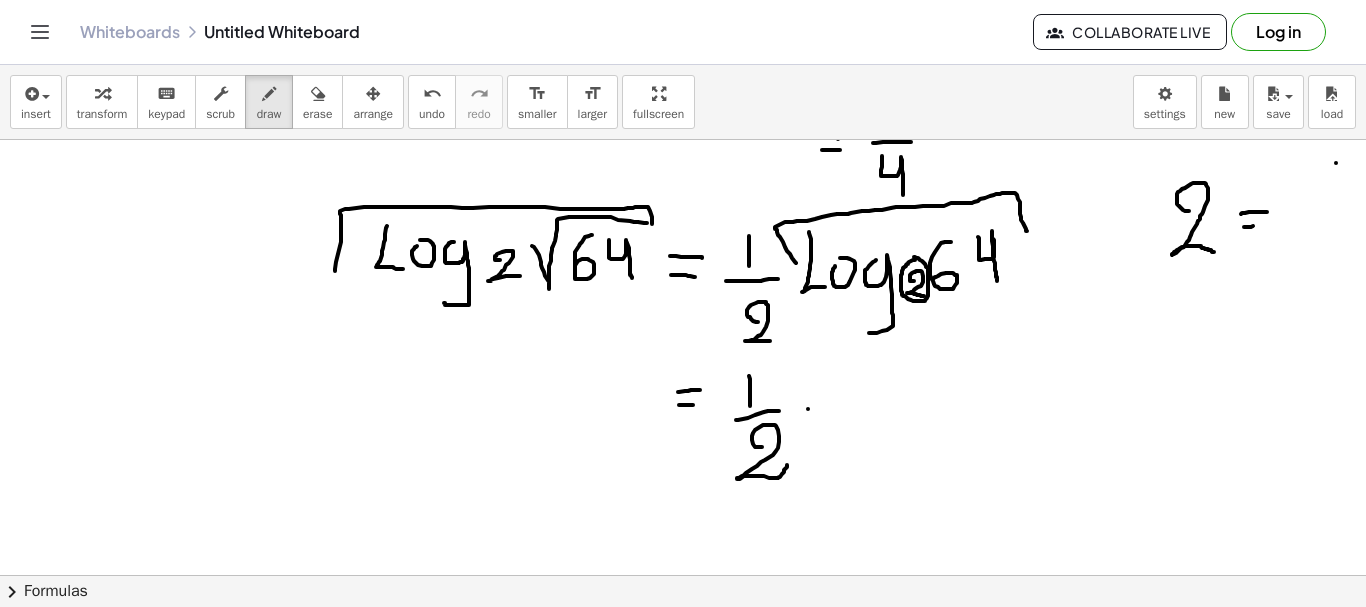 drag, startPoint x: 1244, startPoint y: 227, endPoint x: 1271, endPoint y: 225, distance: 27.073973 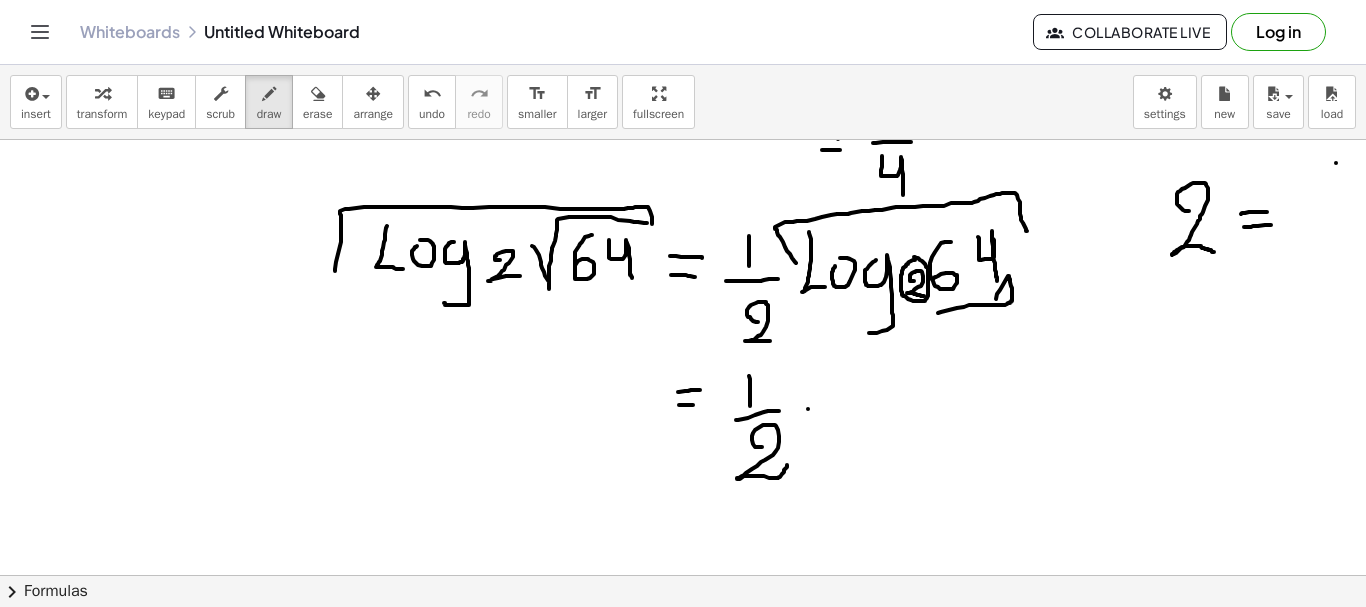 drag, startPoint x: 938, startPoint y: 313, endPoint x: 993, endPoint y: 303, distance: 55.9017 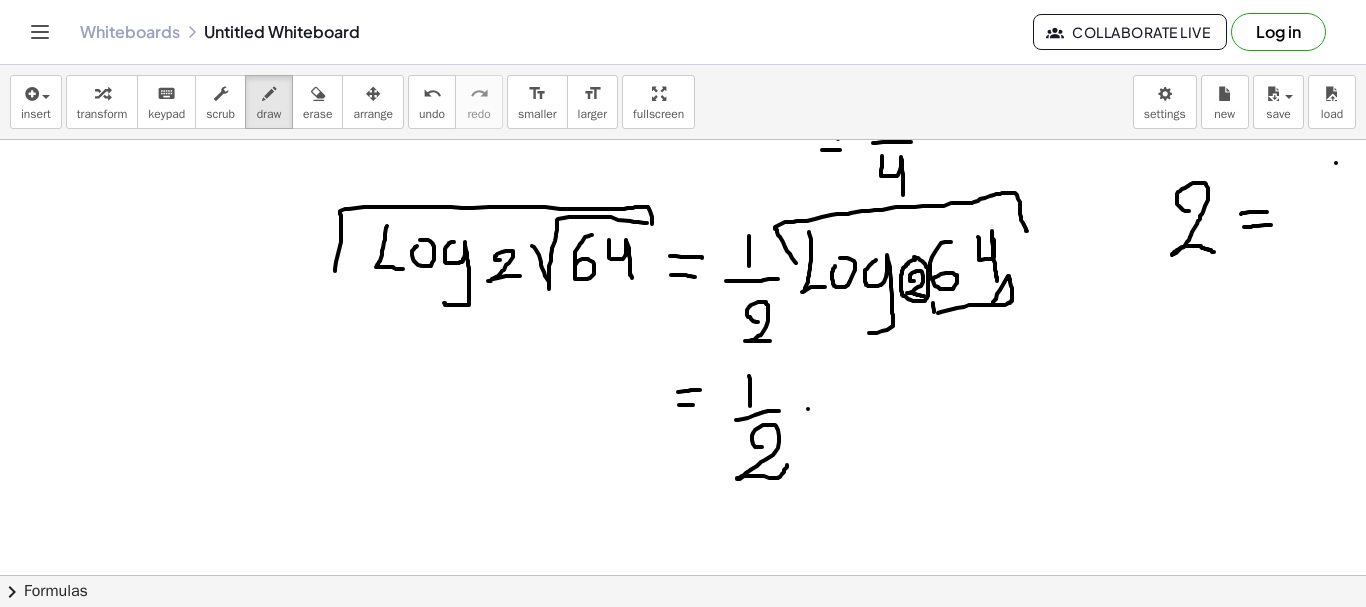 drag, startPoint x: 934, startPoint y: 312, endPoint x: 933, endPoint y: 298, distance: 14.035668 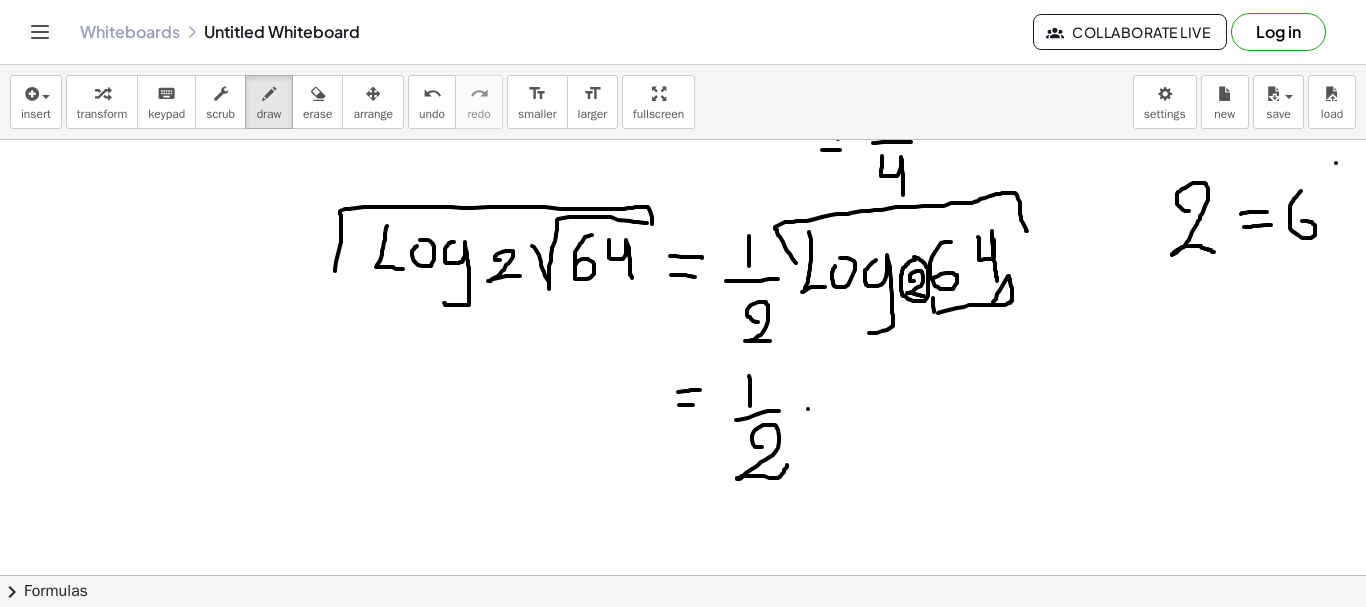 drag, startPoint x: 1301, startPoint y: 191, endPoint x: 1292, endPoint y: 226, distance: 36.138622 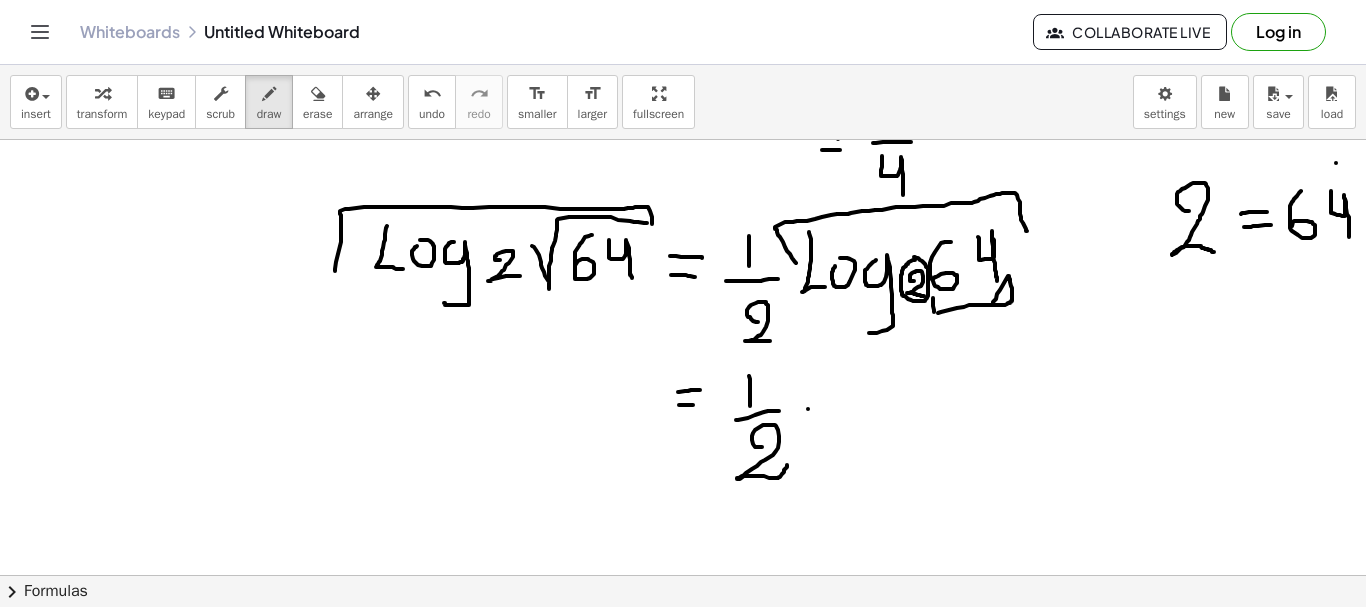 drag, startPoint x: 1331, startPoint y: 191, endPoint x: 1349, endPoint y: 237, distance: 49.396355 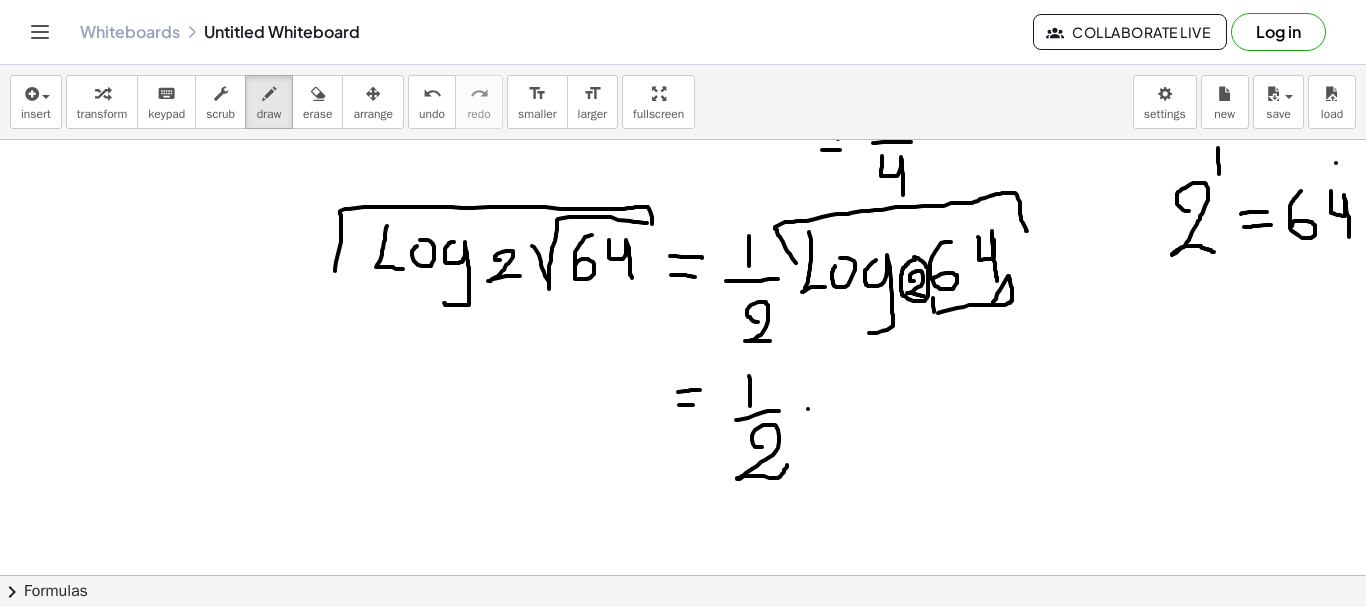 drag, startPoint x: 1218, startPoint y: 148, endPoint x: 1219, endPoint y: 178, distance: 30.016663 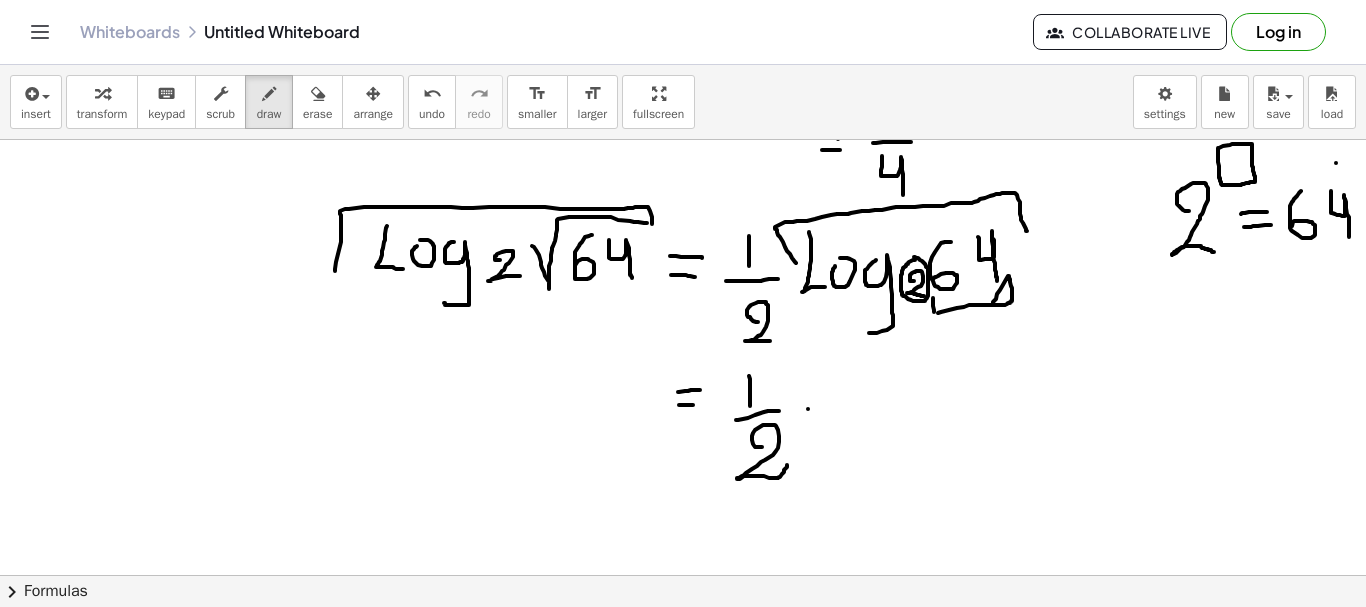 drag, startPoint x: 1219, startPoint y: 148, endPoint x: 1220, endPoint y: 178, distance: 30.016663 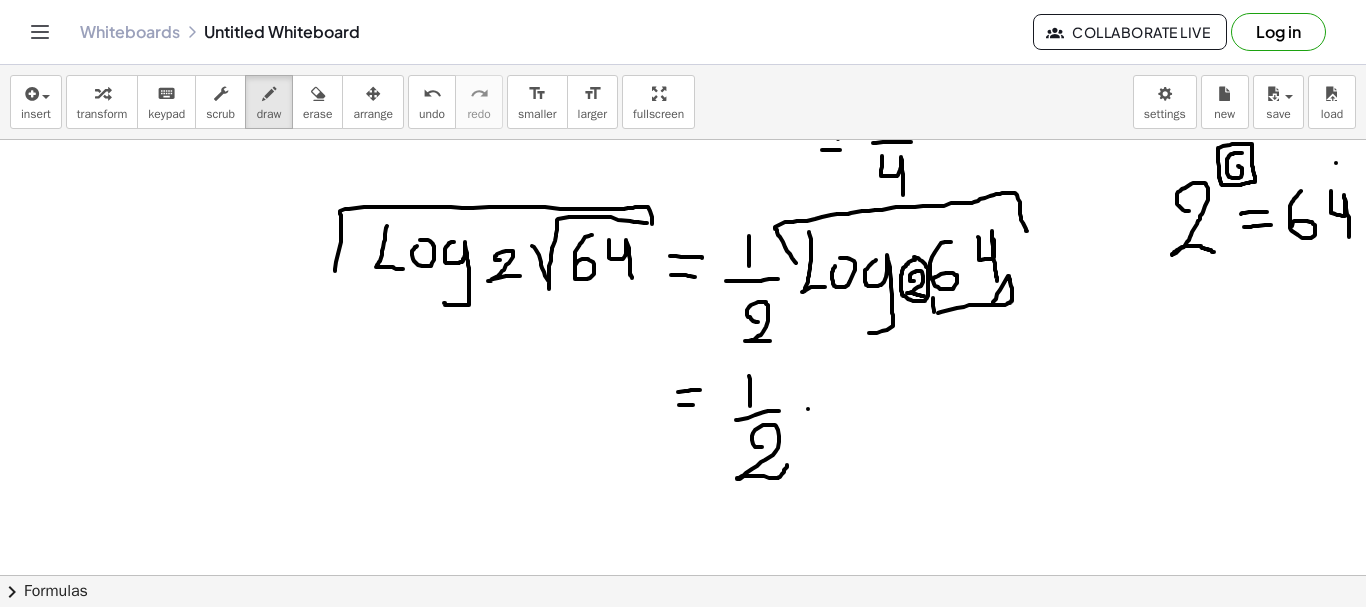 drag, startPoint x: 1242, startPoint y: 153, endPoint x: 1231, endPoint y: 171, distance: 21.095022 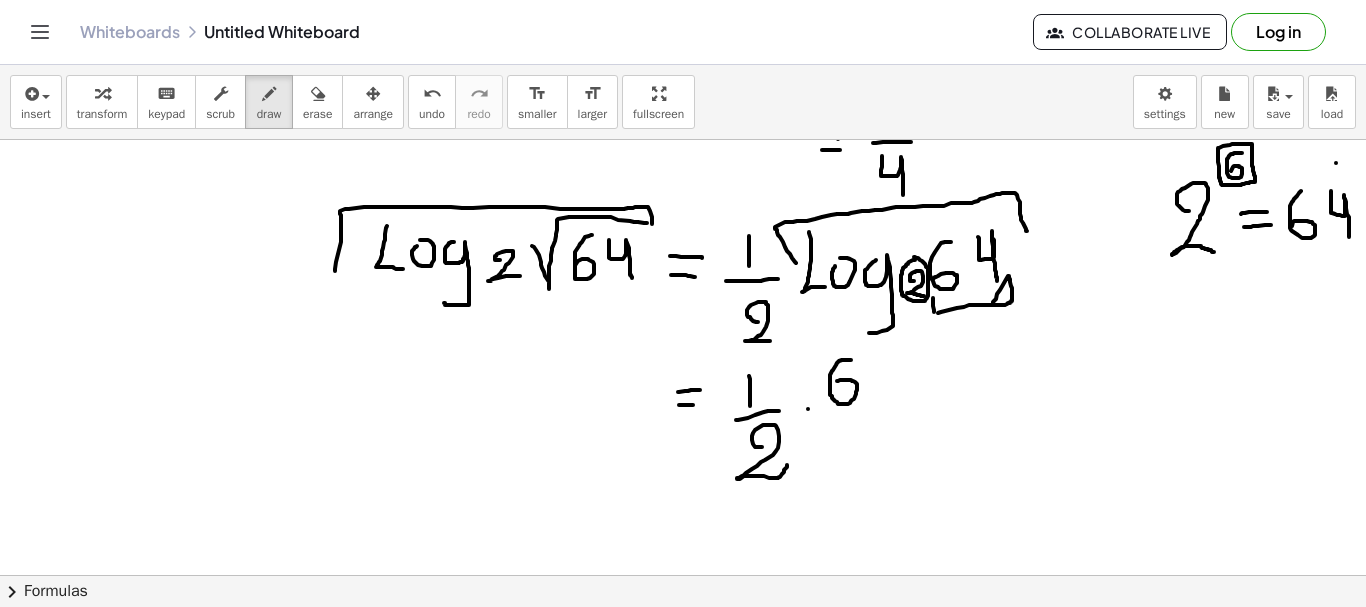 drag, startPoint x: 851, startPoint y: 360, endPoint x: 828, endPoint y: 397, distance: 43.56604 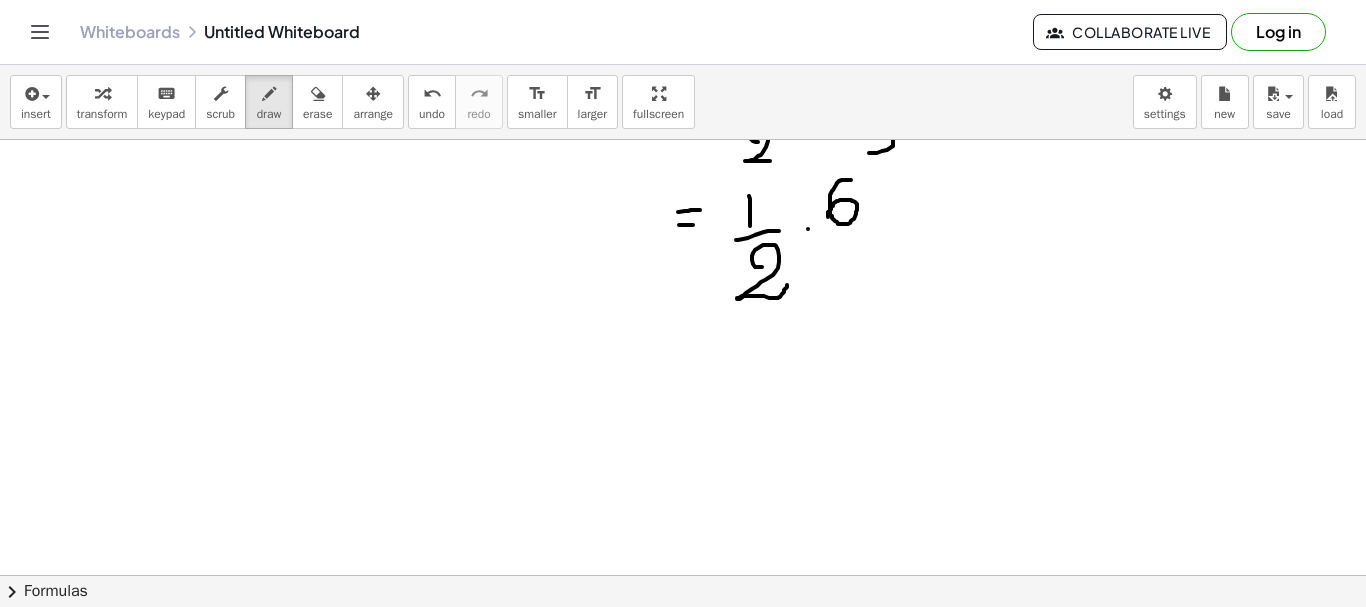 scroll, scrollTop: 1597, scrollLeft: 0, axis: vertical 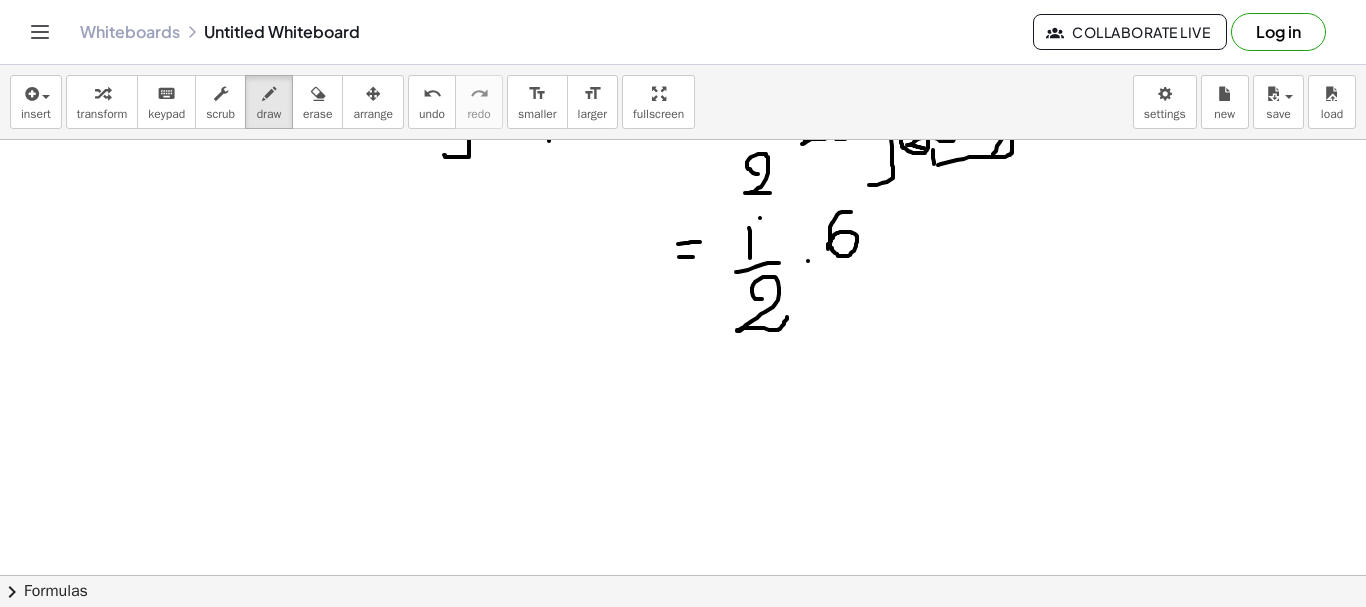 click at bounding box center (683, -370) 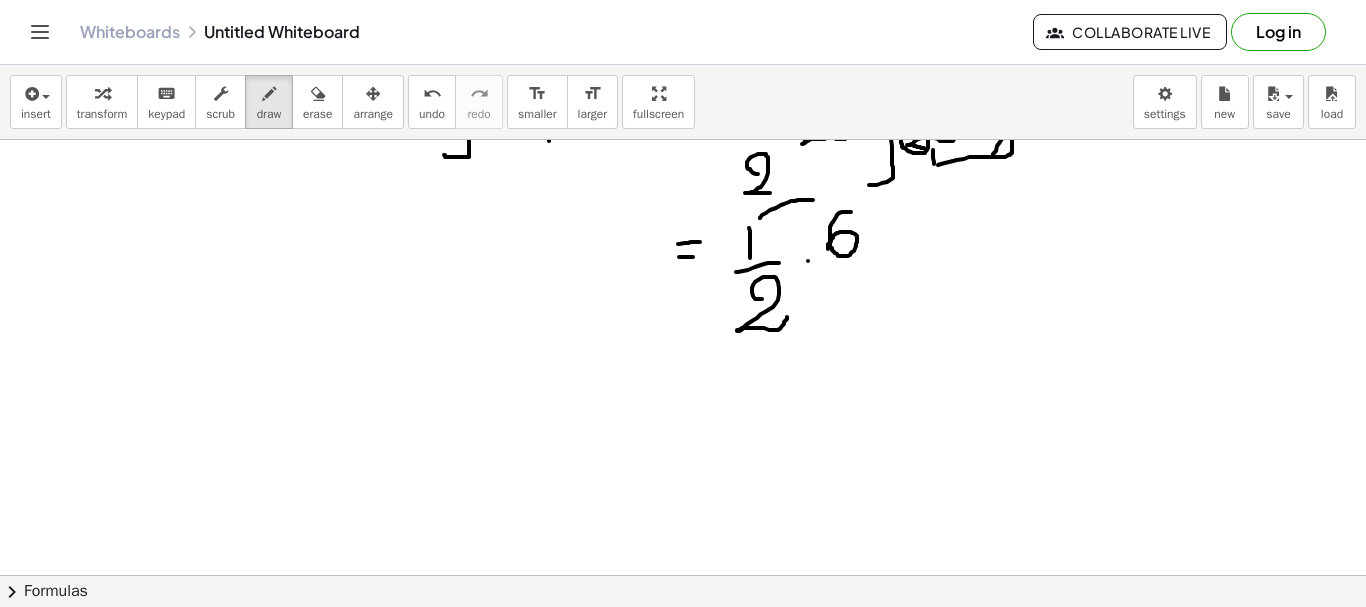 drag, startPoint x: 760, startPoint y: 218, endPoint x: 827, endPoint y: 207, distance: 67.89698 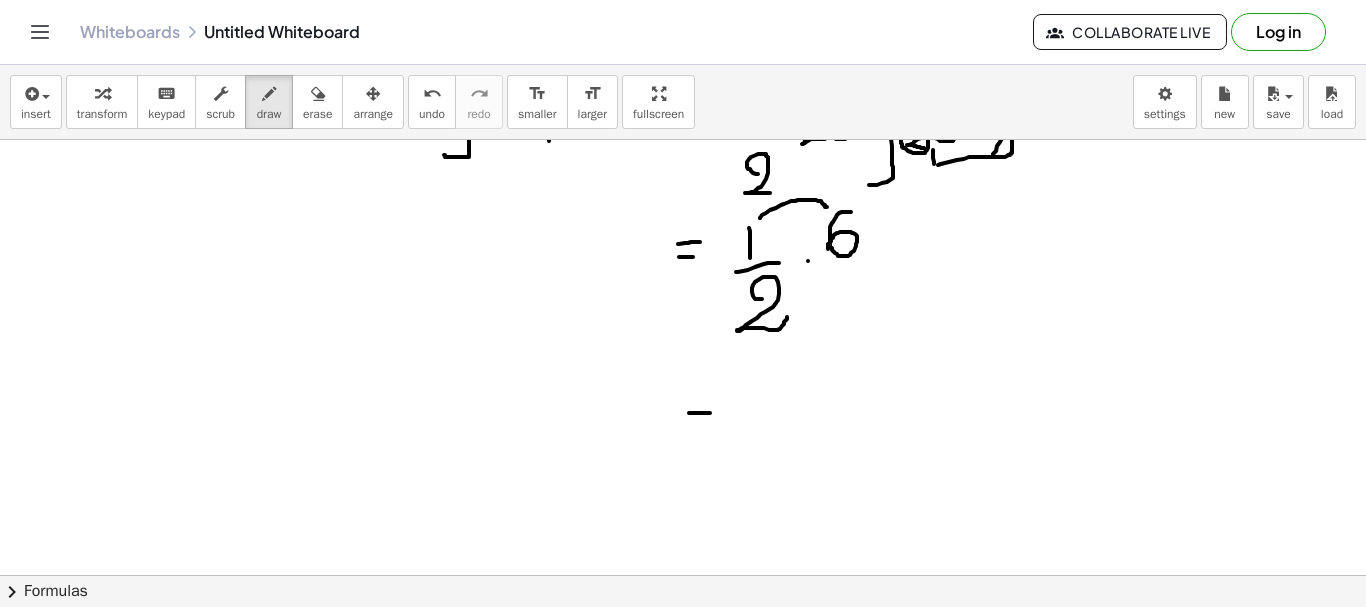 drag, startPoint x: 689, startPoint y: 413, endPoint x: 711, endPoint y: 413, distance: 22 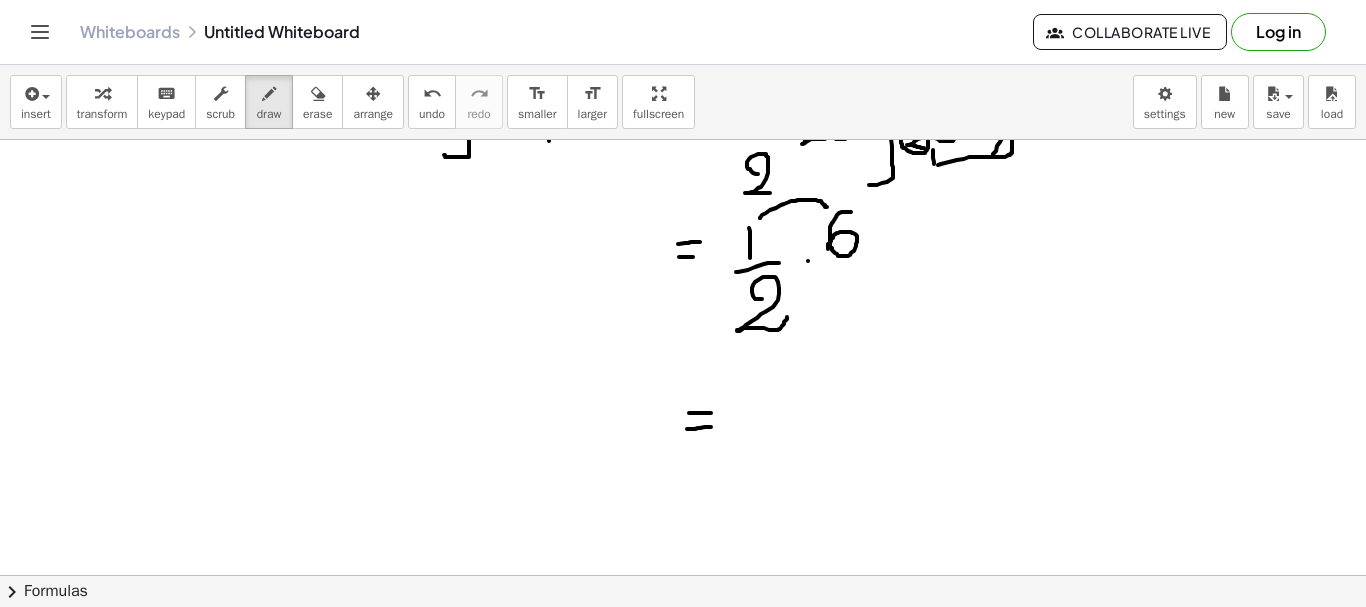 drag, startPoint x: 687, startPoint y: 429, endPoint x: 711, endPoint y: 427, distance: 24.083189 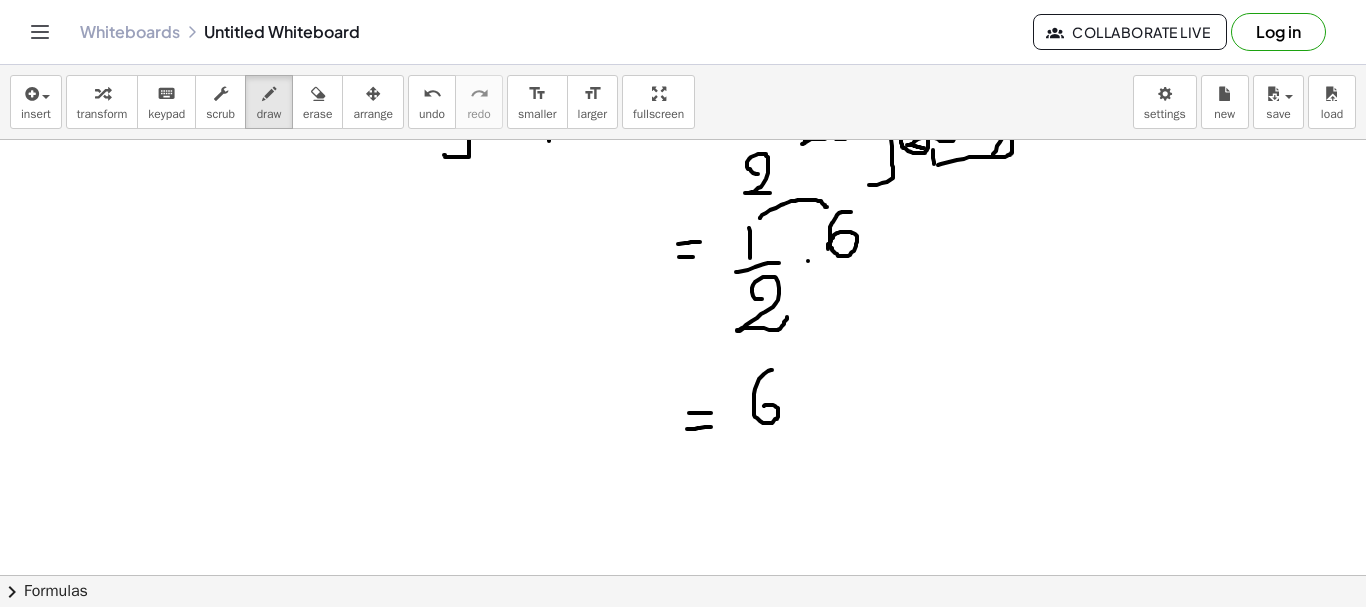 drag, startPoint x: 772, startPoint y: 370, endPoint x: 758, endPoint y: 410, distance: 42.379242 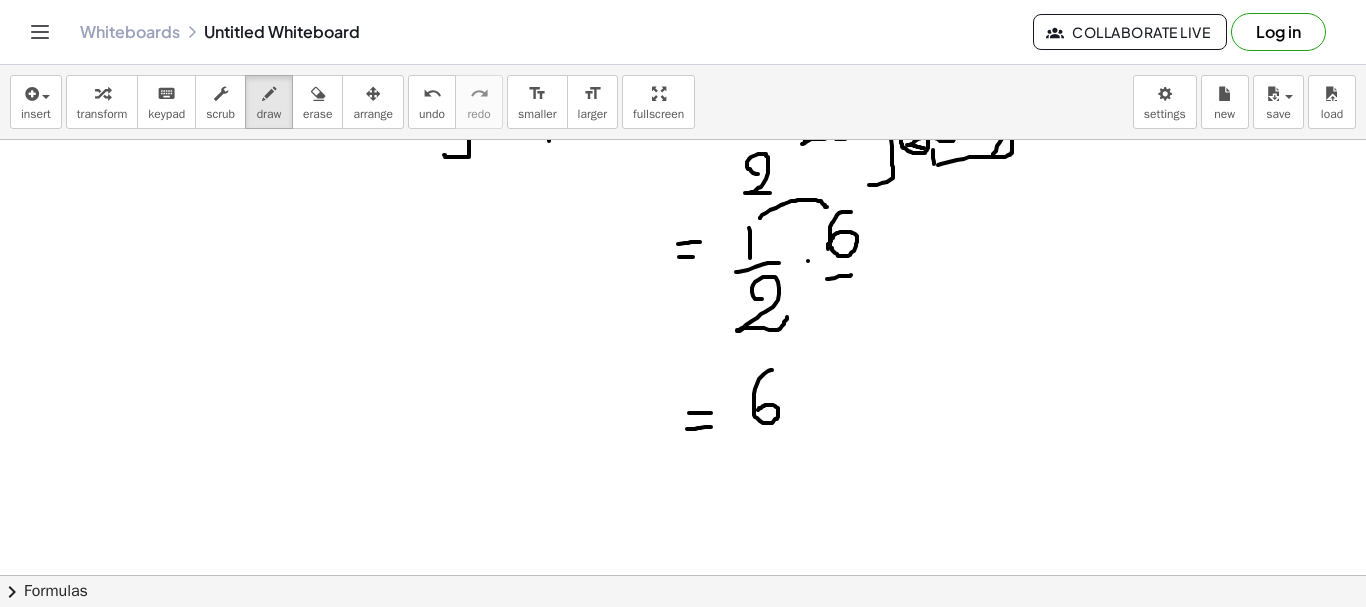 drag, startPoint x: 827, startPoint y: 279, endPoint x: 864, endPoint y: 268, distance: 38.600517 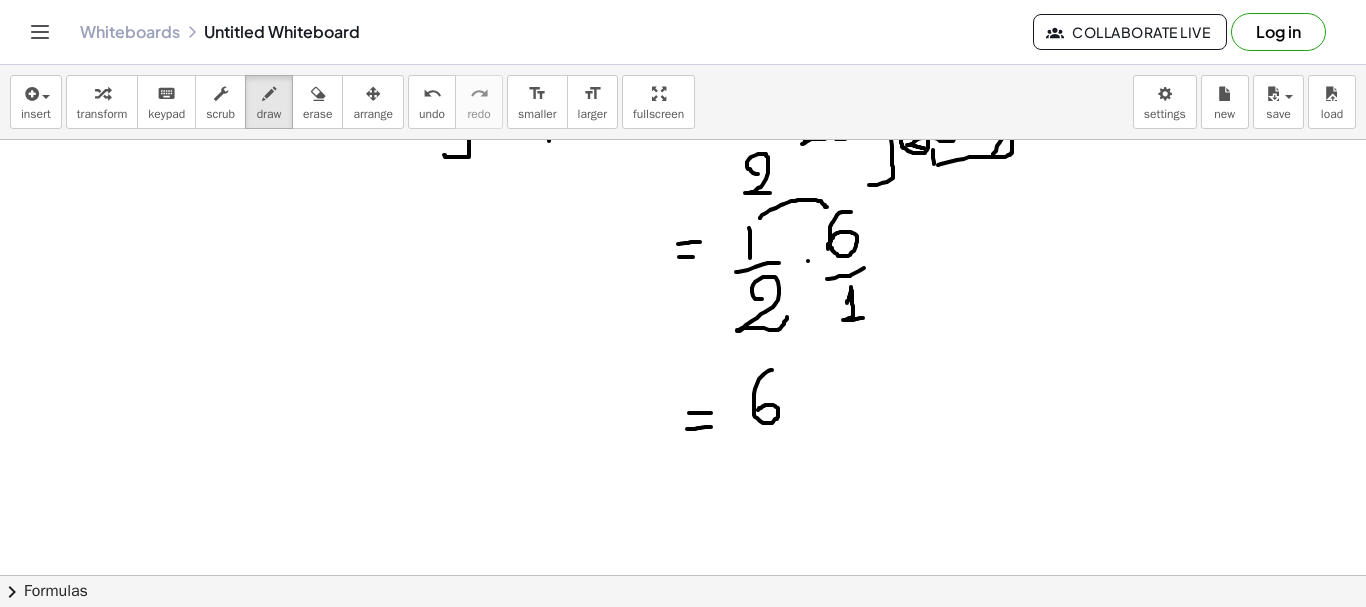 drag, startPoint x: 847, startPoint y: 303, endPoint x: 866, endPoint y: 318, distance: 24.207438 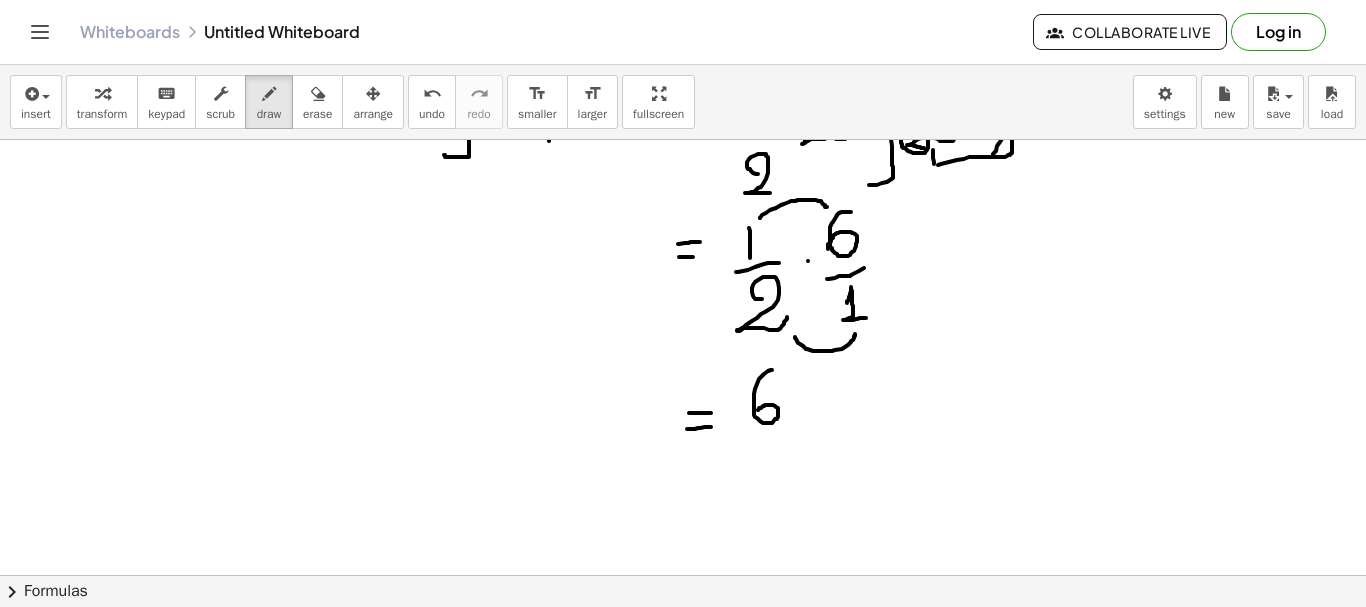 drag, startPoint x: 795, startPoint y: 337, endPoint x: 855, endPoint y: 333, distance: 60.133186 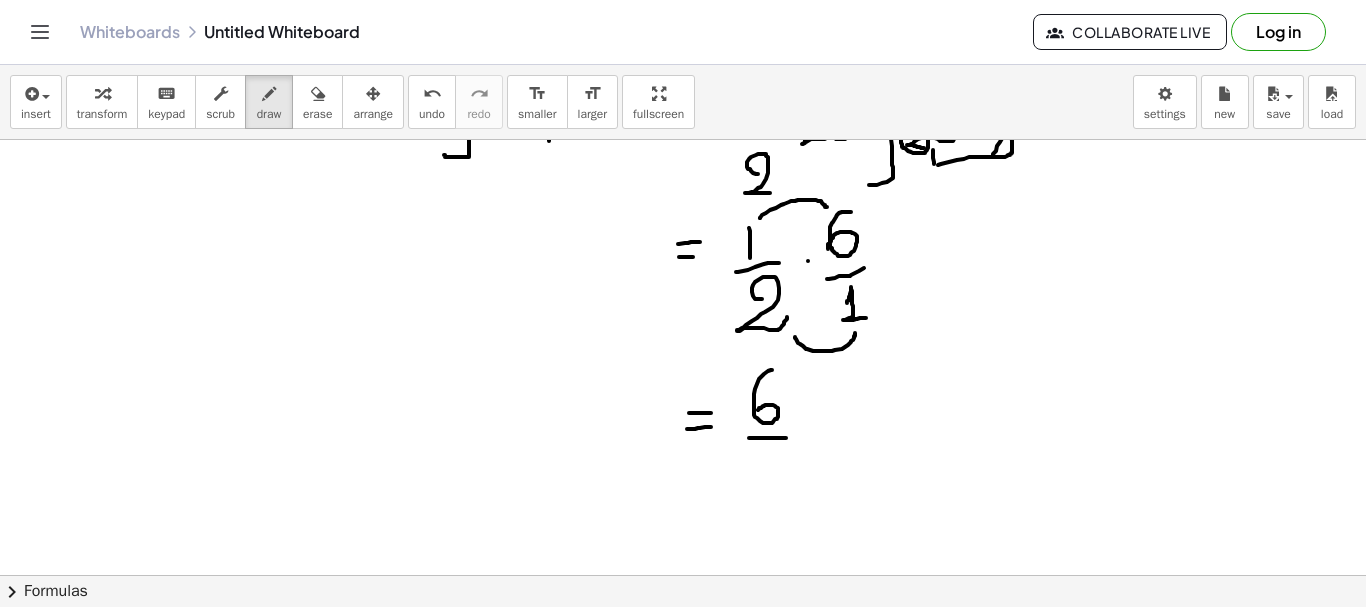drag, startPoint x: 749, startPoint y: 438, endPoint x: 790, endPoint y: 438, distance: 41 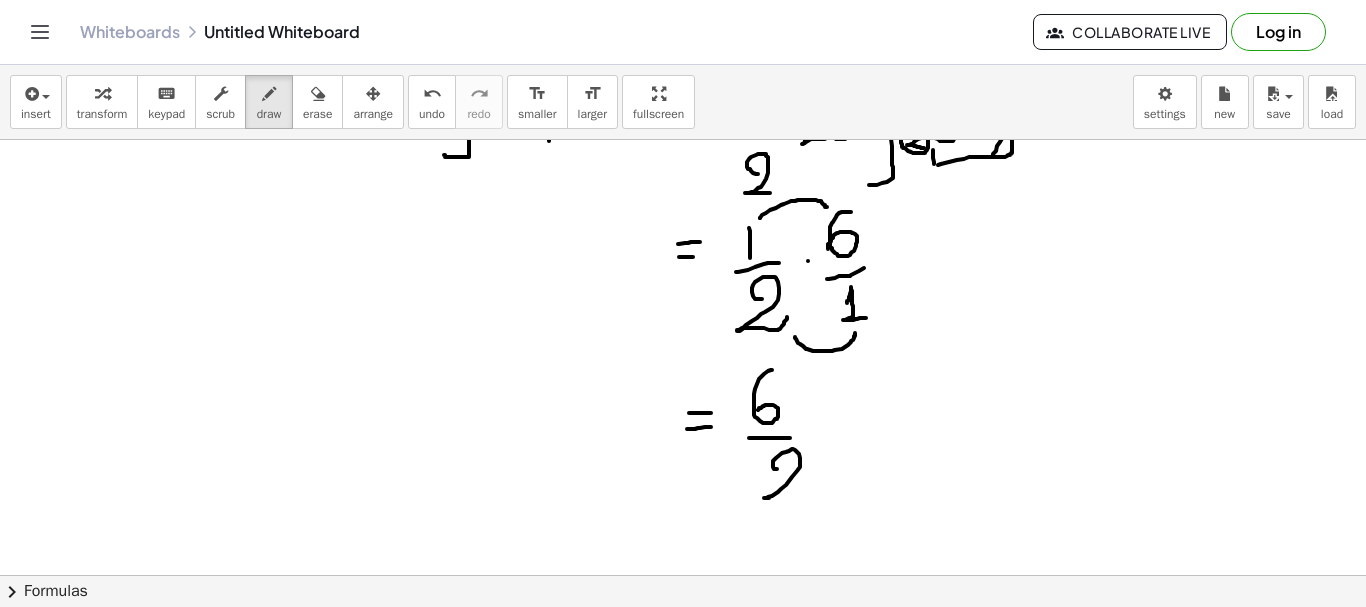 drag, startPoint x: 777, startPoint y: 469, endPoint x: 817, endPoint y: 502, distance: 51.855568 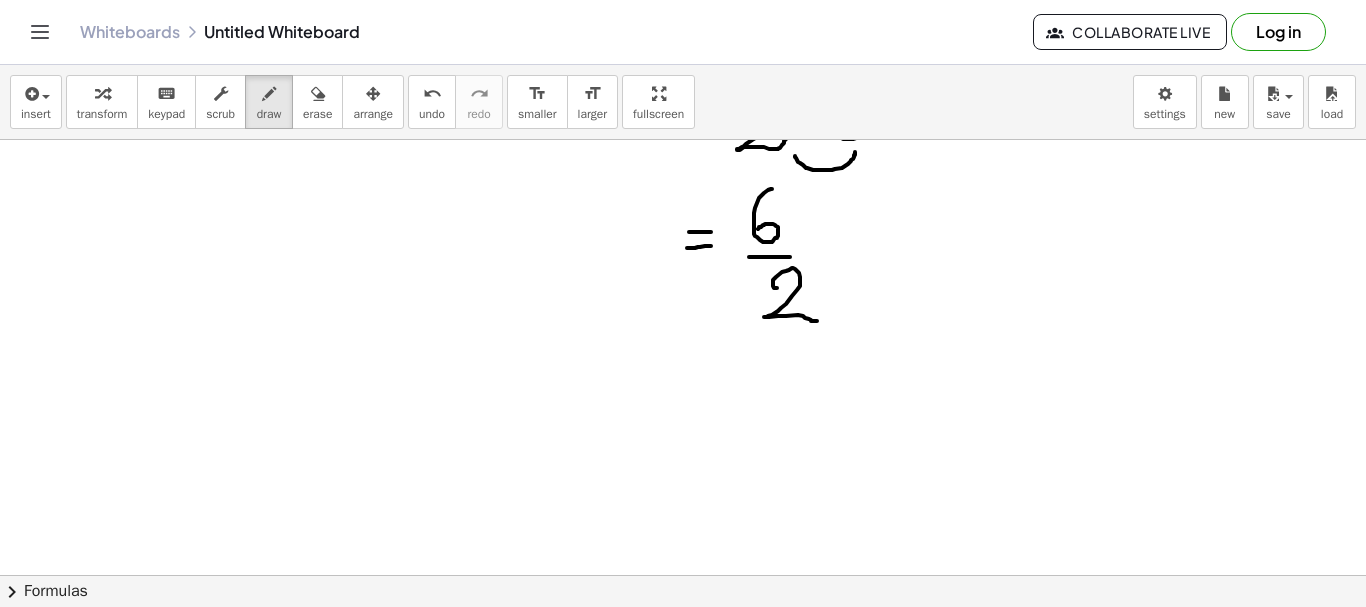 scroll, scrollTop: 1784, scrollLeft: 0, axis: vertical 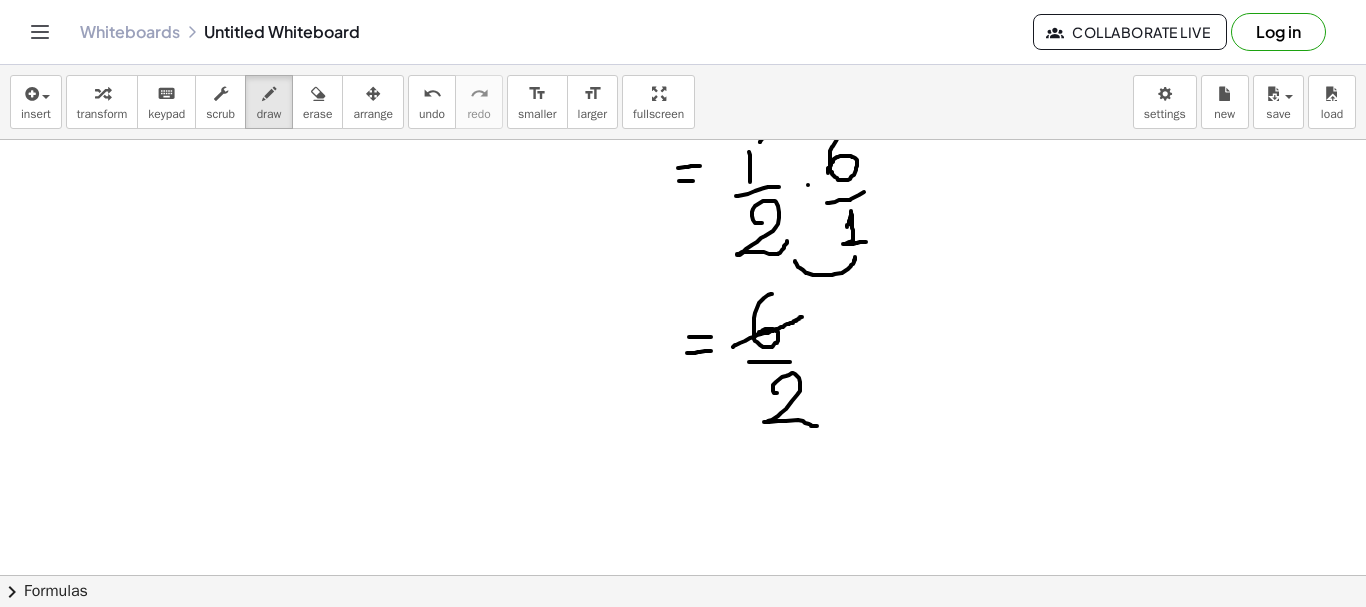 drag, startPoint x: 733, startPoint y: 347, endPoint x: 803, endPoint y: 316, distance: 76.55717 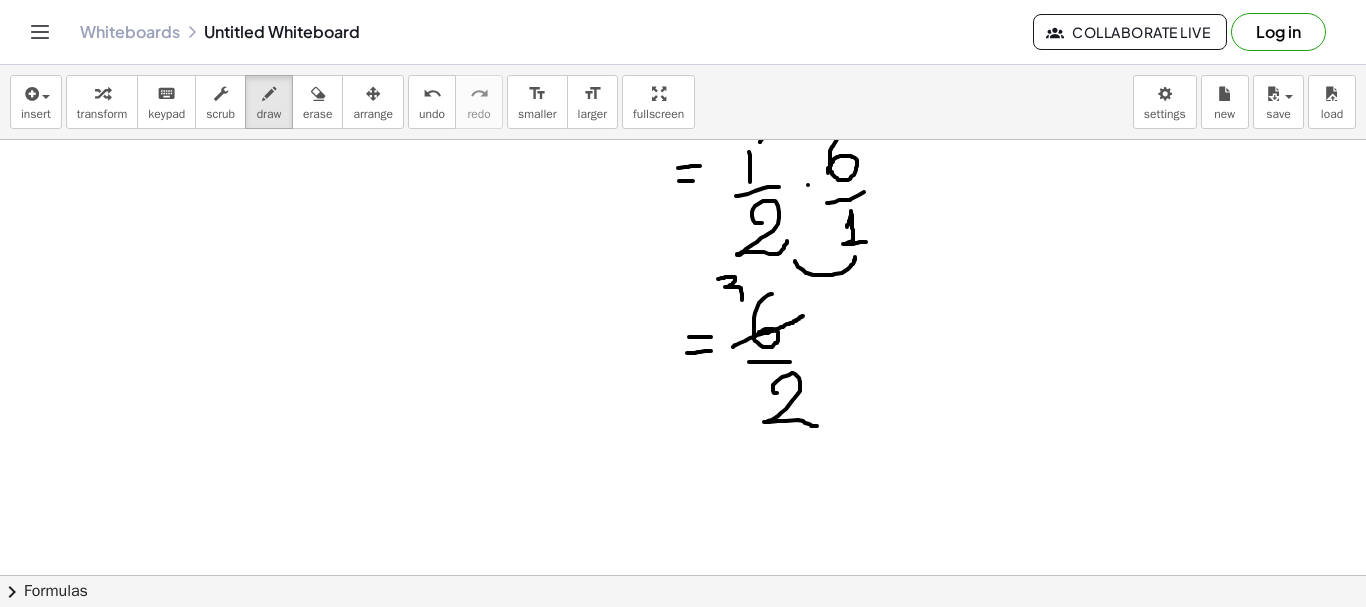 drag, startPoint x: 718, startPoint y: 279, endPoint x: 720, endPoint y: 307, distance: 28.071337 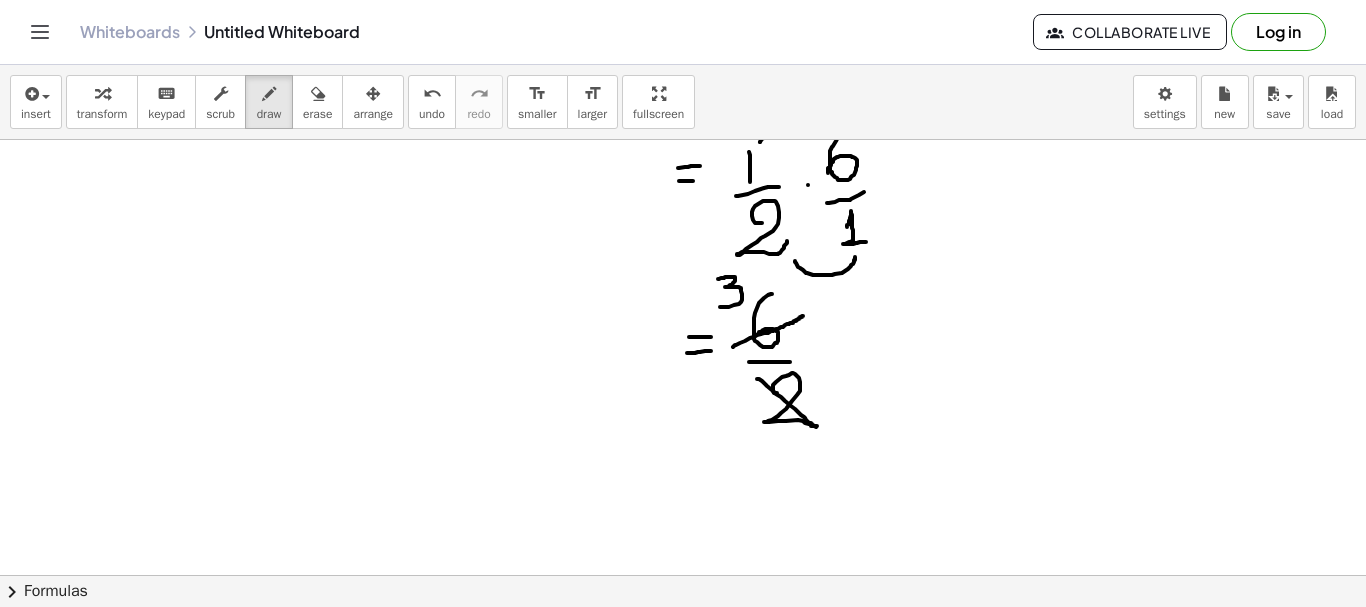 drag, startPoint x: 757, startPoint y: 379, endPoint x: 822, endPoint y: 431, distance: 83.240616 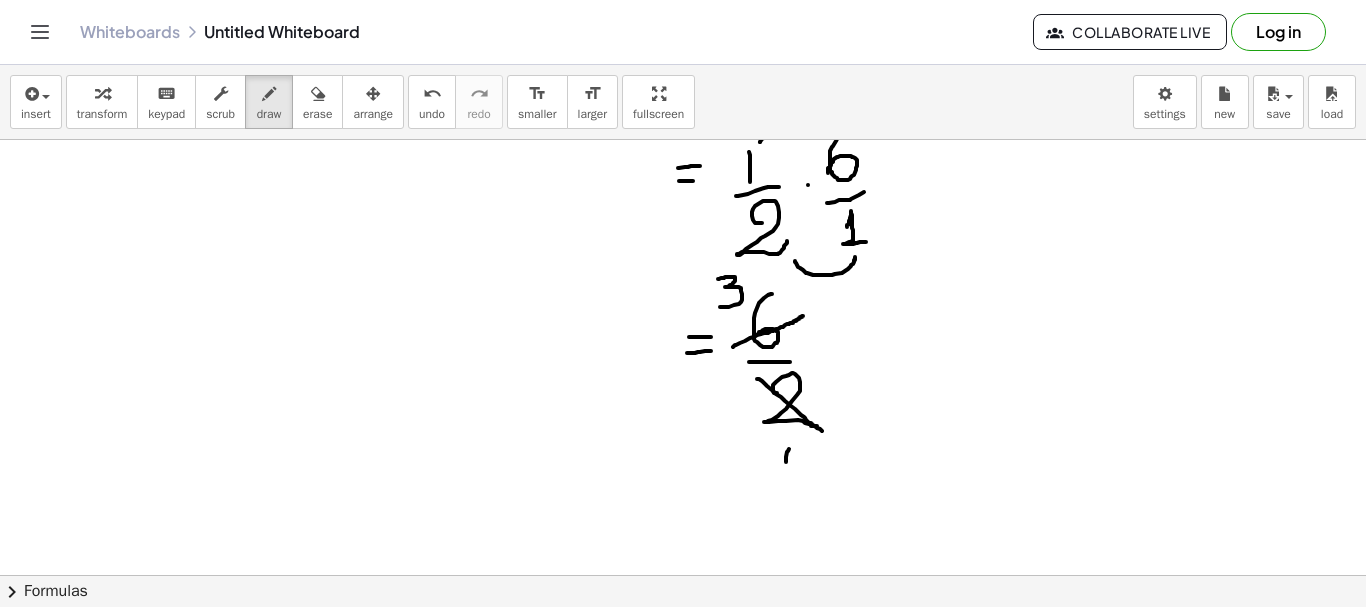 drag, startPoint x: 789, startPoint y: 449, endPoint x: 786, endPoint y: 462, distance: 13.341664 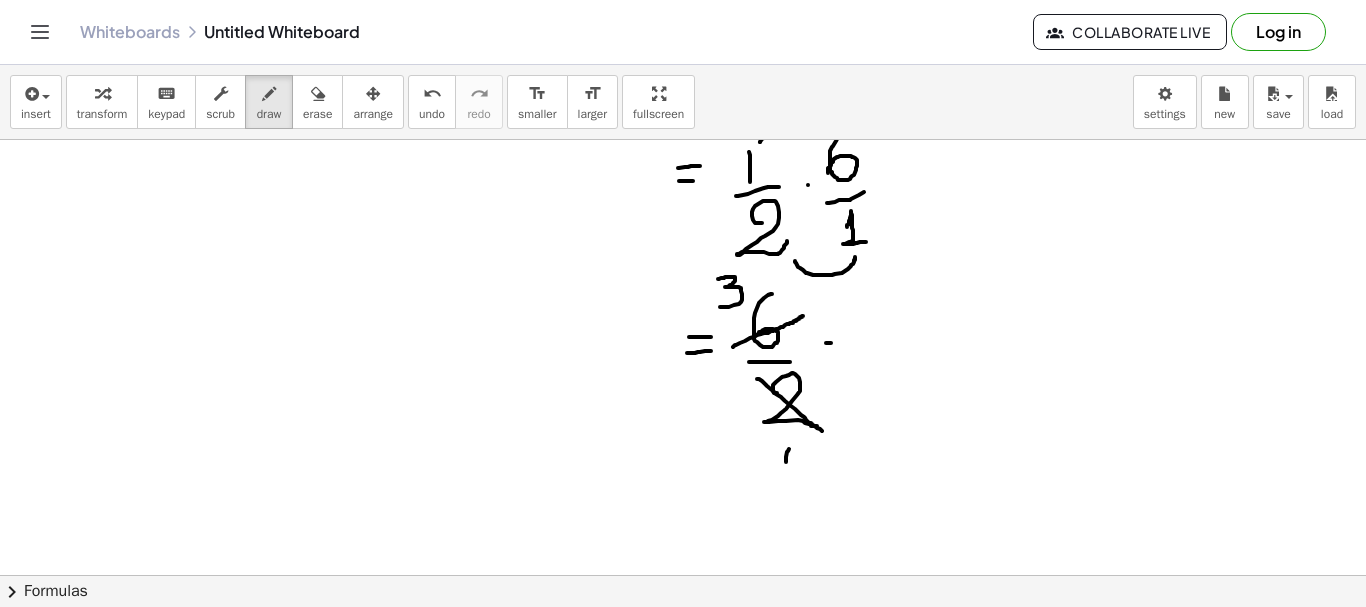 drag, startPoint x: 826, startPoint y: 343, endPoint x: 841, endPoint y: 343, distance: 15 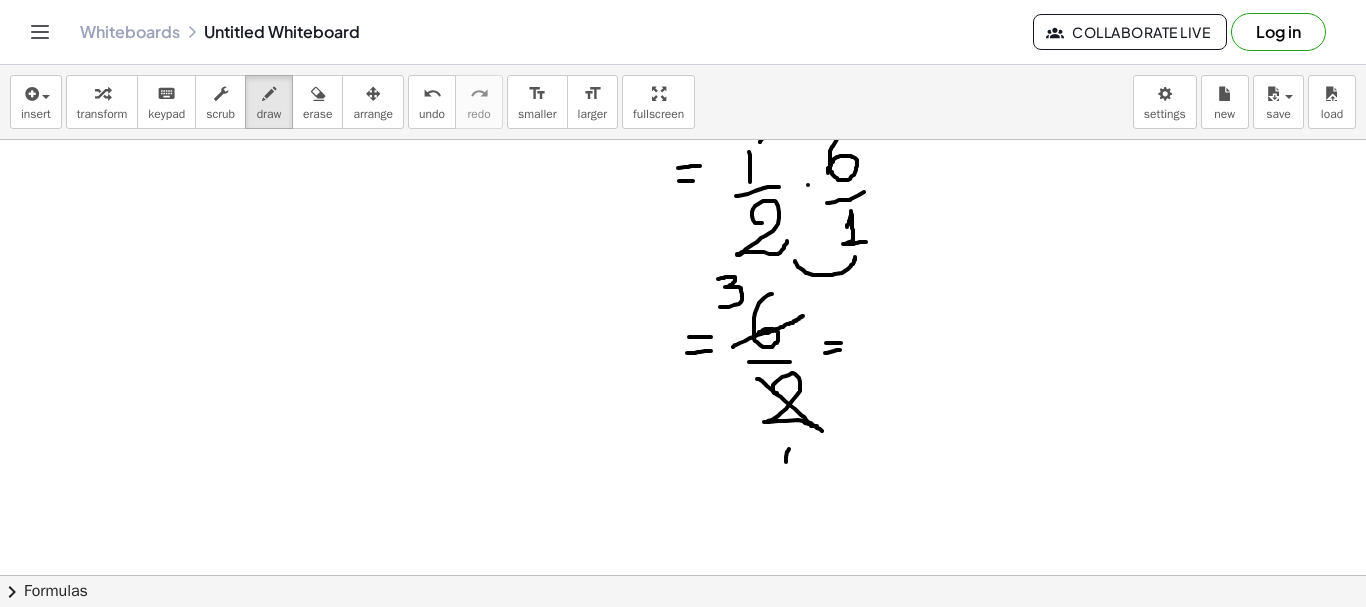 drag, startPoint x: 825, startPoint y: 353, endPoint x: 841, endPoint y: 350, distance: 16.27882 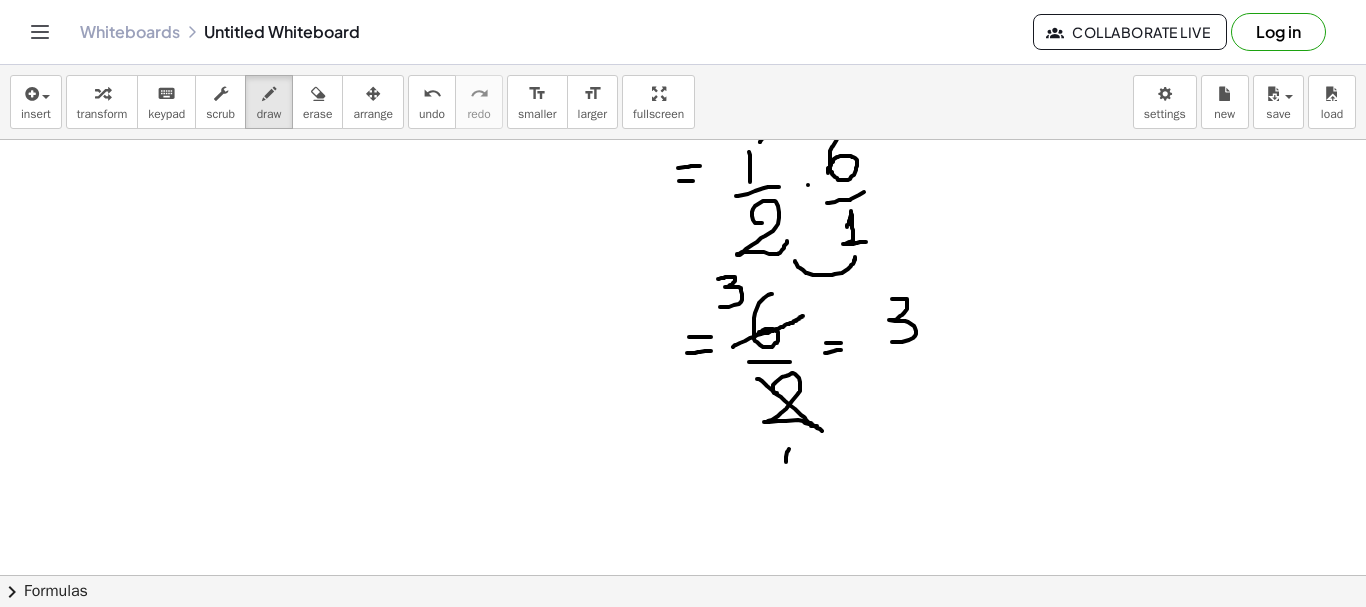 drag, startPoint x: 892, startPoint y: 299, endPoint x: 888, endPoint y: 342, distance: 43.185646 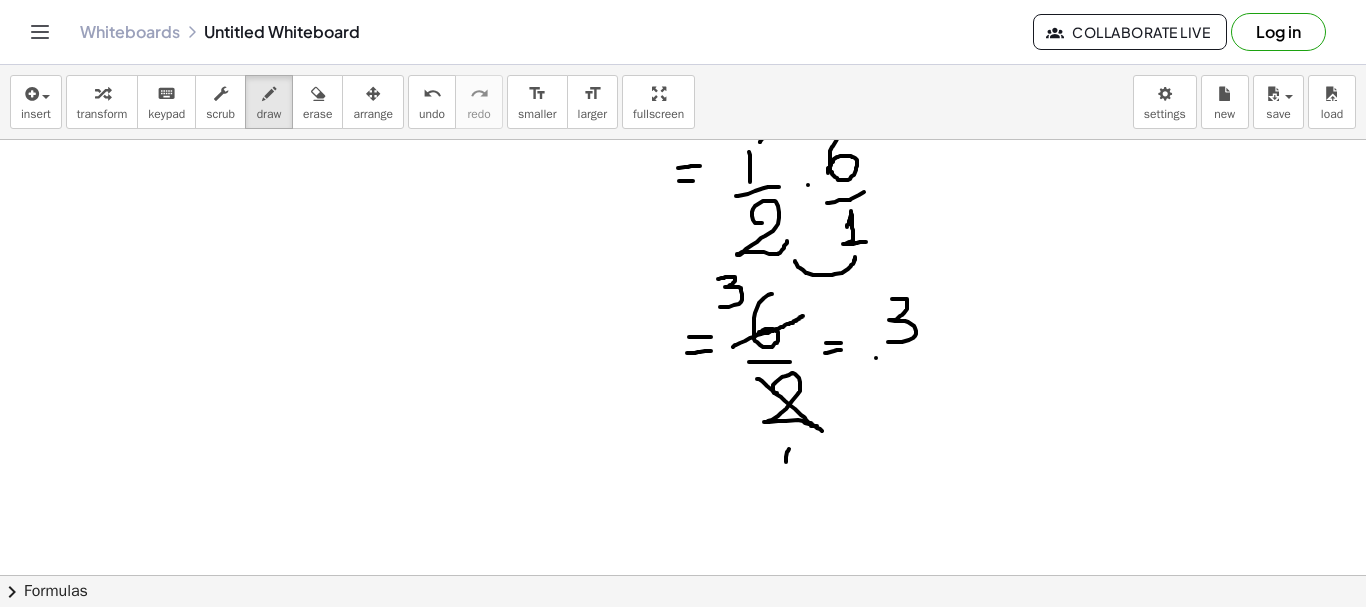 drag, startPoint x: 876, startPoint y: 358, endPoint x: 926, endPoint y: 354, distance: 50.159744 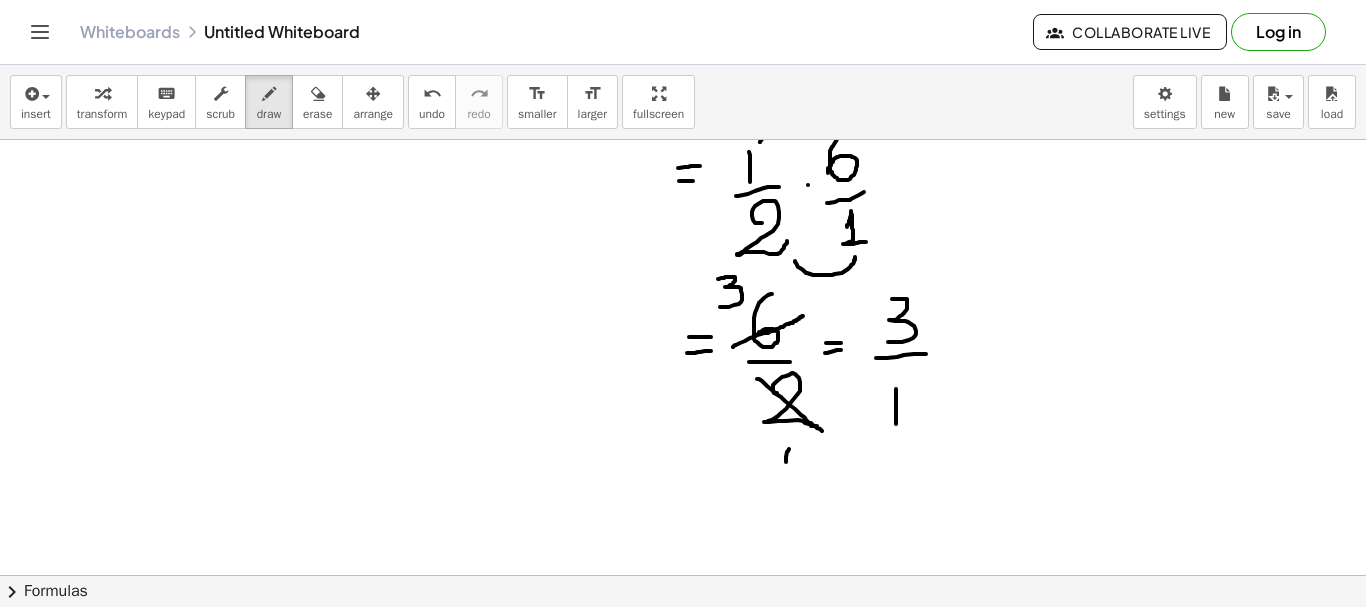 drag, startPoint x: 896, startPoint y: 389, endPoint x: 896, endPoint y: 427, distance: 38 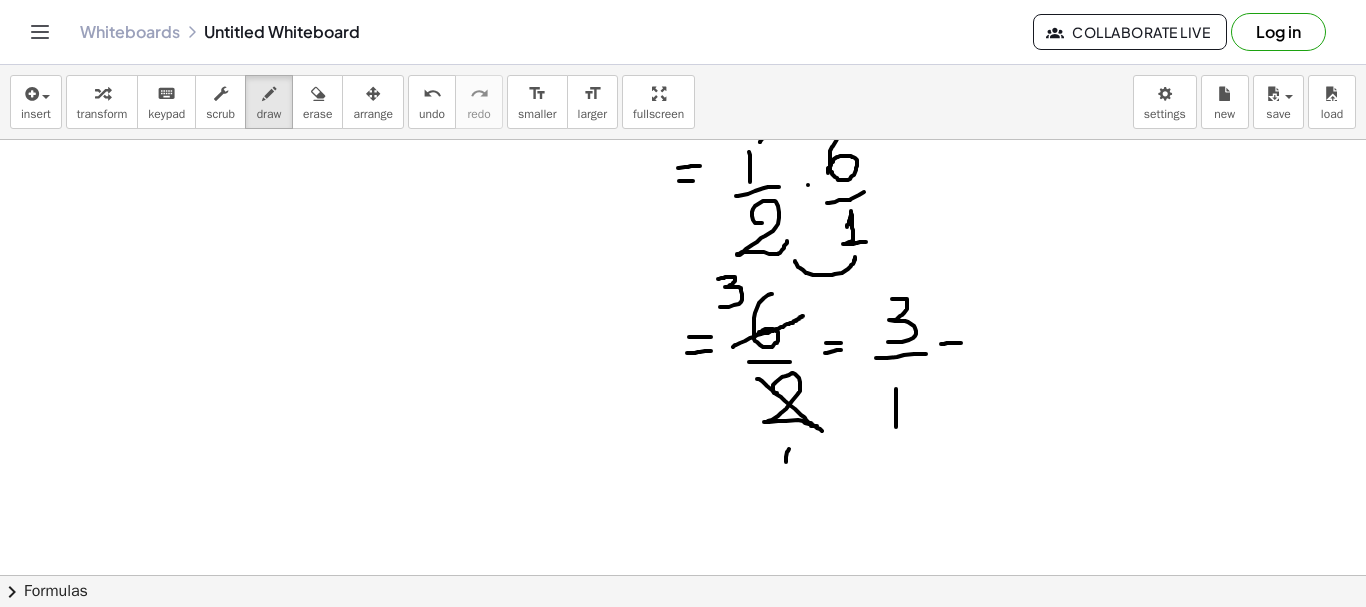 drag, startPoint x: 941, startPoint y: 344, endPoint x: 962, endPoint y: 343, distance: 21.023796 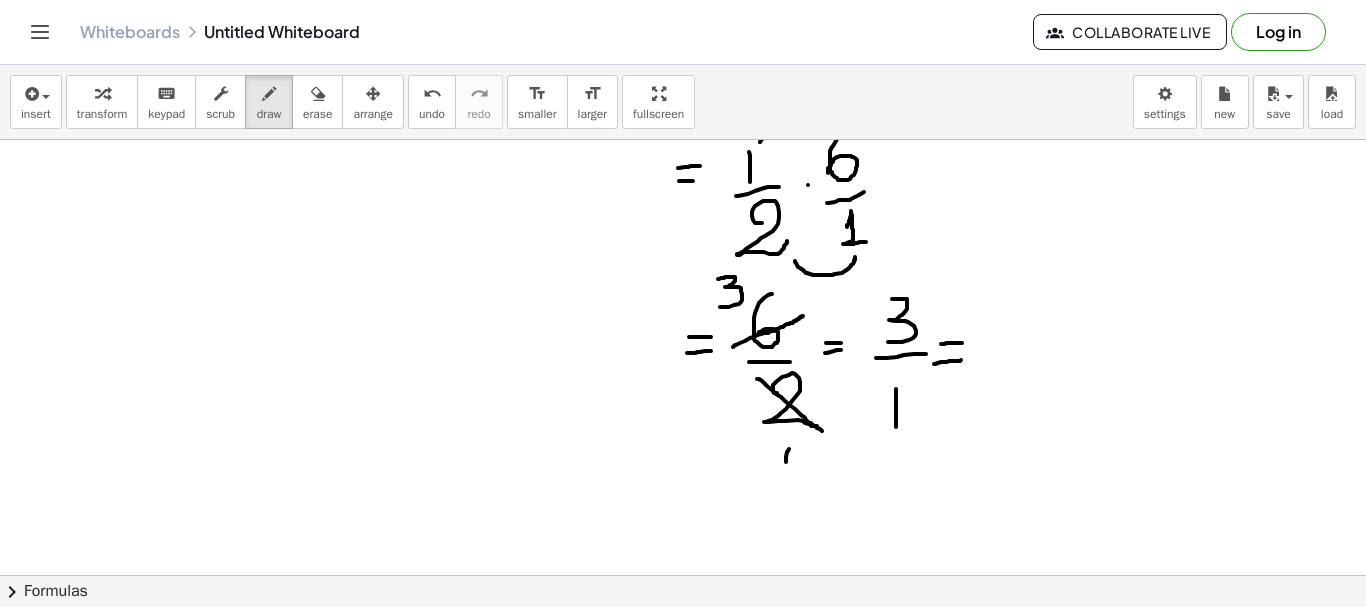 drag, startPoint x: 934, startPoint y: 364, endPoint x: 971, endPoint y: 358, distance: 37.48333 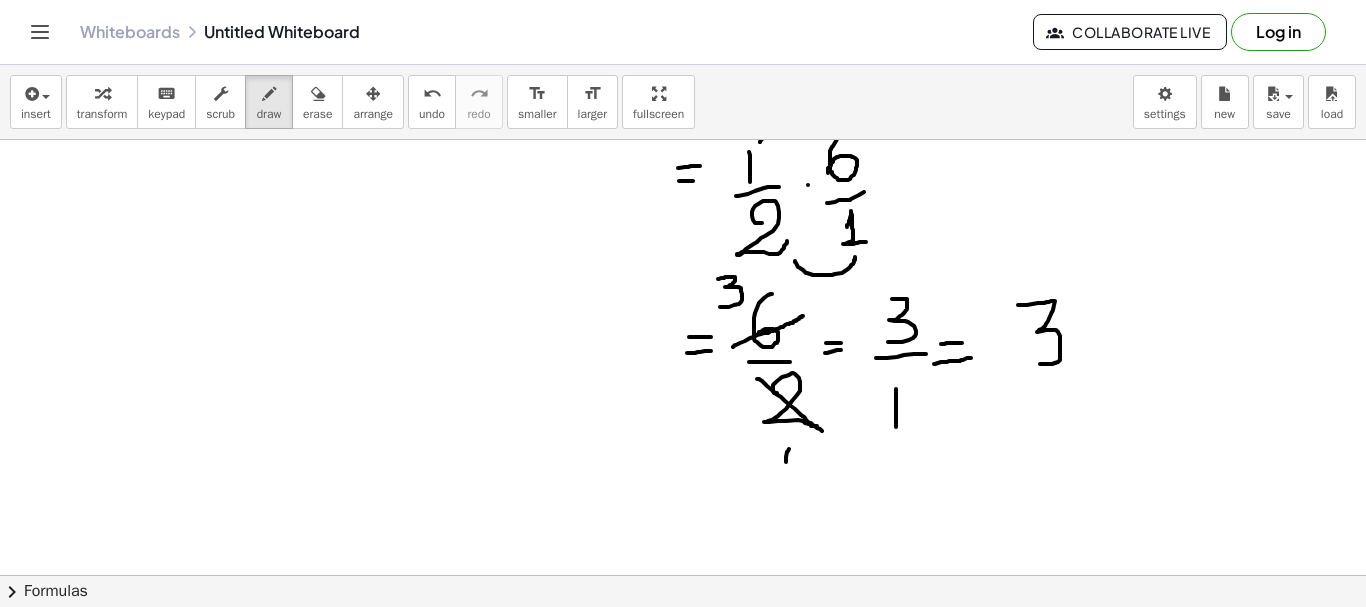 drag, startPoint x: 1018, startPoint y: 305, endPoint x: 1021, endPoint y: 362, distance: 57.07889 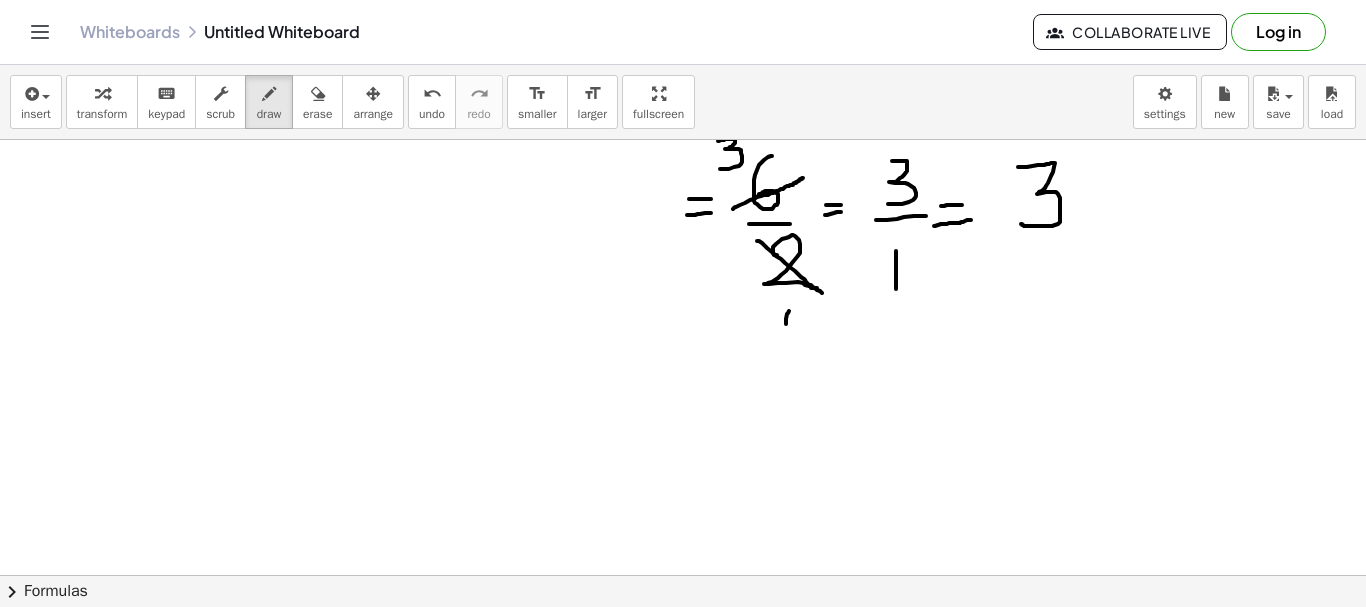 scroll, scrollTop: 1837, scrollLeft: 0, axis: vertical 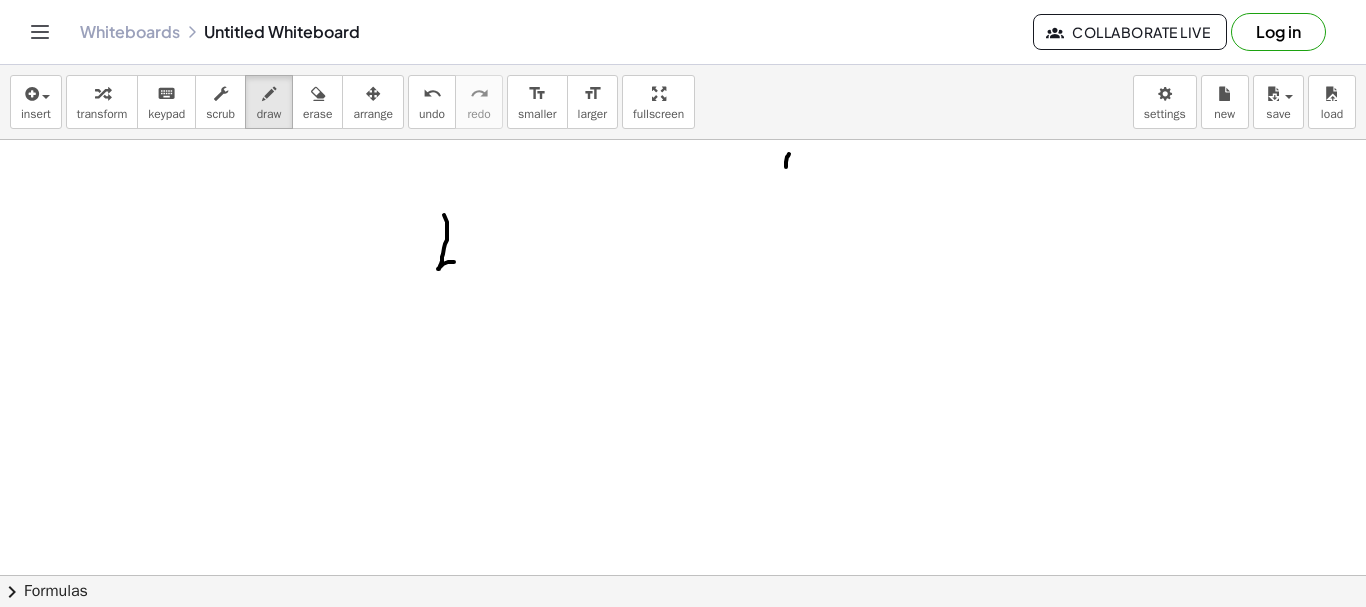 drag, startPoint x: 444, startPoint y: 215, endPoint x: 458, endPoint y: 263, distance: 50 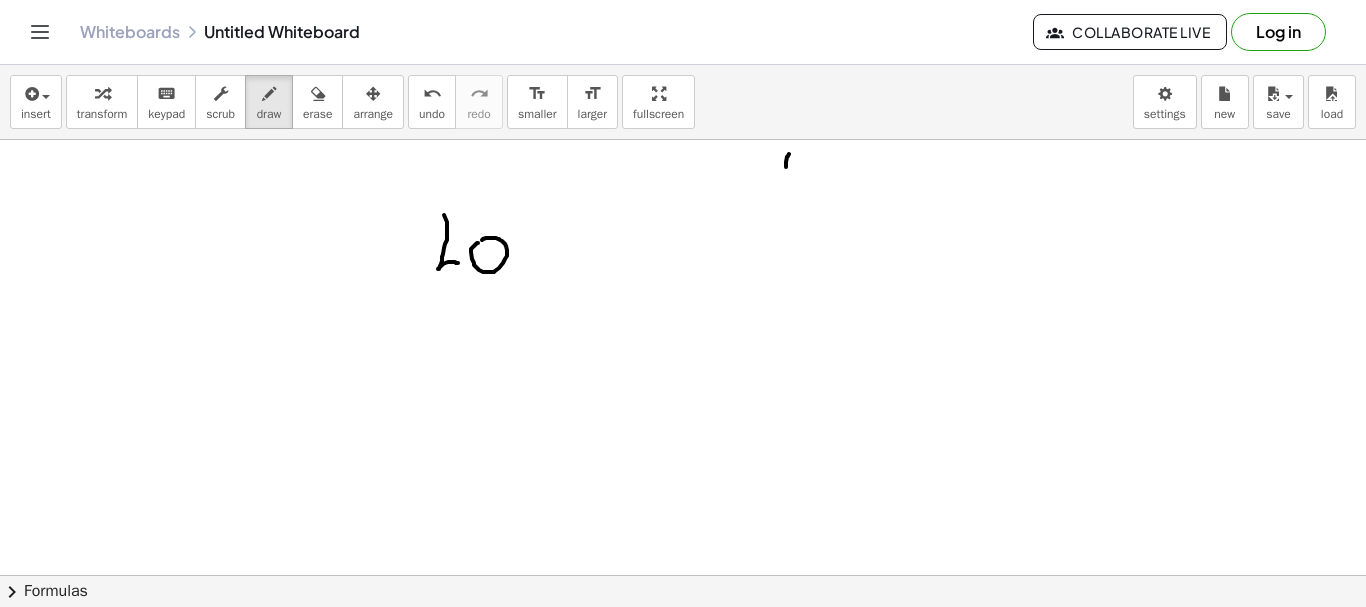 click at bounding box center (683, -523) 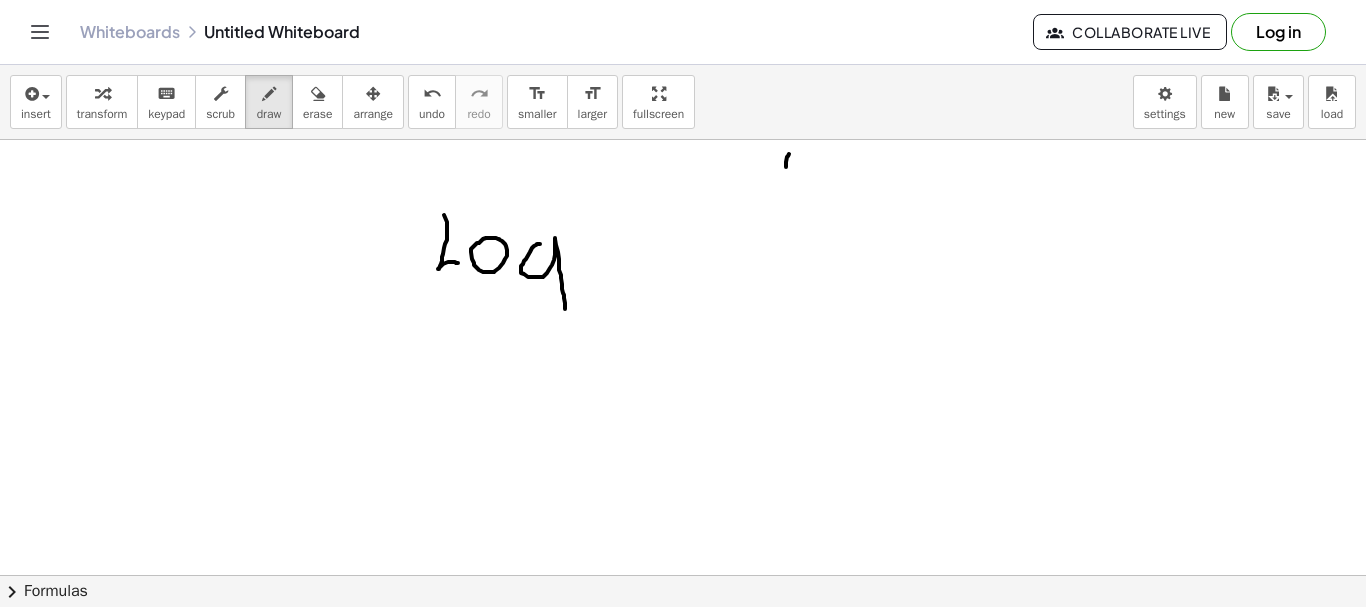 drag, startPoint x: 540, startPoint y: 244, endPoint x: 522, endPoint y: 317, distance: 75.18643 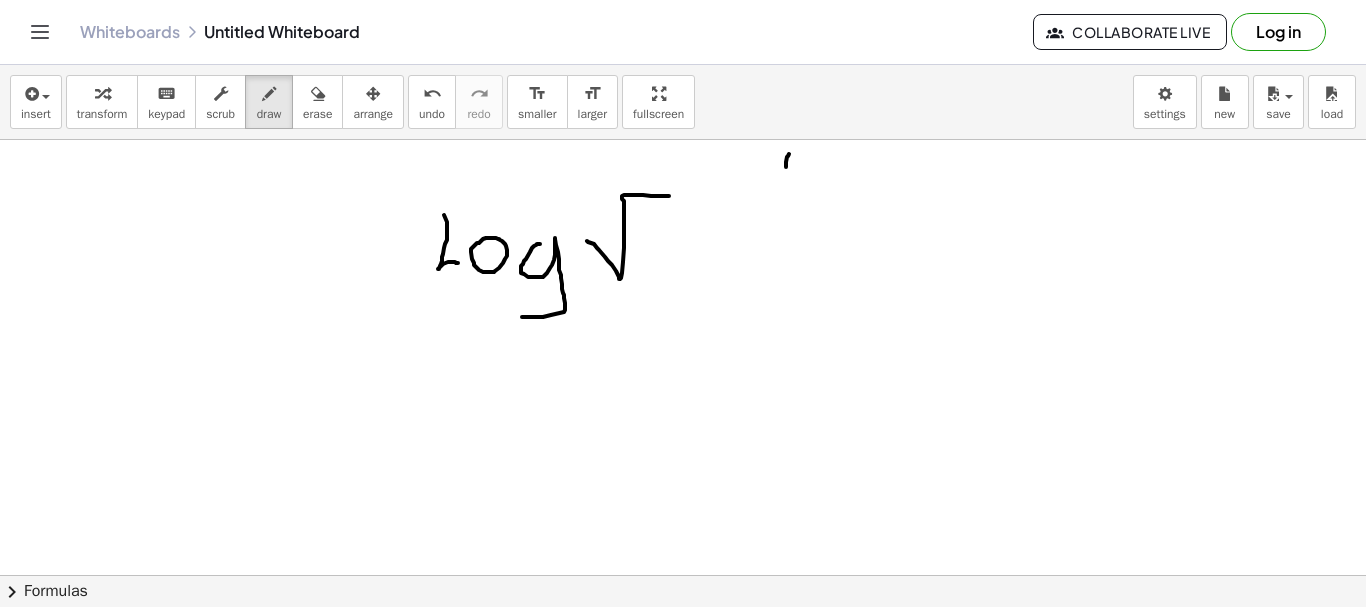drag, startPoint x: 587, startPoint y: 241, endPoint x: 720, endPoint y: 193, distance: 141.3966 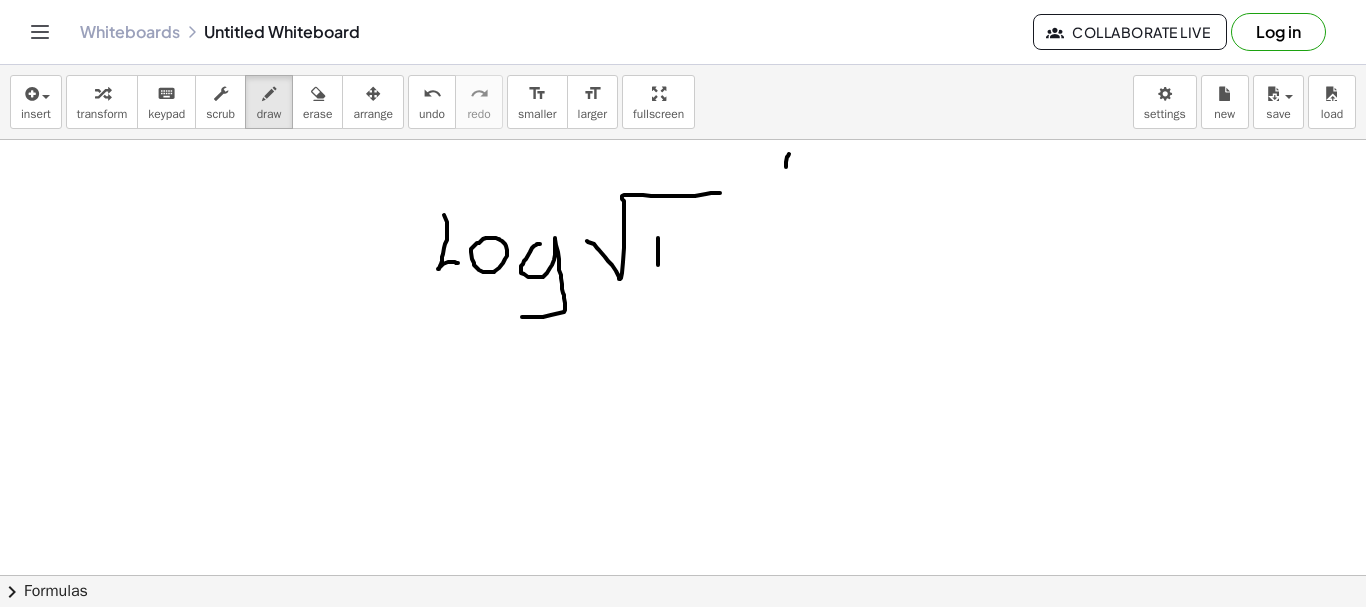 drag, startPoint x: 658, startPoint y: 238, endPoint x: 658, endPoint y: 277, distance: 39 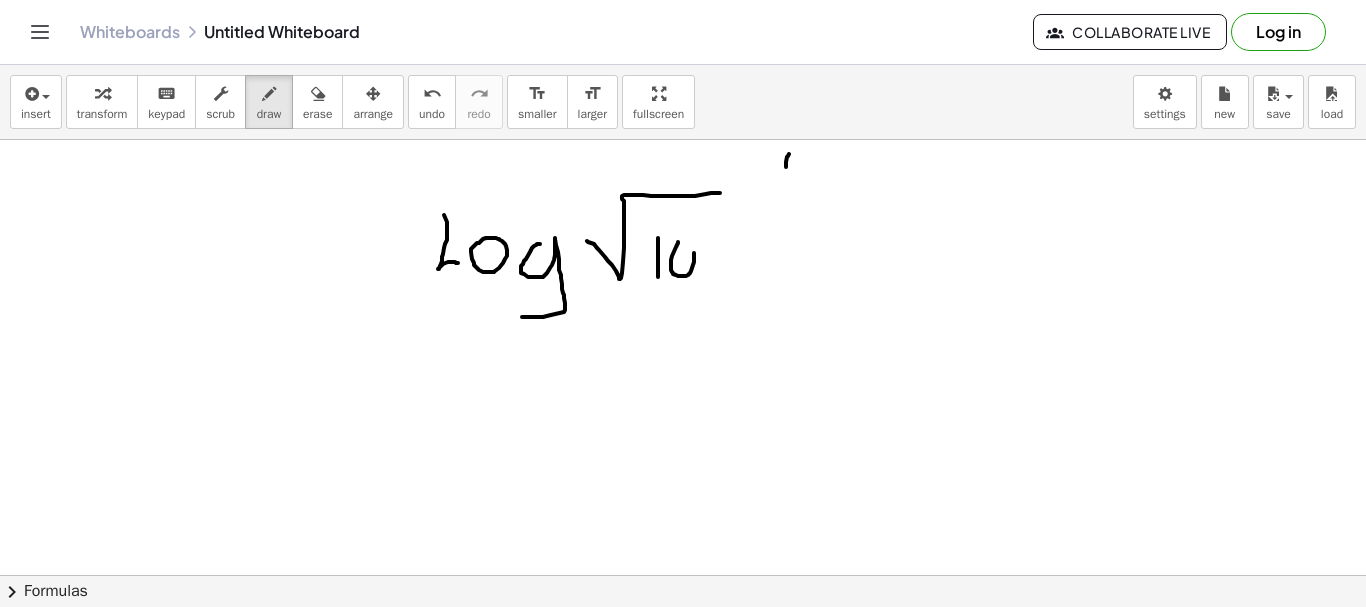 click at bounding box center [683, -523] 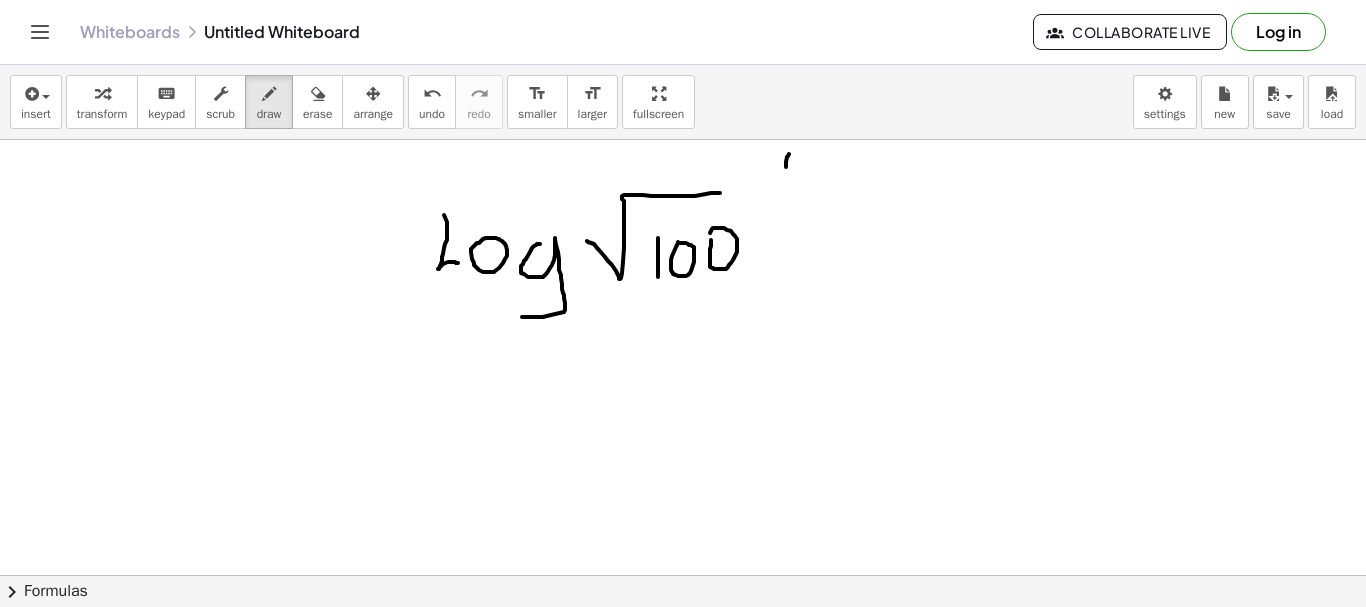 click at bounding box center [683, -523] 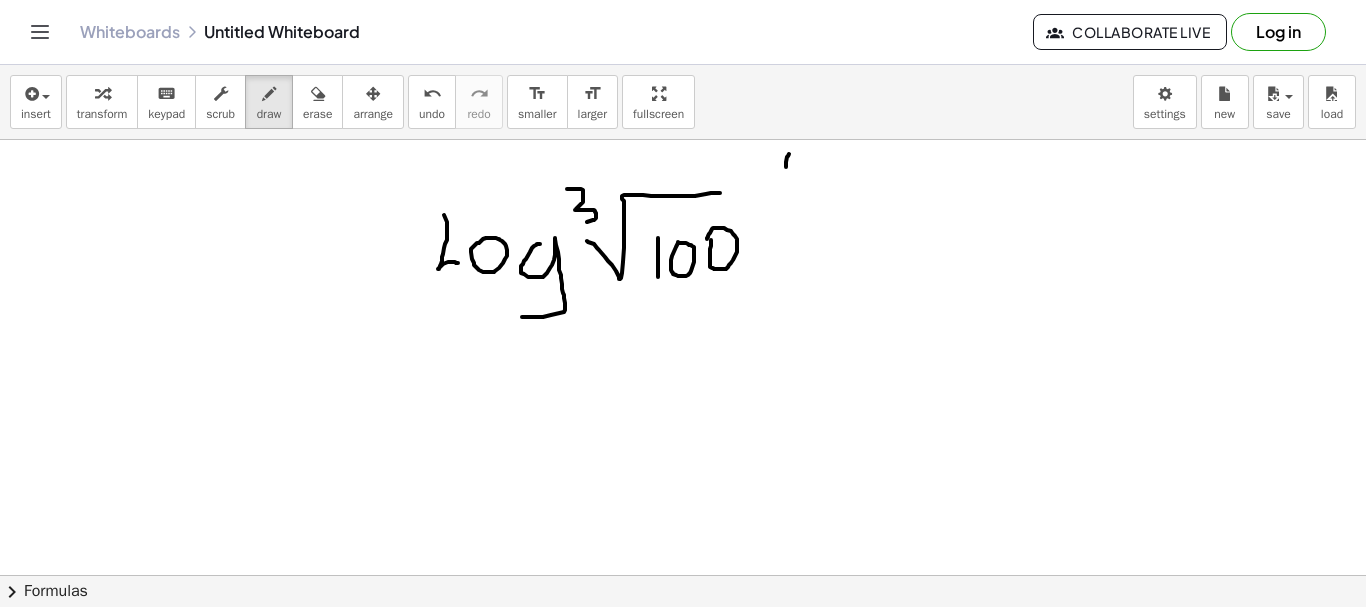 drag, startPoint x: 567, startPoint y: 189, endPoint x: 570, endPoint y: 223, distance: 34.132095 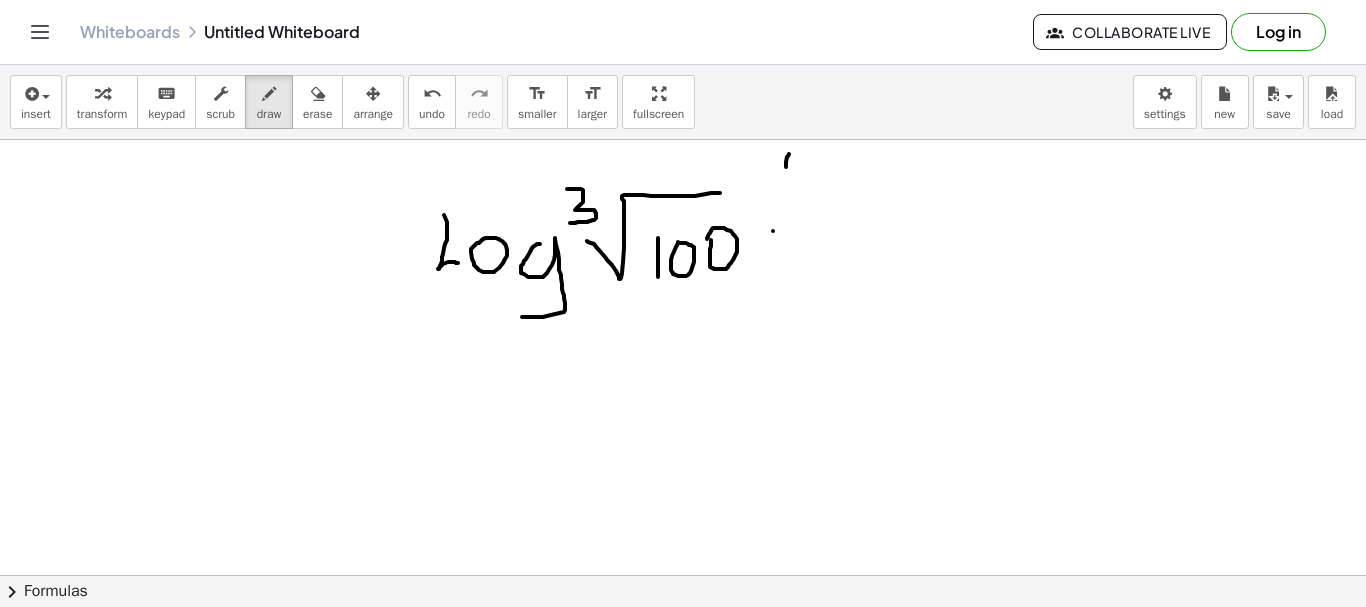 drag, startPoint x: 773, startPoint y: 231, endPoint x: 796, endPoint y: 233, distance: 23.086792 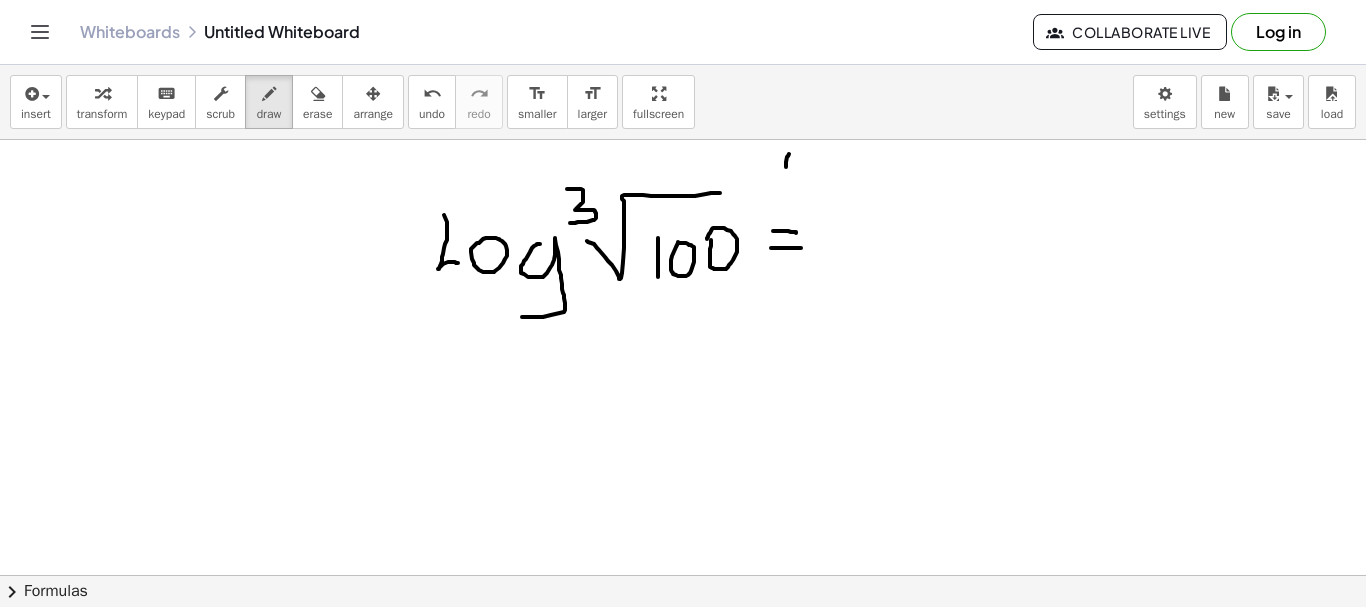 drag, startPoint x: 771, startPoint y: 248, endPoint x: 801, endPoint y: 248, distance: 30 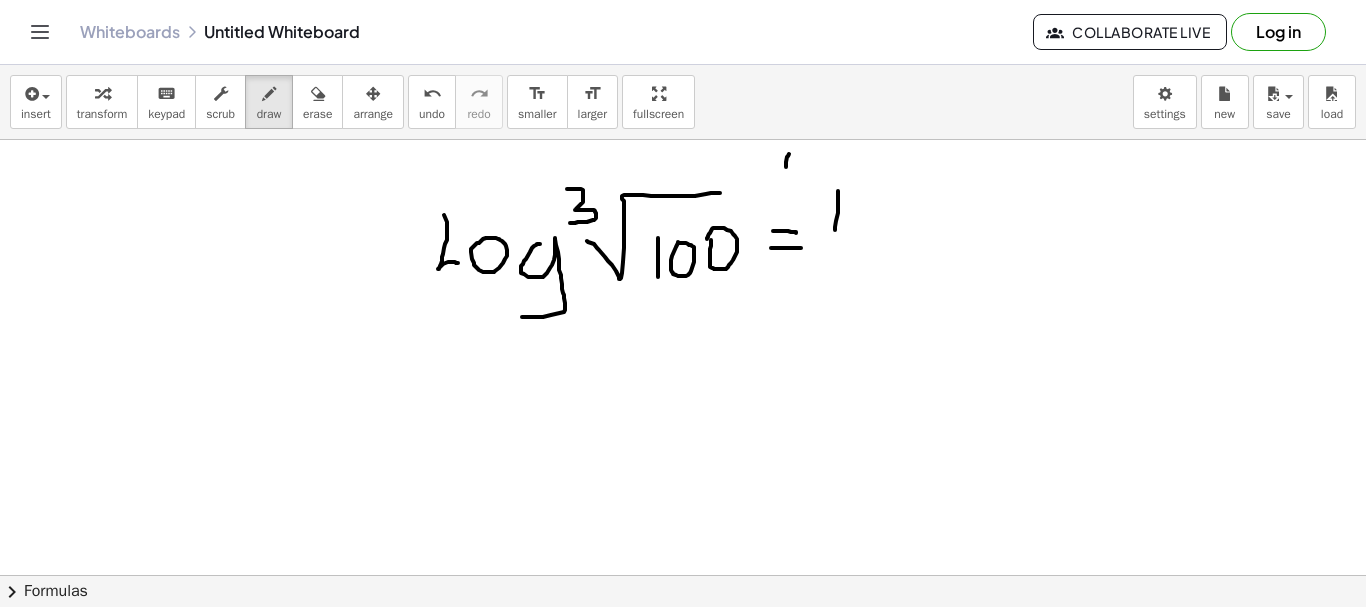 click at bounding box center [683, -523] 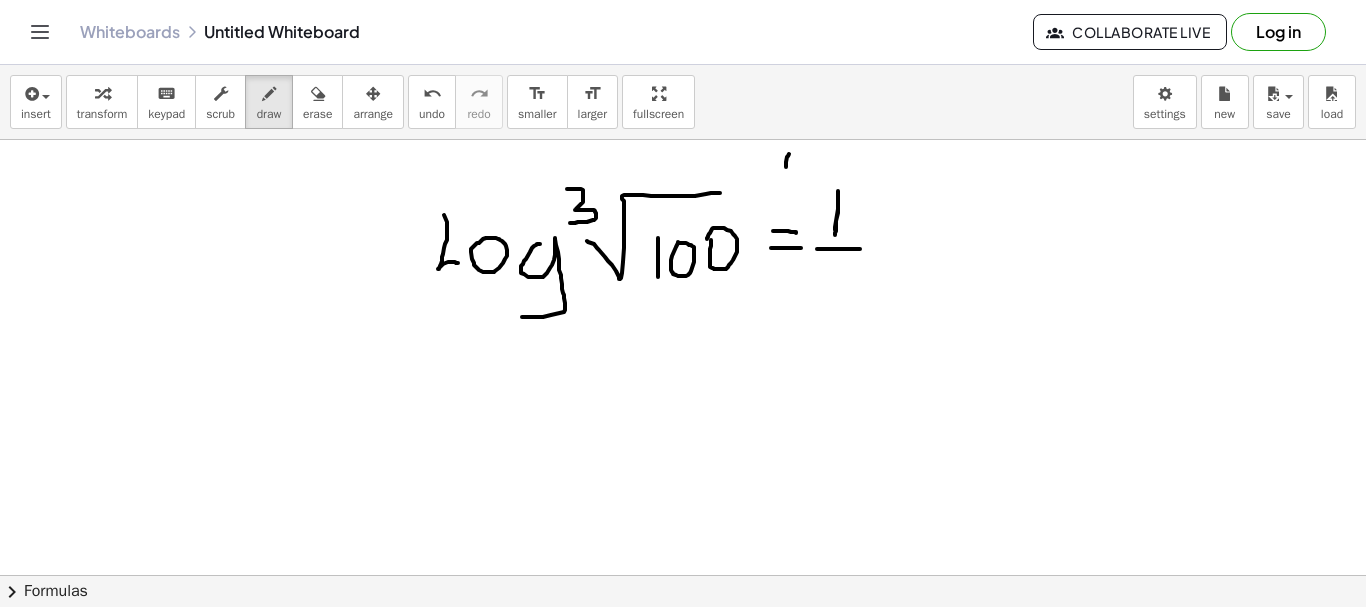 drag, startPoint x: 817, startPoint y: 249, endPoint x: 862, endPoint y: 249, distance: 45 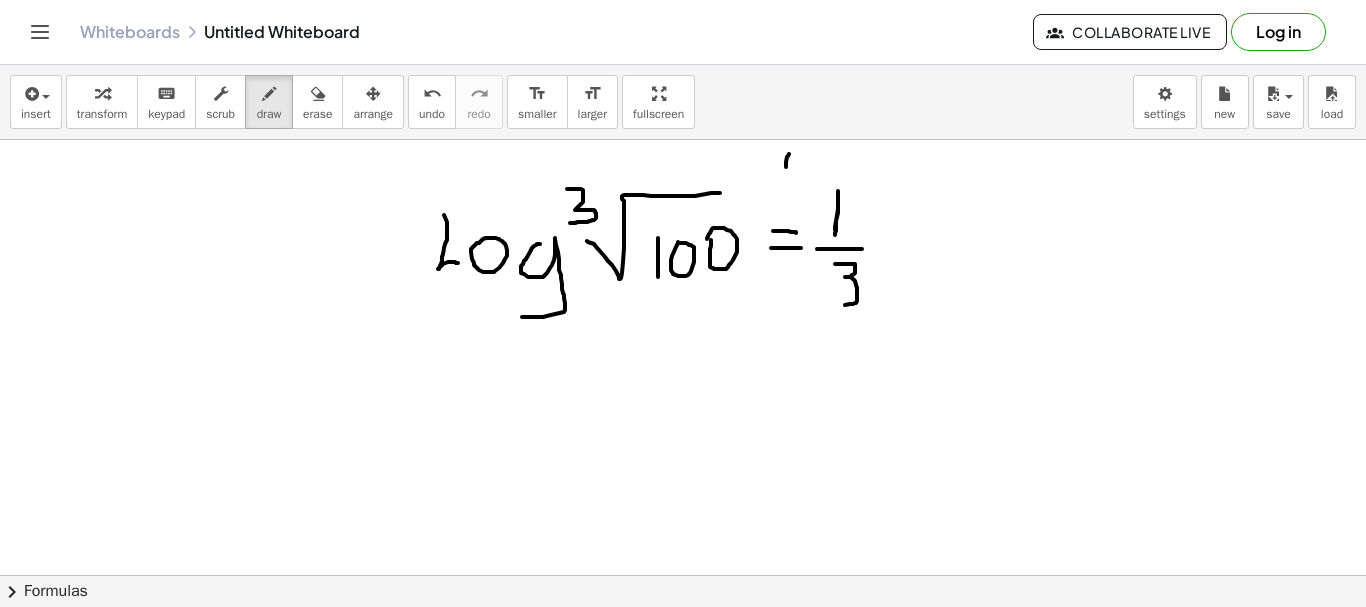 drag, startPoint x: 835, startPoint y: 264, endPoint x: 828, endPoint y: 305, distance: 41.59327 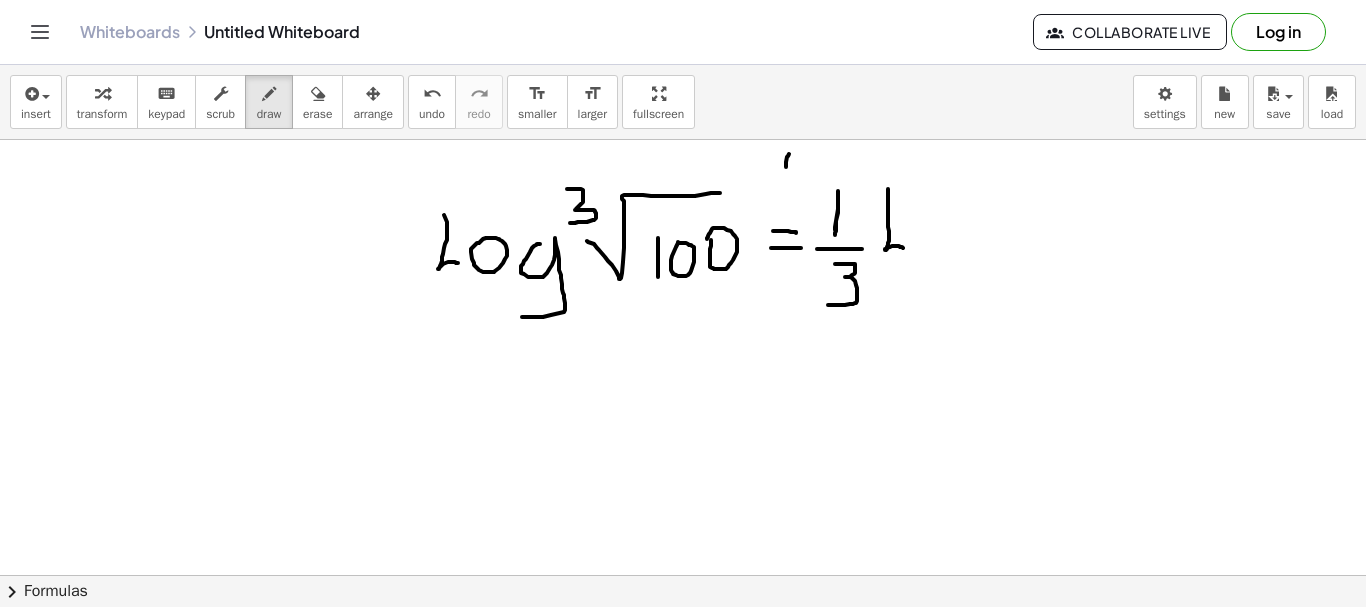 drag, startPoint x: 888, startPoint y: 189, endPoint x: 906, endPoint y: 248, distance: 61.68468 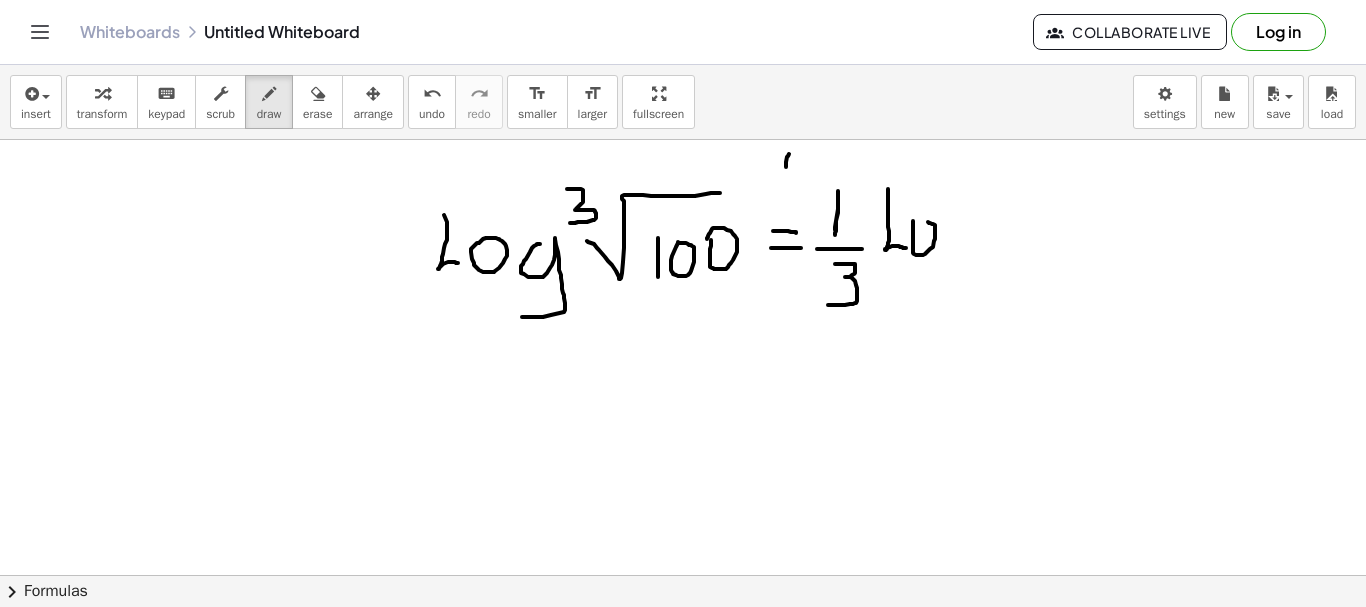 click at bounding box center (683, -523) 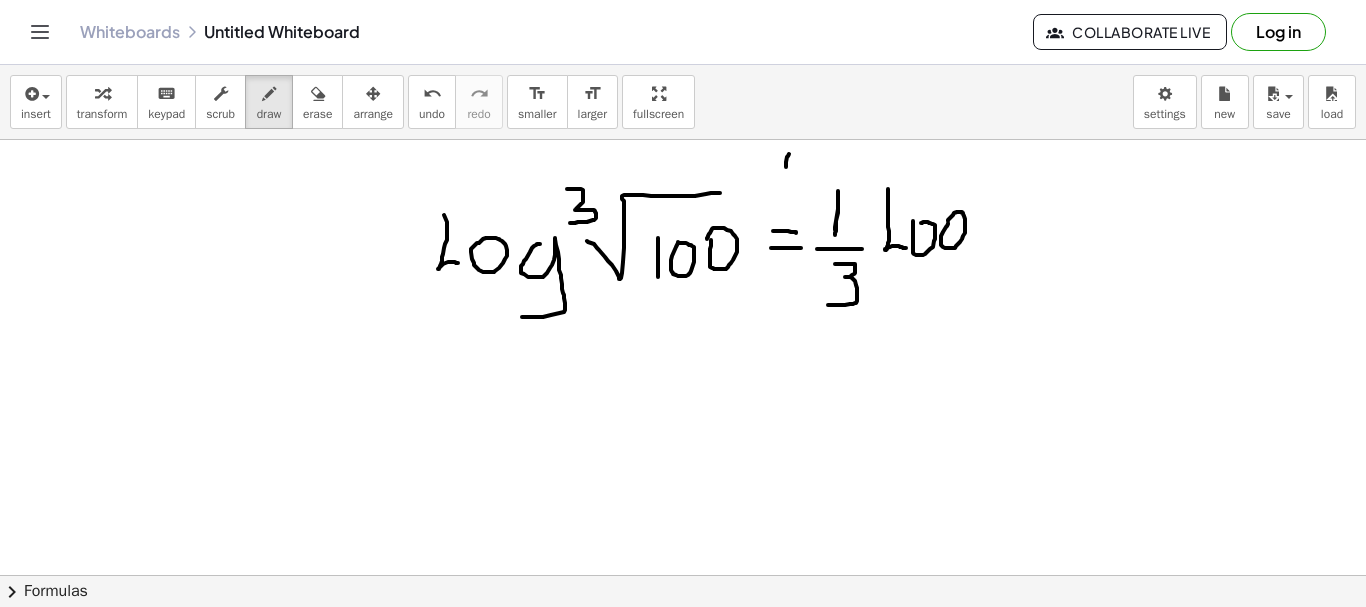 click at bounding box center (683, -523) 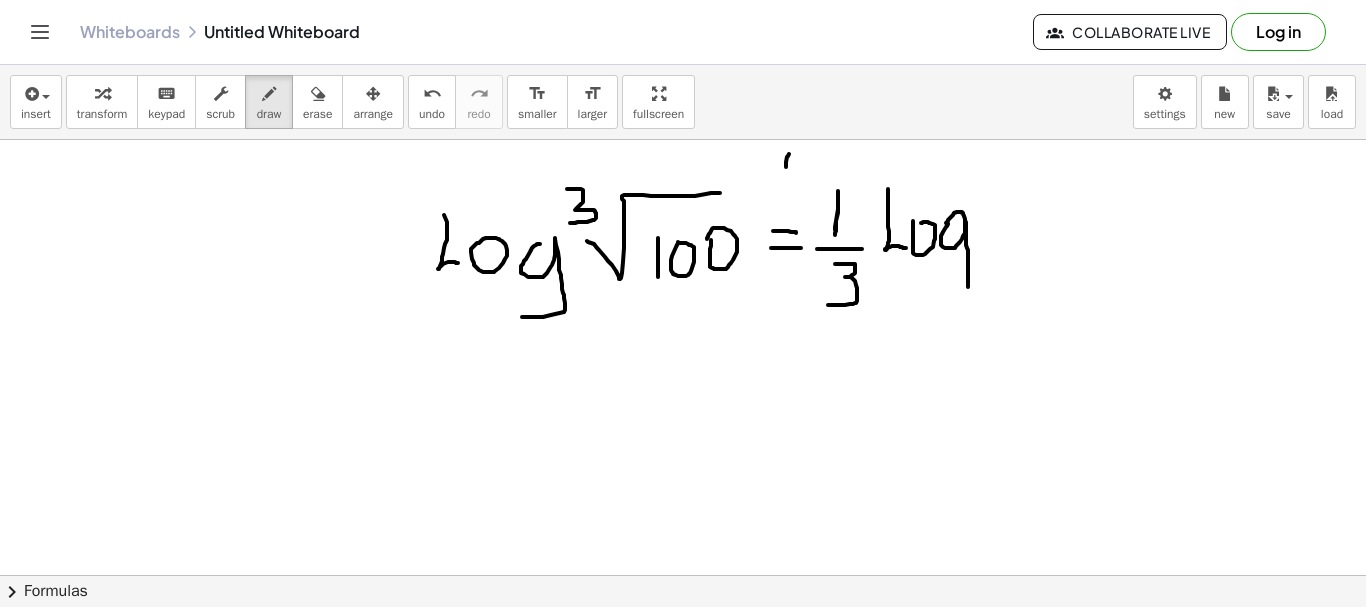 drag, startPoint x: 966, startPoint y: 222, endPoint x: 952, endPoint y: 290, distance: 69.426216 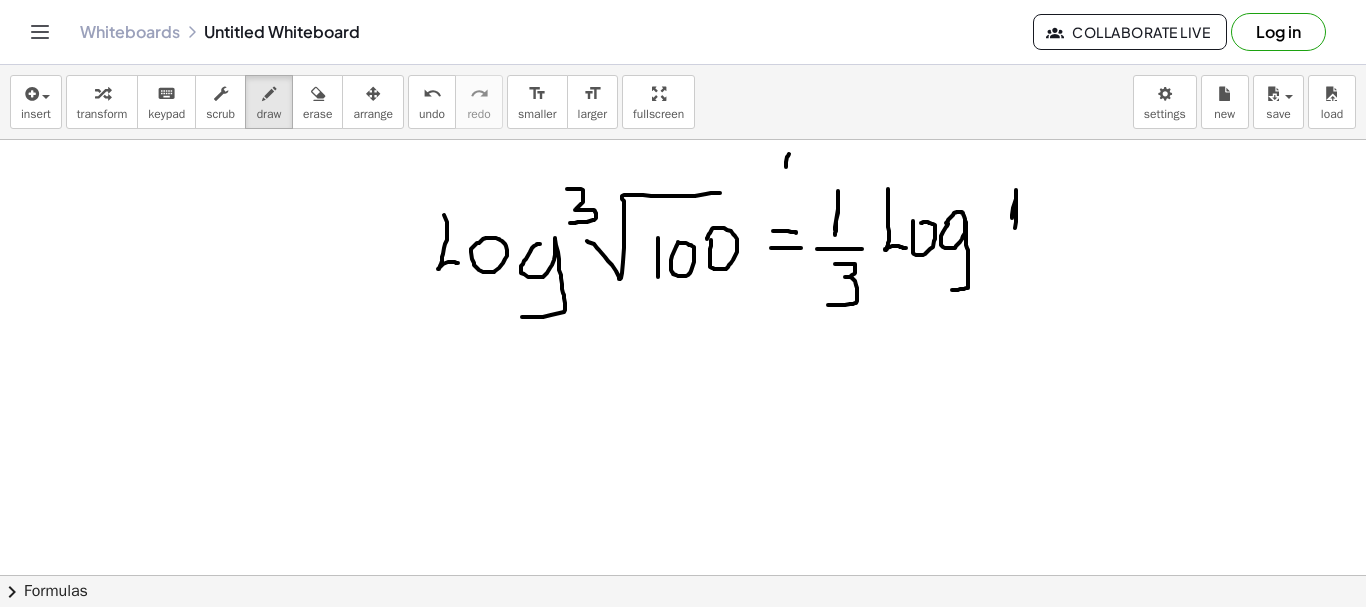 drag, startPoint x: 1012, startPoint y: 218, endPoint x: 1014, endPoint y: 241, distance: 23.086792 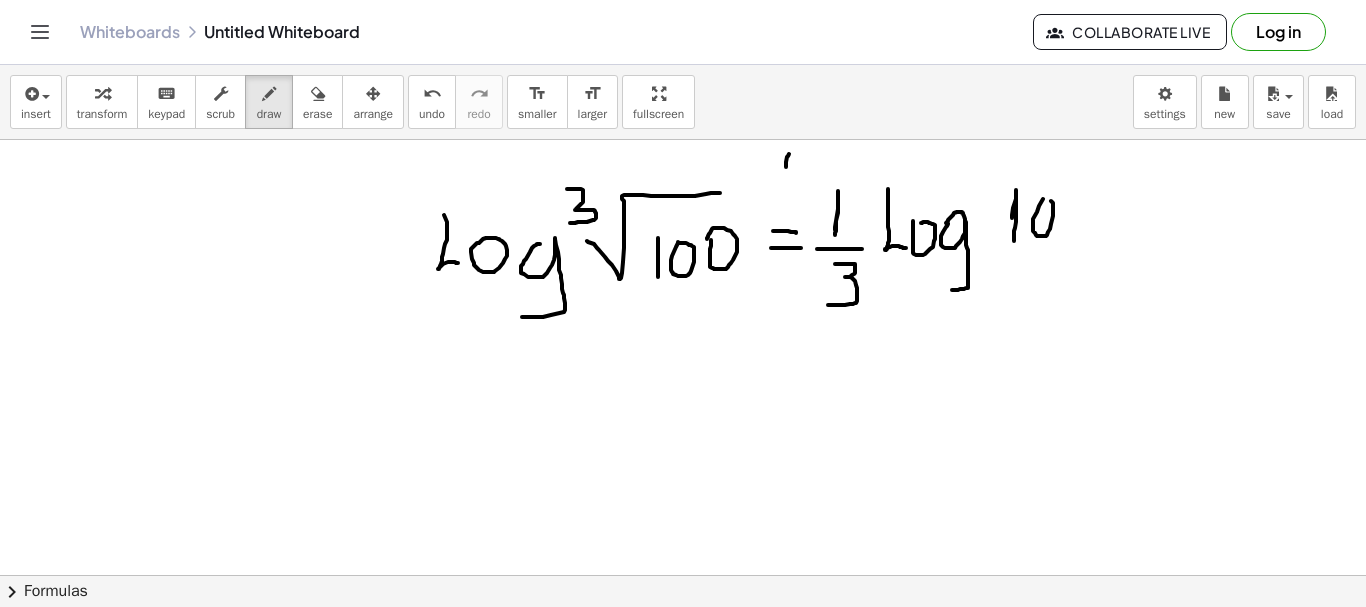 click at bounding box center (683, -523) 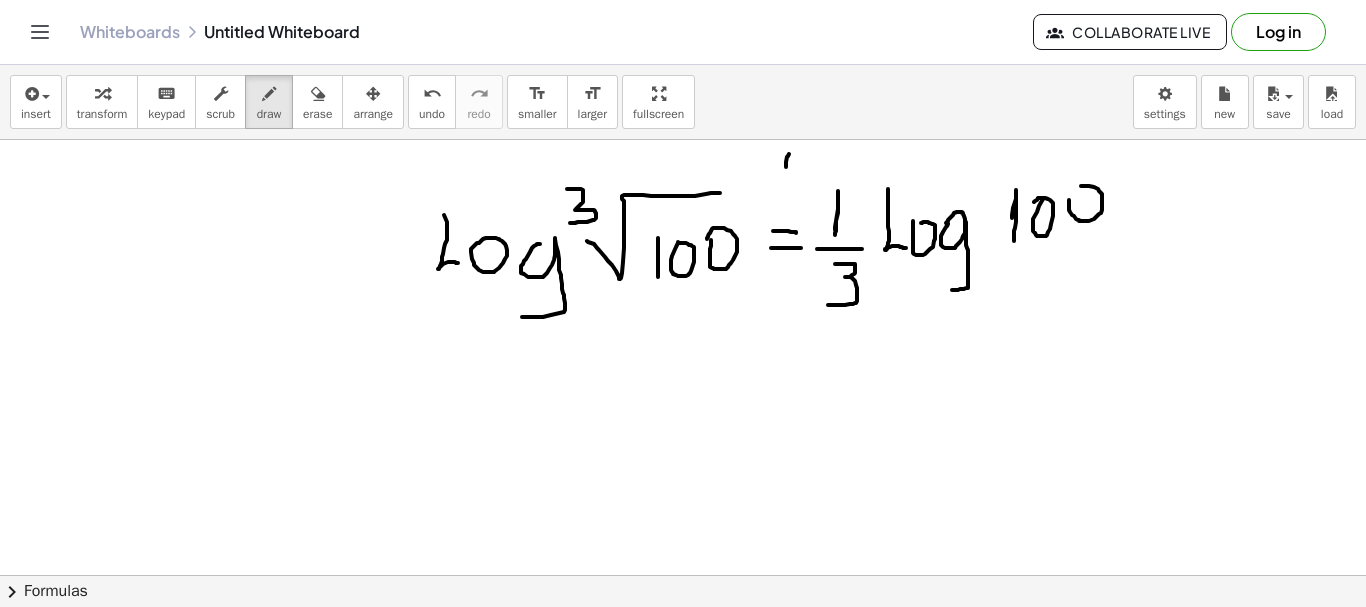 drag, startPoint x: 1069, startPoint y: 200, endPoint x: 1079, endPoint y: 189, distance: 14.866069 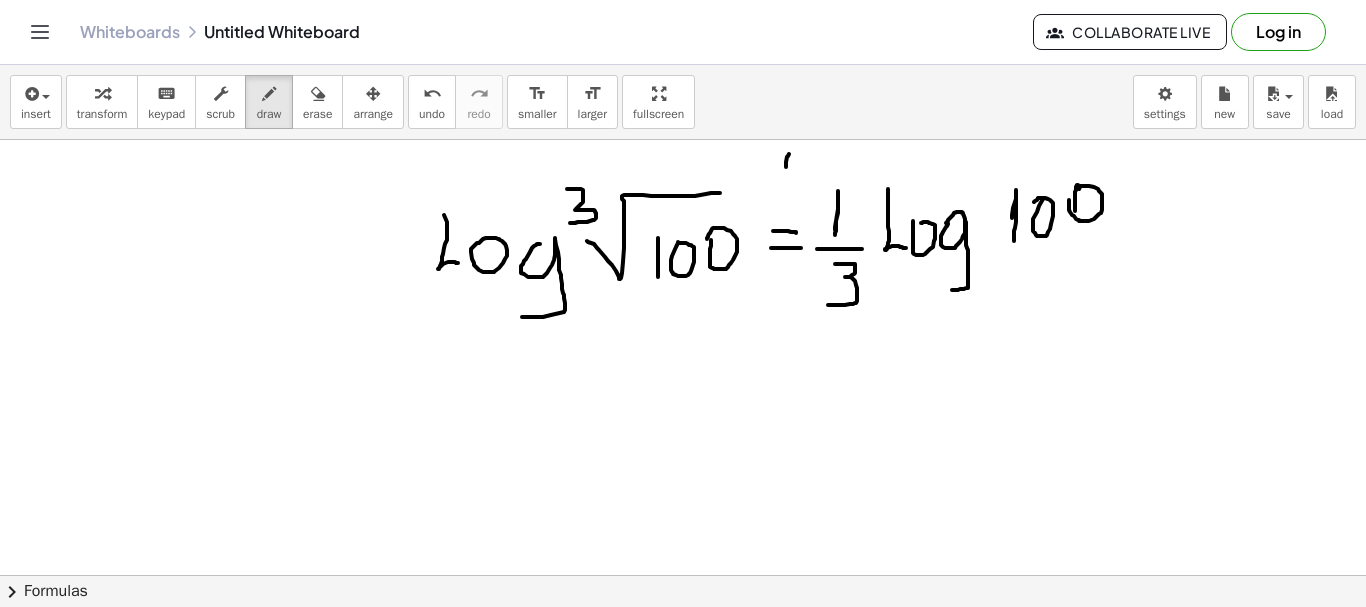 drag, startPoint x: 1078, startPoint y: 185, endPoint x: 1075, endPoint y: 215, distance: 30.149628 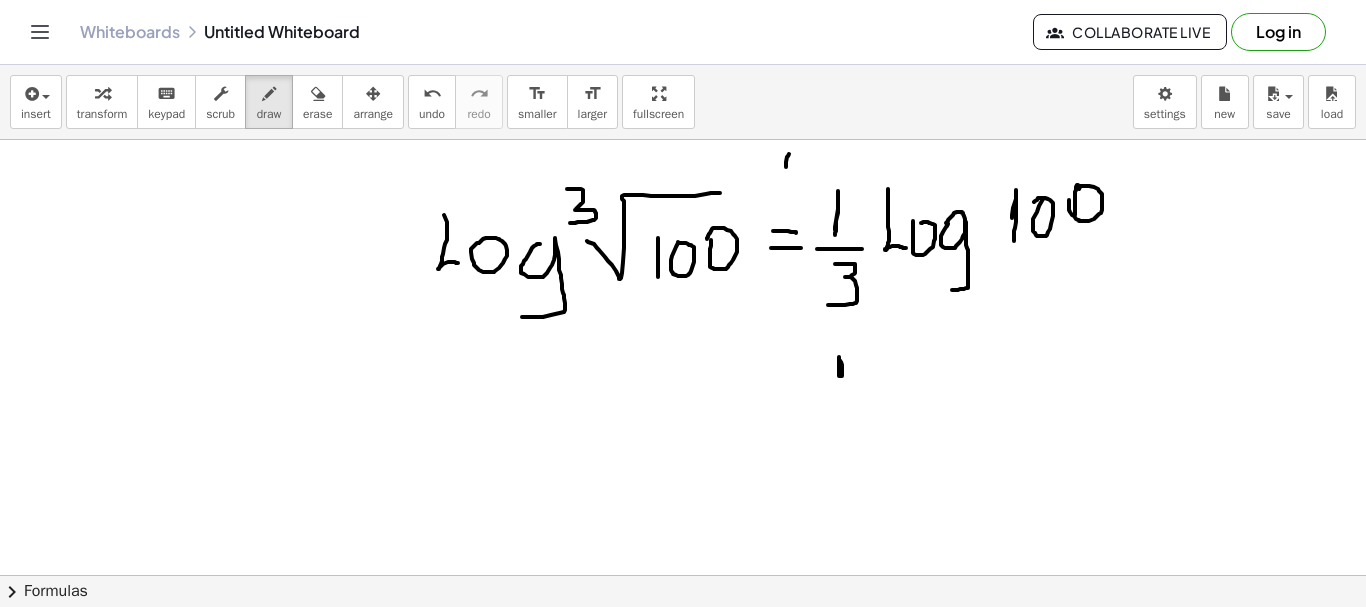 click at bounding box center [683, -523] 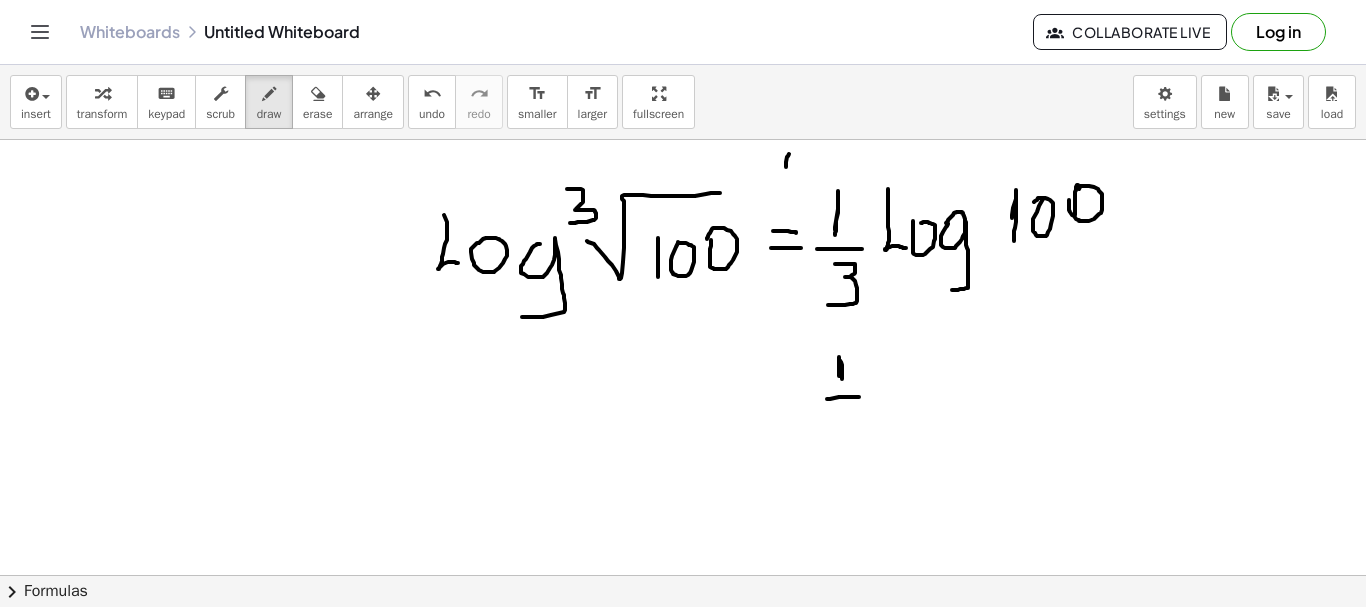 drag, startPoint x: 827, startPoint y: 399, endPoint x: 870, endPoint y: 395, distance: 43.185646 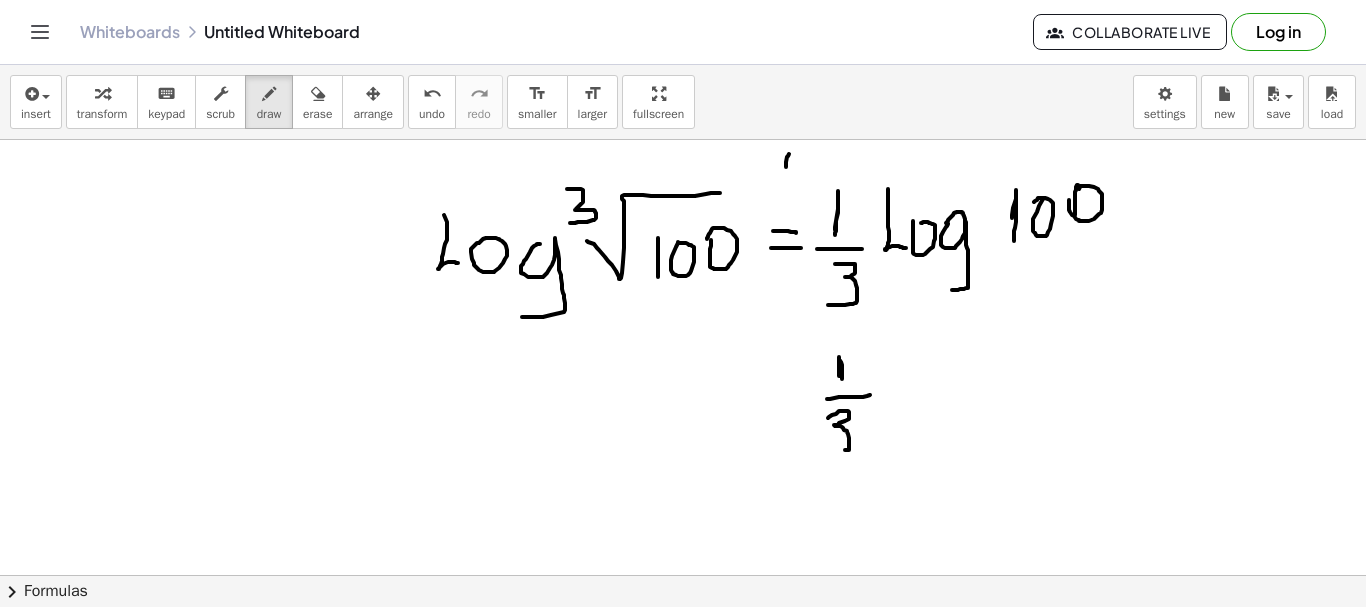 drag, startPoint x: 828, startPoint y: 418, endPoint x: 825, endPoint y: 447, distance: 29.15476 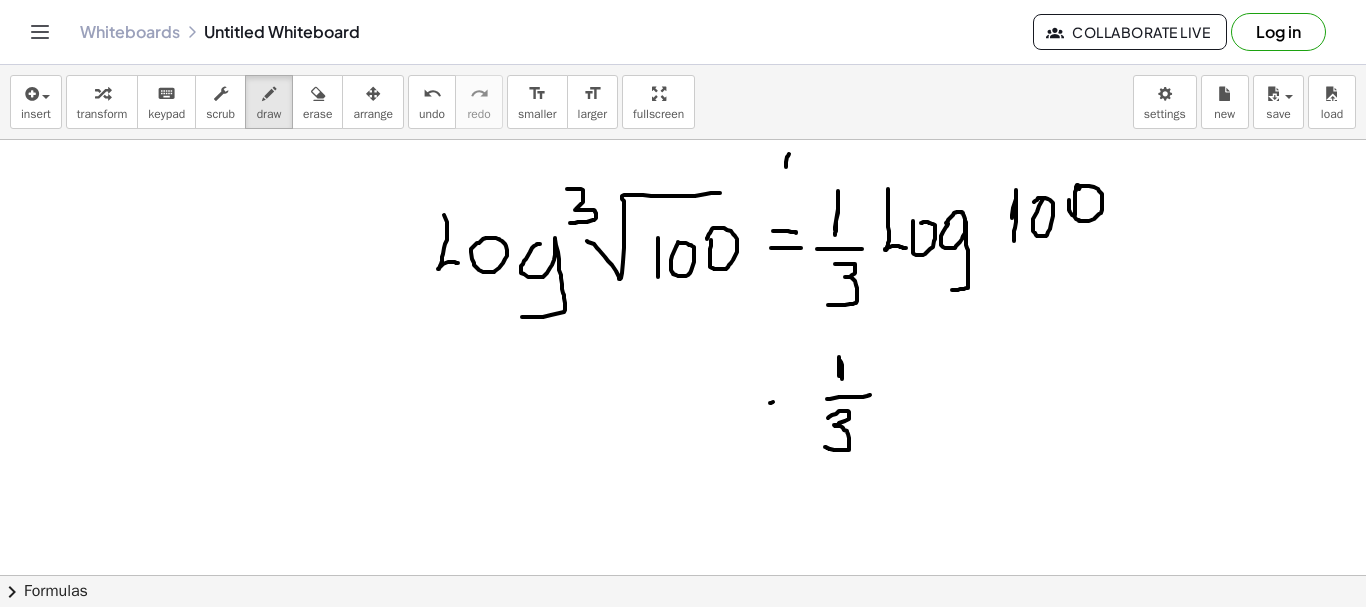 drag, startPoint x: 770, startPoint y: 403, endPoint x: 791, endPoint y: 400, distance: 21.213203 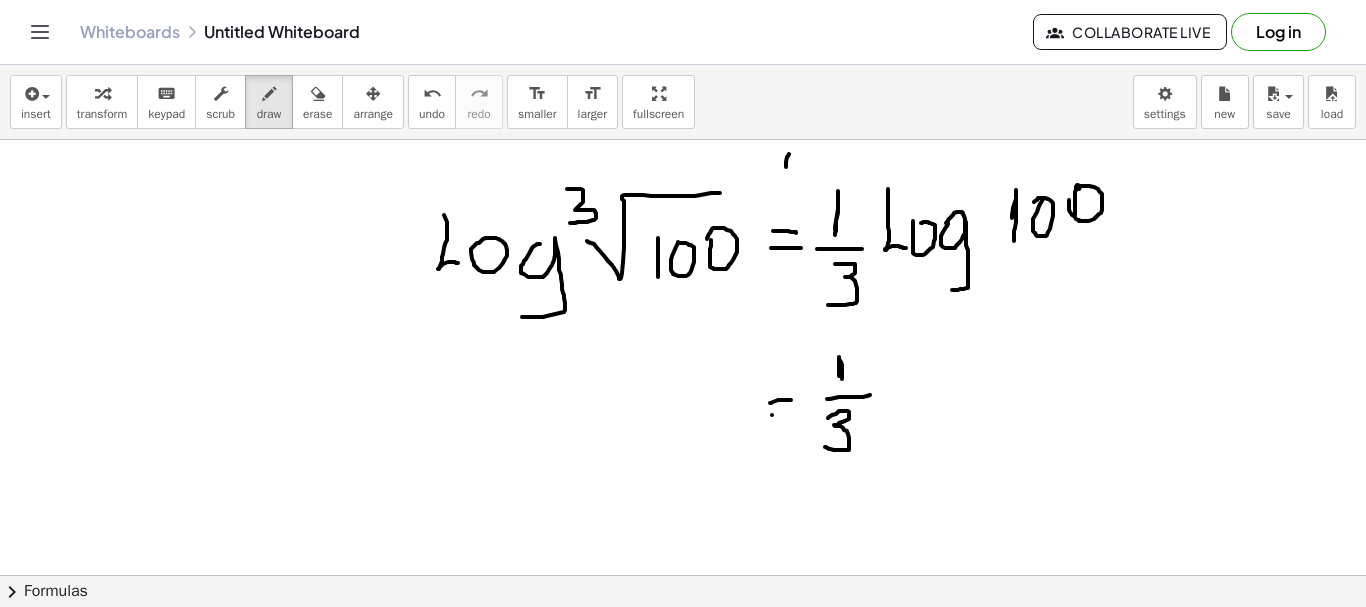 drag, startPoint x: 772, startPoint y: 415, endPoint x: 790, endPoint y: 415, distance: 18 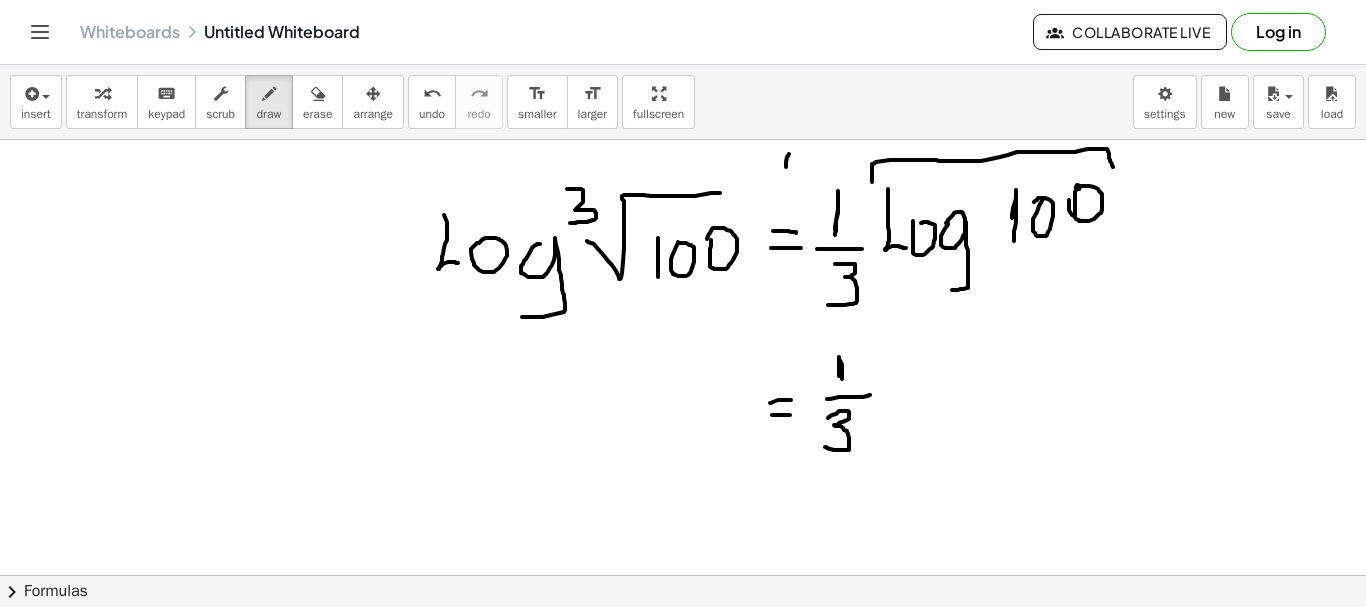 drag, startPoint x: 872, startPoint y: 182, endPoint x: 1113, endPoint y: 169, distance: 241.35037 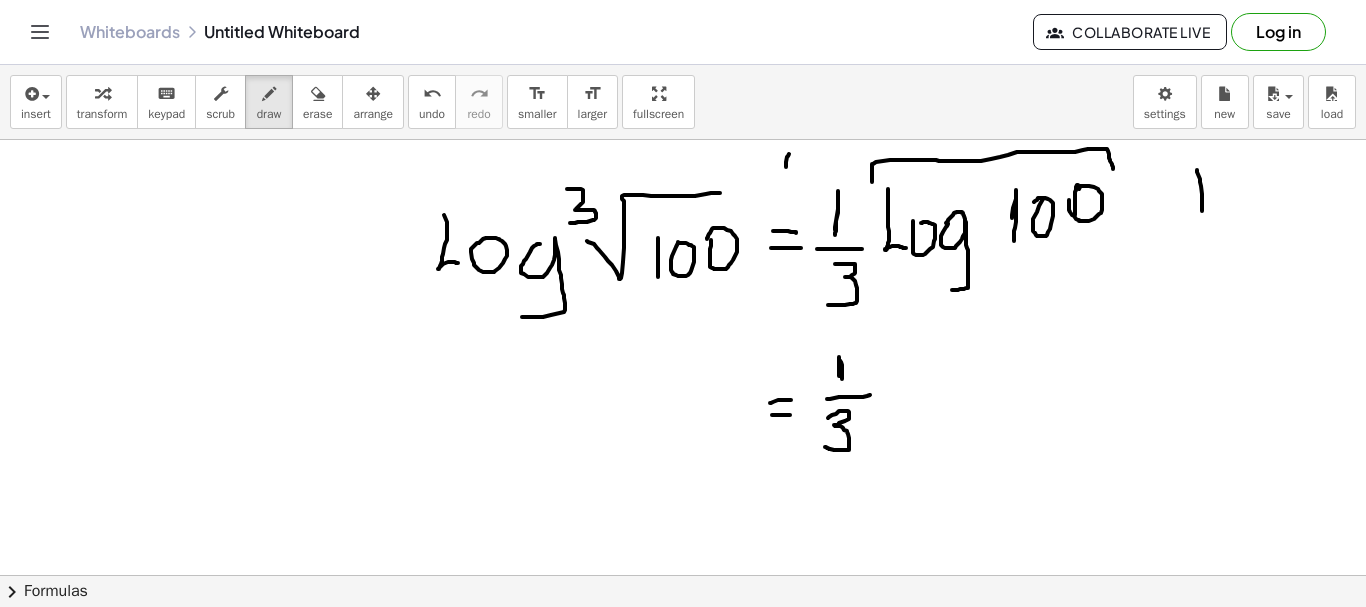 drag, startPoint x: 1197, startPoint y: 170, endPoint x: 1202, endPoint y: 214, distance: 44.28318 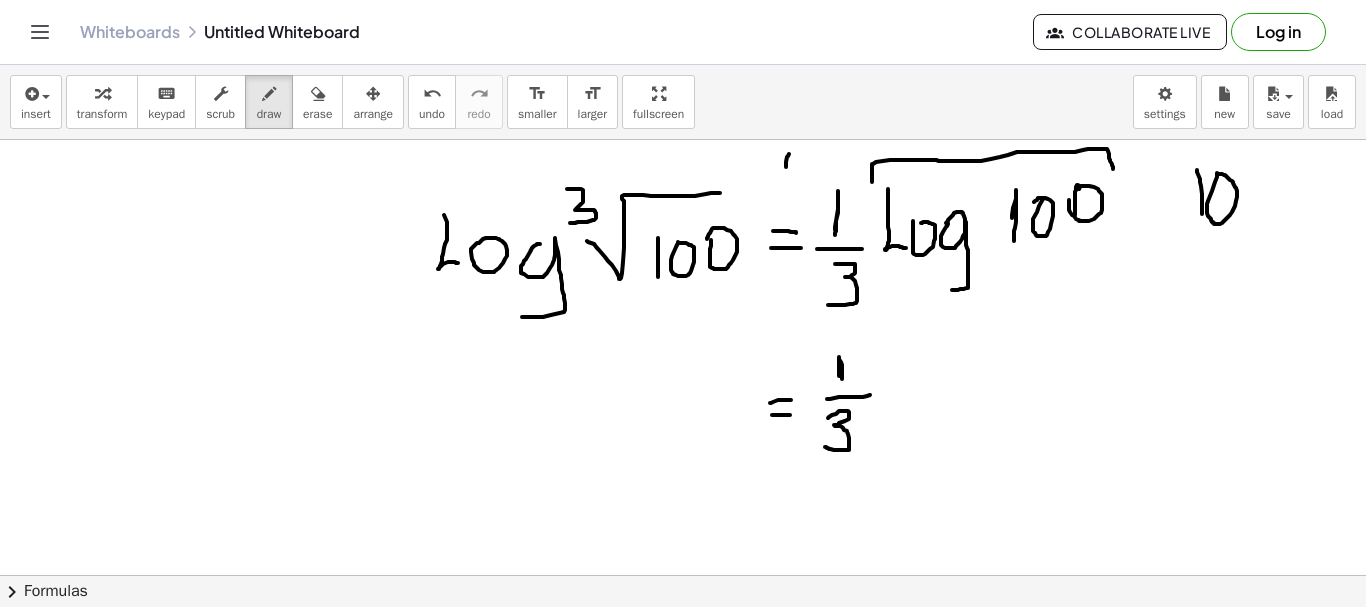 click at bounding box center [683, -523] 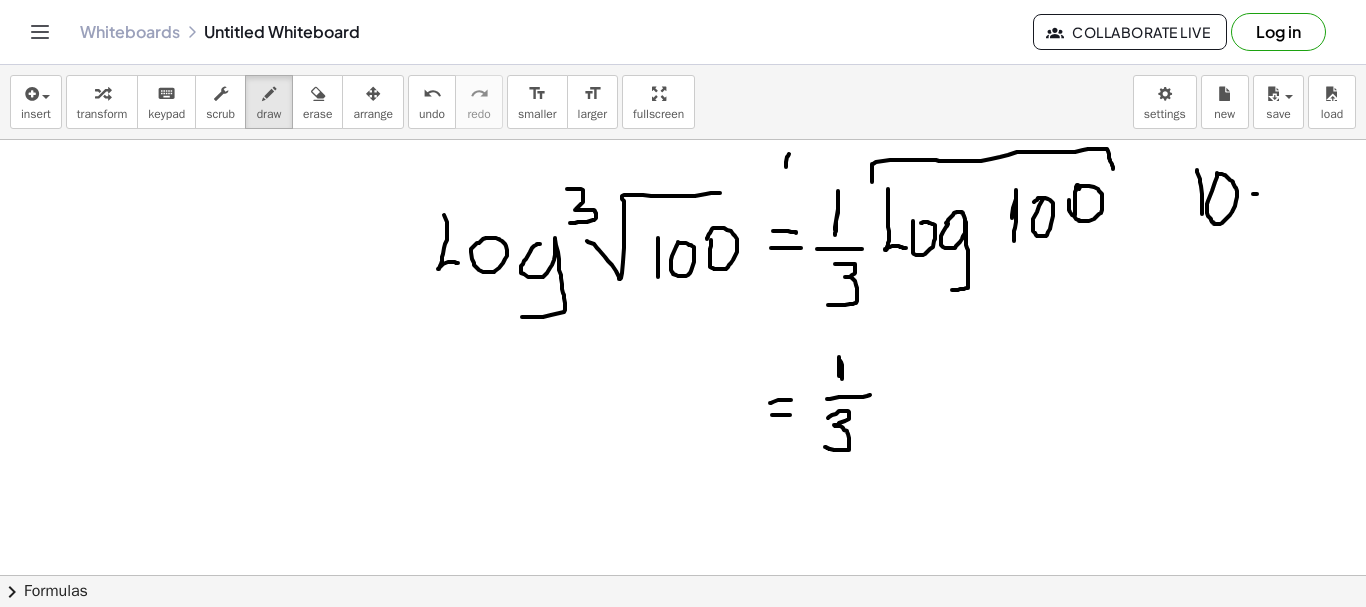 drag, startPoint x: 1253, startPoint y: 194, endPoint x: 1267, endPoint y: 194, distance: 14 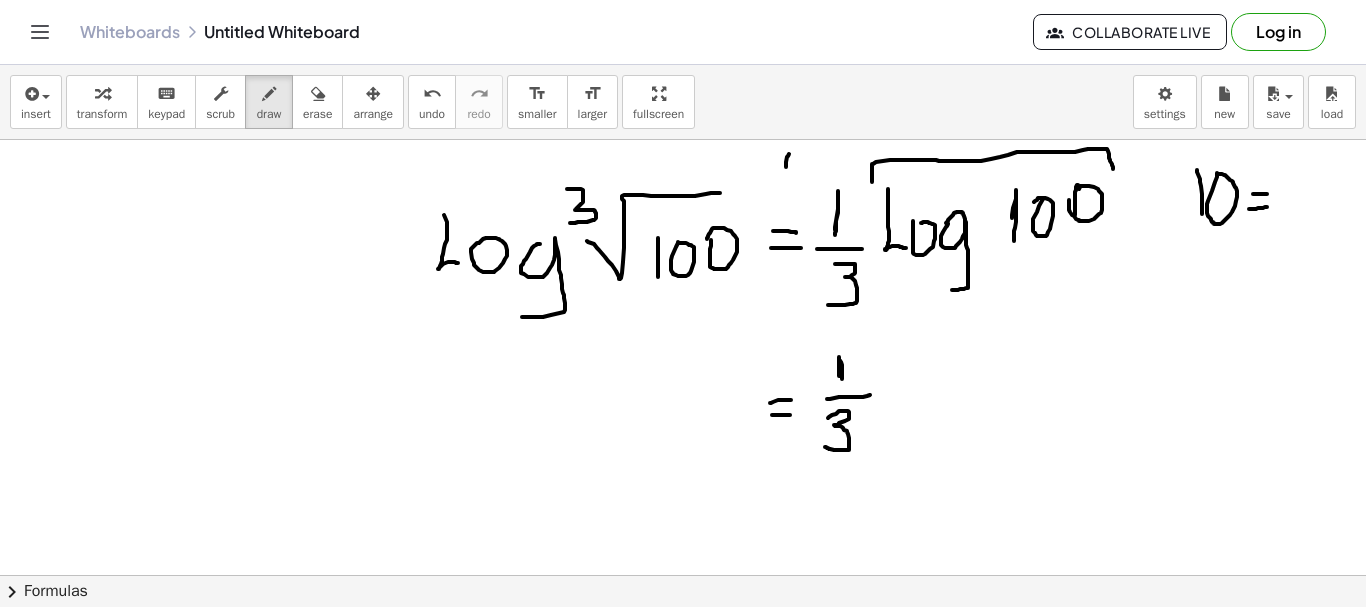 drag, startPoint x: 1249, startPoint y: 209, endPoint x: 1269, endPoint y: 207, distance: 20.09975 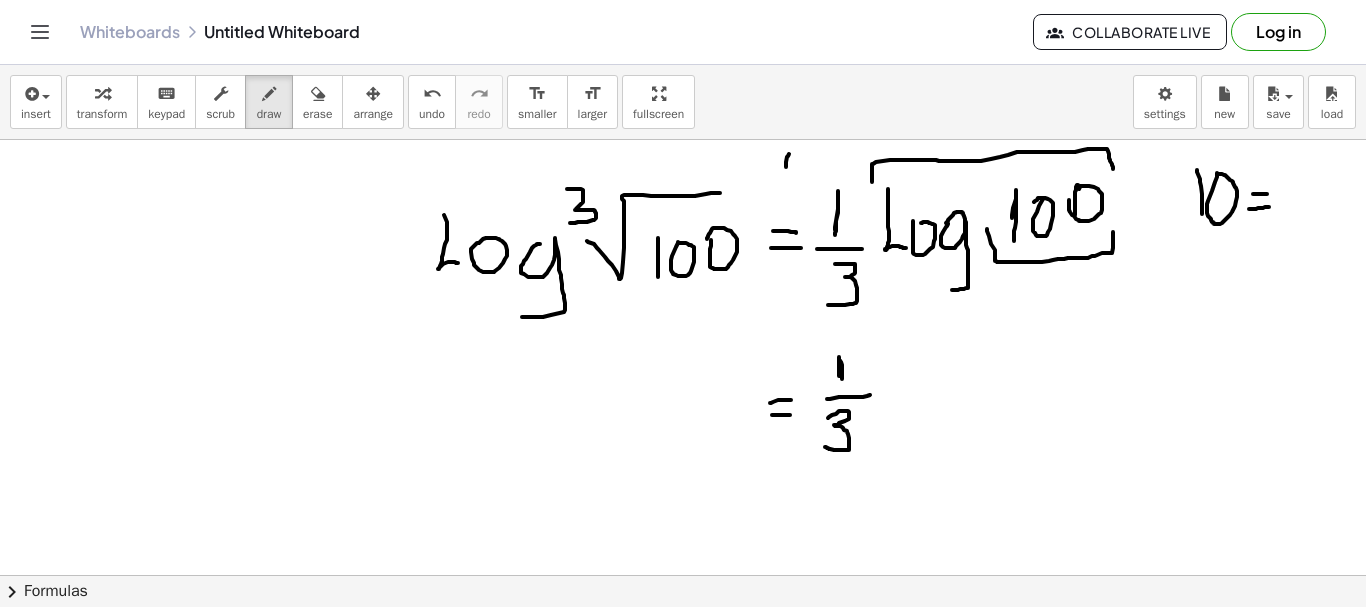 drag, startPoint x: 987, startPoint y: 229, endPoint x: 1113, endPoint y: 230, distance: 126.00397 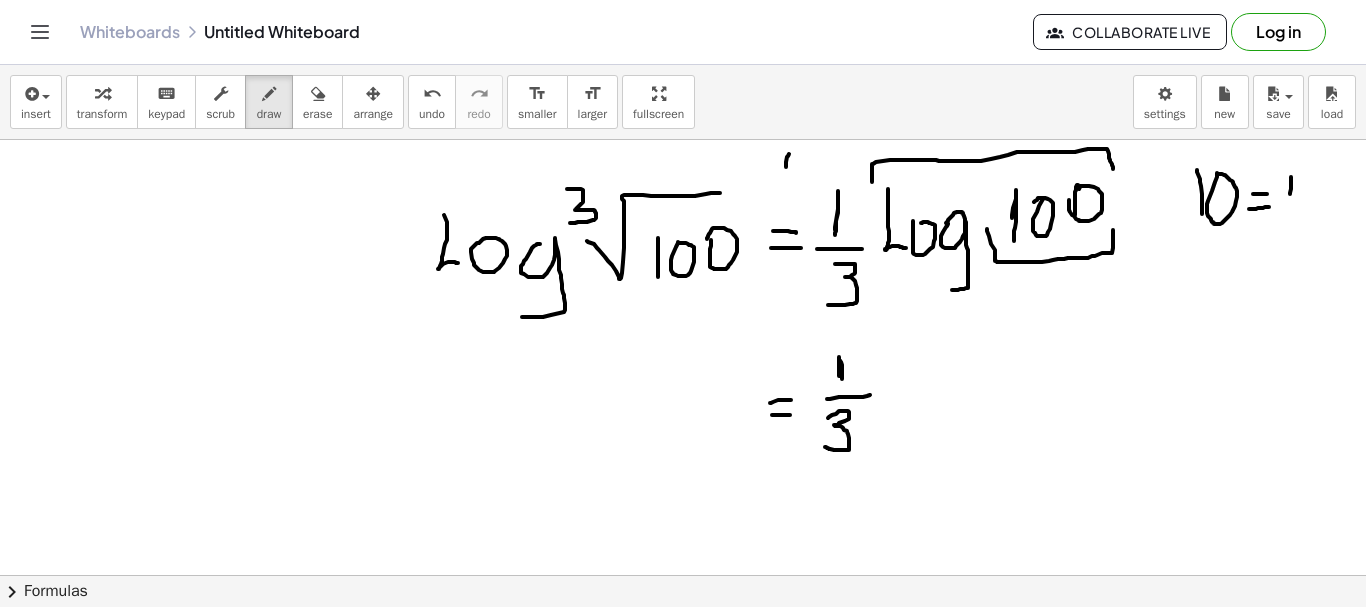 drag, startPoint x: 1290, startPoint y: 194, endPoint x: 1293, endPoint y: 218, distance: 24.186773 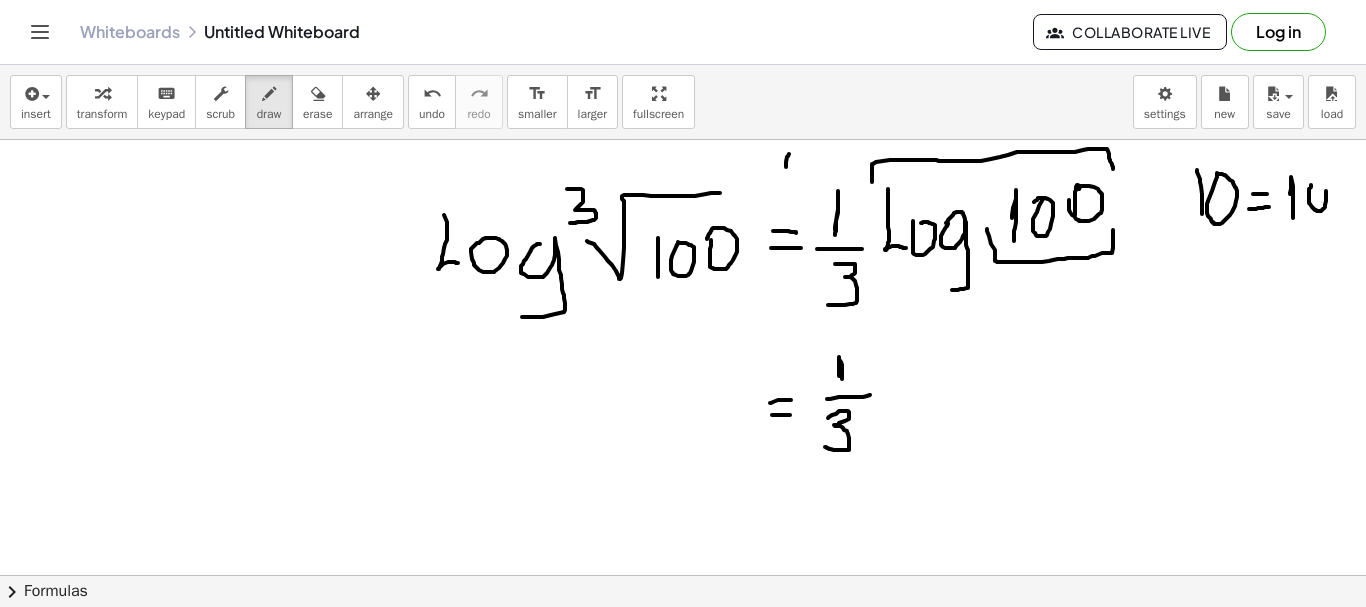 click at bounding box center (683, -523) 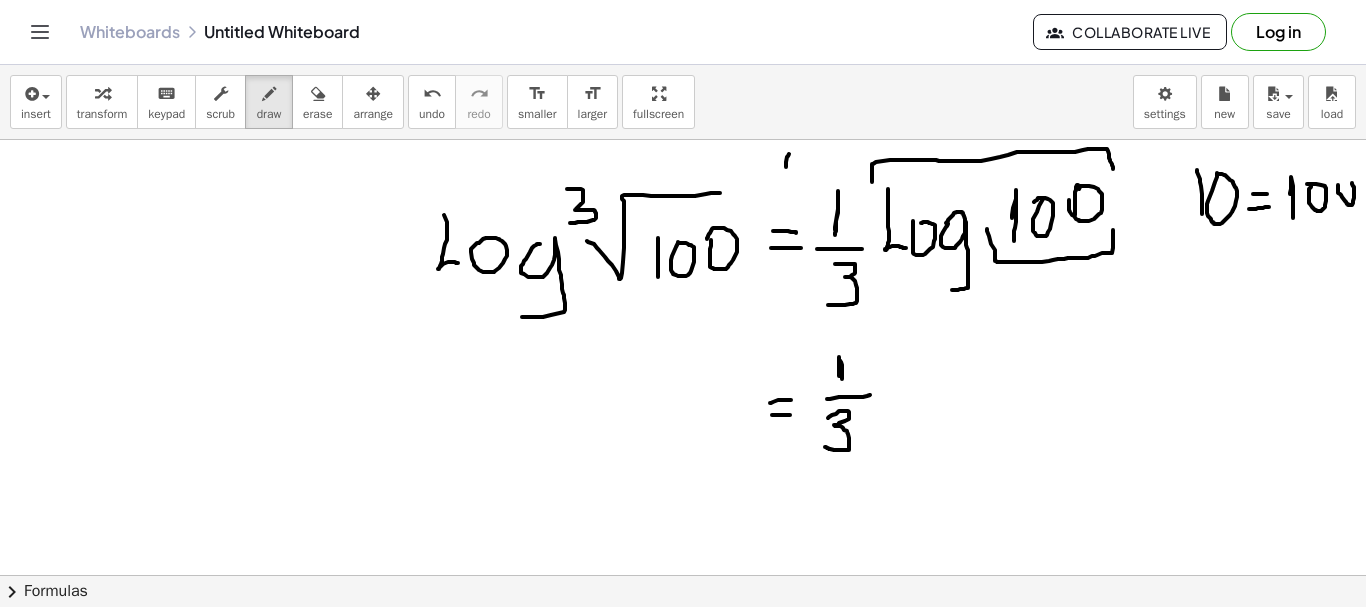 click at bounding box center (683, -523) 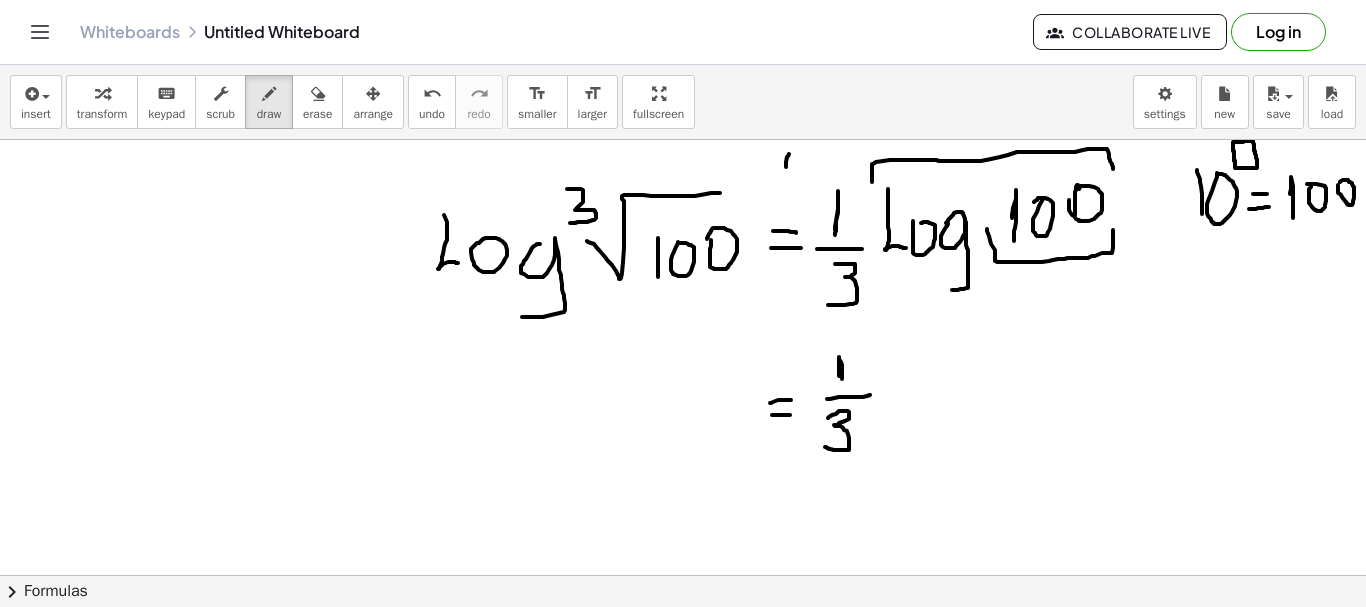 click at bounding box center [683, -523] 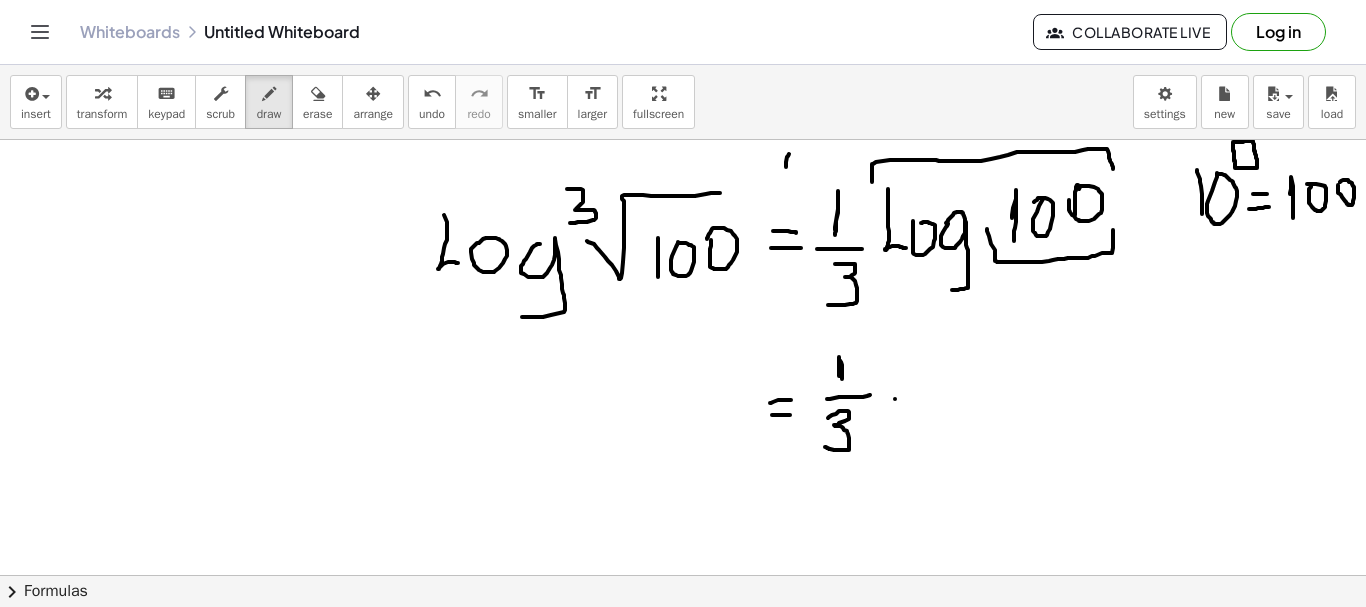click at bounding box center [683, -523] 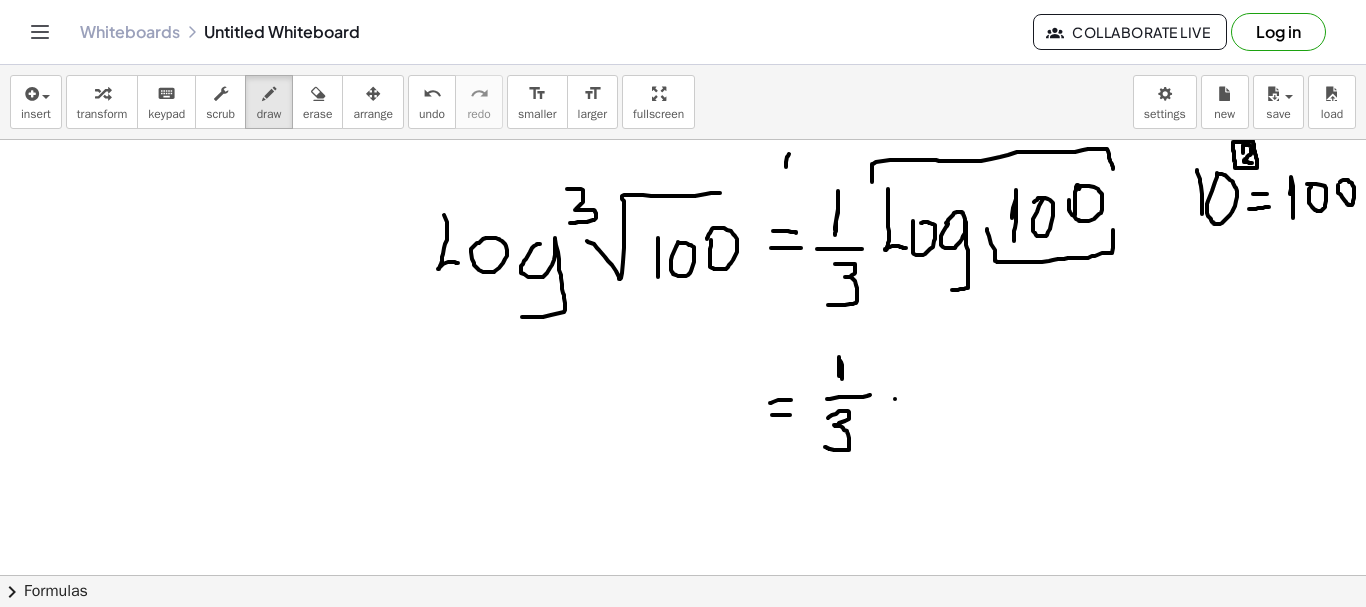 drag, startPoint x: 1243, startPoint y: 153, endPoint x: 1253, endPoint y: 164, distance: 14.866069 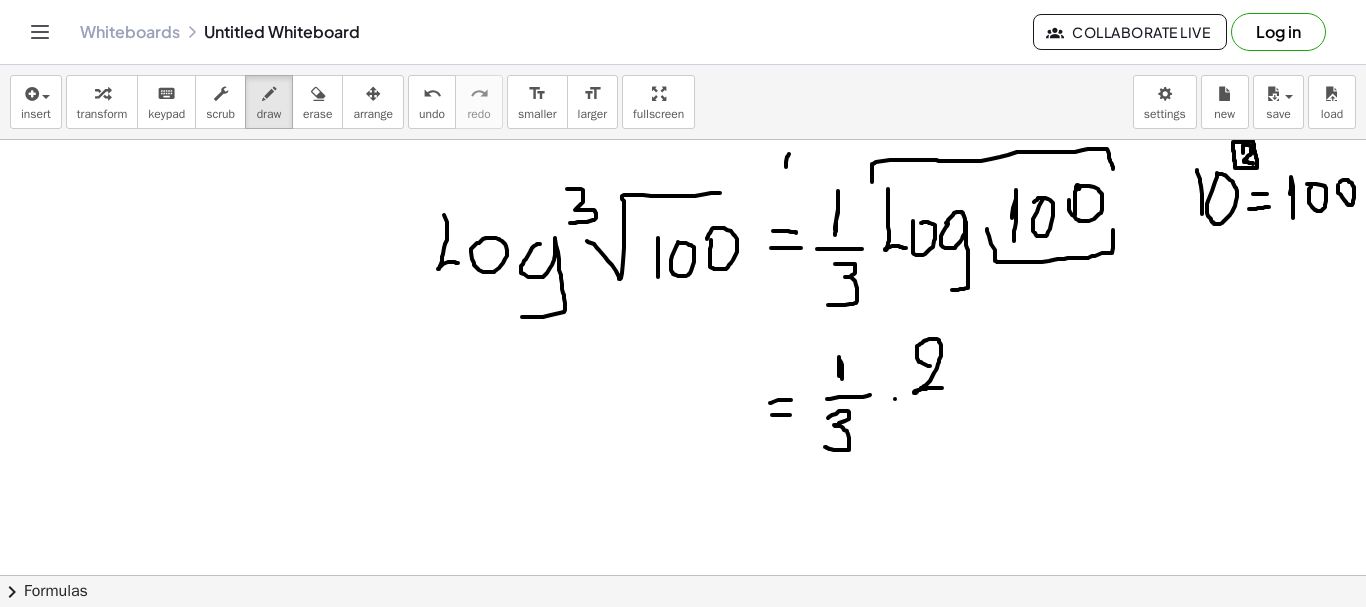 drag, startPoint x: 930, startPoint y: 366, endPoint x: 947, endPoint y: 387, distance: 27.018513 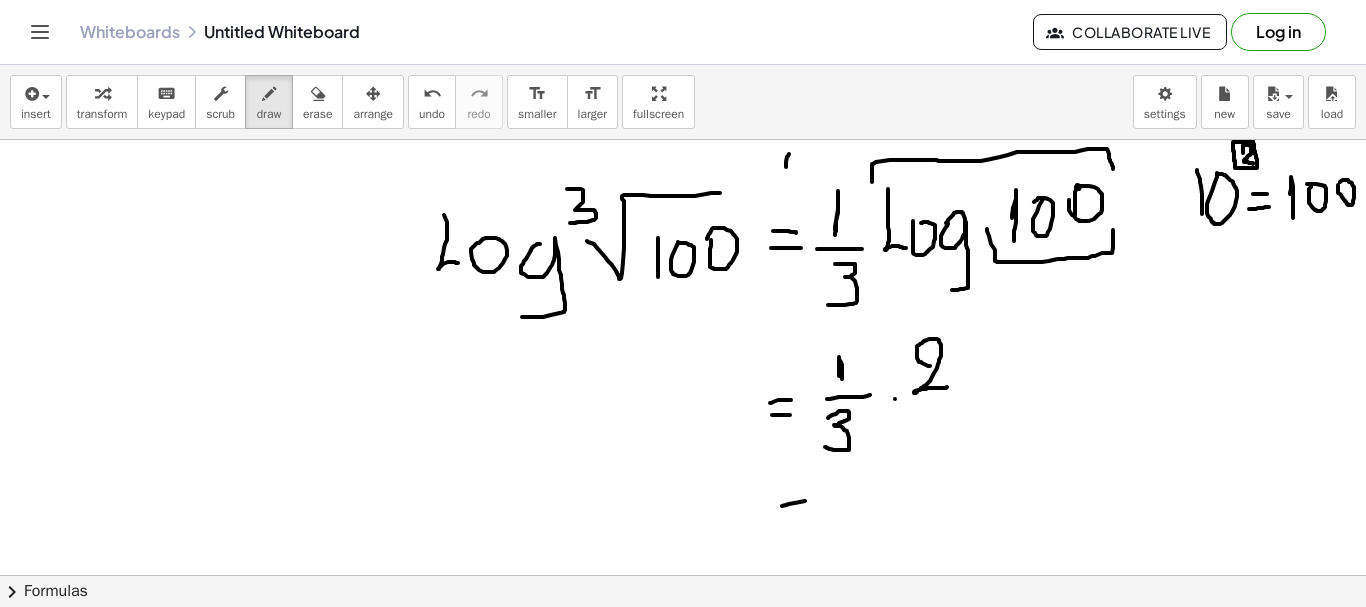 drag, startPoint x: 782, startPoint y: 506, endPoint x: 814, endPoint y: 500, distance: 32.55764 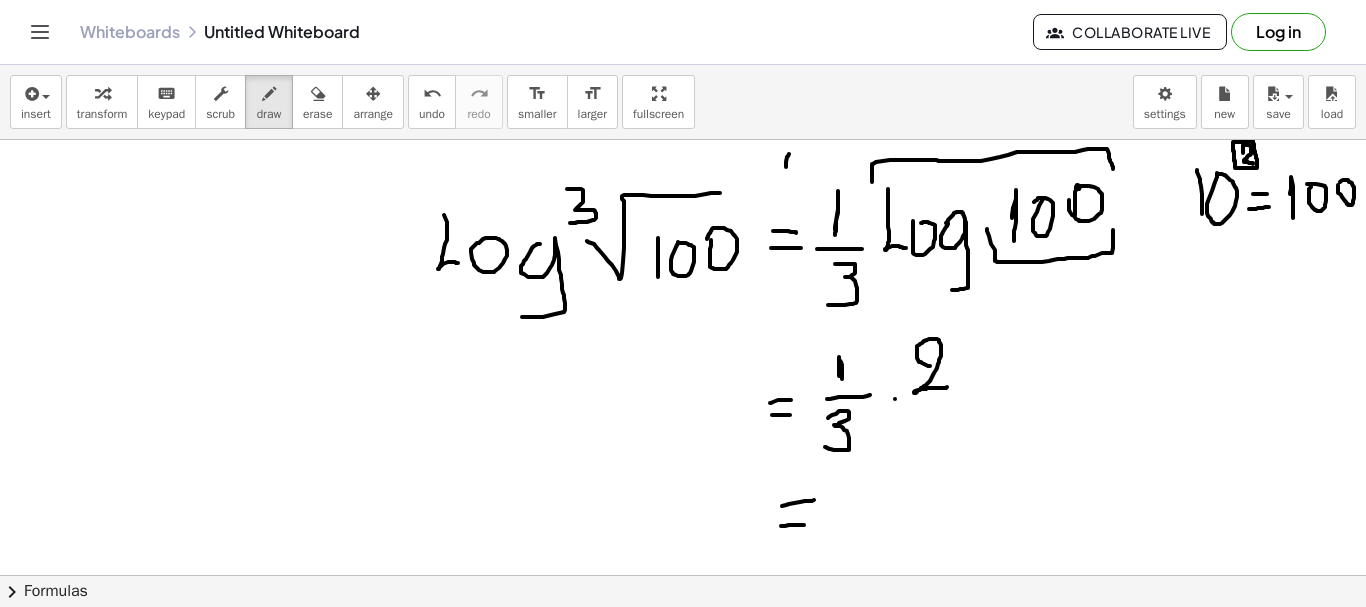 drag, startPoint x: 781, startPoint y: 526, endPoint x: 805, endPoint y: 525, distance: 24.020824 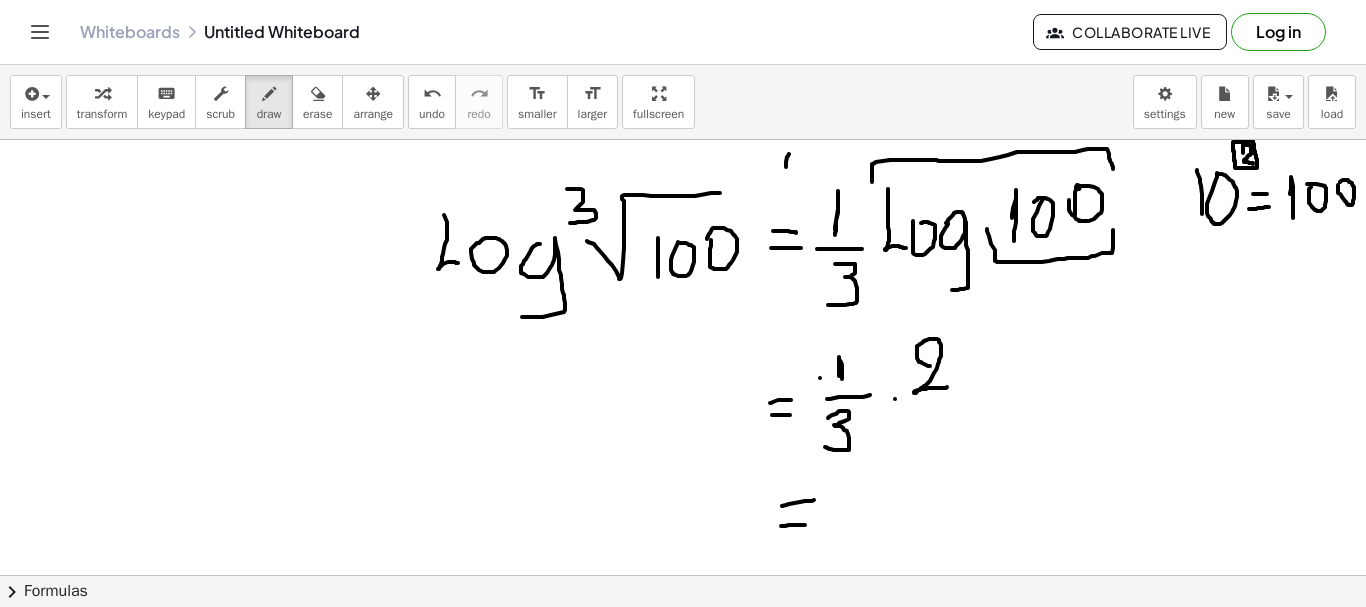 drag, startPoint x: 820, startPoint y: 378, endPoint x: 817, endPoint y: 409, distance: 31.144823 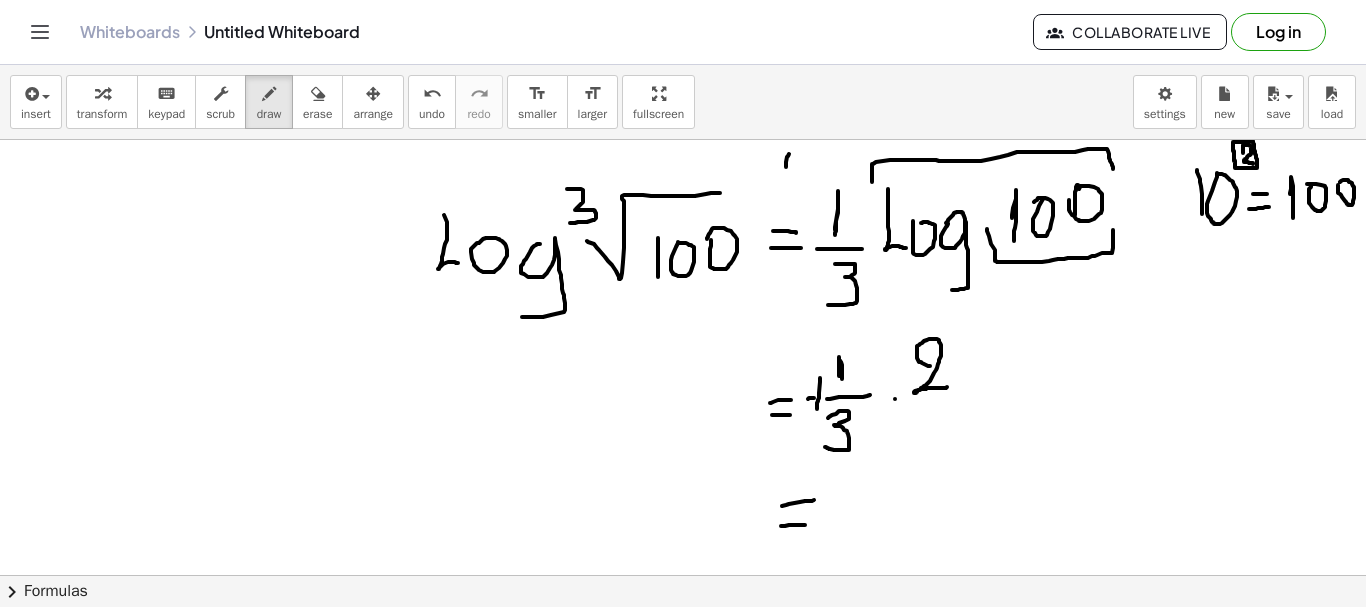 drag, startPoint x: 808, startPoint y: 399, endPoint x: 829, endPoint y: 397, distance: 21.095022 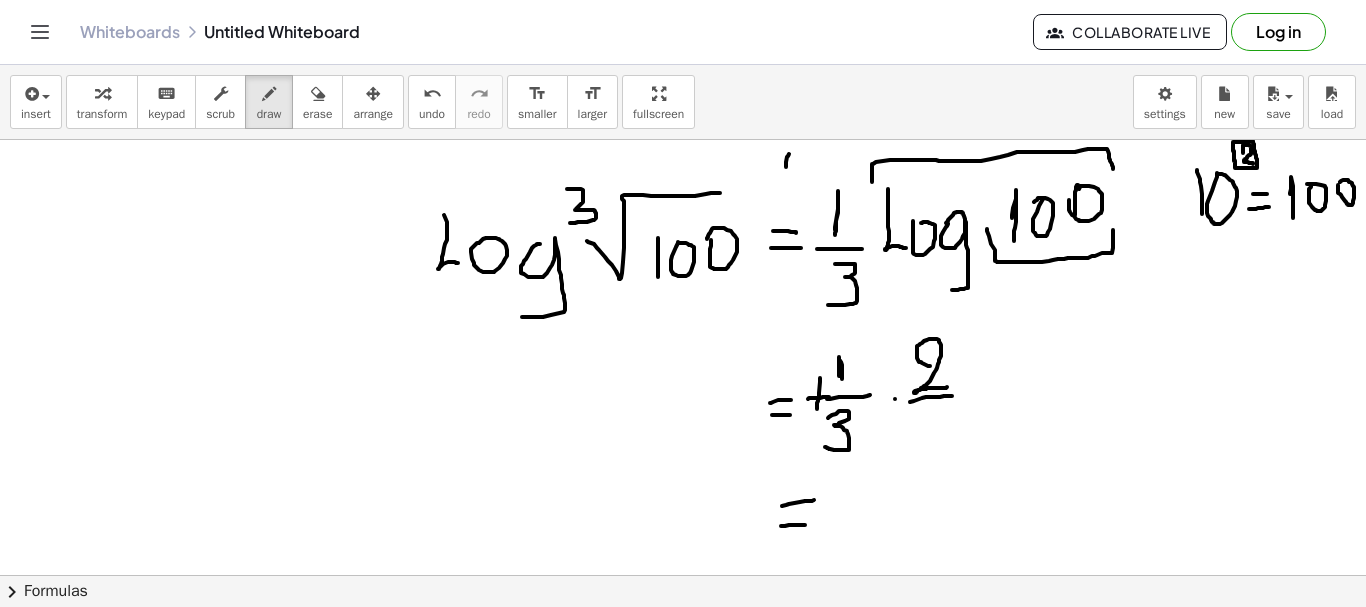 drag, startPoint x: 910, startPoint y: 402, endPoint x: 961, endPoint y: 394, distance: 51.62364 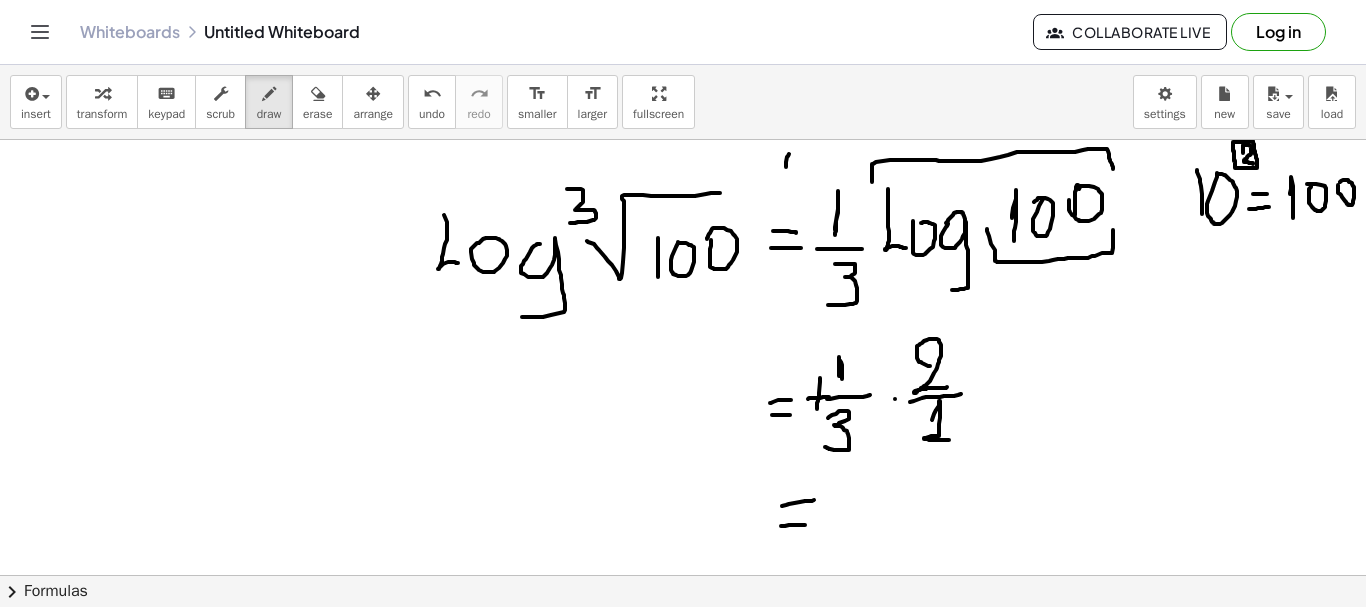 drag, startPoint x: 932, startPoint y: 420, endPoint x: 951, endPoint y: 440, distance: 27.58623 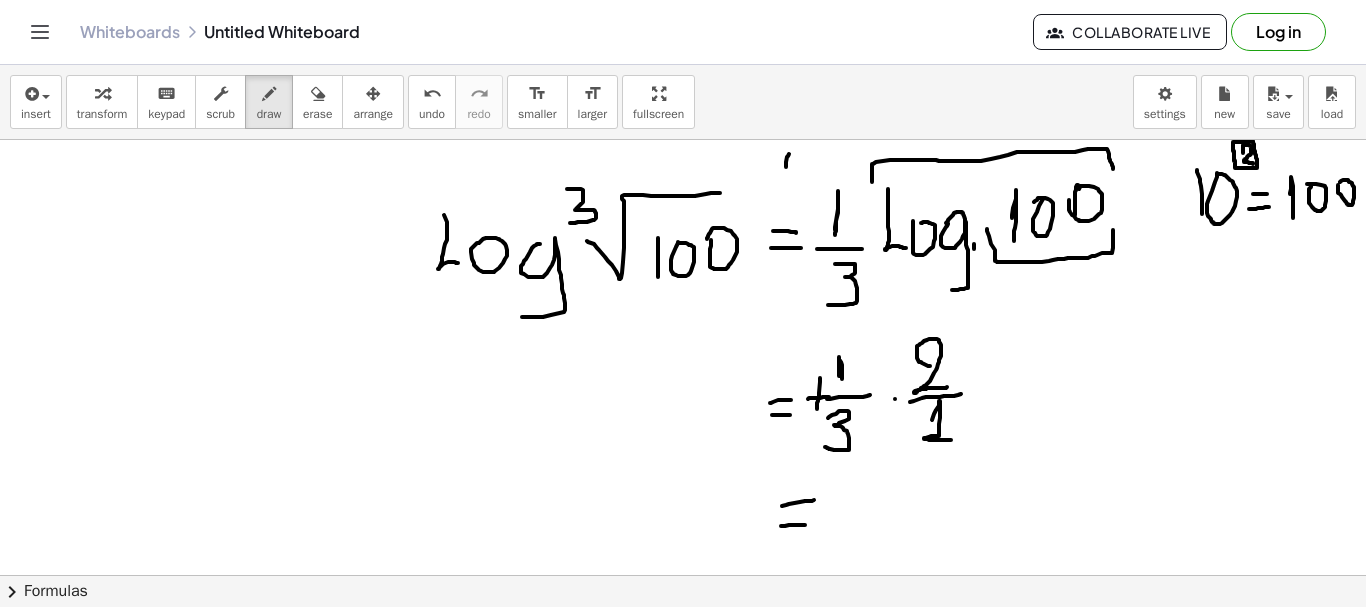 drag, startPoint x: 974, startPoint y: 244, endPoint x: 974, endPoint y: 257, distance: 13 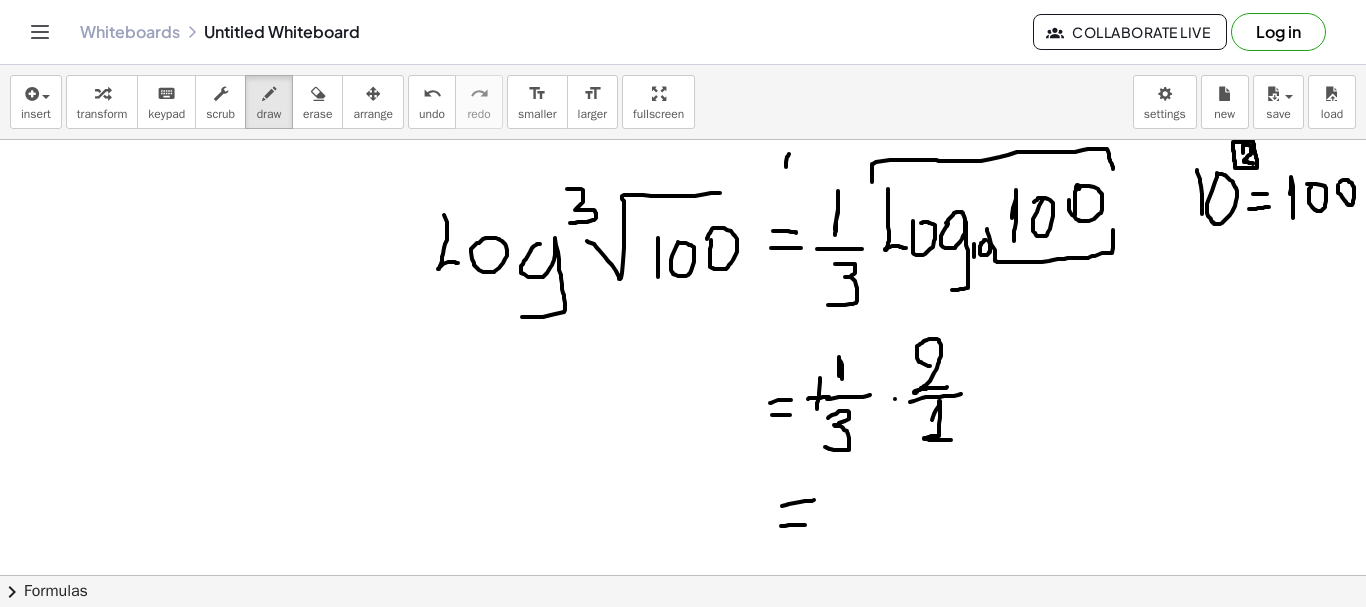 click at bounding box center (683, -523) 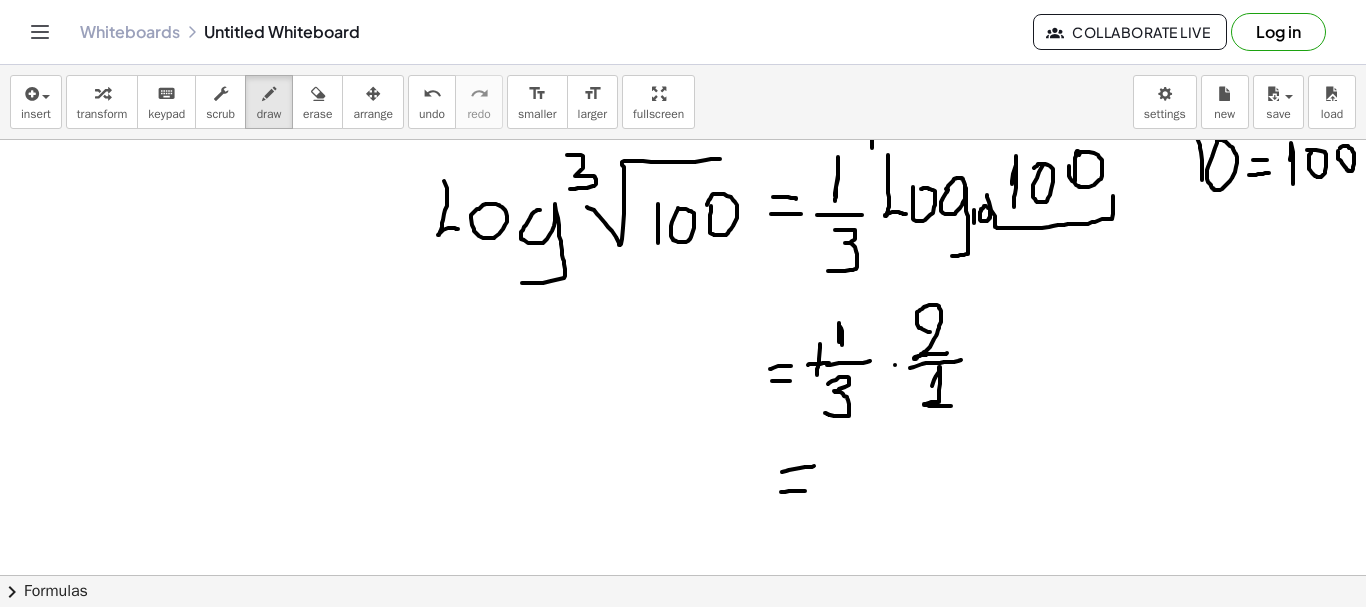 scroll, scrollTop: 1995, scrollLeft: 0, axis: vertical 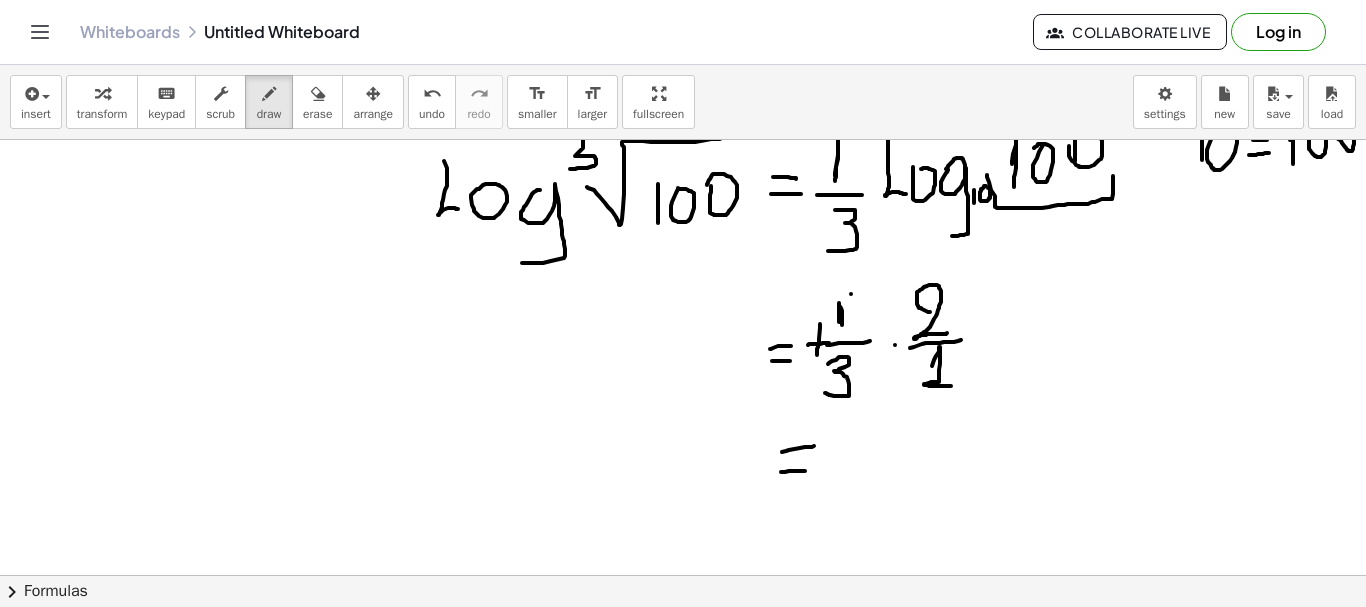 click at bounding box center (683, -577) 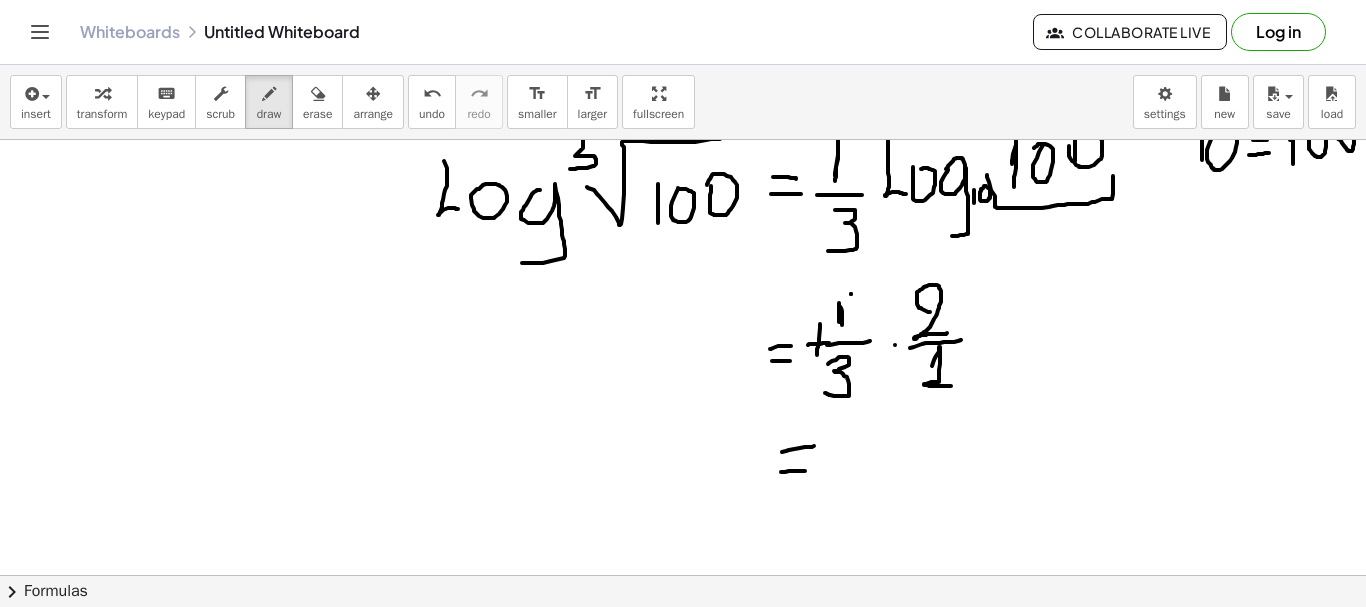 click at bounding box center (683, -577) 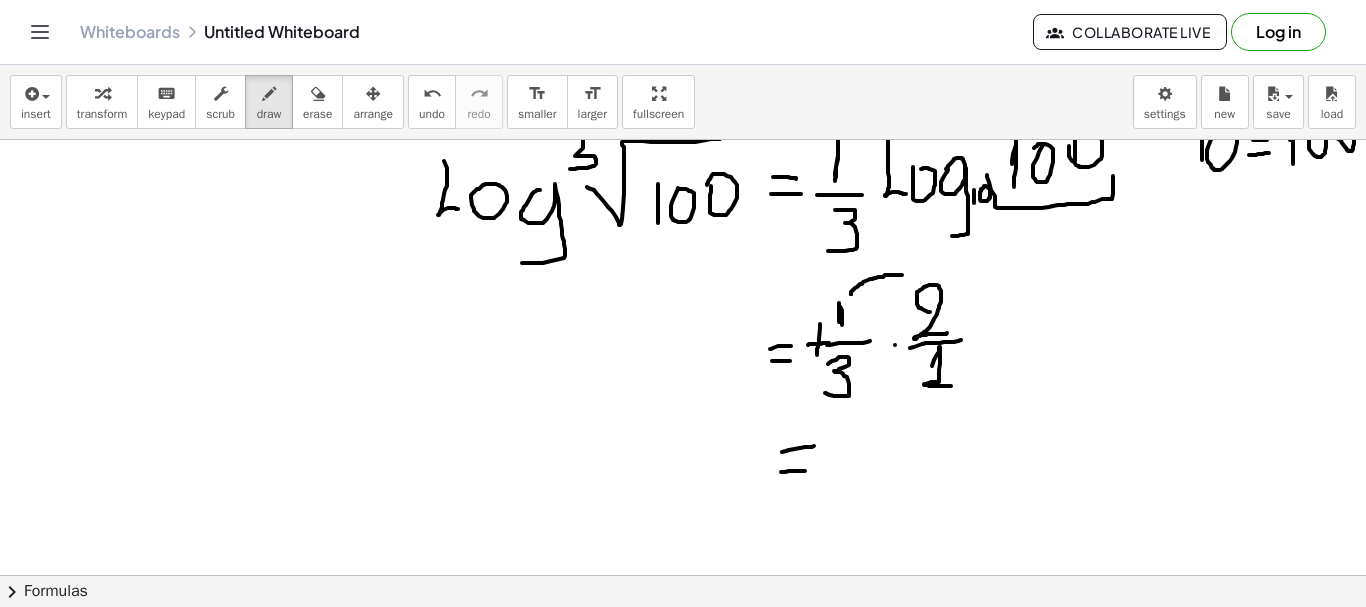 drag, startPoint x: 851, startPoint y: 294, endPoint x: 906, endPoint y: 278, distance: 57.280014 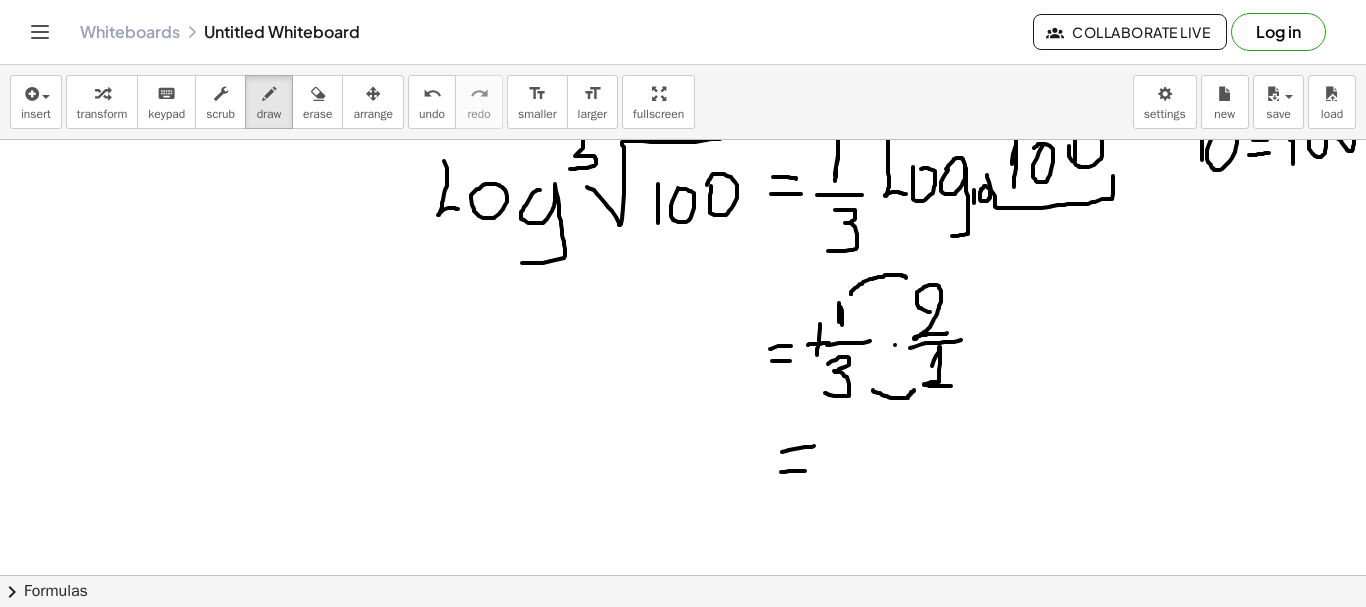 drag, startPoint x: 873, startPoint y: 390, endPoint x: 915, endPoint y: 388, distance: 42.047592 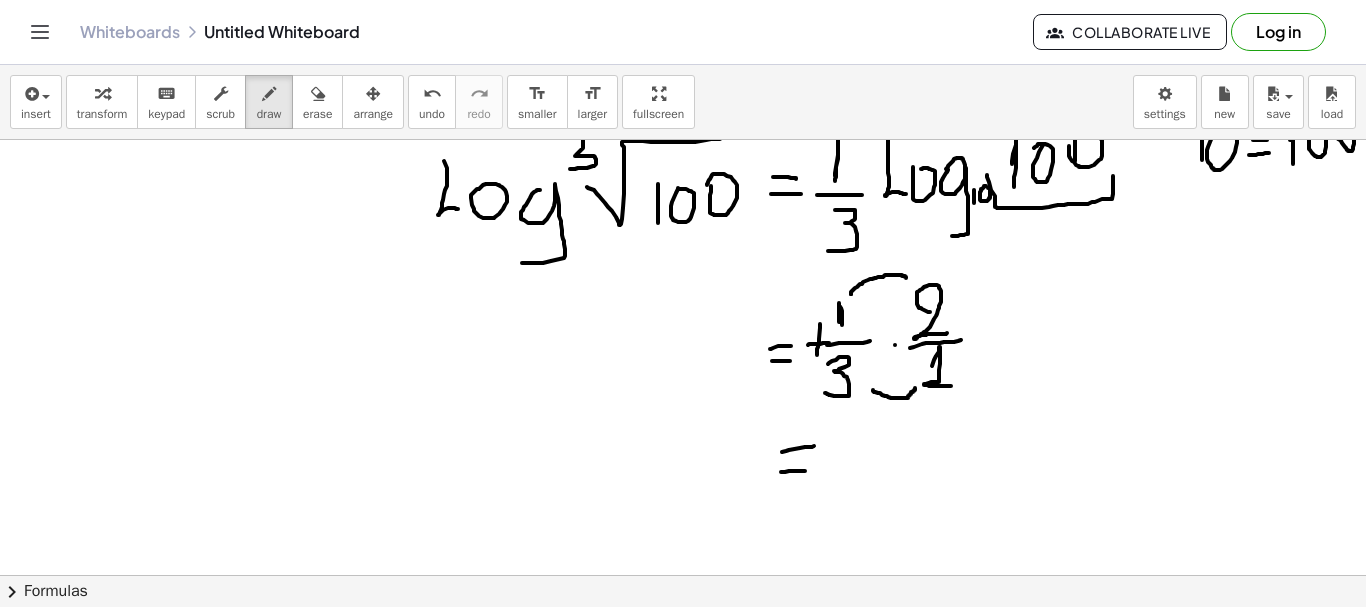 scroll, scrollTop: 2226, scrollLeft: 0, axis: vertical 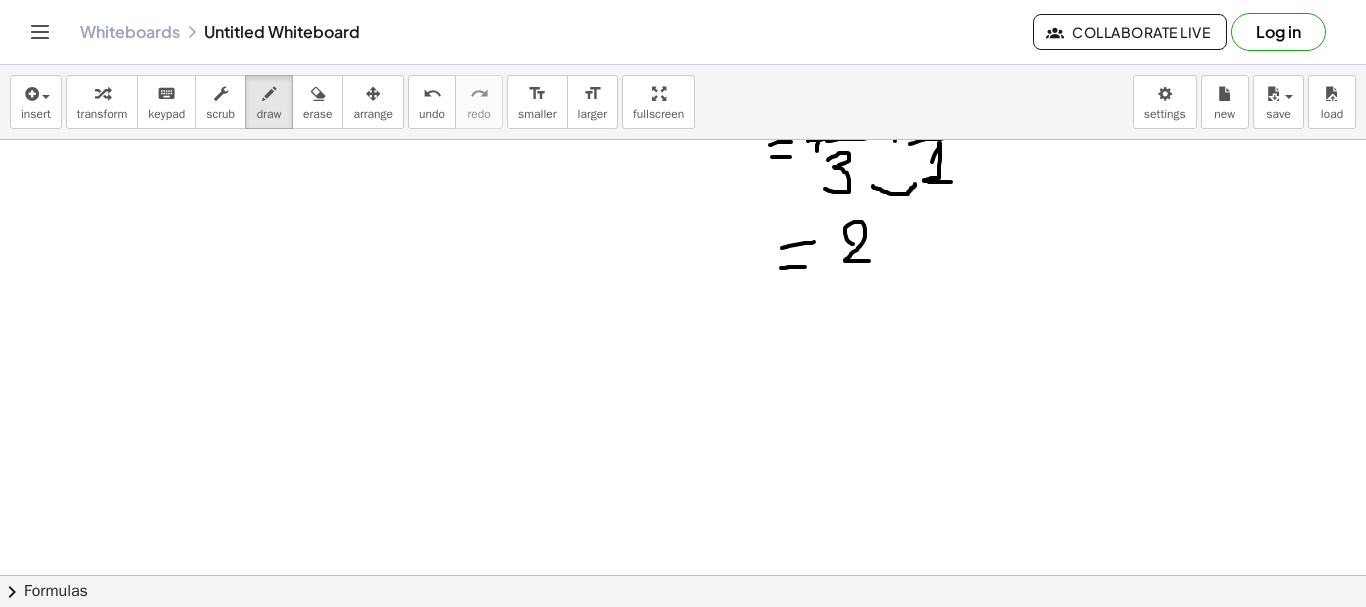 drag, startPoint x: 853, startPoint y: 244, endPoint x: 872, endPoint y: 261, distance: 25.495098 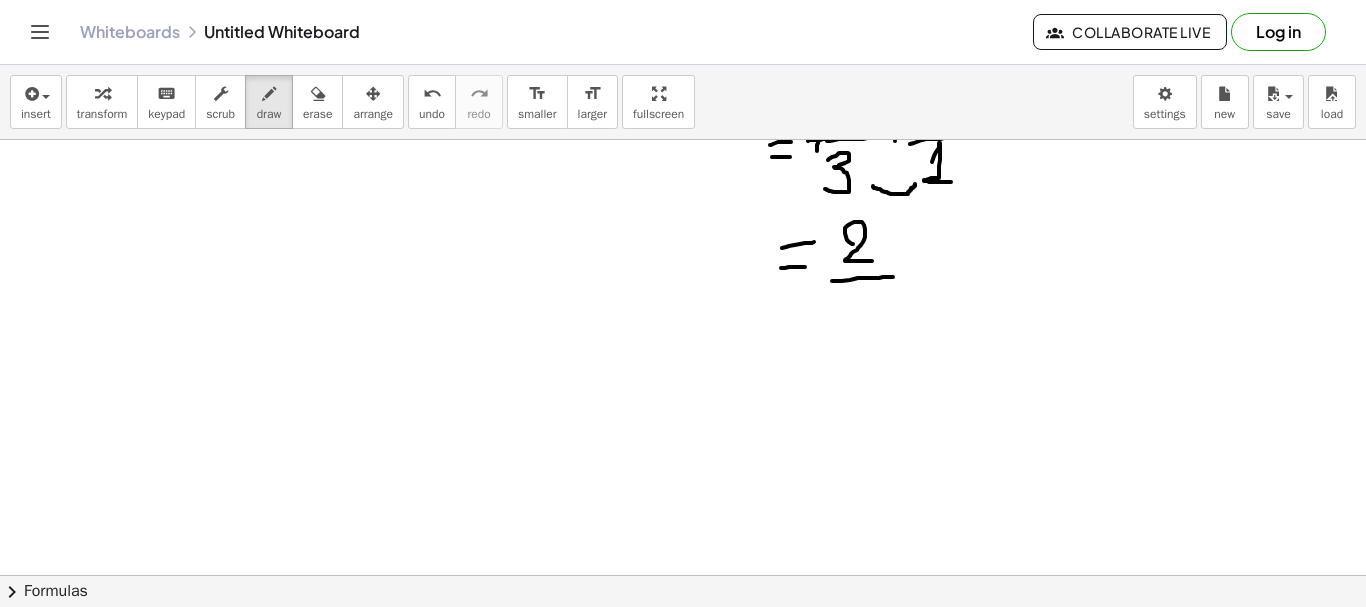 drag, startPoint x: 832, startPoint y: 281, endPoint x: 895, endPoint y: 277, distance: 63.126858 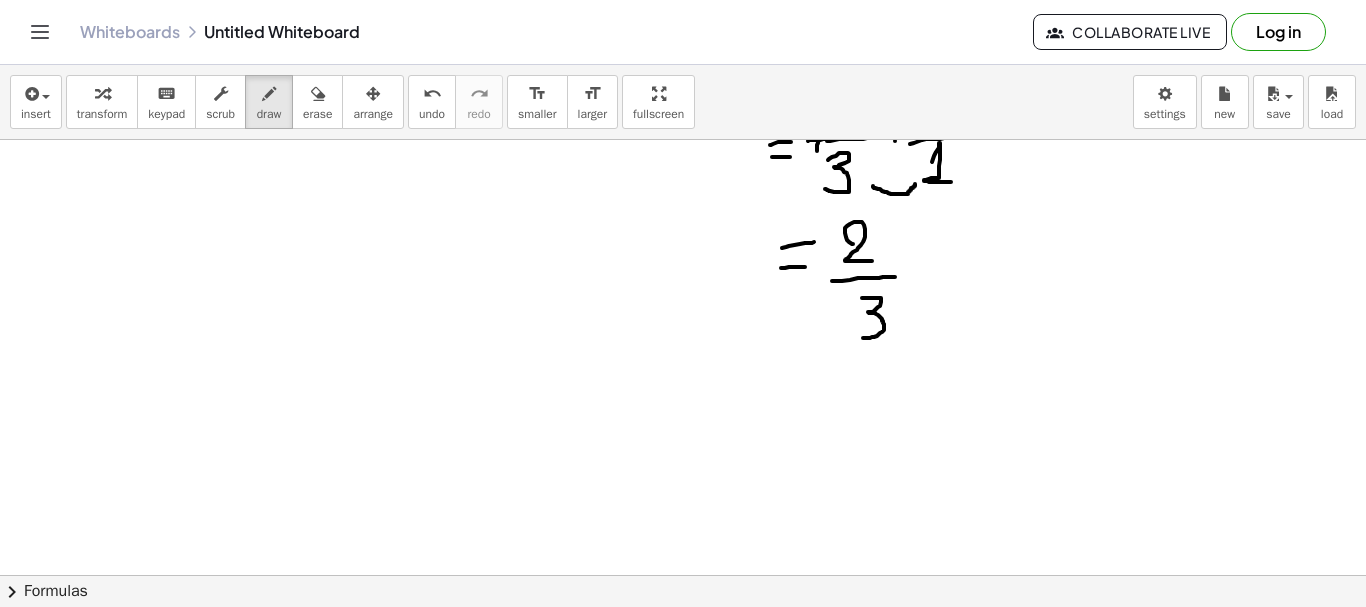drag, startPoint x: 862, startPoint y: 298, endPoint x: 857, endPoint y: 338, distance: 40.311287 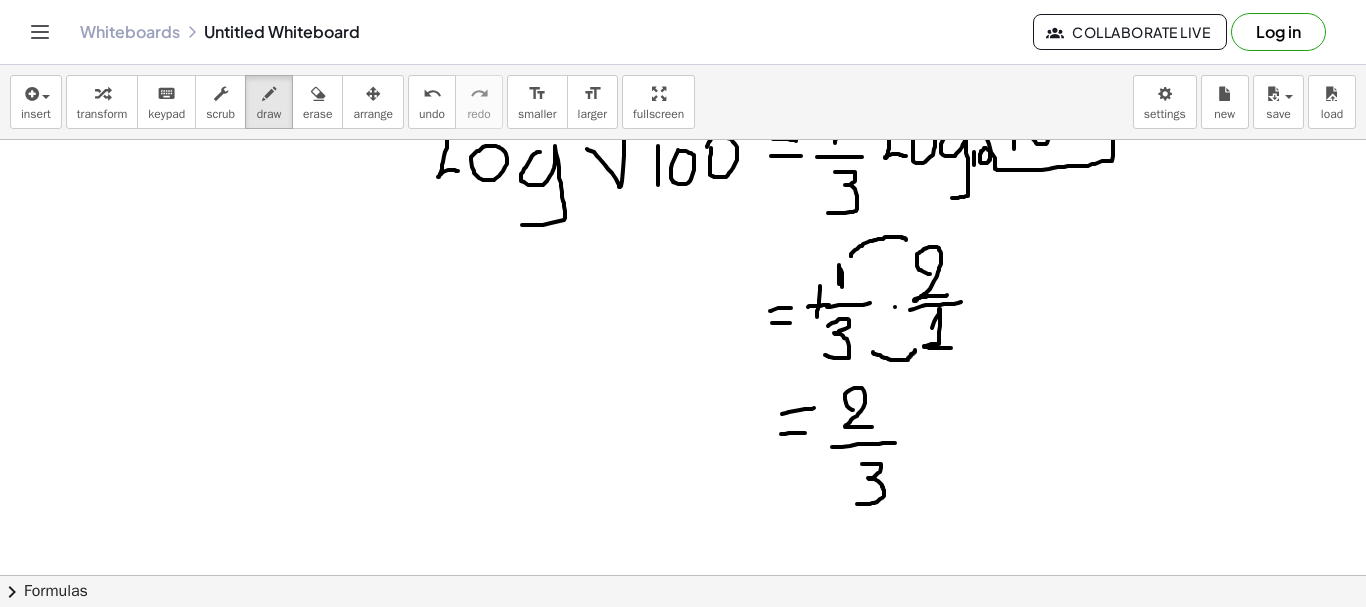 scroll, scrollTop: 2044, scrollLeft: 0, axis: vertical 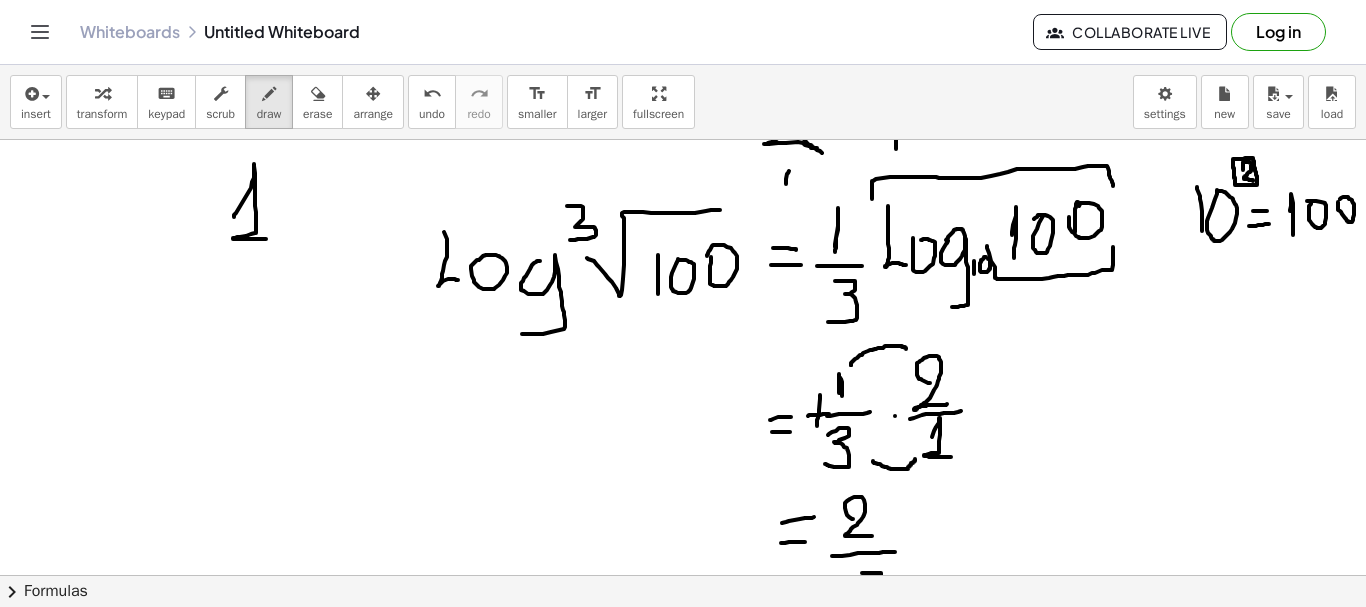 drag, startPoint x: 234, startPoint y: 217, endPoint x: 279, endPoint y: 239, distance: 50.08992 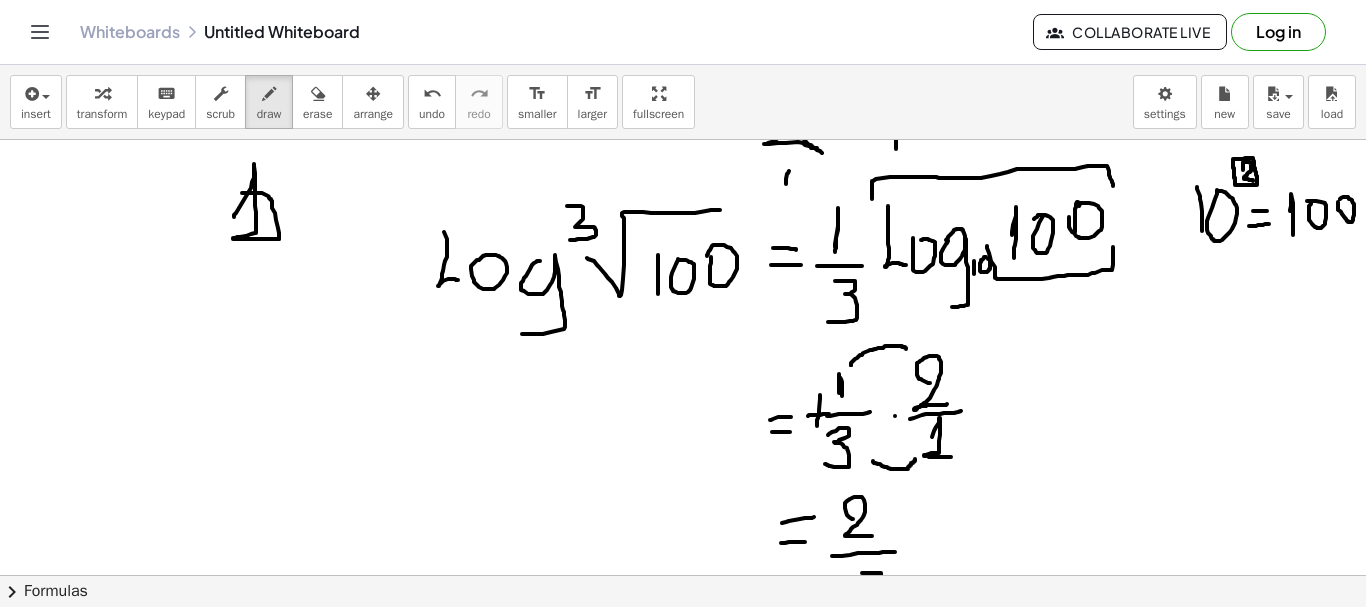 drag, startPoint x: 279, startPoint y: 239, endPoint x: 243, endPoint y: 195, distance: 56.85068 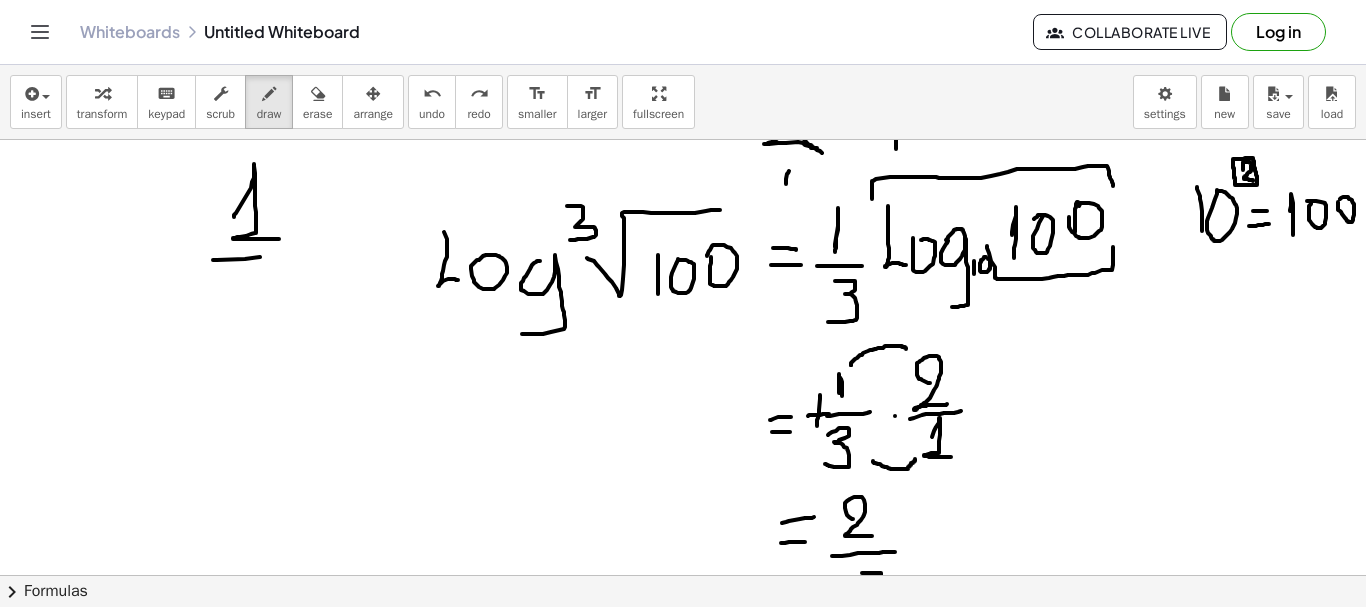 drag, startPoint x: 213, startPoint y: 260, endPoint x: 303, endPoint y: 257, distance: 90.04999 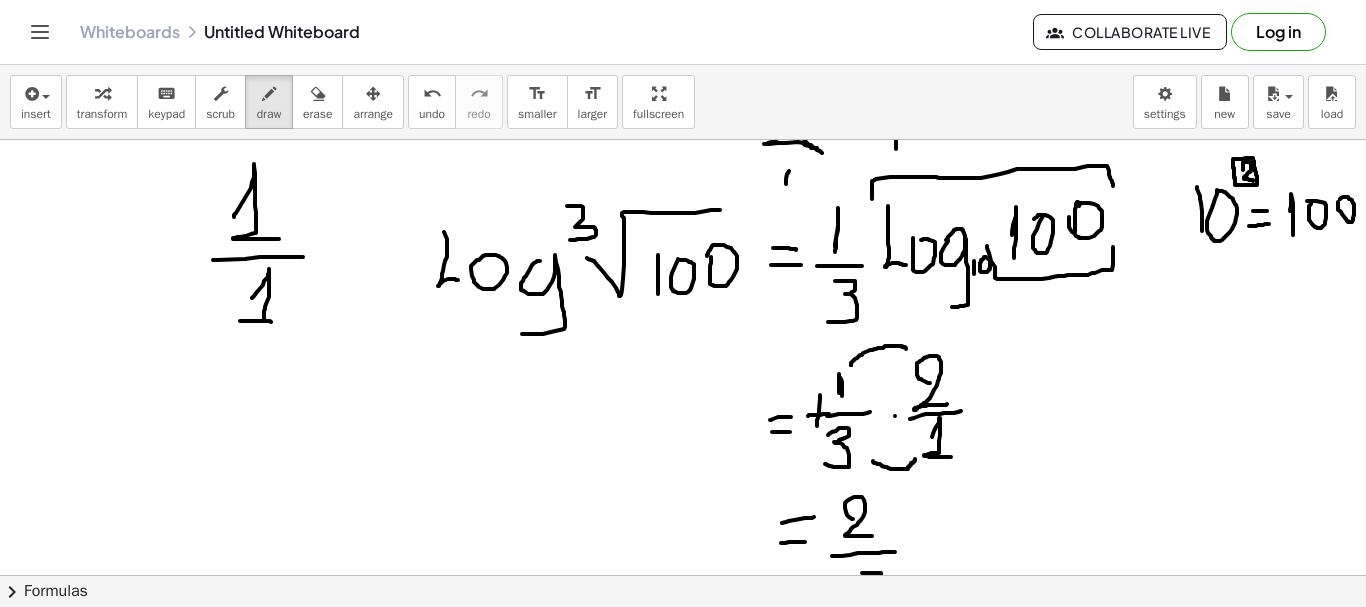 drag, startPoint x: 252, startPoint y: 298, endPoint x: 295, endPoint y: 327, distance: 51.86521 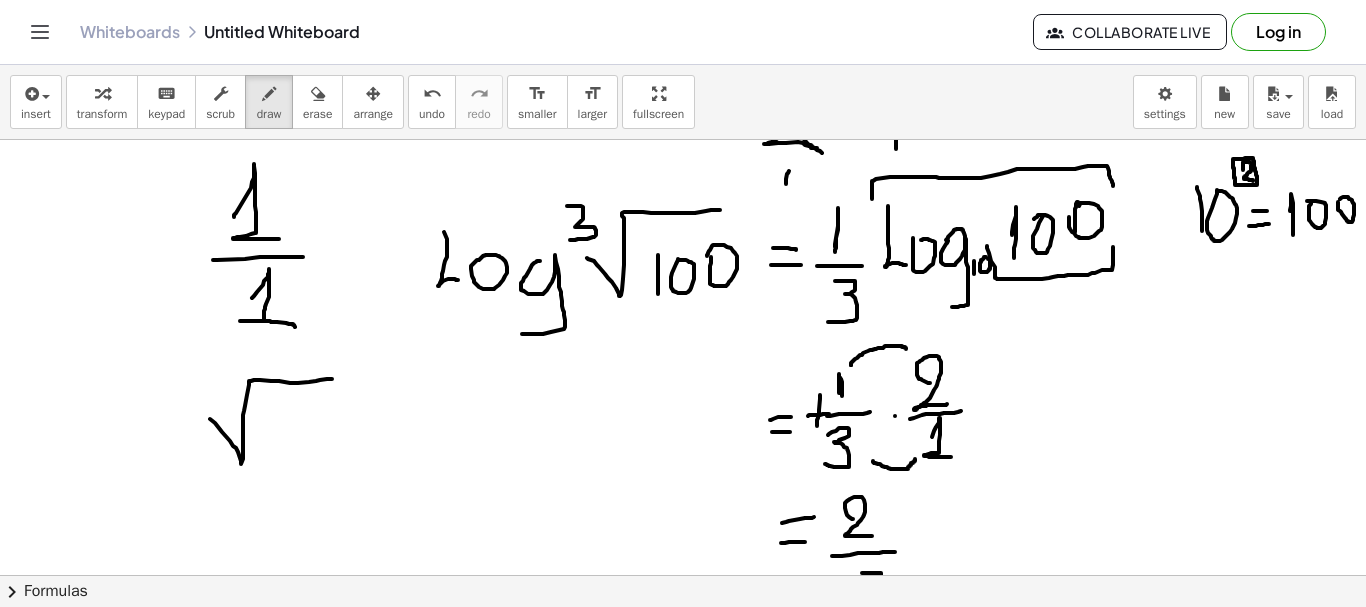 drag, startPoint x: 210, startPoint y: 419, endPoint x: 343, endPoint y: 379, distance: 138.88484 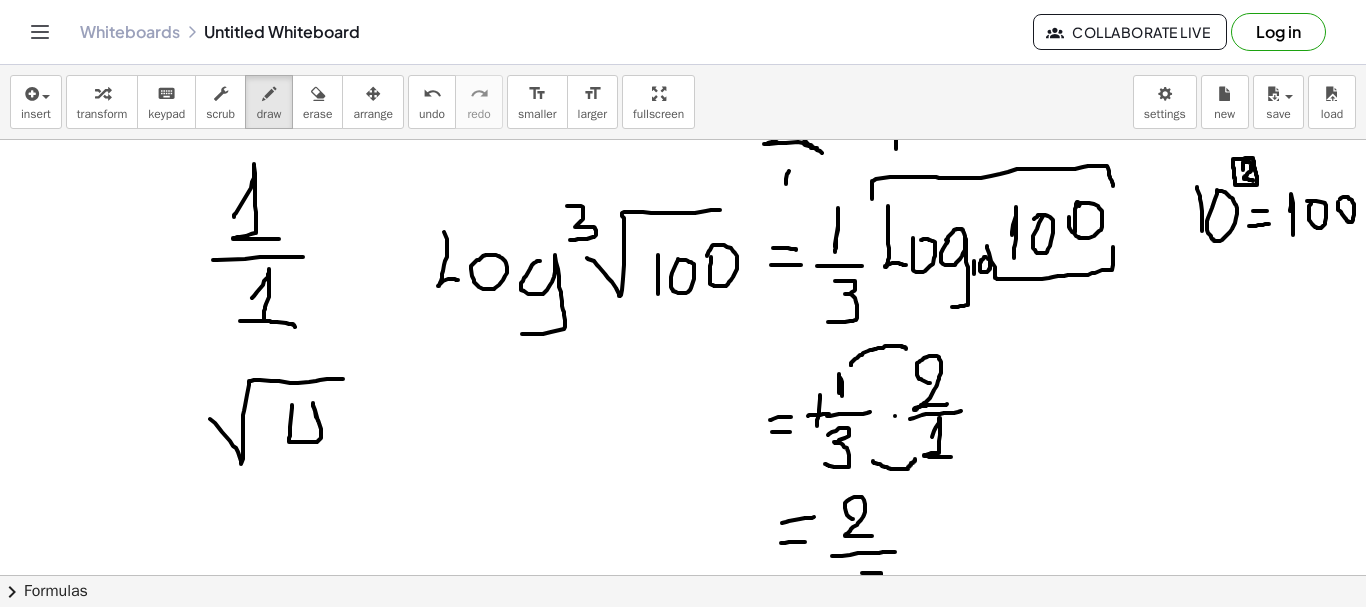 drag, startPoint x: 292, startPoint y: 405, endPoint x: 324, endPoint y: 463, distance: 66.24198 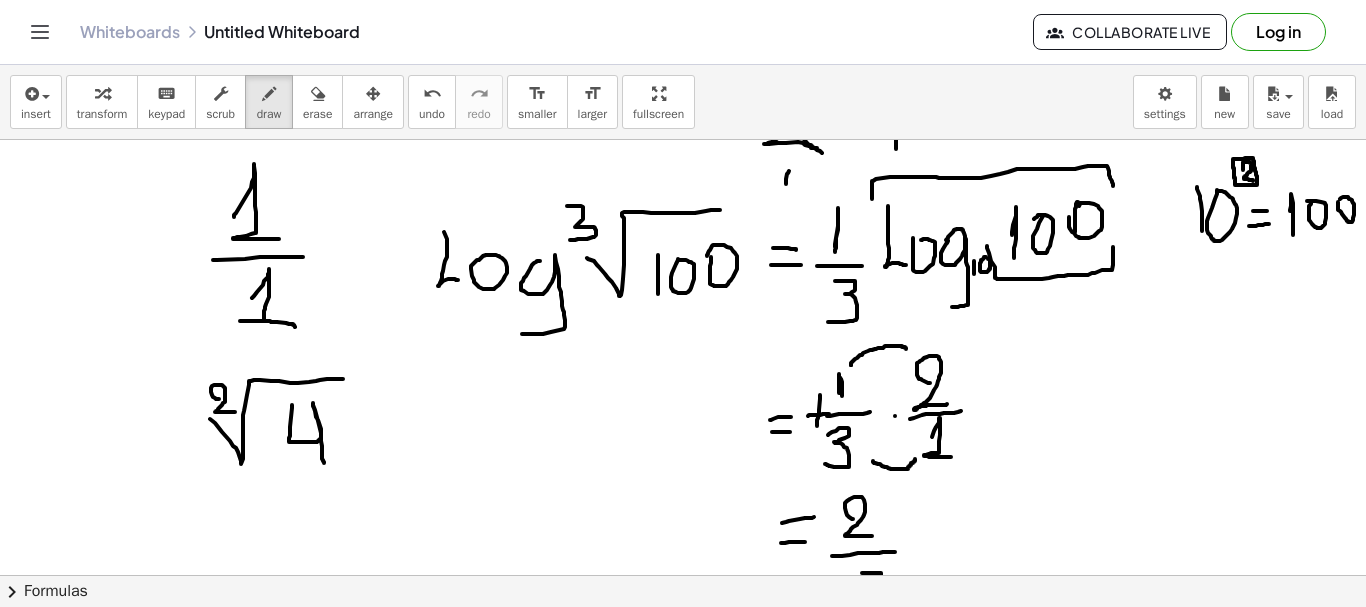 drag, startPoint x: 219, startPoint y: 399, endPoint x: 235, endPoint y: 412, distance: 20.615528 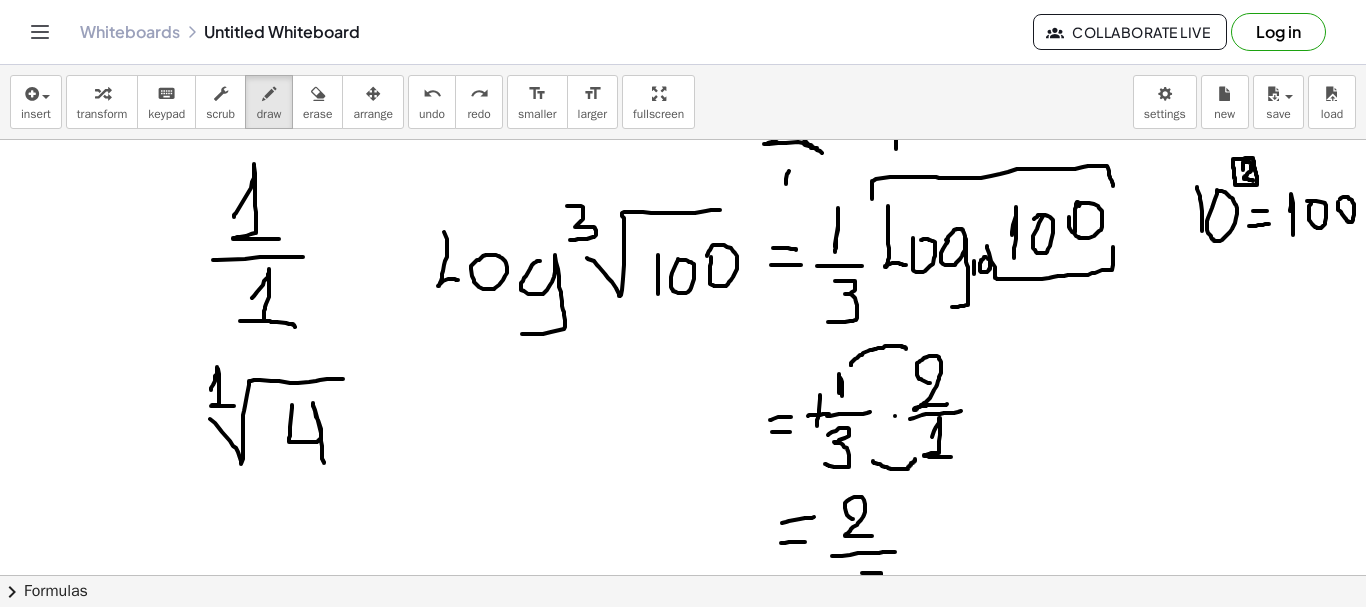 drag, startPoint x: 211, startPoint y: 390, endPoint x: 234, endPoint y: 406, distance: 28.01785 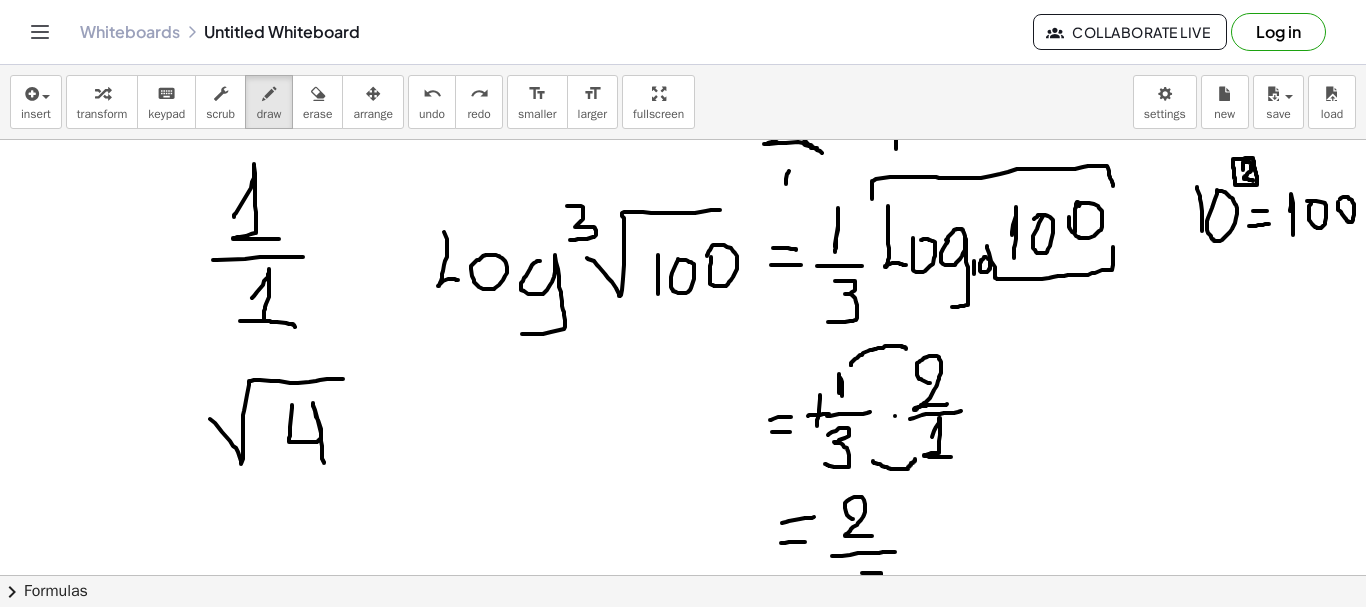 click on "insert select one: Math Expression Function Text Youtube Video Graphing Geometry Geometry 3D transform keyboard keypad scrub draw erase arrange undo undo redo redo format_size smaller format_size larger fullscreen load   save new settings" at bounding box center [683, 102] 